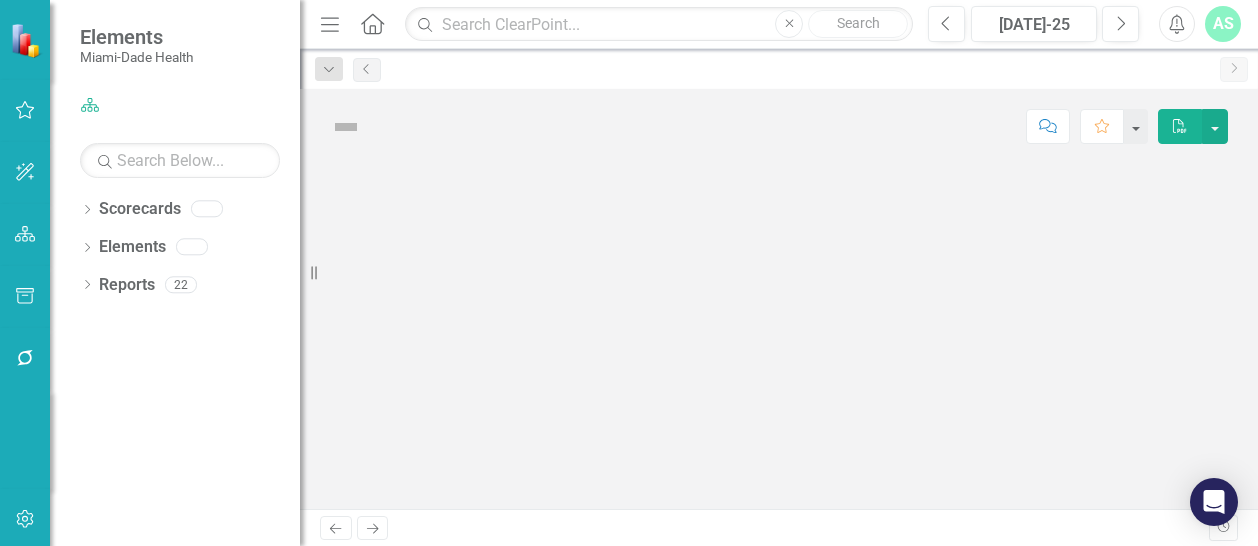 scroll, scrollTop: 0, scrollLeft: 0, axis: both 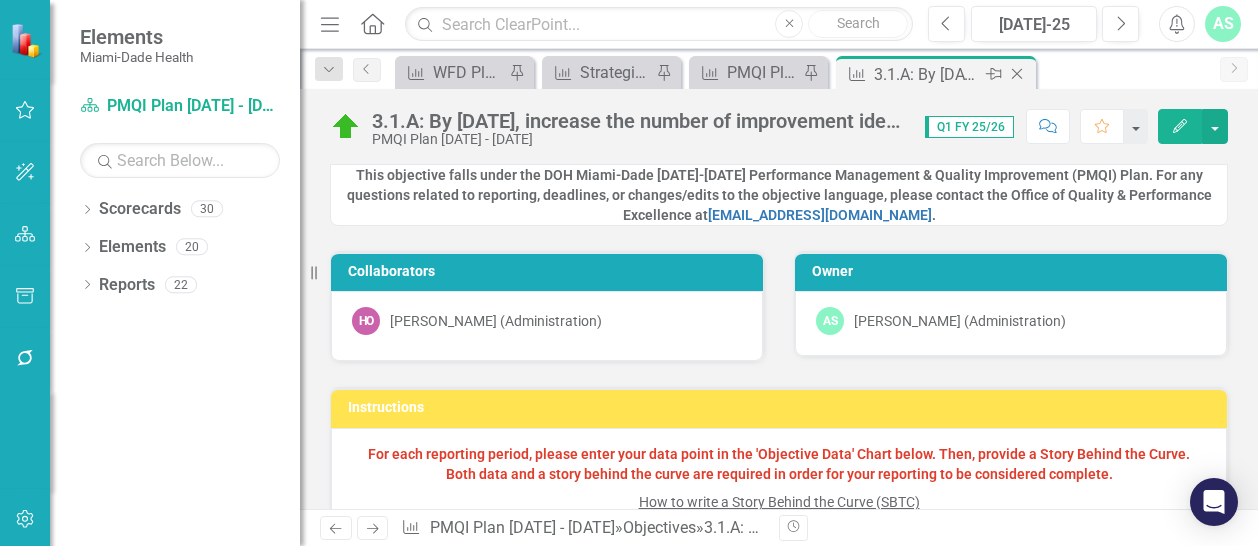 click 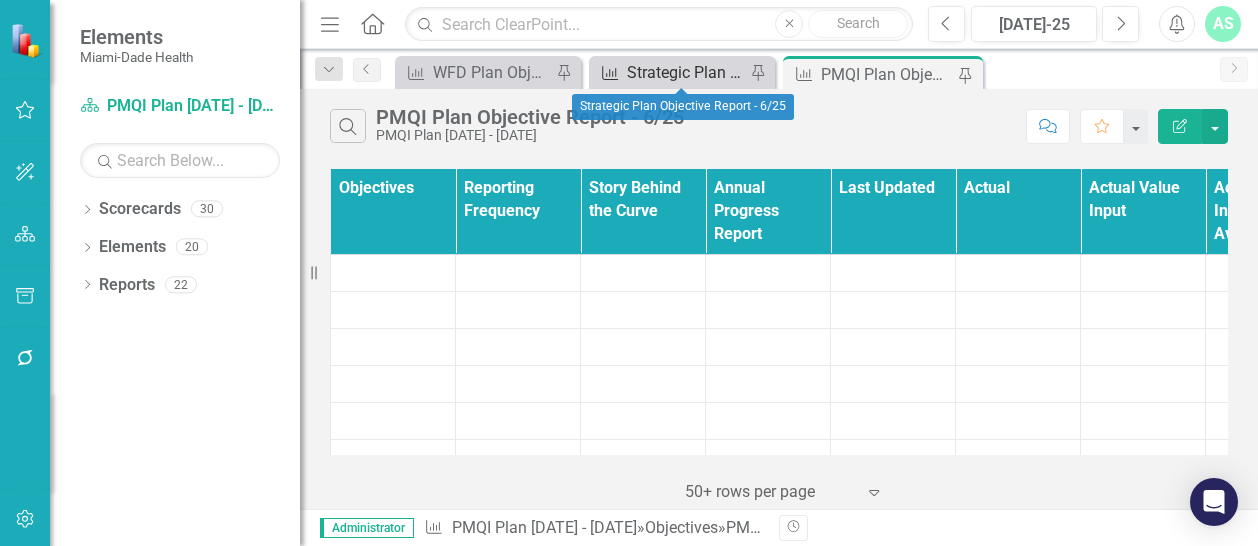 click on "Strategic Plan Objective Report - 6/25" at bounding box center [686, 72] 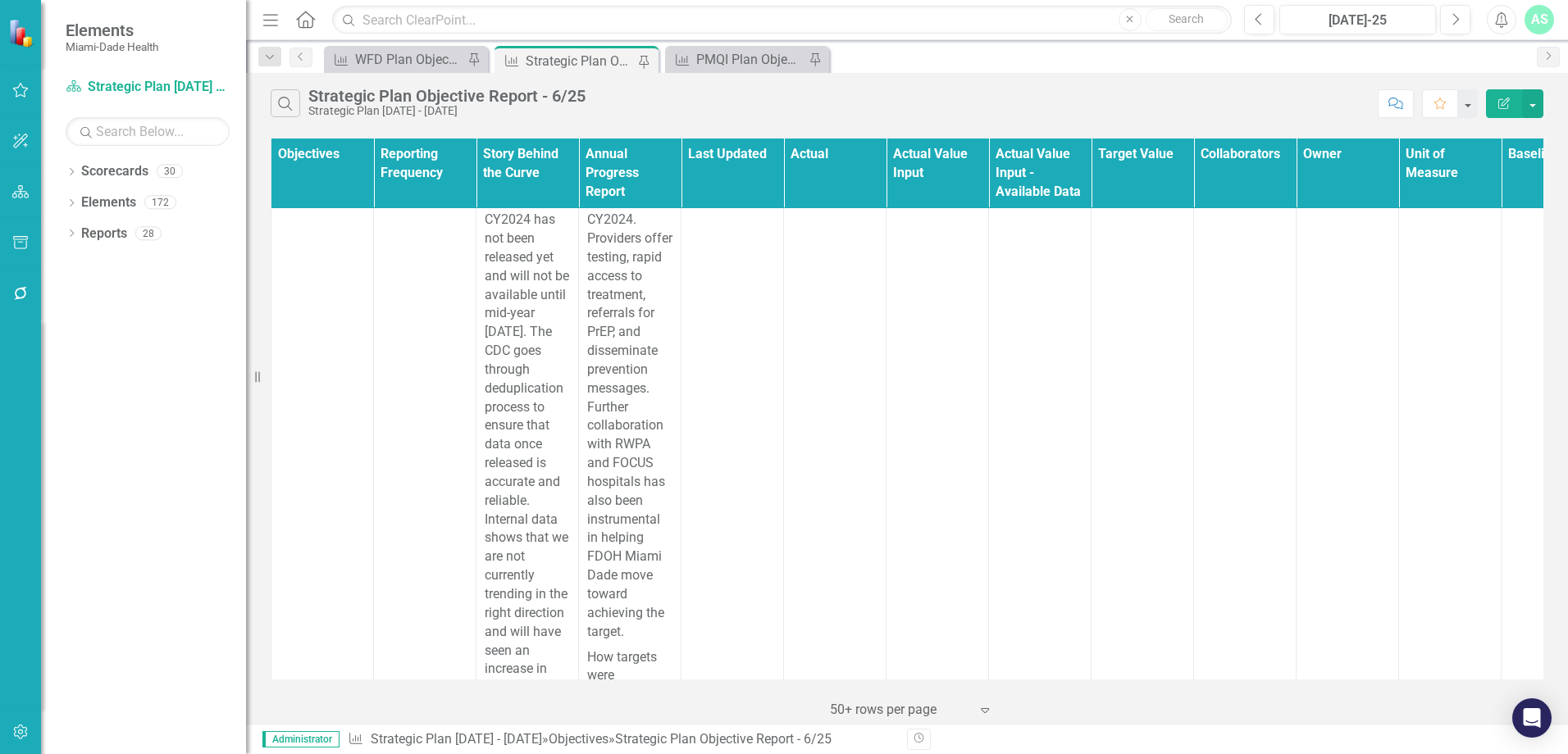 scroll, scrollTop: 0, scrollLeft: 0, axis: both 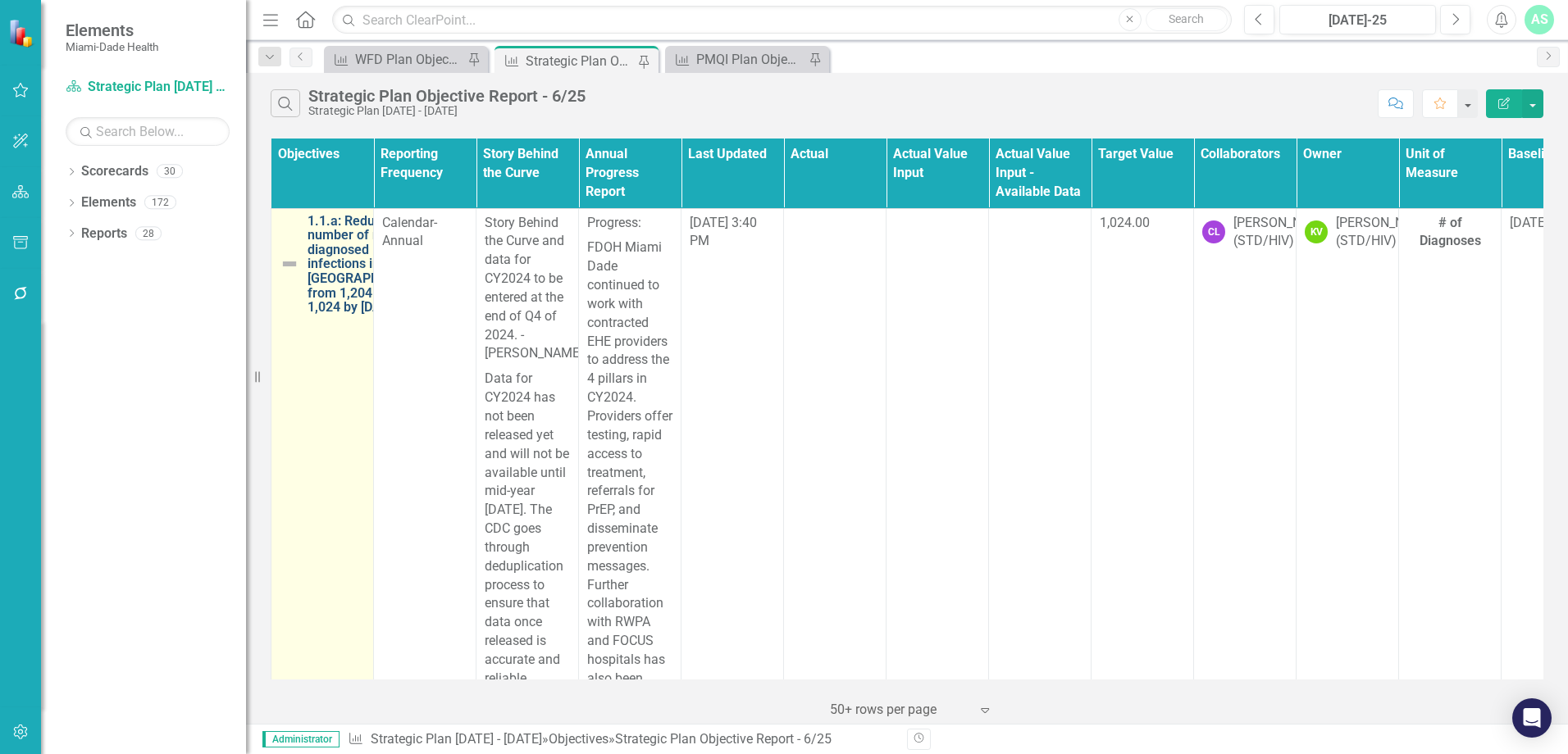 click on "1.1.a: Reduce the number of newly diagnosed HIV infections in [GEOGRAPHIC_DATA] from 1,204 (2021) to 1,024 by [DATE]." at bounding box center [371, 264] 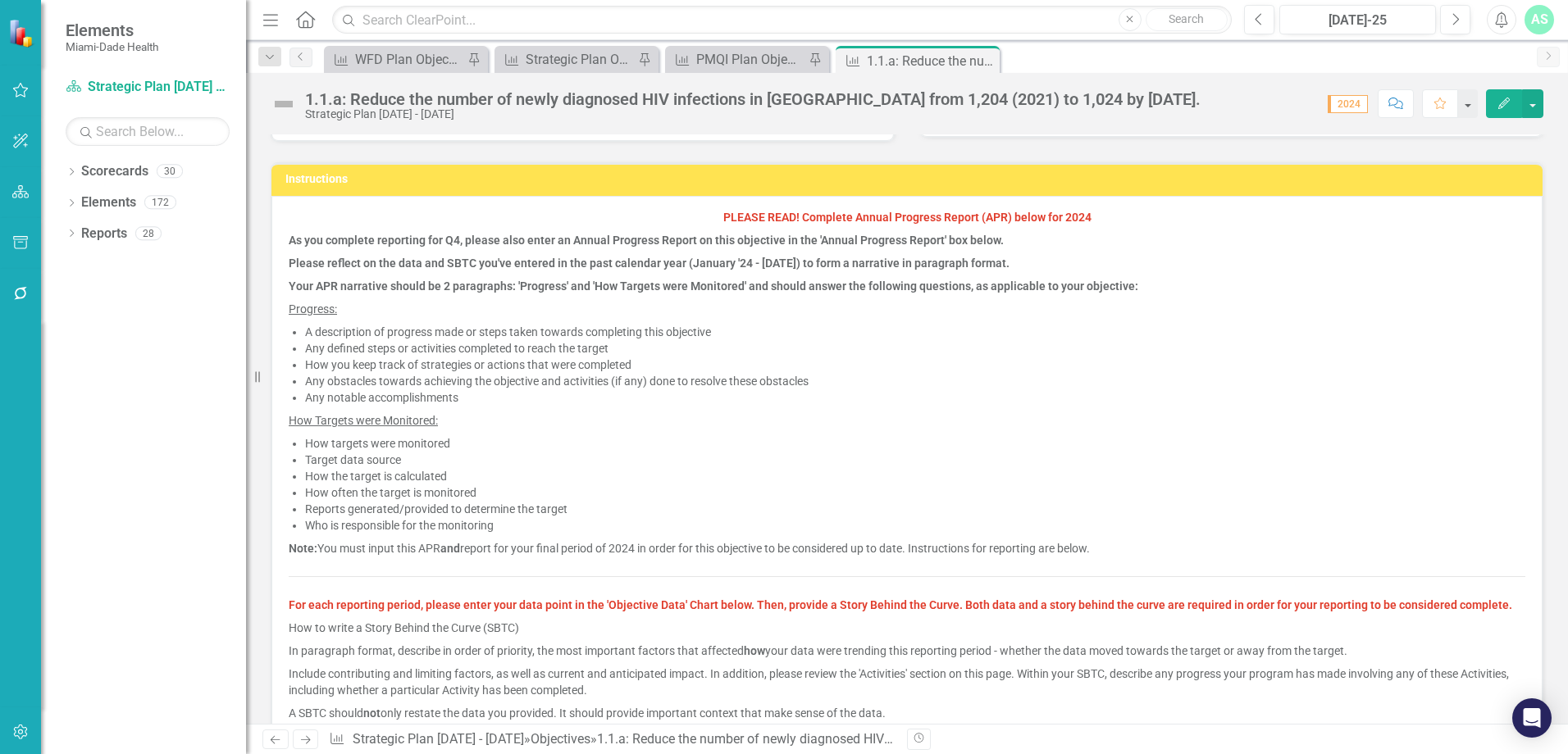 scroll, scrollTop: 0, scrollLeft: 0, axis: both 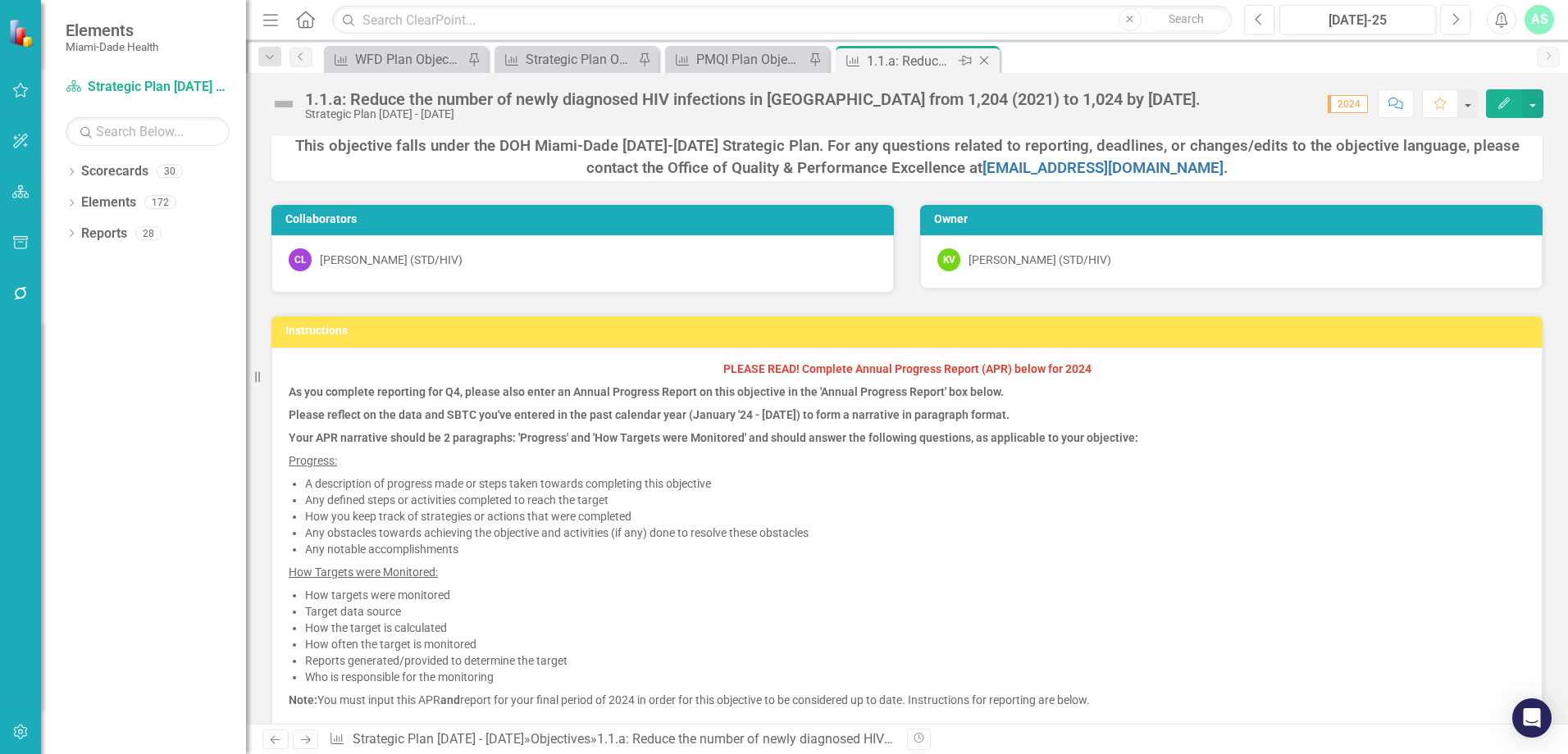click on "Close" 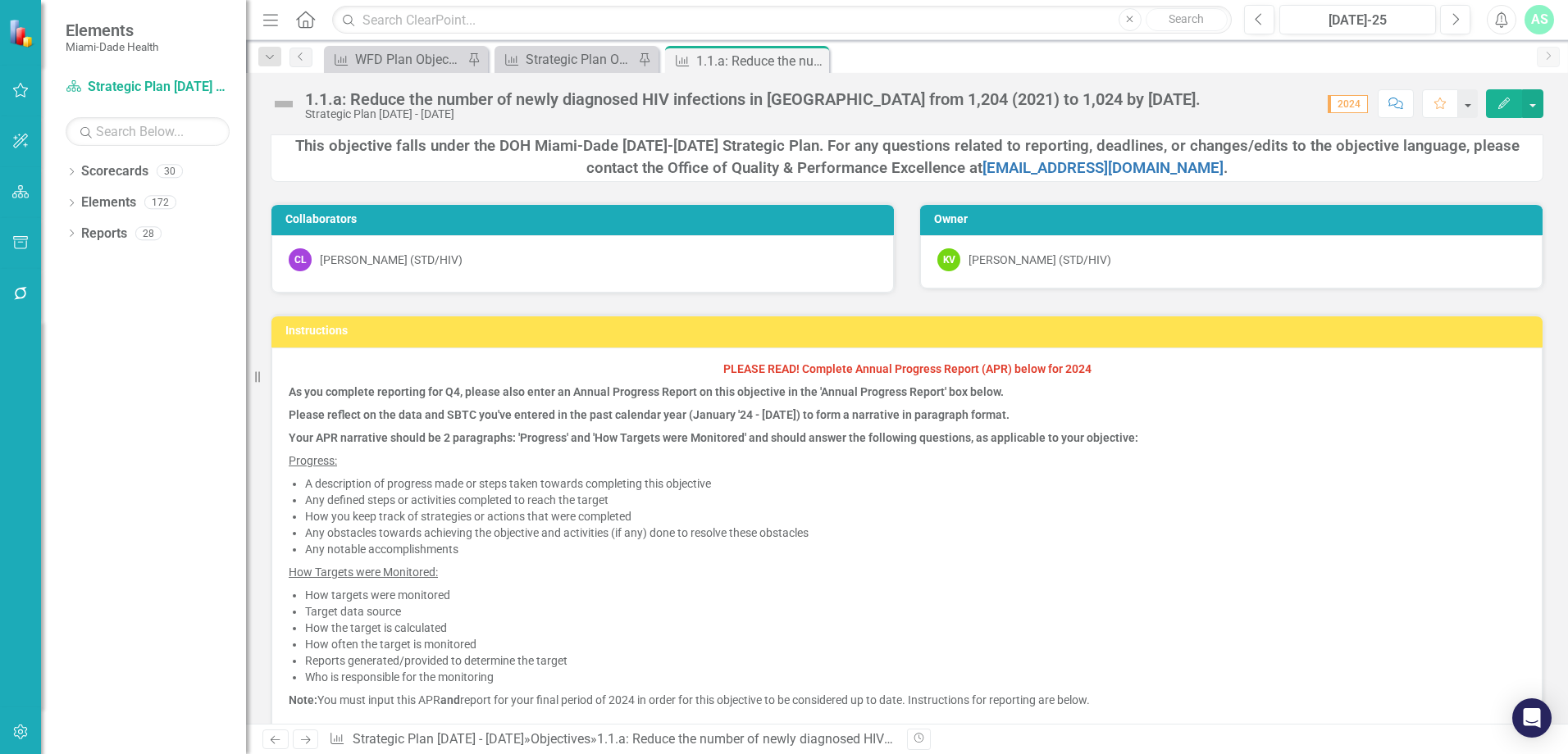 click on "1.1.a: Reduce the number of newly diagnosed HIV infections in [GEOGRAPHIC_DATA] from 1,204 (2021) to 1,024 by [DATE]. Strategic Plan [DATE] - [DATE]  Score: 0.00 2024 Completed  Comment Favorite Edit" at bounding box center (907, 98) 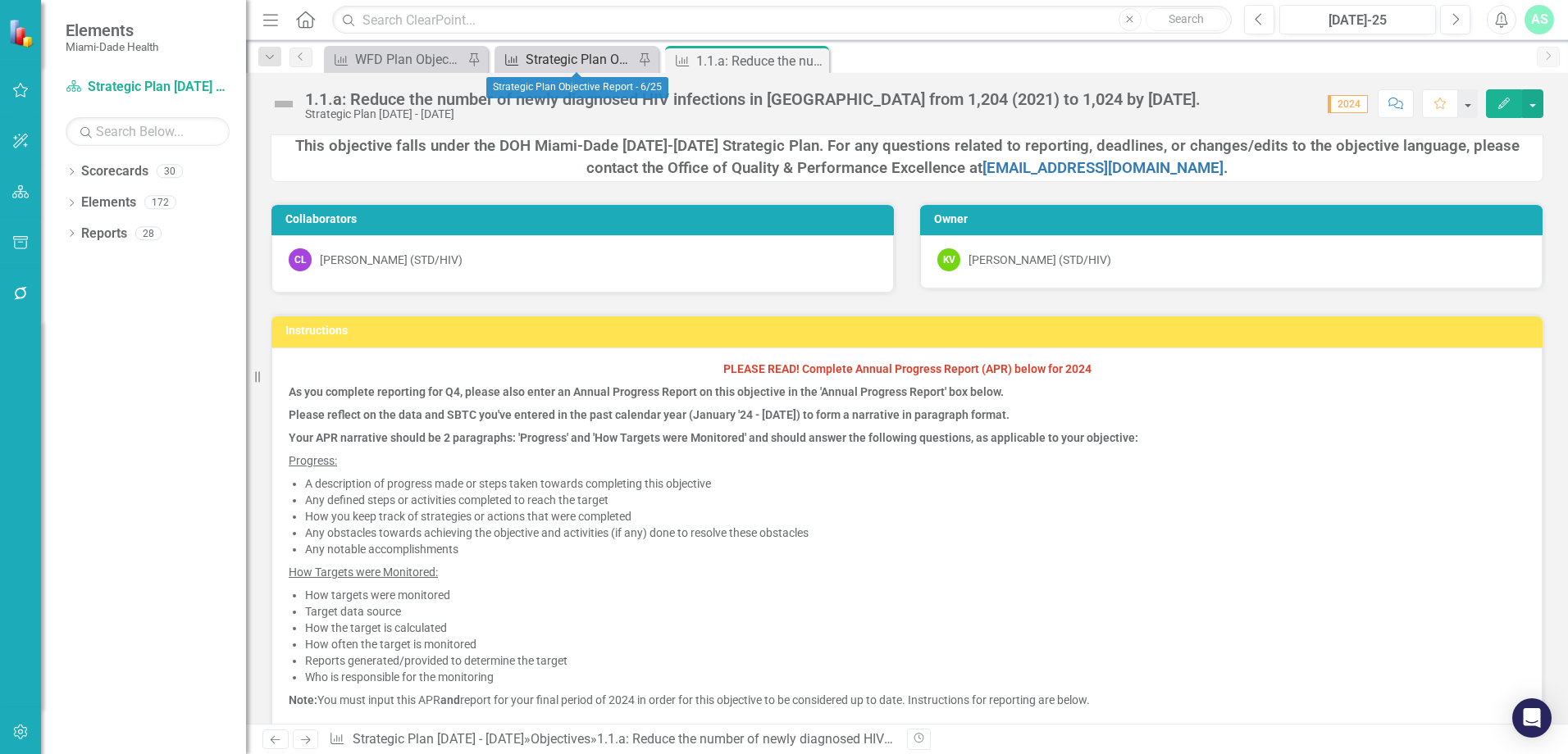 click on "Strategic Plan Objective Report - 6/25" at bounding box center (580, 59) 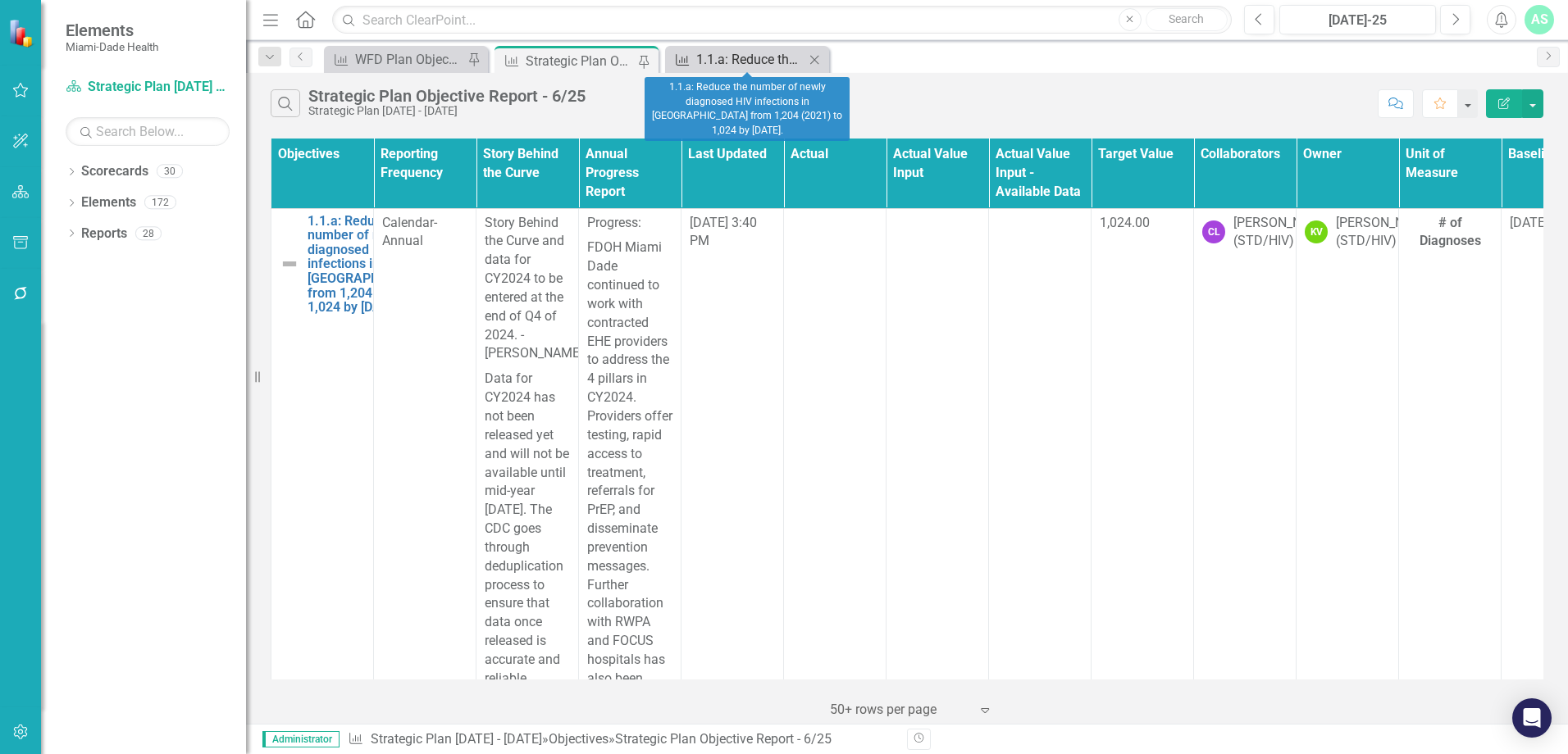 click on "1.1.a: Reduce the number of newly diagnosed HIV infections in [GEOGRAPHIC_DATA] from 1,204 (2021) to 1,024 by [DATE]." at bounding box center [750, 59] 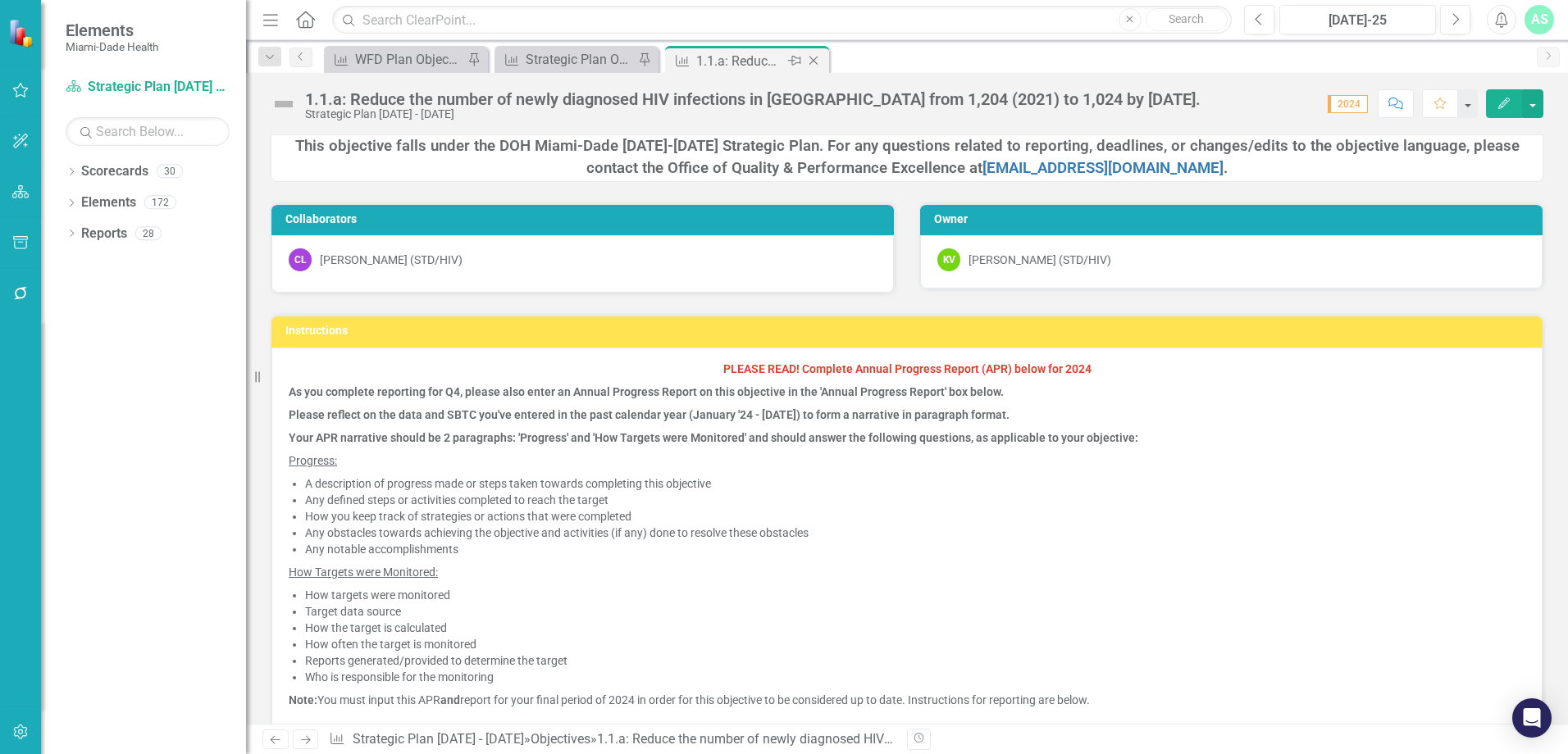 click on "Close" 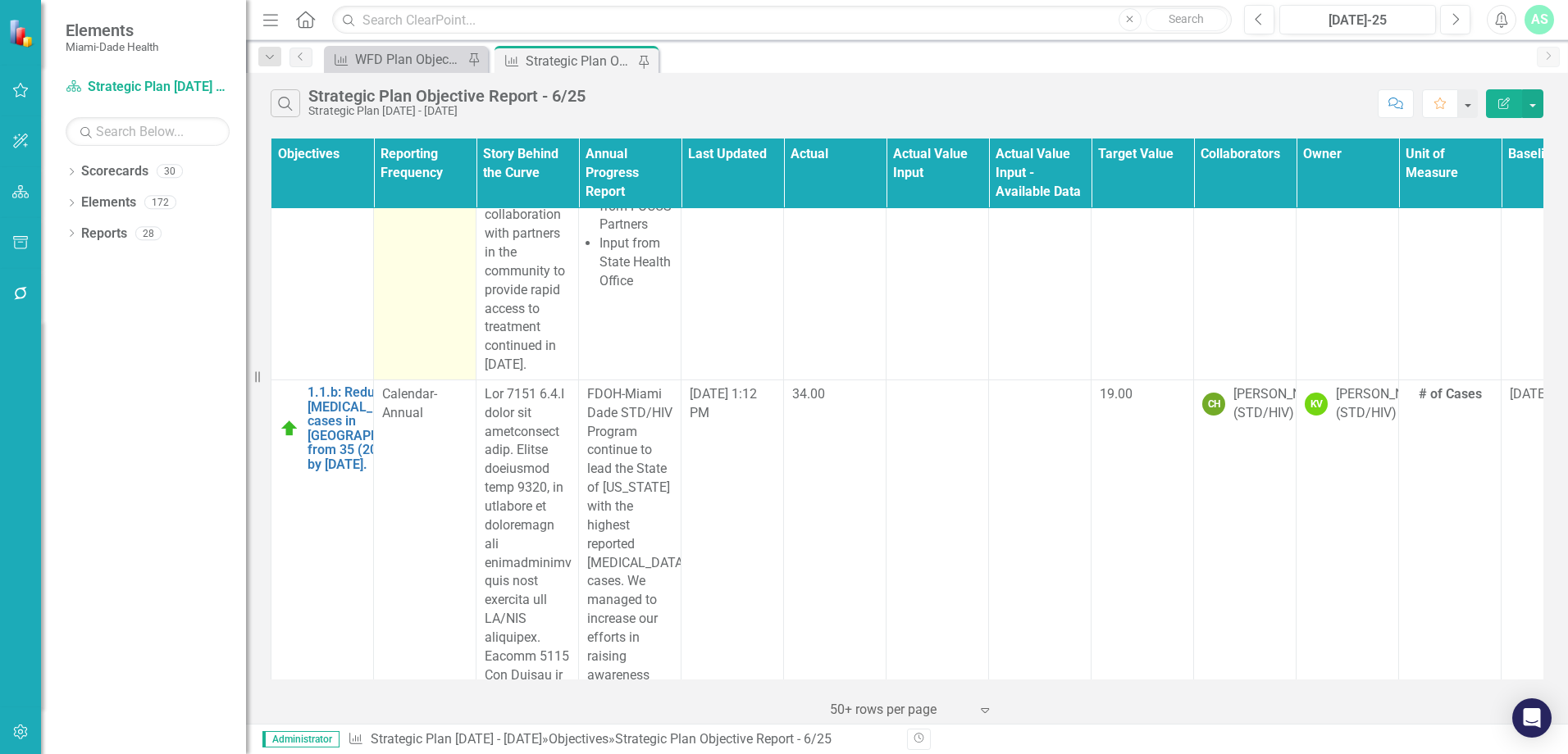 scroll, scrollTop: 902, scrollLeft: 0, axis: vertical 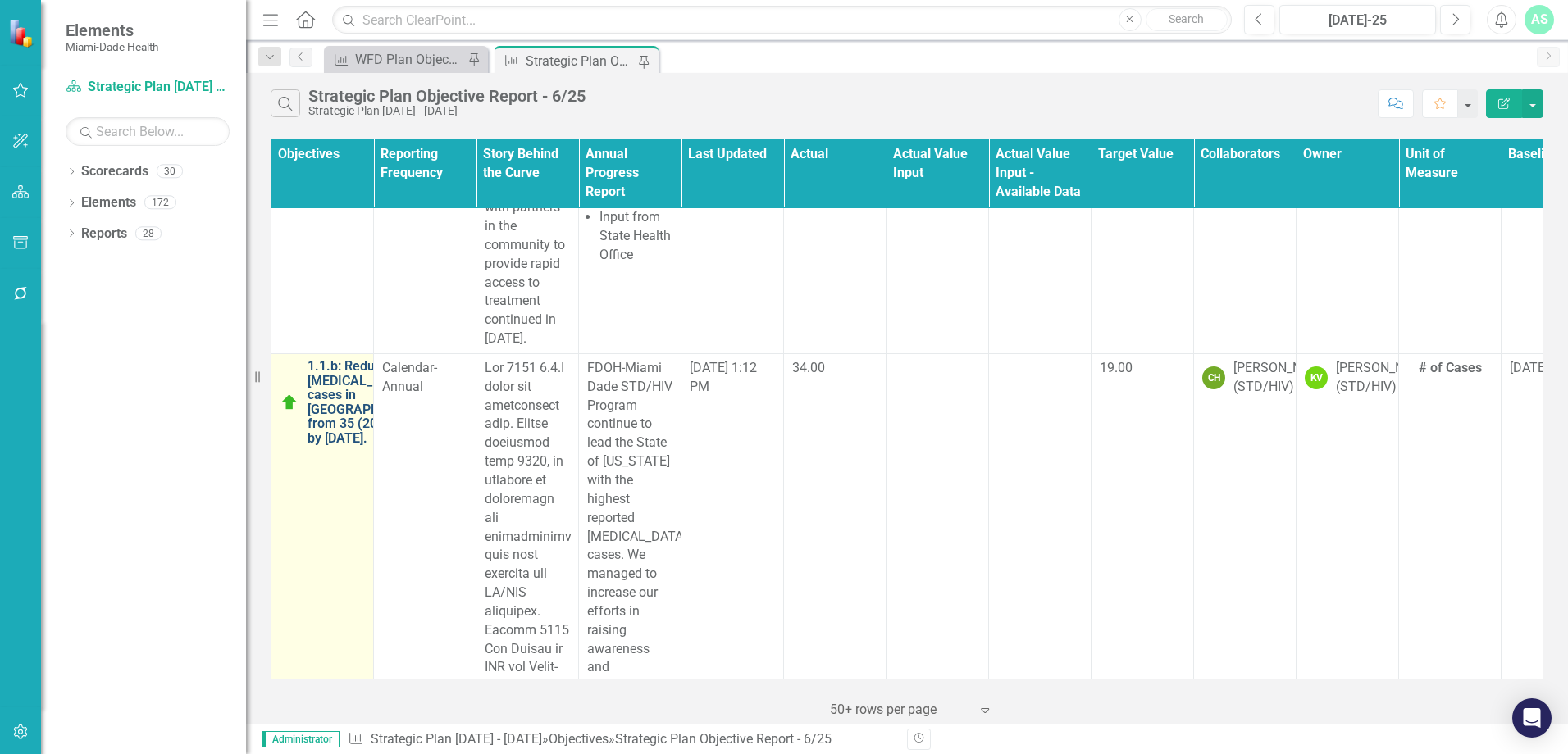 click on "1.1.b: Reduce [MEDICAL_DATA] cases in [GEOGRAPHIC_DATA] from 35 (2023) to 30 by [DATE]." at bounding box center [371, 402] 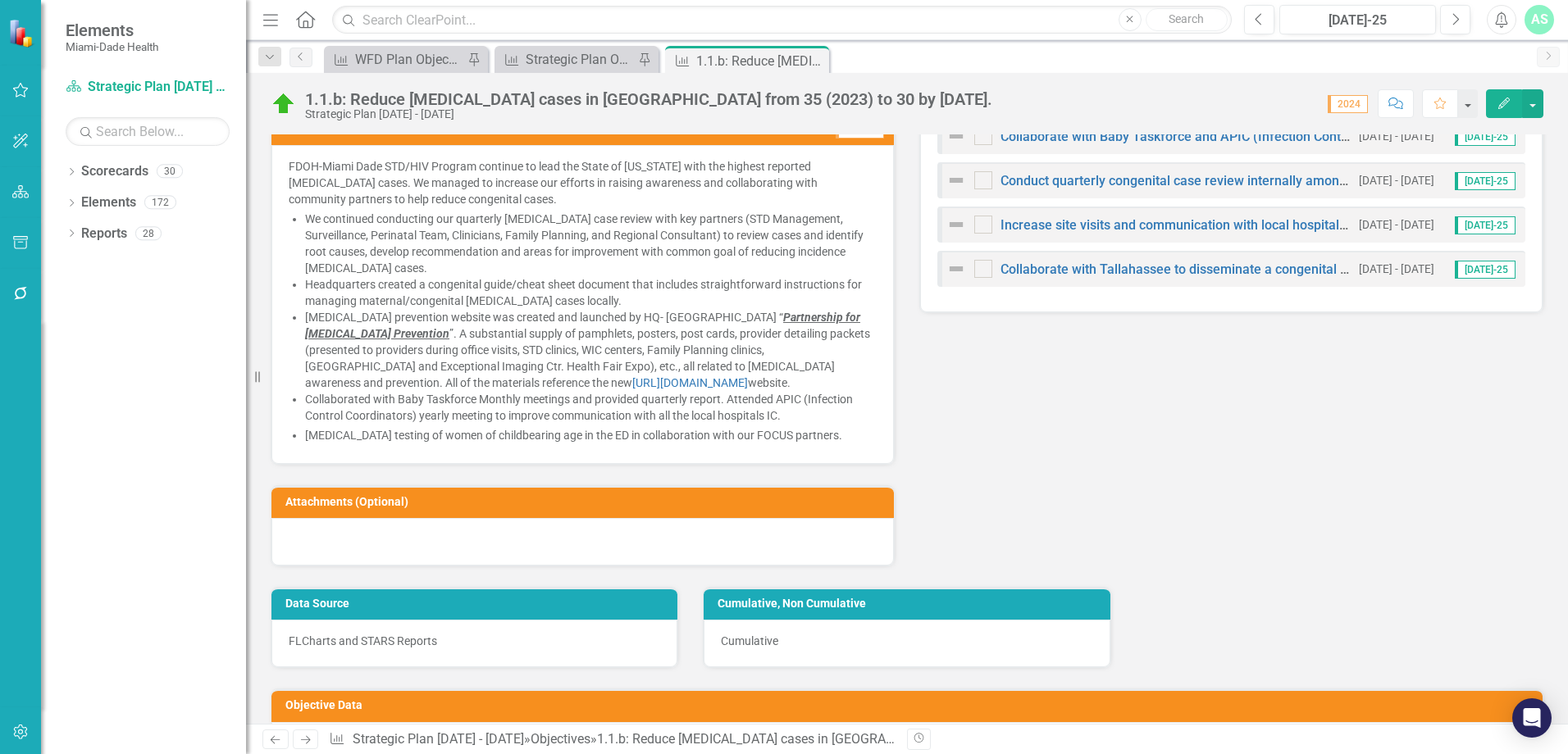scroll, scrollTop: 1147, scrollLeft: 0, axis: vertical 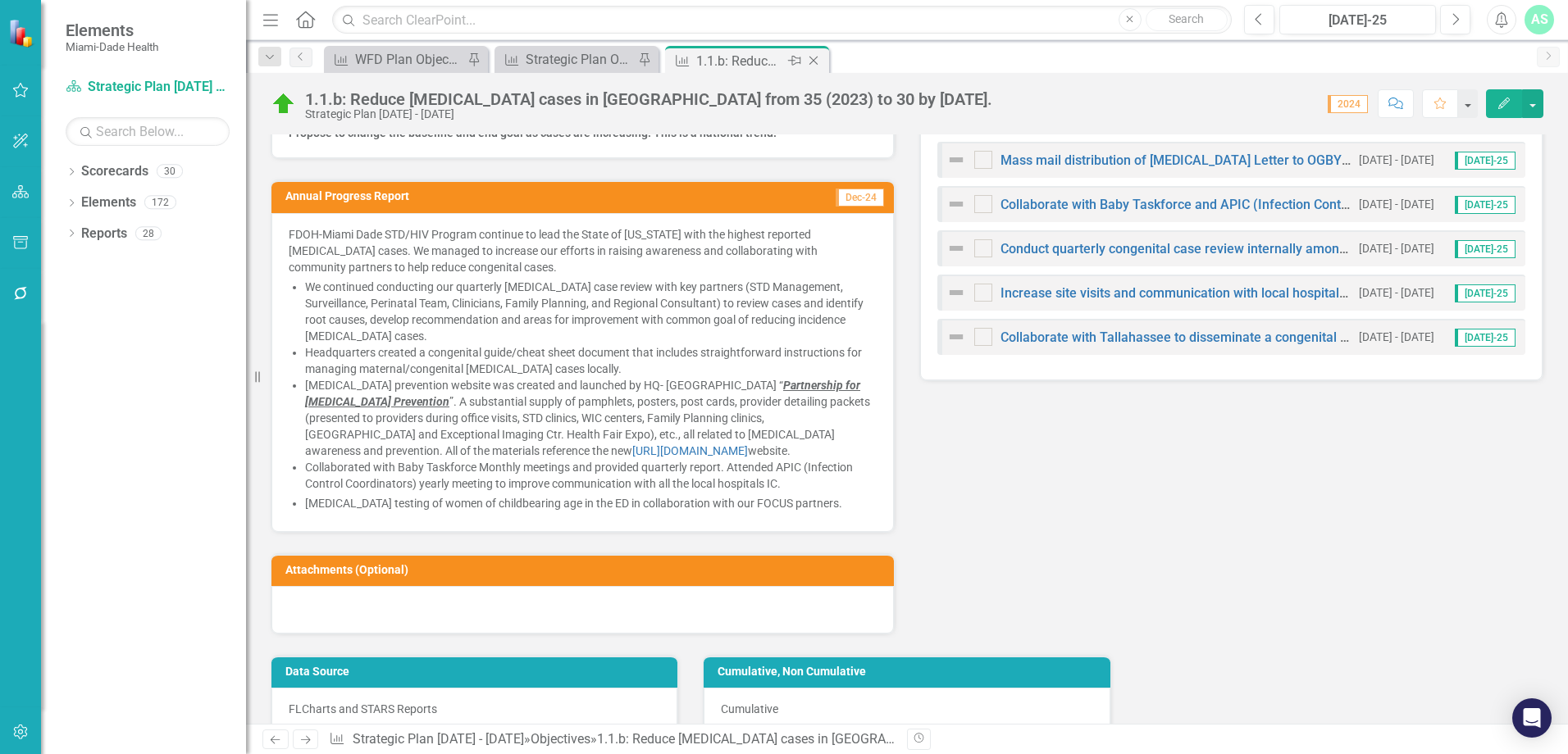 click on "Close" 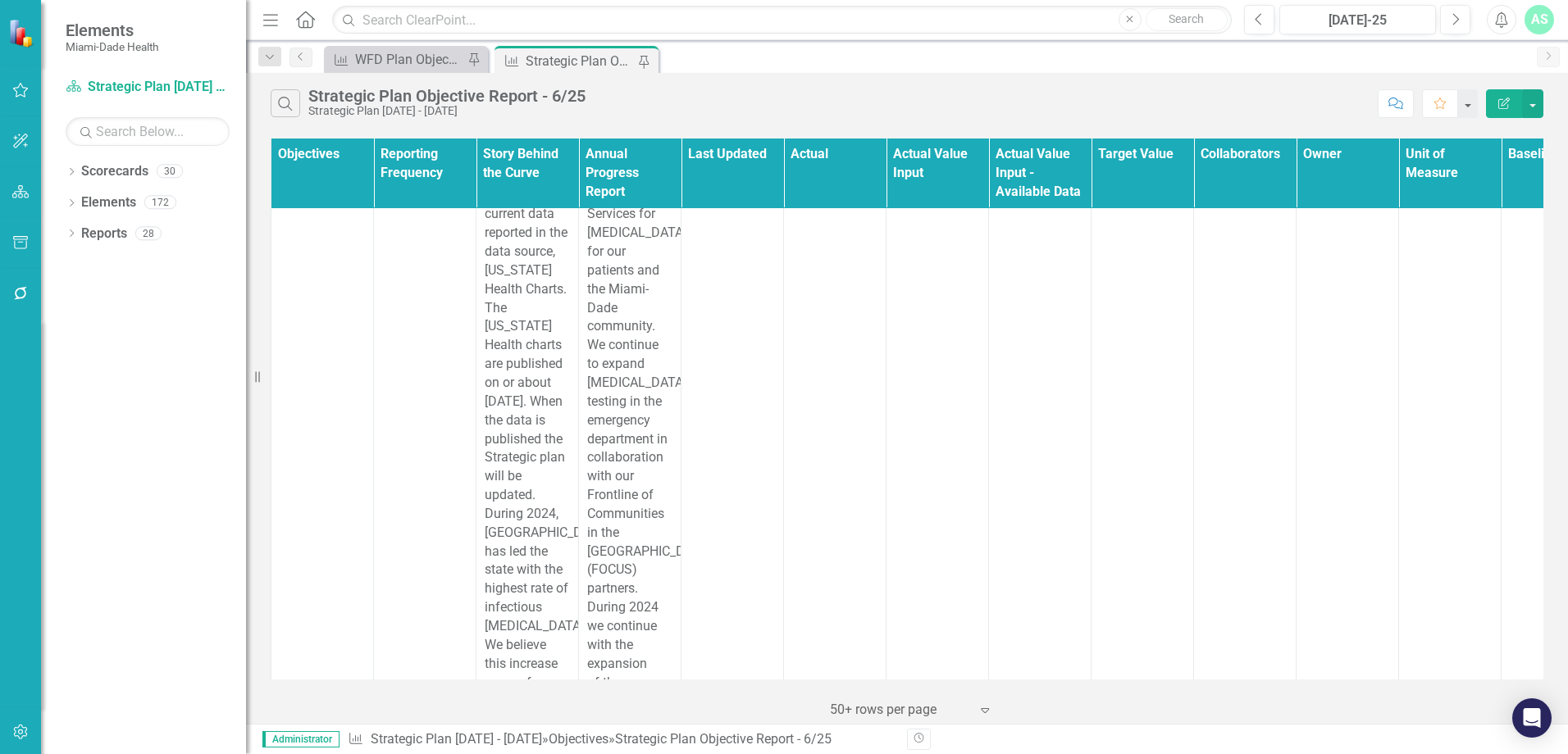 scroll, scrollTop: 4016, scrollLeft: 0, axis: vertical 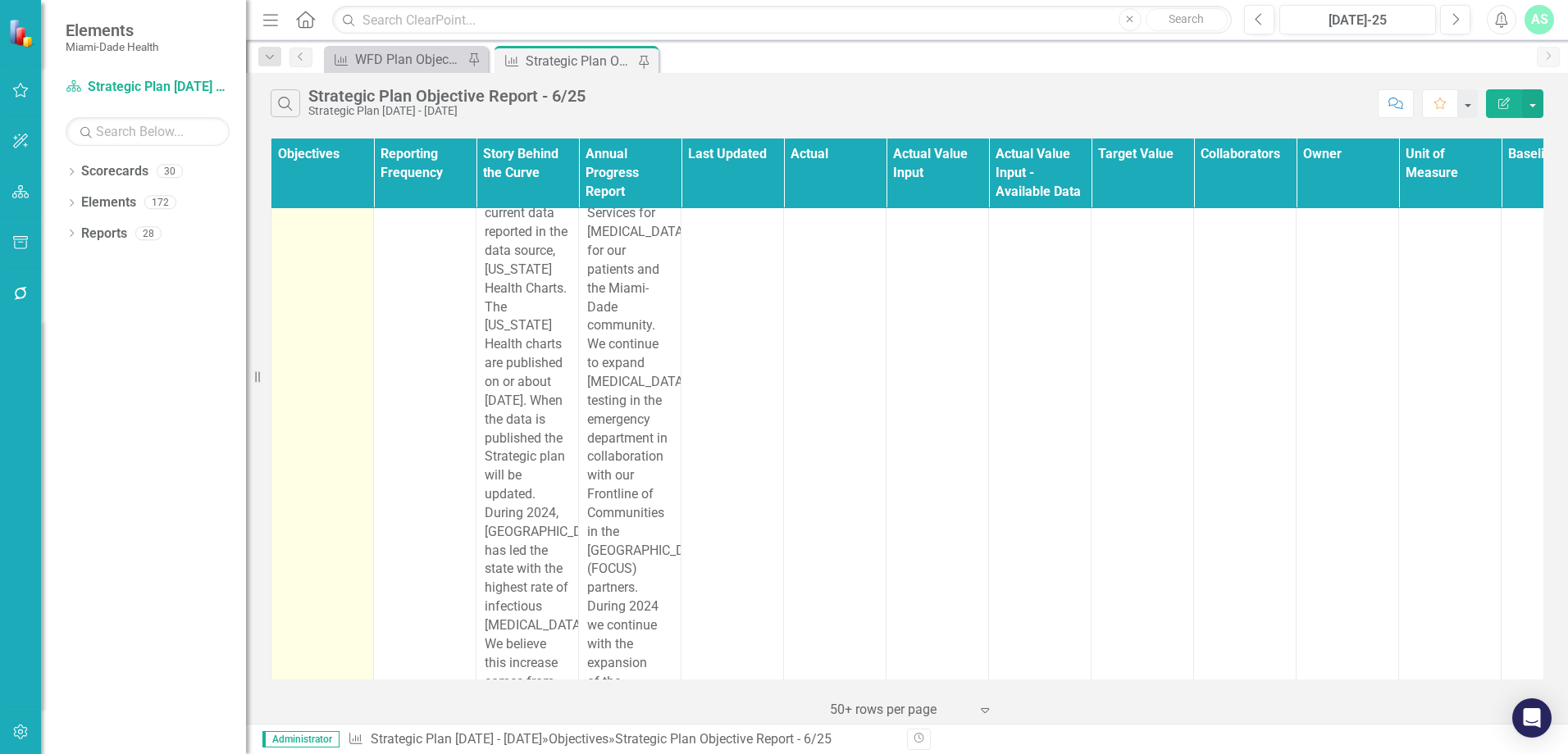 click on "1.1.c: Reduce the rate of infectious [MEDICAL_DATA] in [GEOGRAPHIC_DATA] from 25.0 (2021) to 24 by [DATE]." at bounding box center (371, 154) 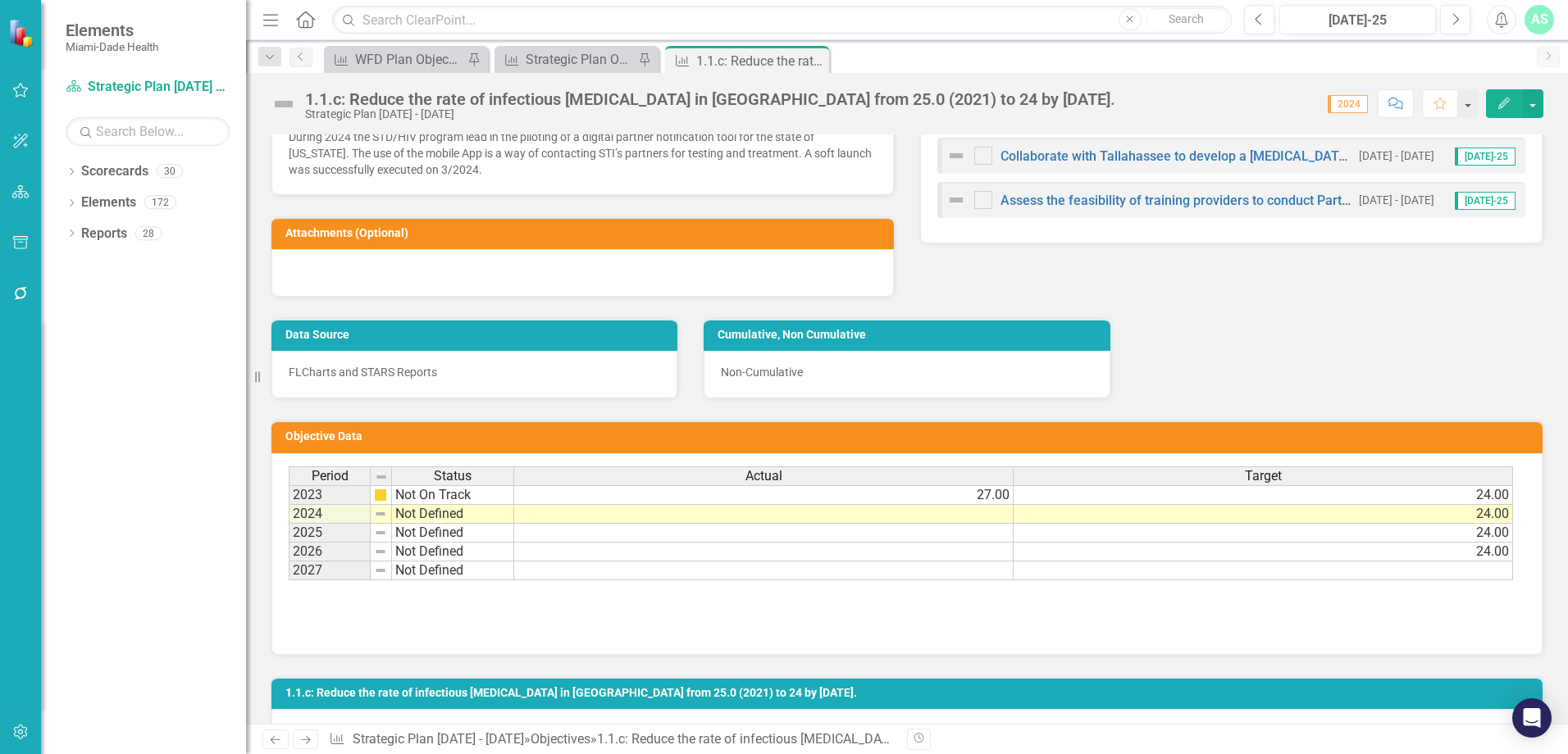 scroll, scrollTop: 1311, scrollLeft: 0, axis: vertical 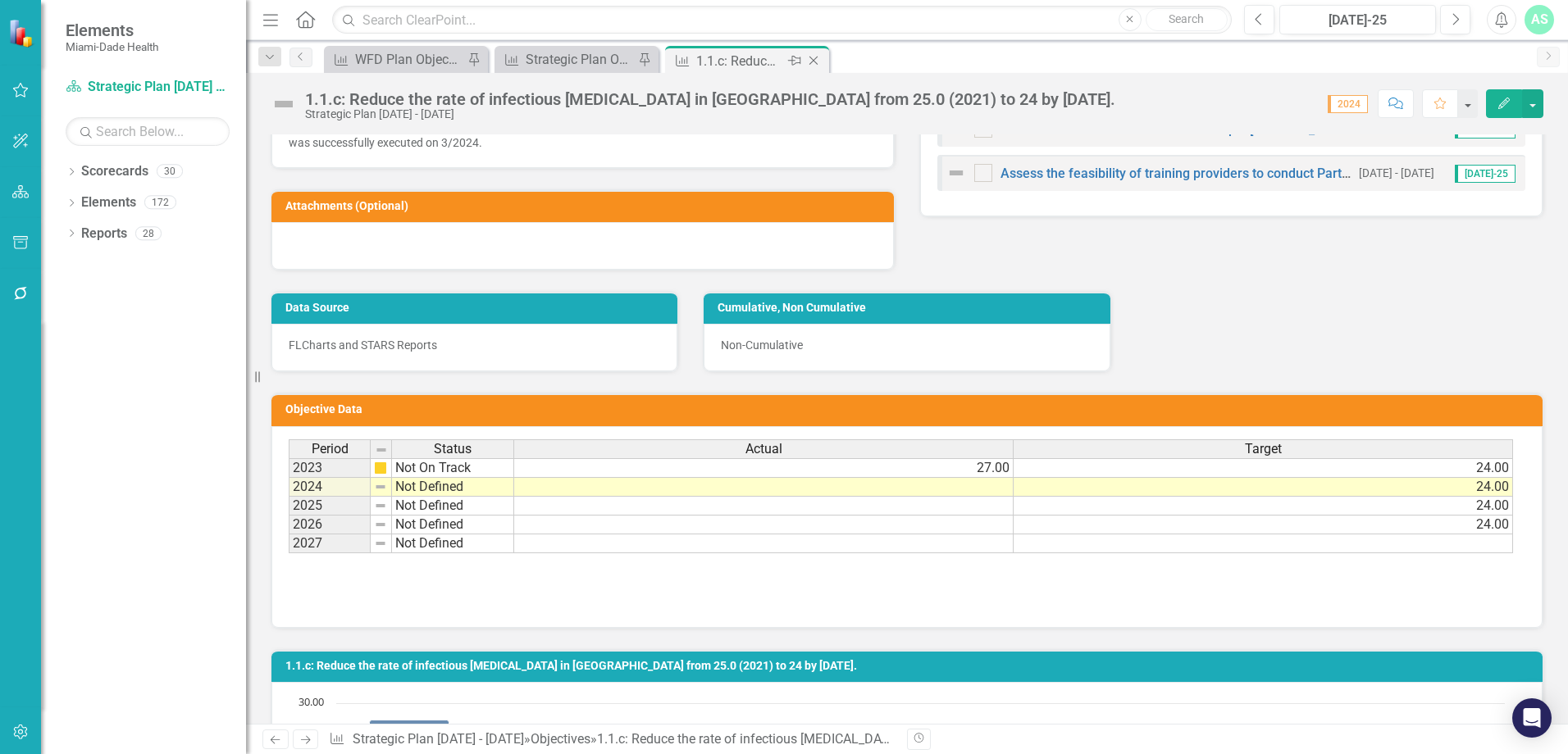 click on "Close" 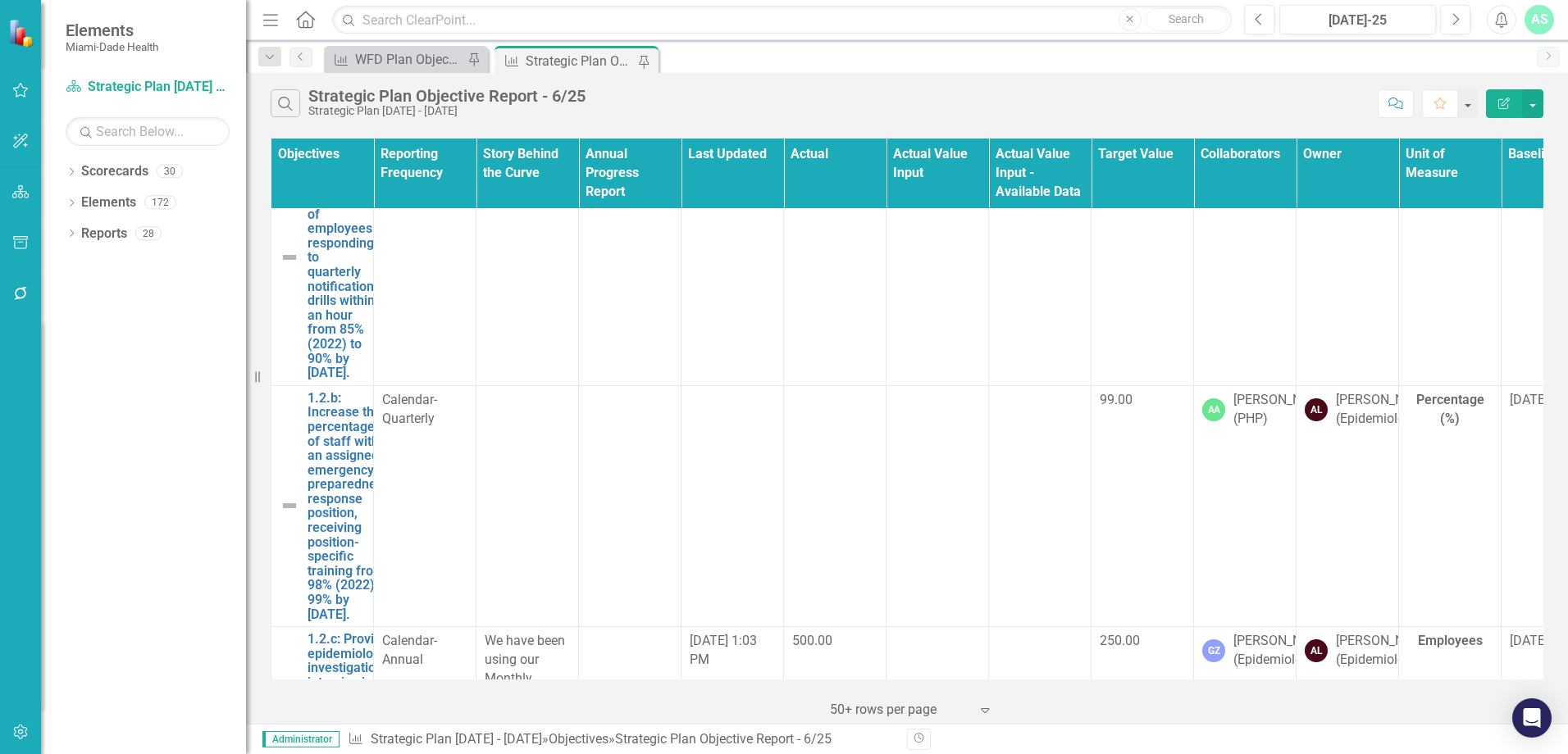 scroll, scrollTop: 5409, scrollLeft: 0, axis: vertical 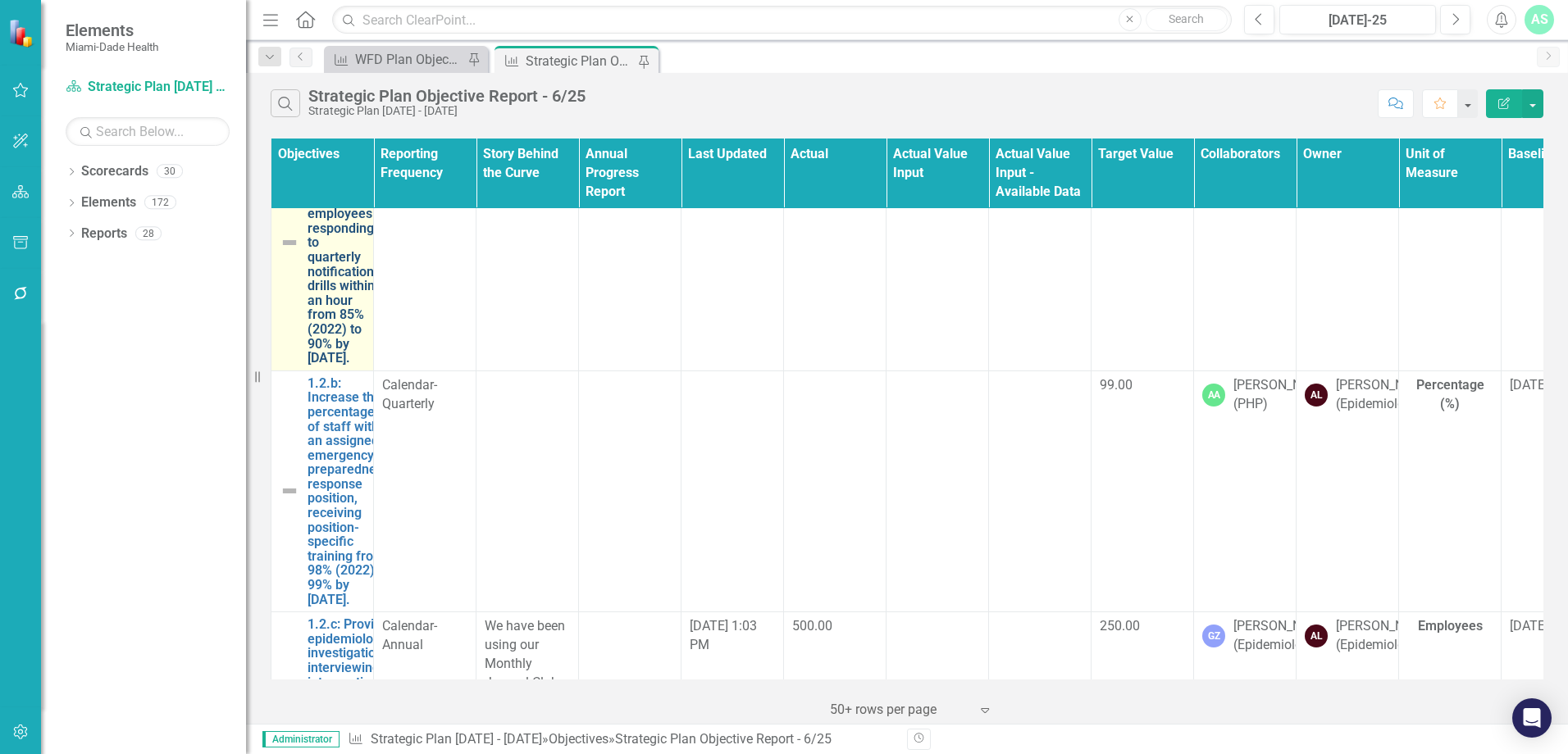 click on "1.2.a: Increase the average percentage of employees responding to quarterly notification drills within an hour from 85% (2022) to 90% by [DATE]." at bounding box center [341, 243] 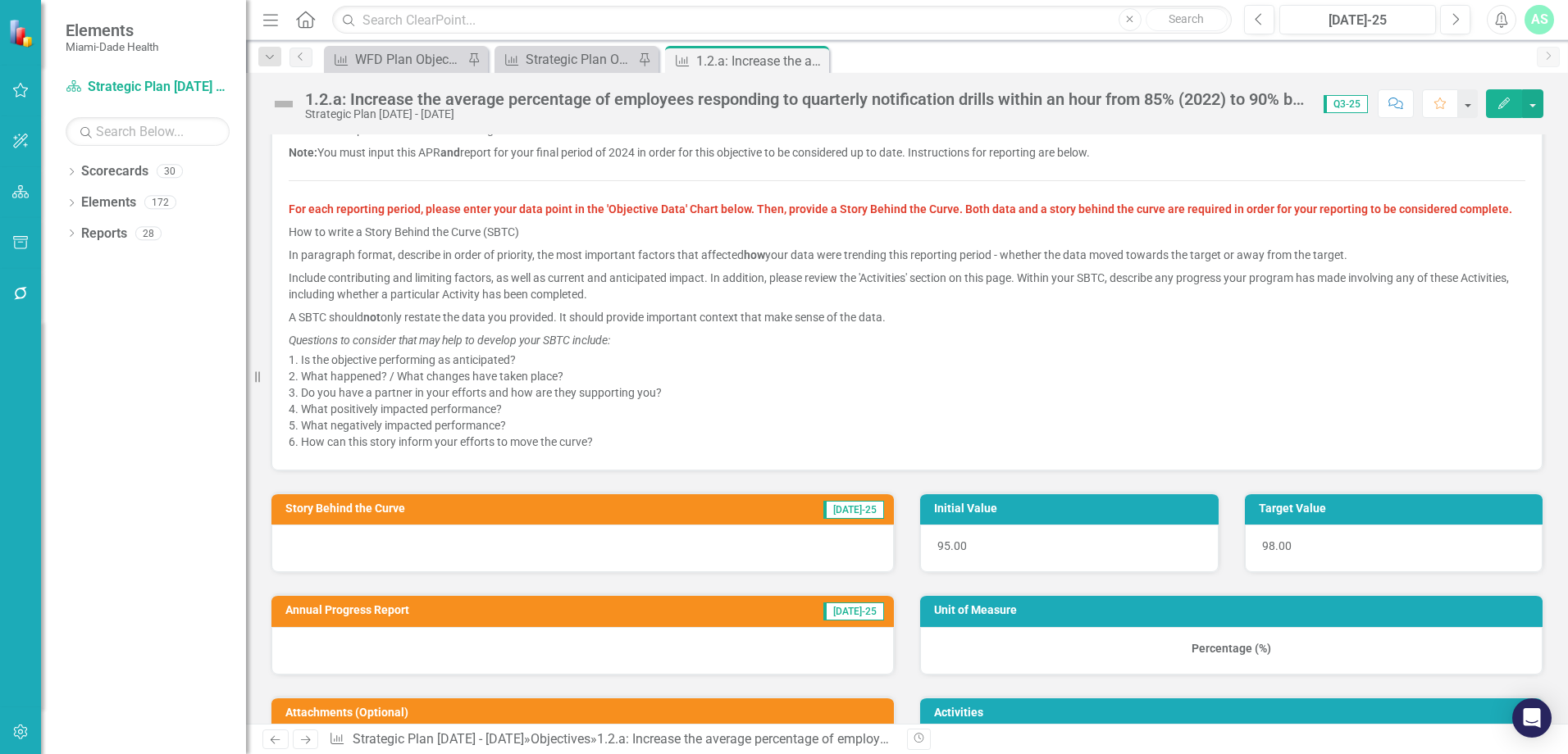 scroll, scrollTop: 302, scrollLeft: 0, axis: vertical 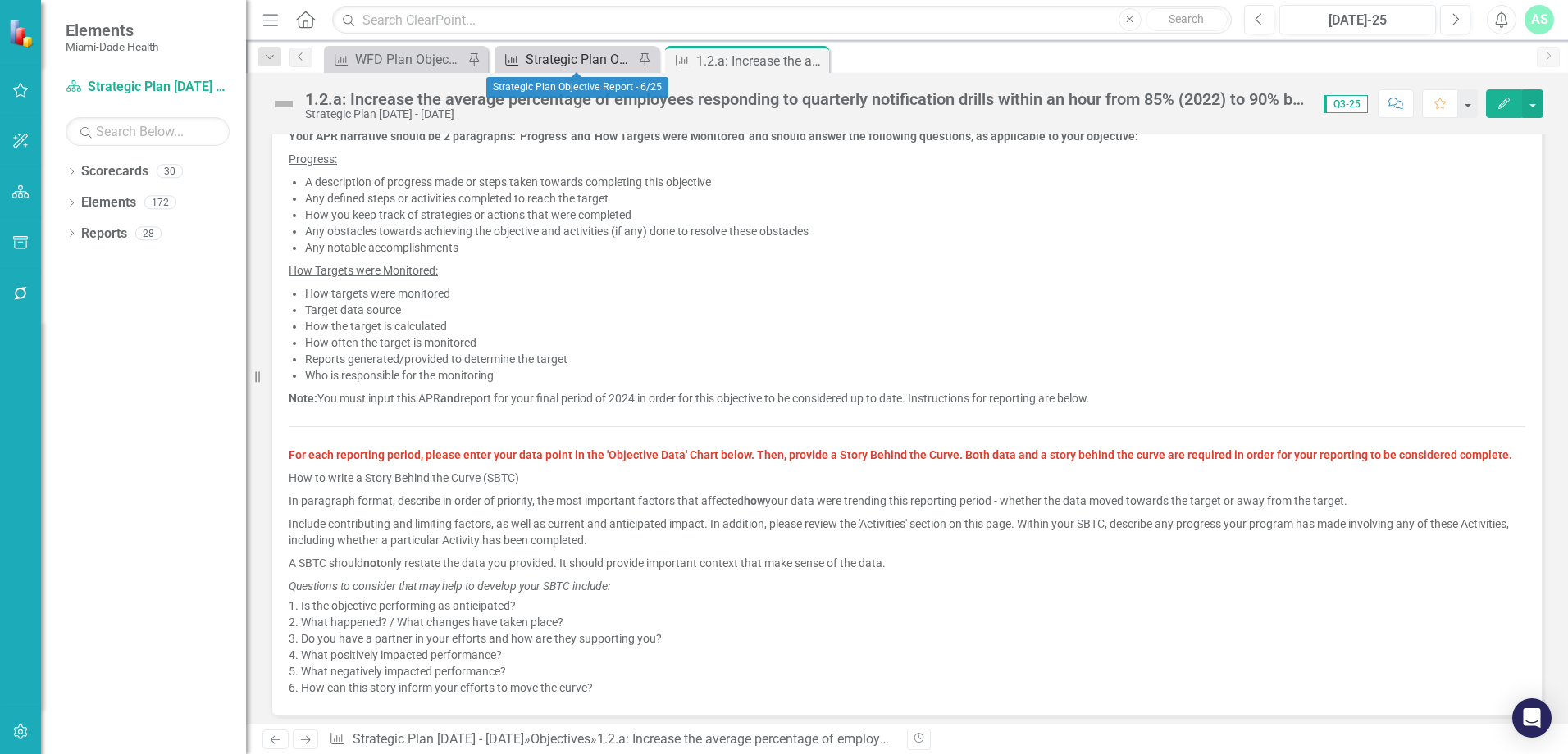 click on "Strategic Plan Objective Report - 6/25" at bounding box center (580, 59) 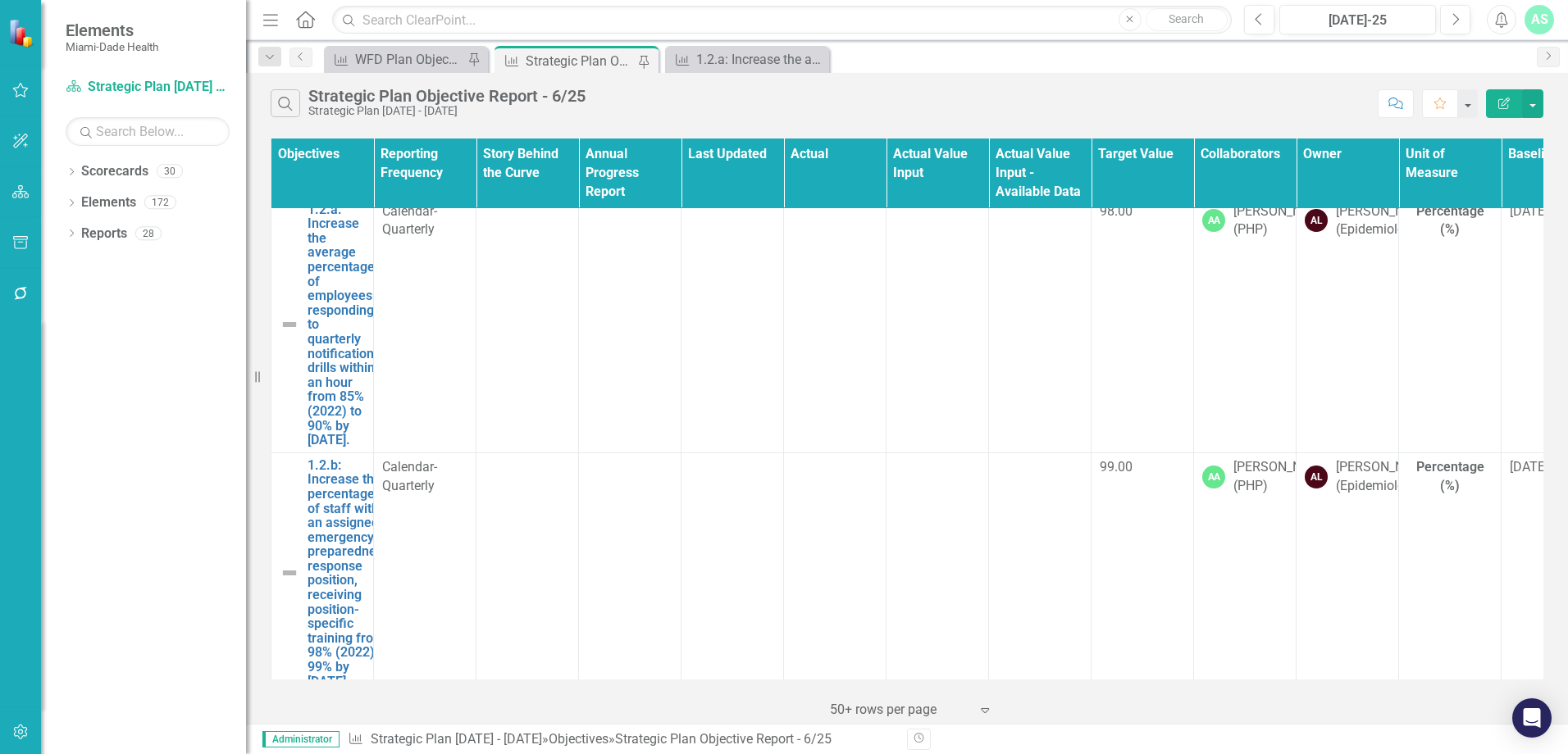 scroll, scrollTop: 5409, scrollLeft: 0, axis: vertical 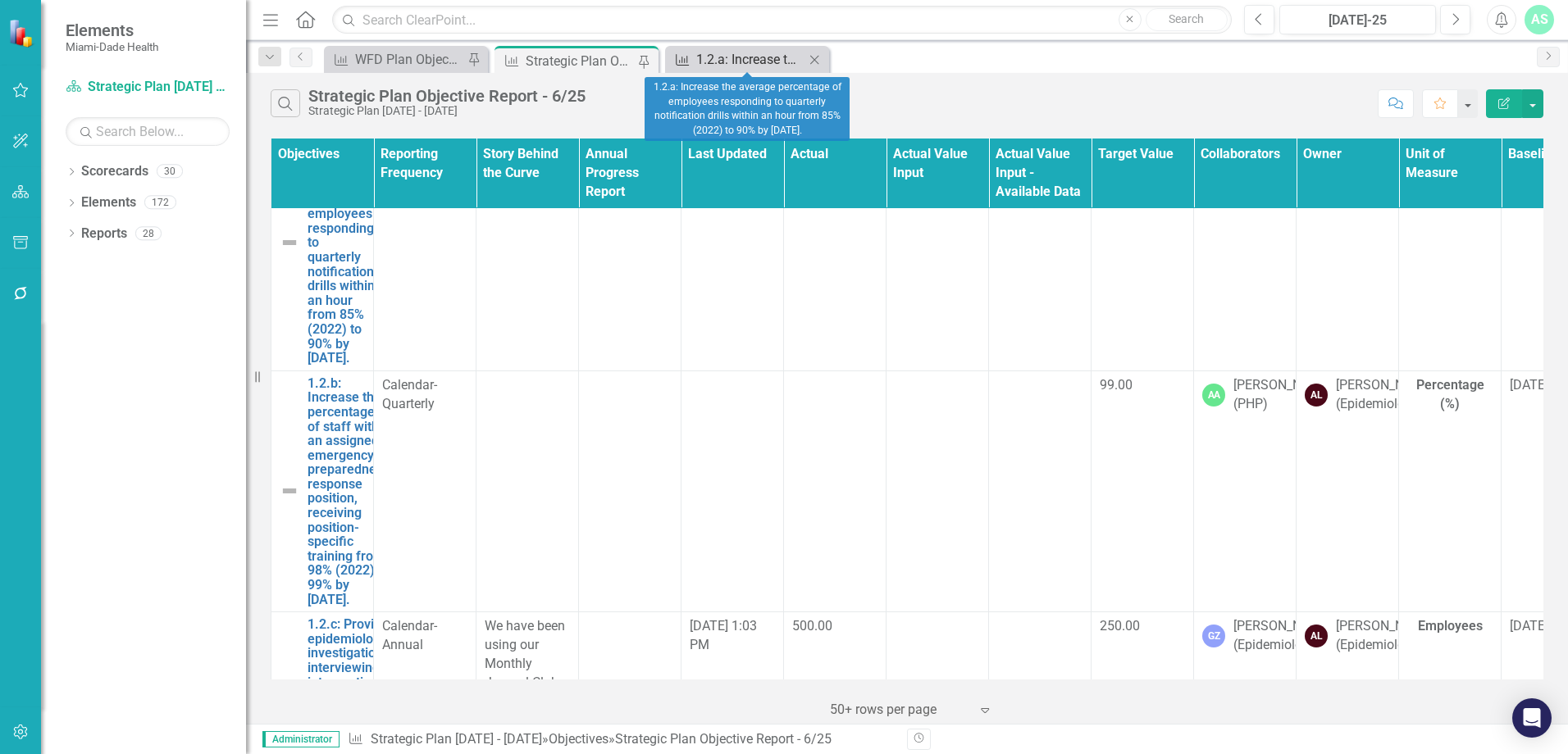 click on "1.2.a: Increase the average percentage of employees responding to quarterly notification drills within an hour from 85% (2022) to 90% by [DATE]." at bounding box center [750, 59] 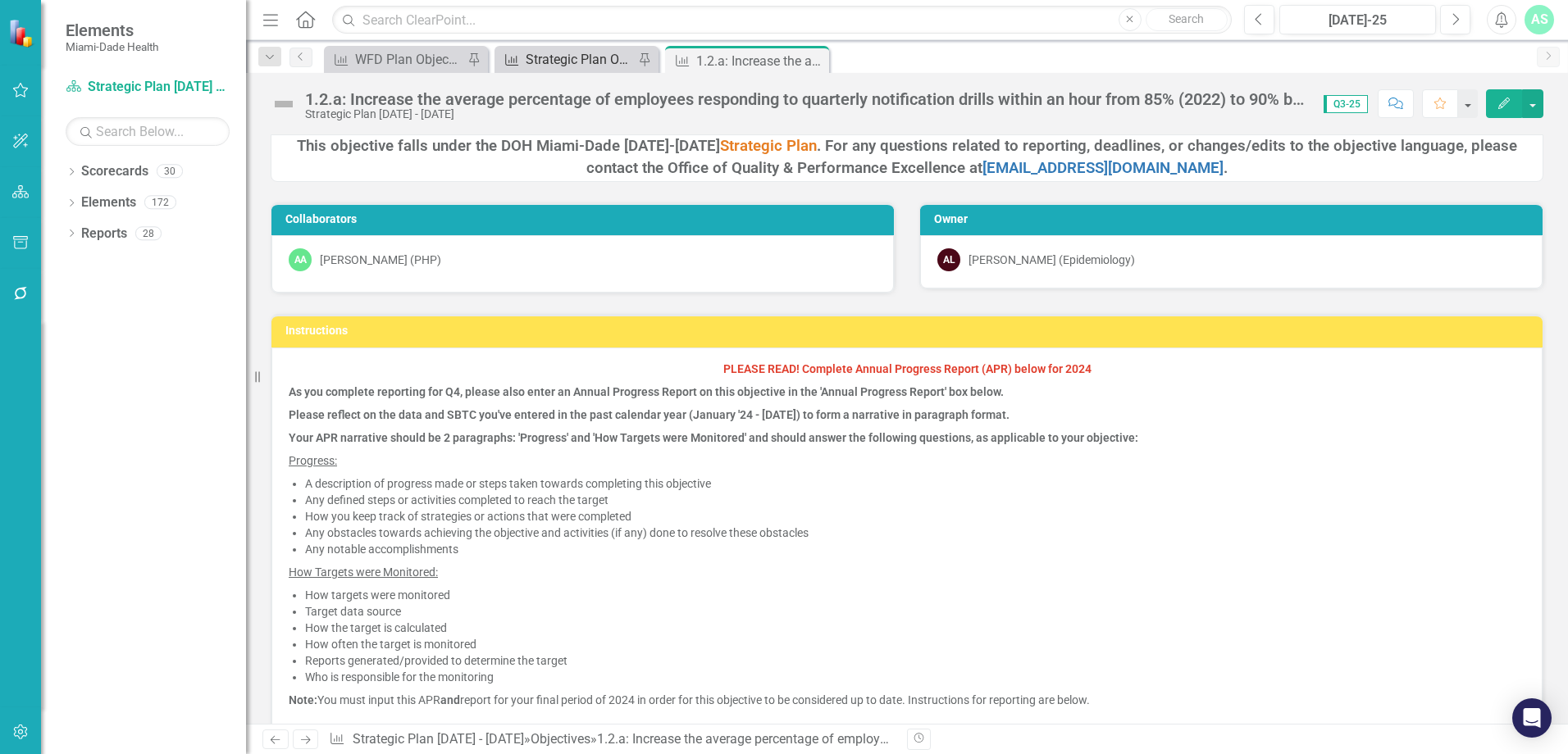 click on "Strategic Plan Objective Report - 6/25" at bounding box center (580, 59) 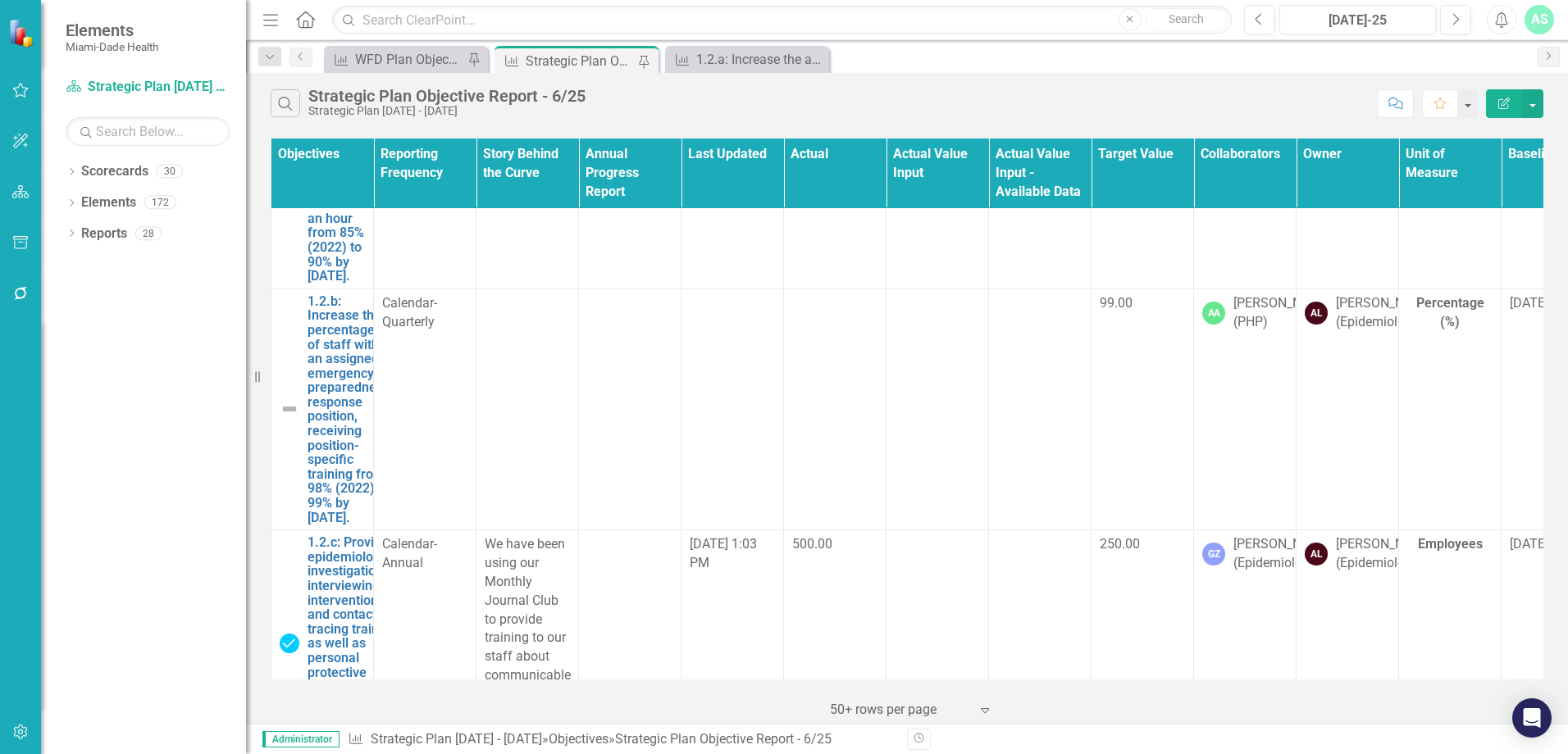 scroll, scrollTop: 5409, scrollLeft: 0, axis: vertical 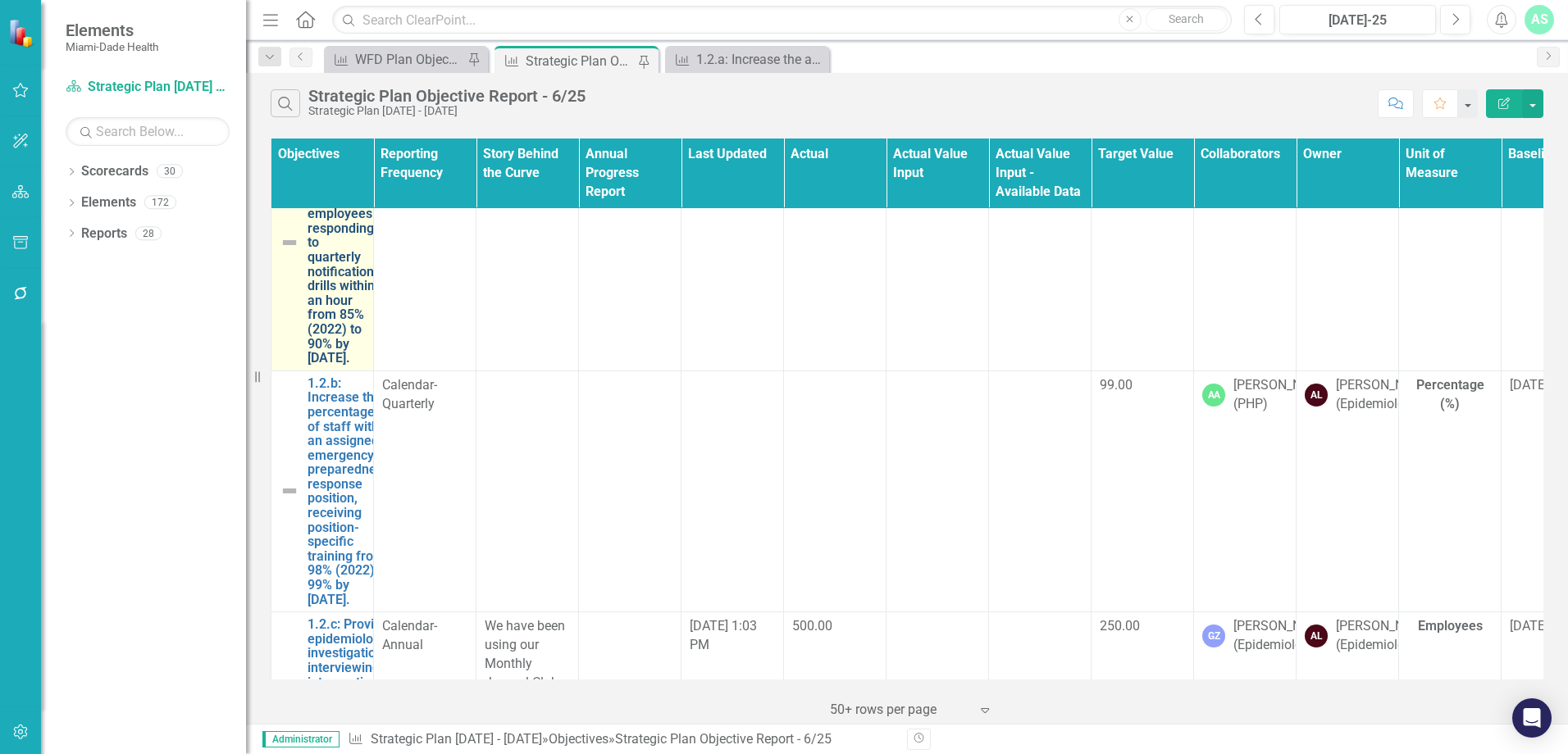 click on "1.2.a: Increase the average percentage of employees responding to quarterly notification drills within an hour from 85% (2022) to 90% by [DATE]." at bounding box center (341, 243) 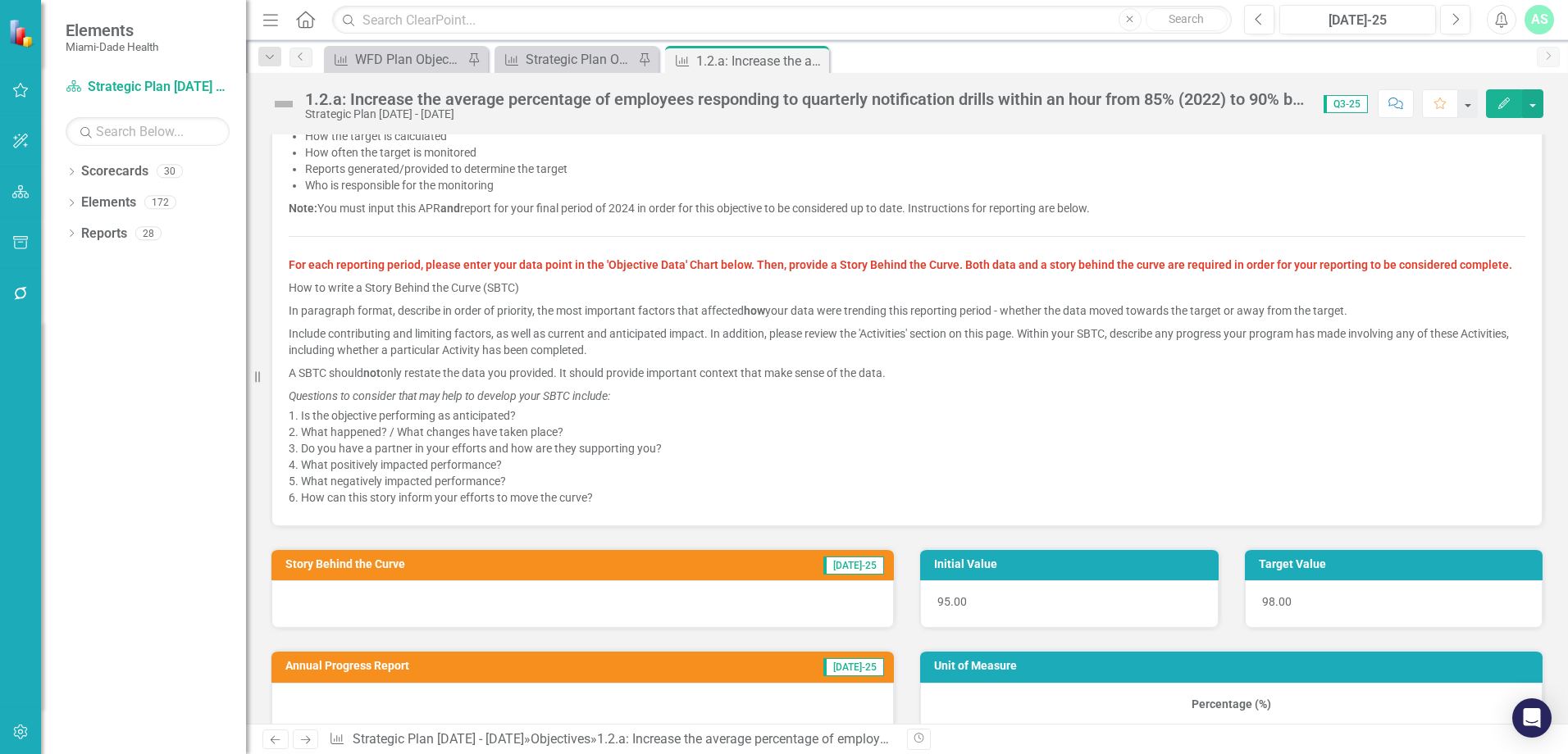 scroll, scrollTop: 574, scrollLeft: 0, axis: vertical 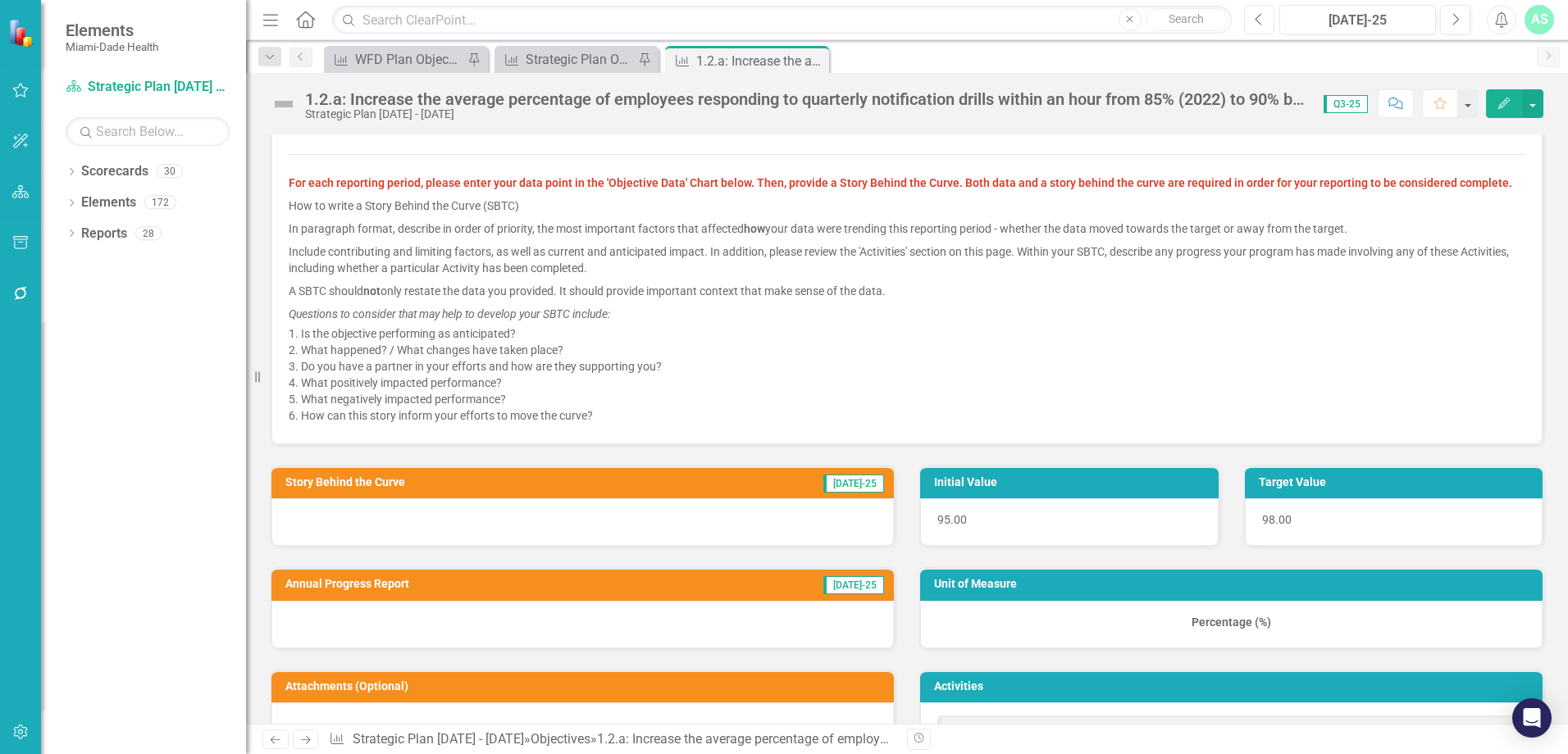 click on "Previous" at bounding box center (1259, 20) 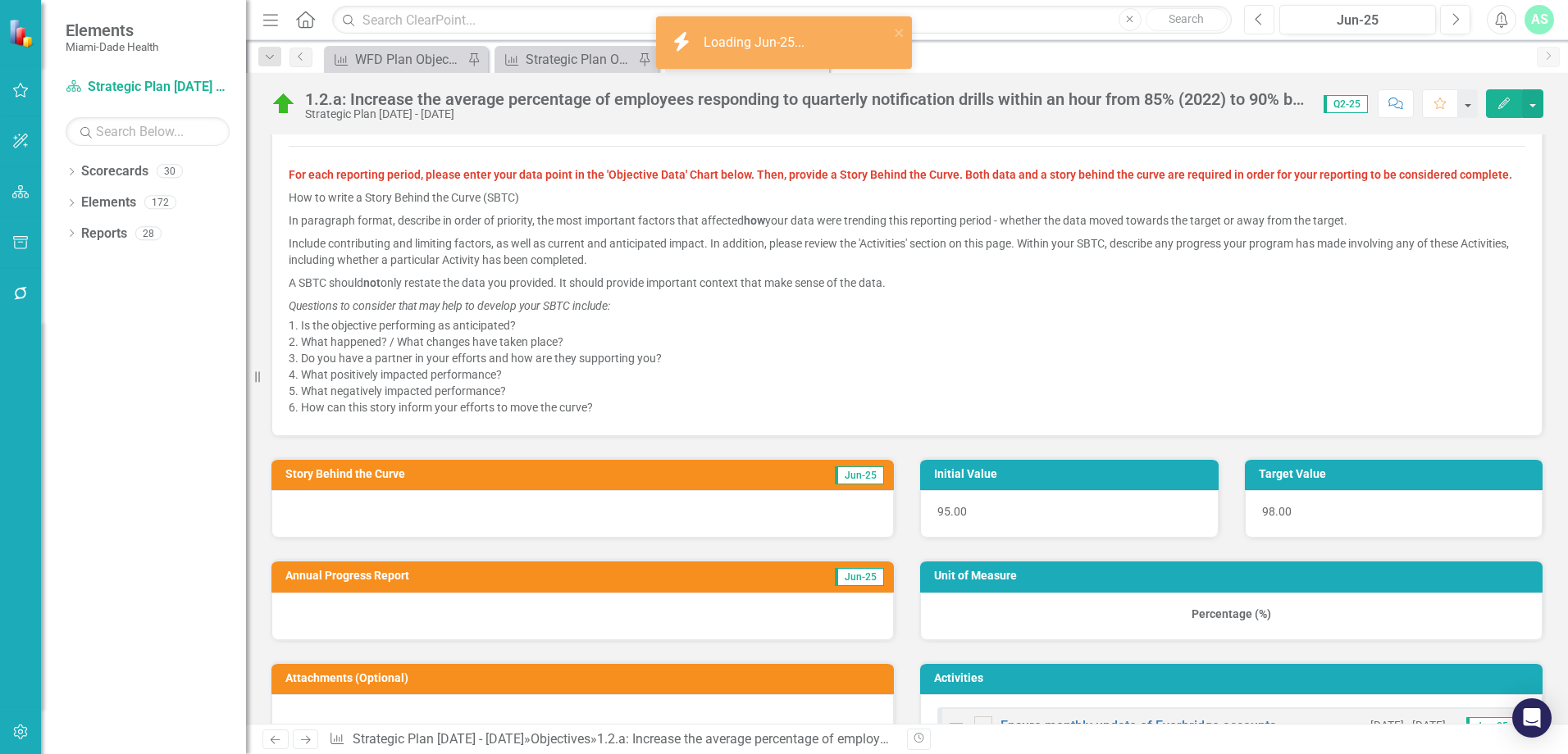 scroll, scrollTop: 738, scrollLeft: 0, axis: vertical 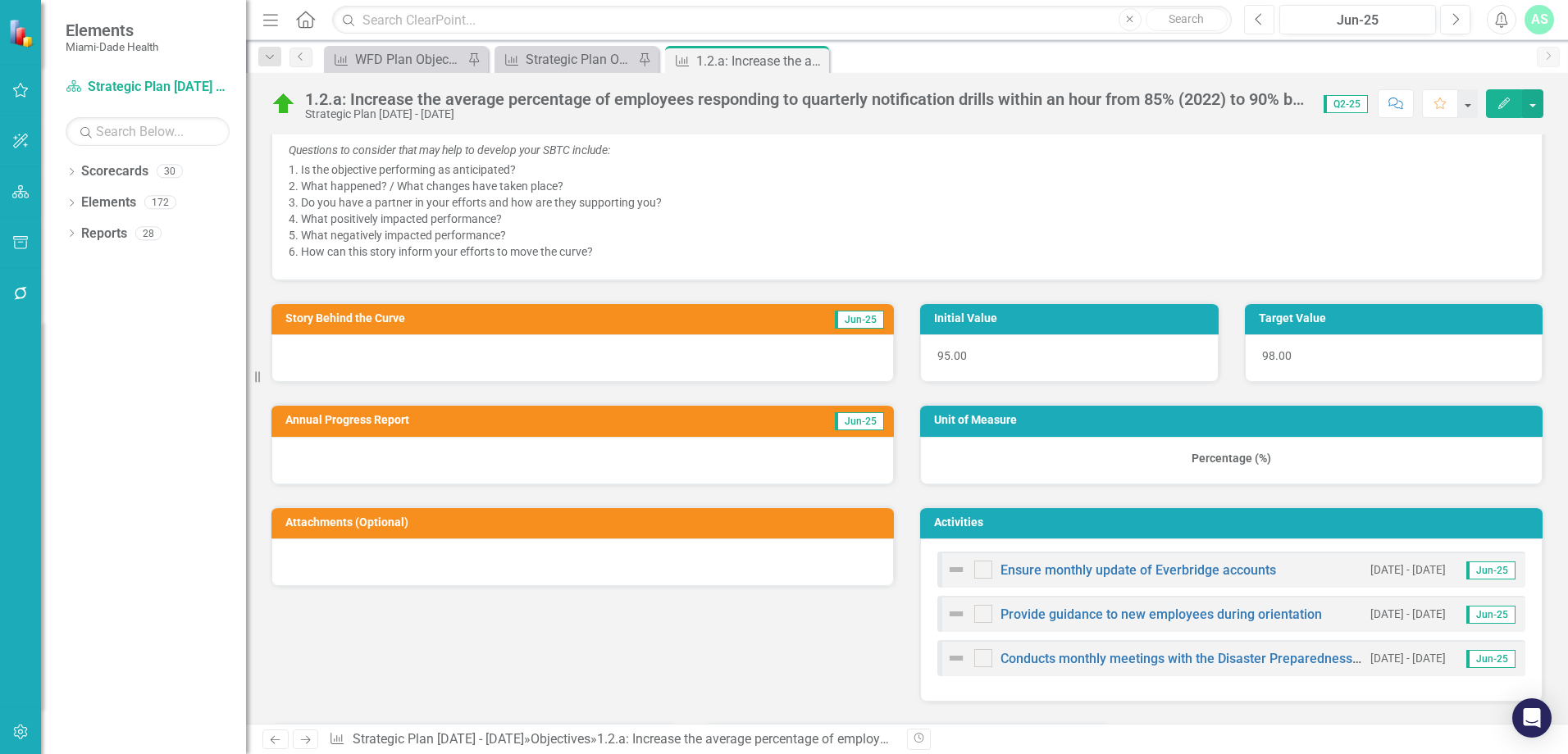 click on "Previous" 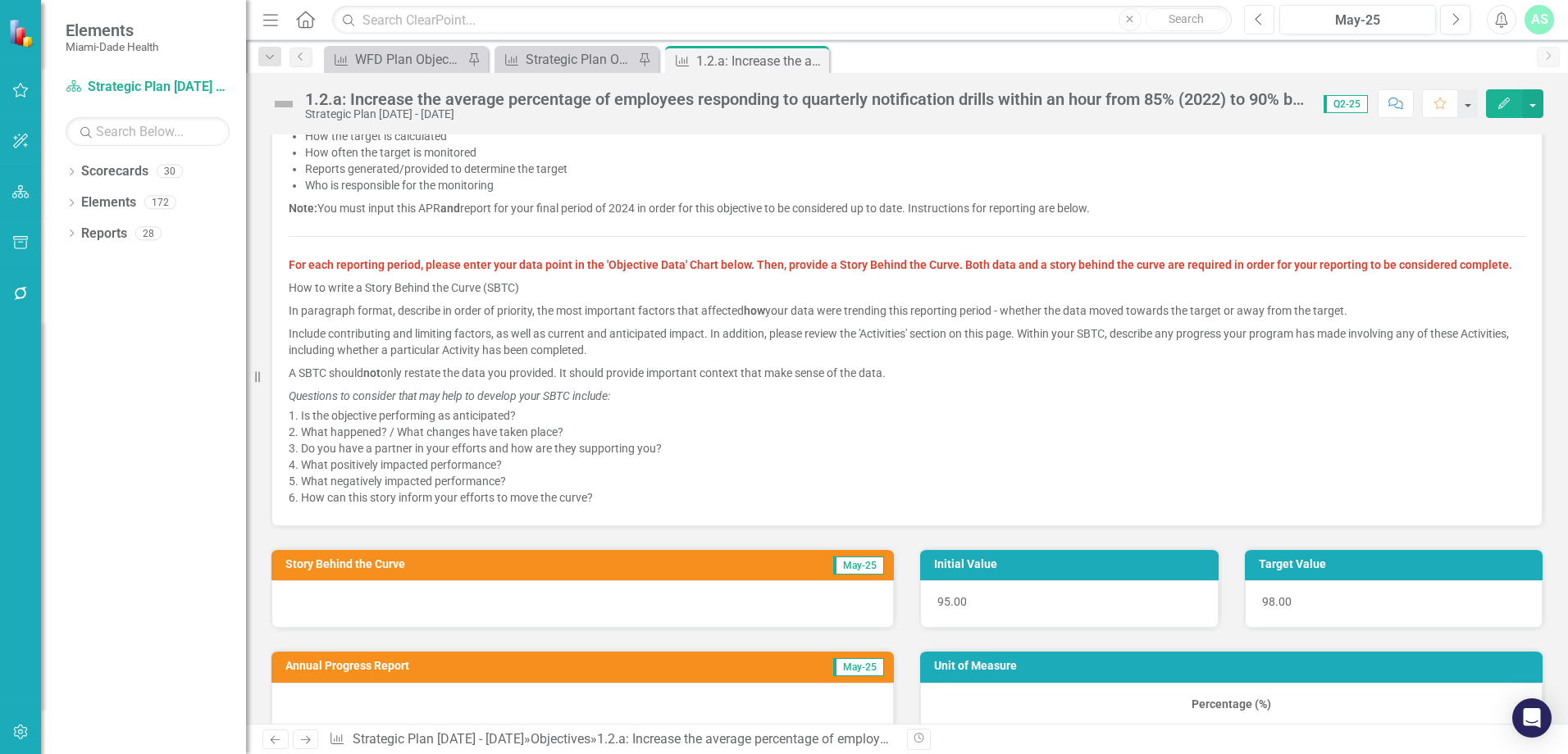scroll, scrollTop: 738, scrollLeft: 0, axis: vertical 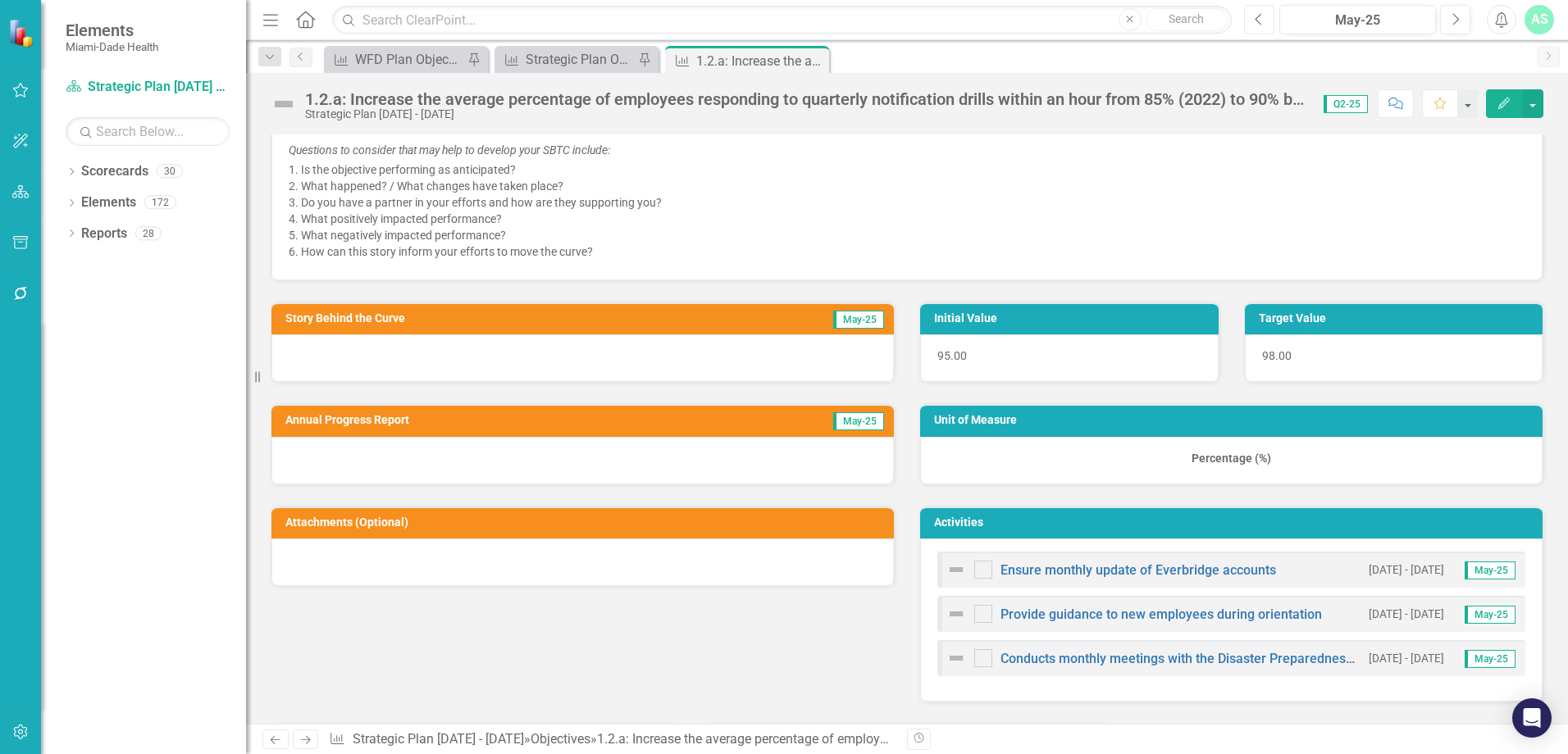 click 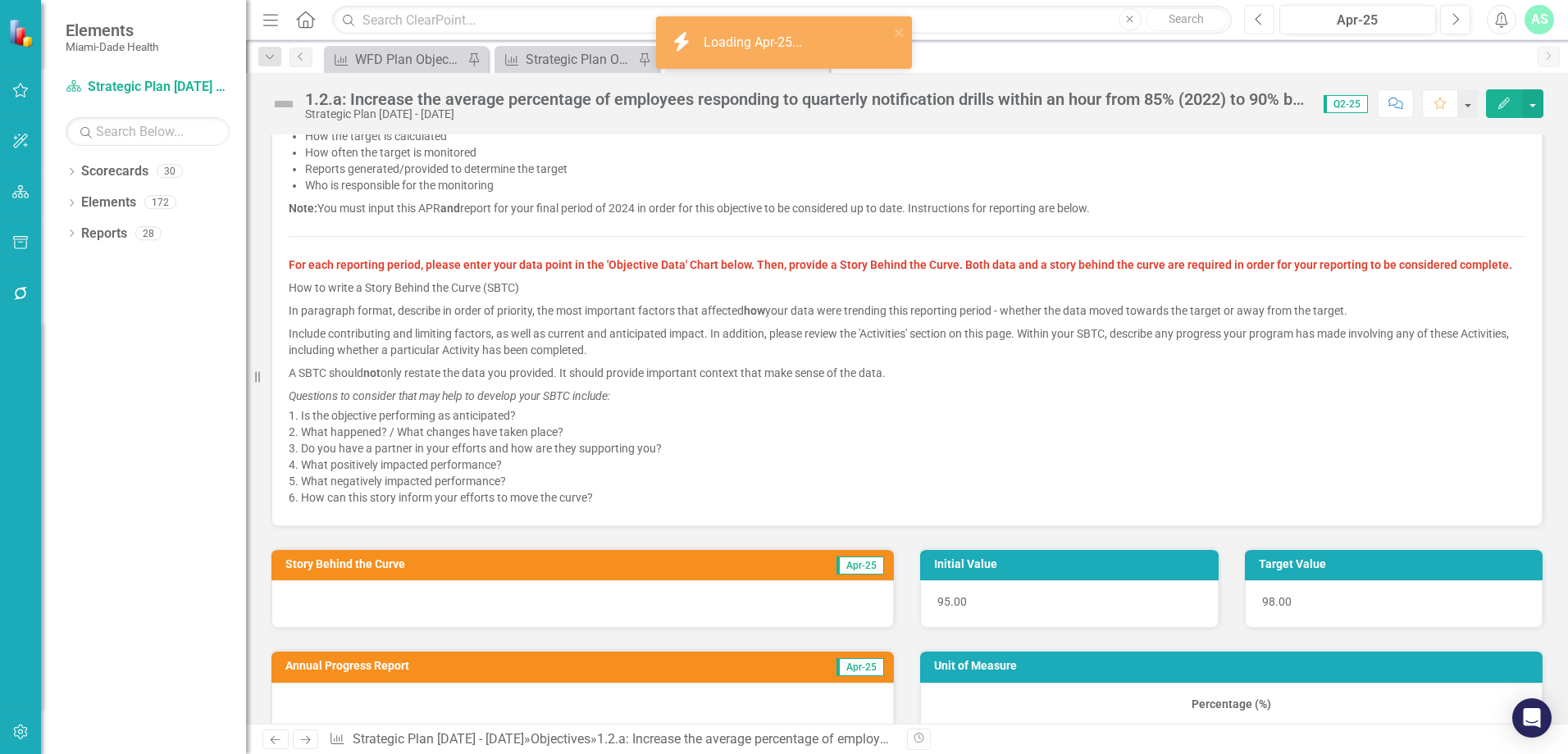 scroll, scrollTop: 738, scrollLeft: 0, axis: vertical 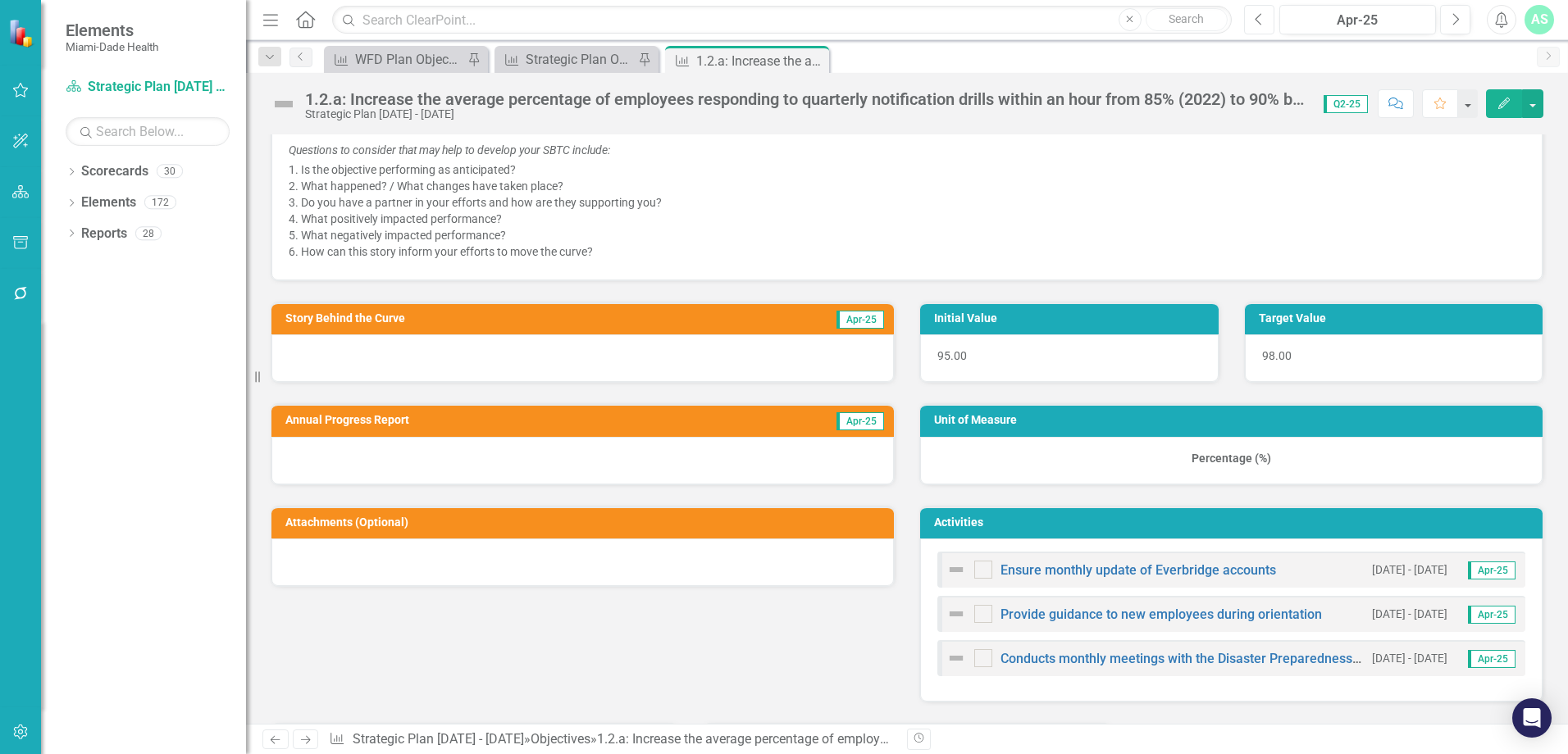 click on "Previous" 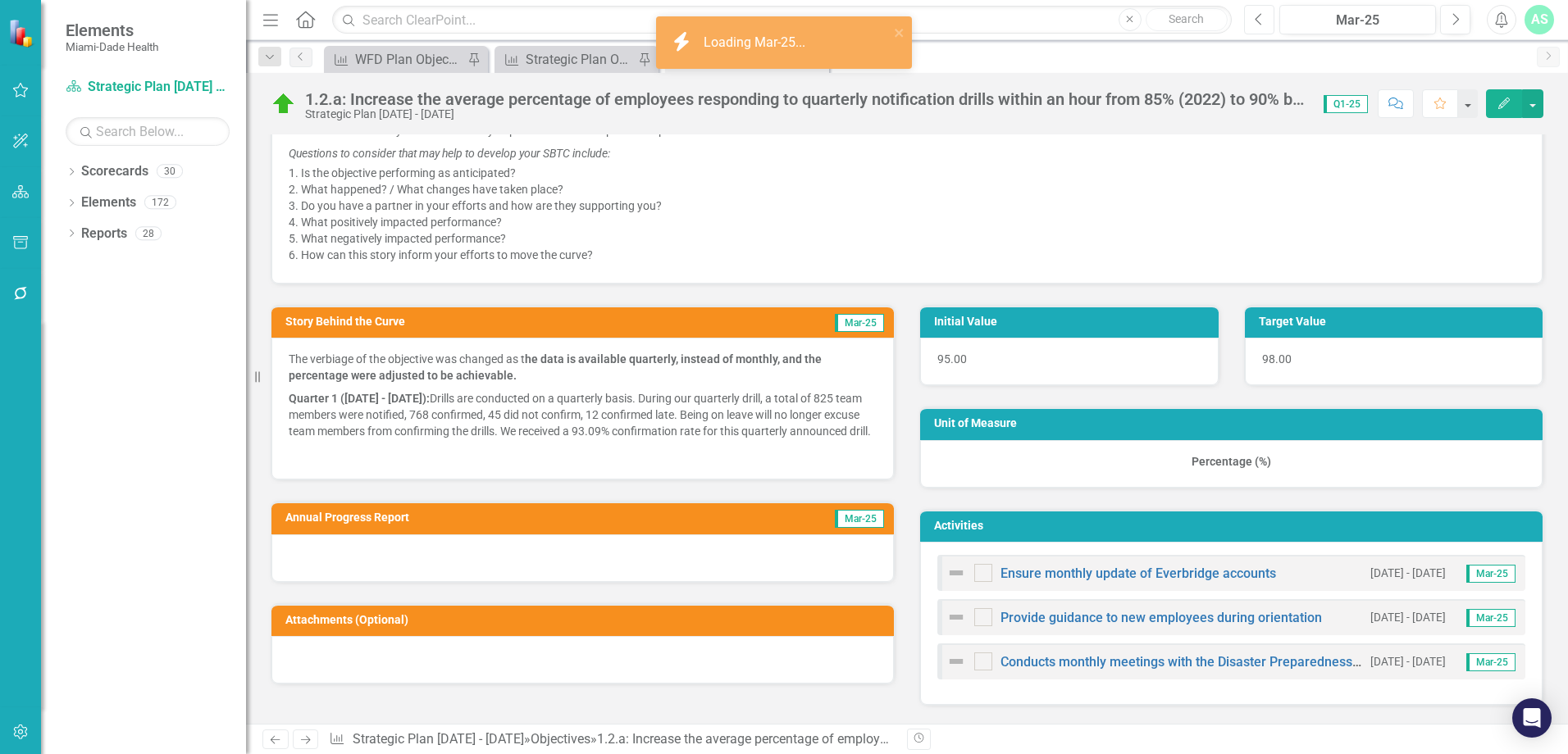 scroll, scrollTop: 738, scrollLeft: 0, axis: vertical 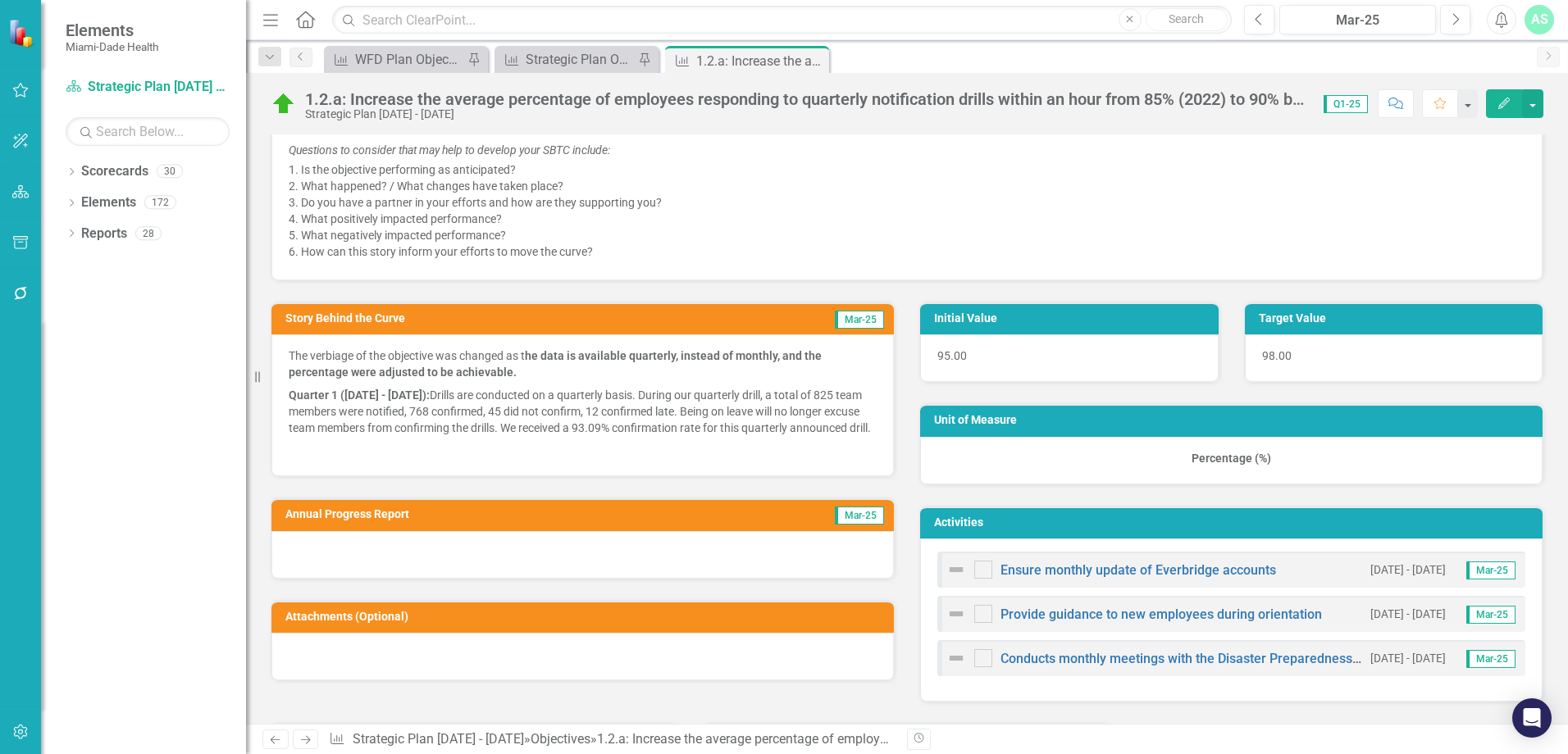 click on "Quarter 1 ([DATE] - [DATE]):  Drills are conducted on a quarterly basis. During our quarterly drill, a total of 825 team members were notified, 768 confirmed, 45 did not confirm, 12 confirmed late. Being on leave will no longer excuse team members from confirming the drills. We received a 93.09% confirmation rate for this quarterly announced drill." at bounding box center [582, 411] 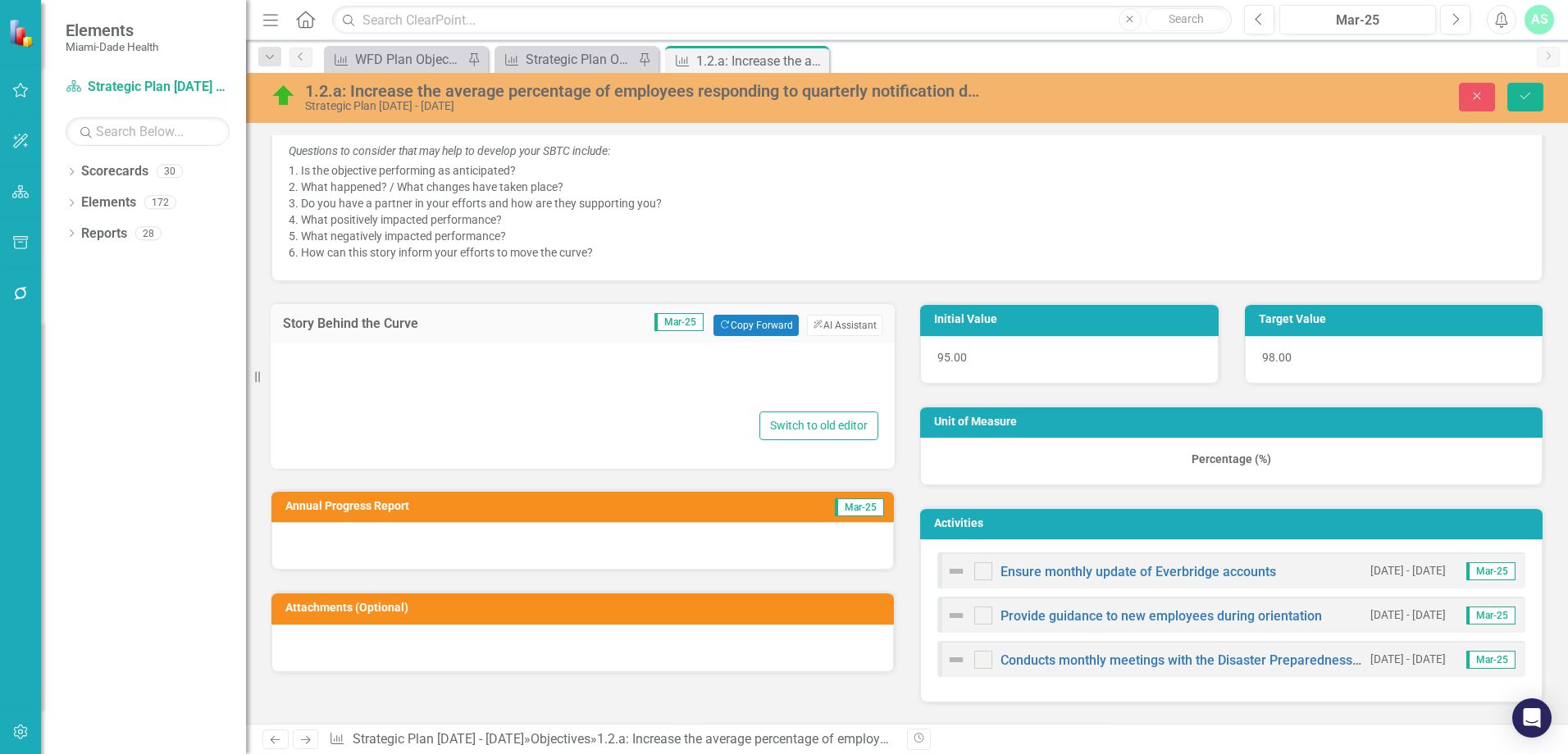 type on "<p>The verbiage of the objective was changed as t<strong>he data is available quarterly, instead of monthly, and the percentage were adjusted to be achievable.</strong></p>
<p><strong>Quarter 1 ([DATE] - [DATE]): </strong>Drills are conducted on a quarterly basis. During our quarterly drill, a total of 825 team members were notified, 768 confirmed, 45 did not confirm, 12 confirmed late. Being on leave will no longer excuse team members from confirming the drills. We received a 93.09% confirmation rate for this quarterly announced drill.</p>
<p>&nbsp;</p>" 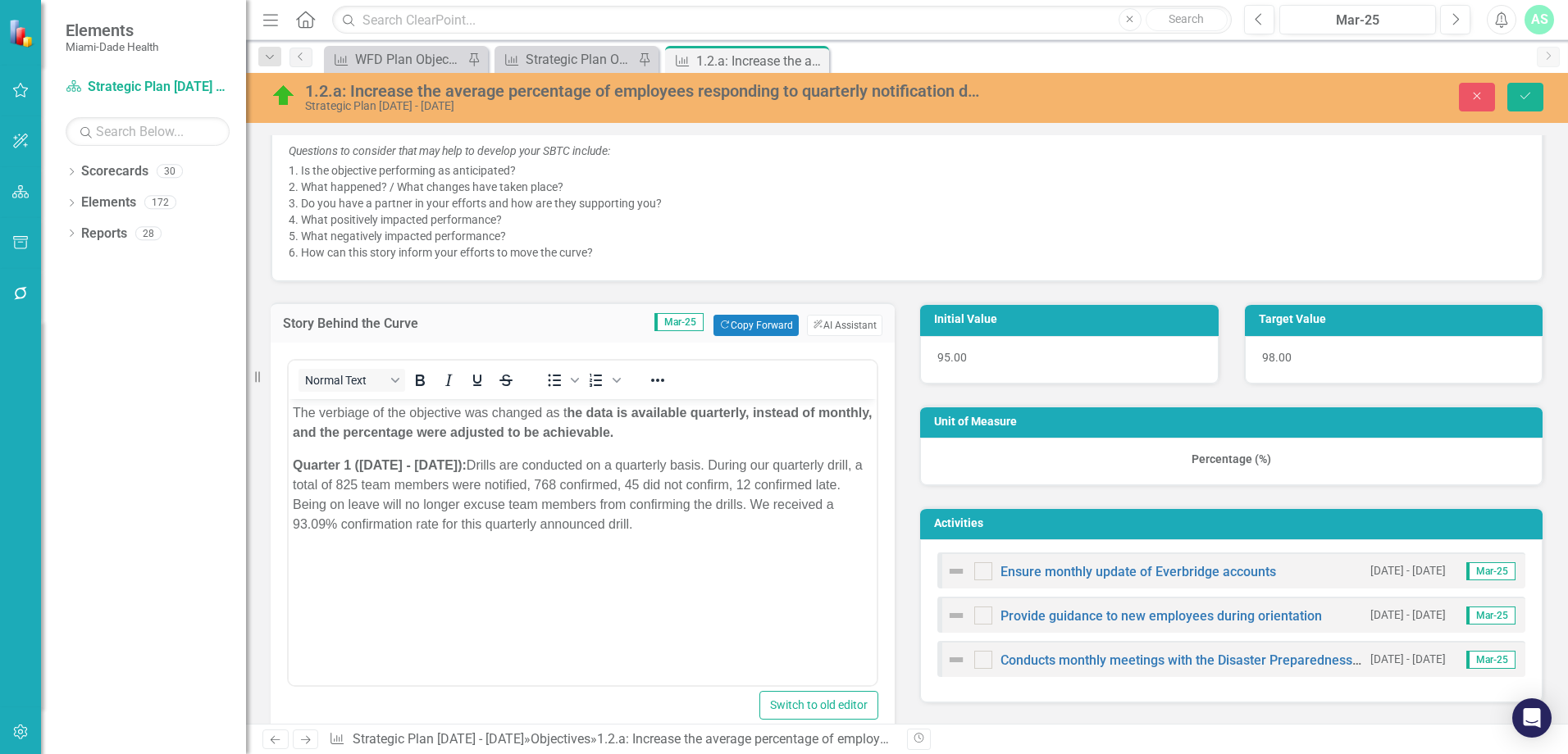 scroll, scrollTop: 0, scrollLeft: 0, axis: both 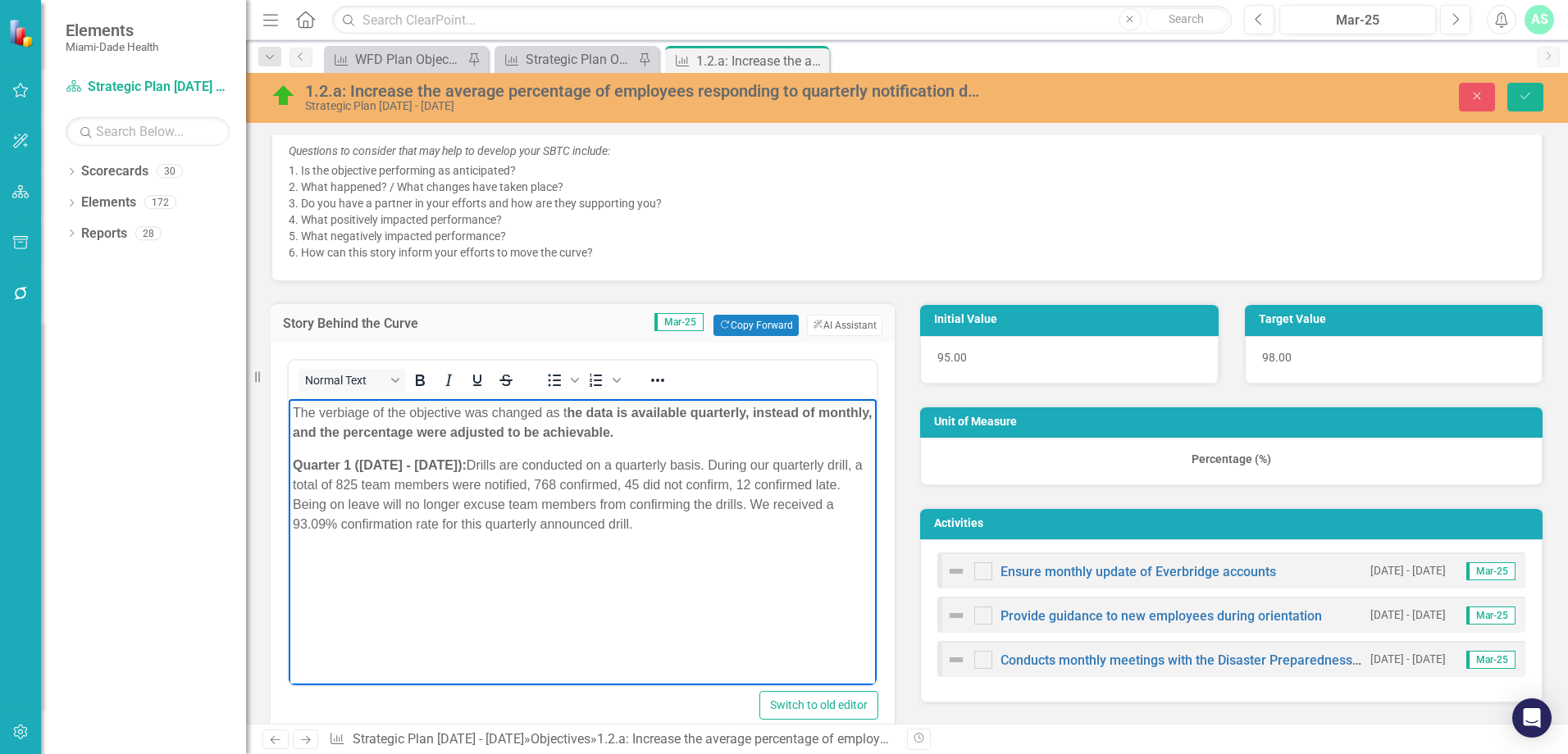 drag, startPoint x: 647, startPoint y: 525, endPoint x: 499, endPoint y: 465, distance: 159.6997 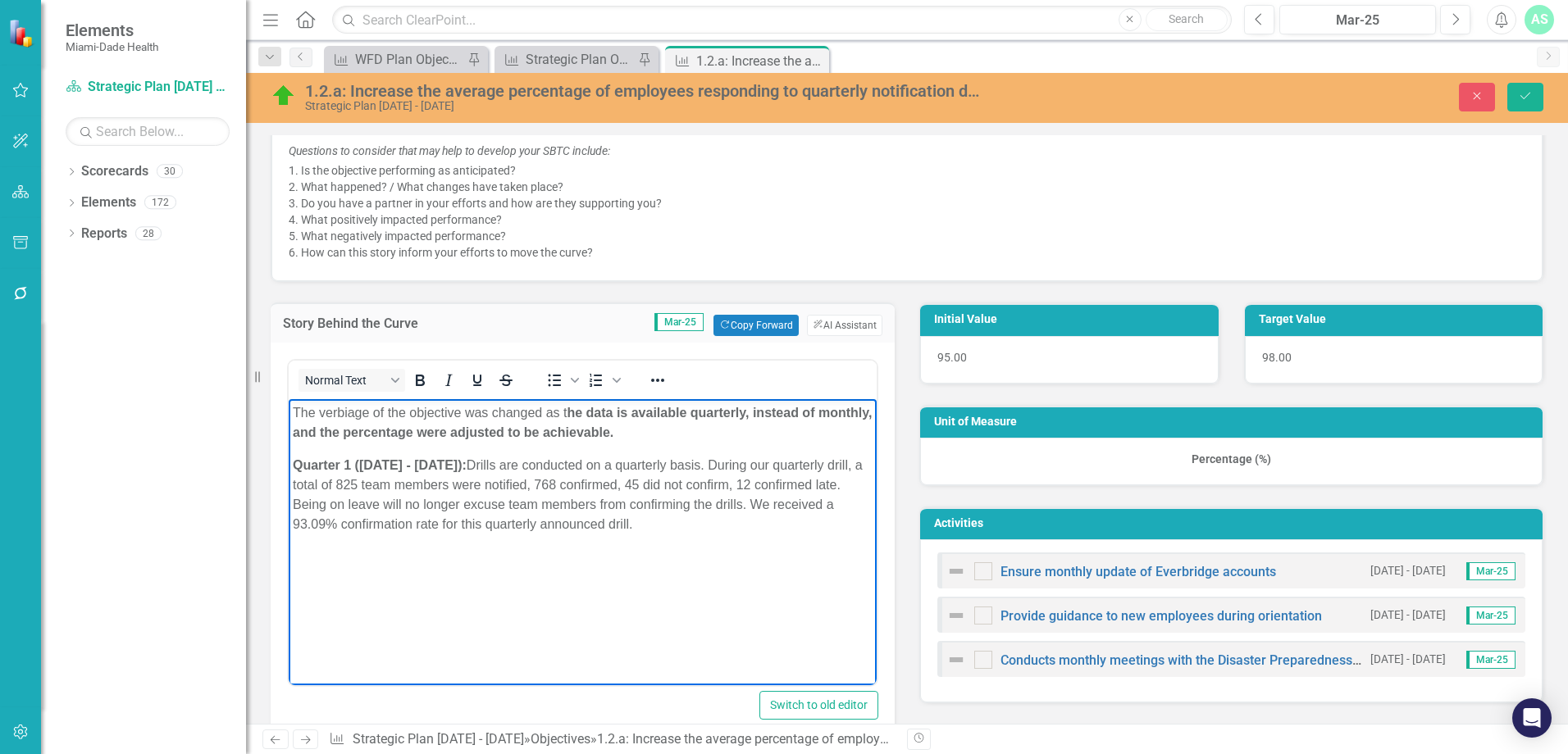 click on "Quarter 1 ([DATE] - [DATE]):  Drills are conducted on a quarterly basis. During our quarterly drill, a total of 825 team members were notified, 768 confirmed, 45 did not confirm, 12 confirmed late. Being on leave will no longer excuse team members from confirming the drills. We received a 93.09% confirmation rate for this quarterly announced drill." at bounding box center [582, 495] 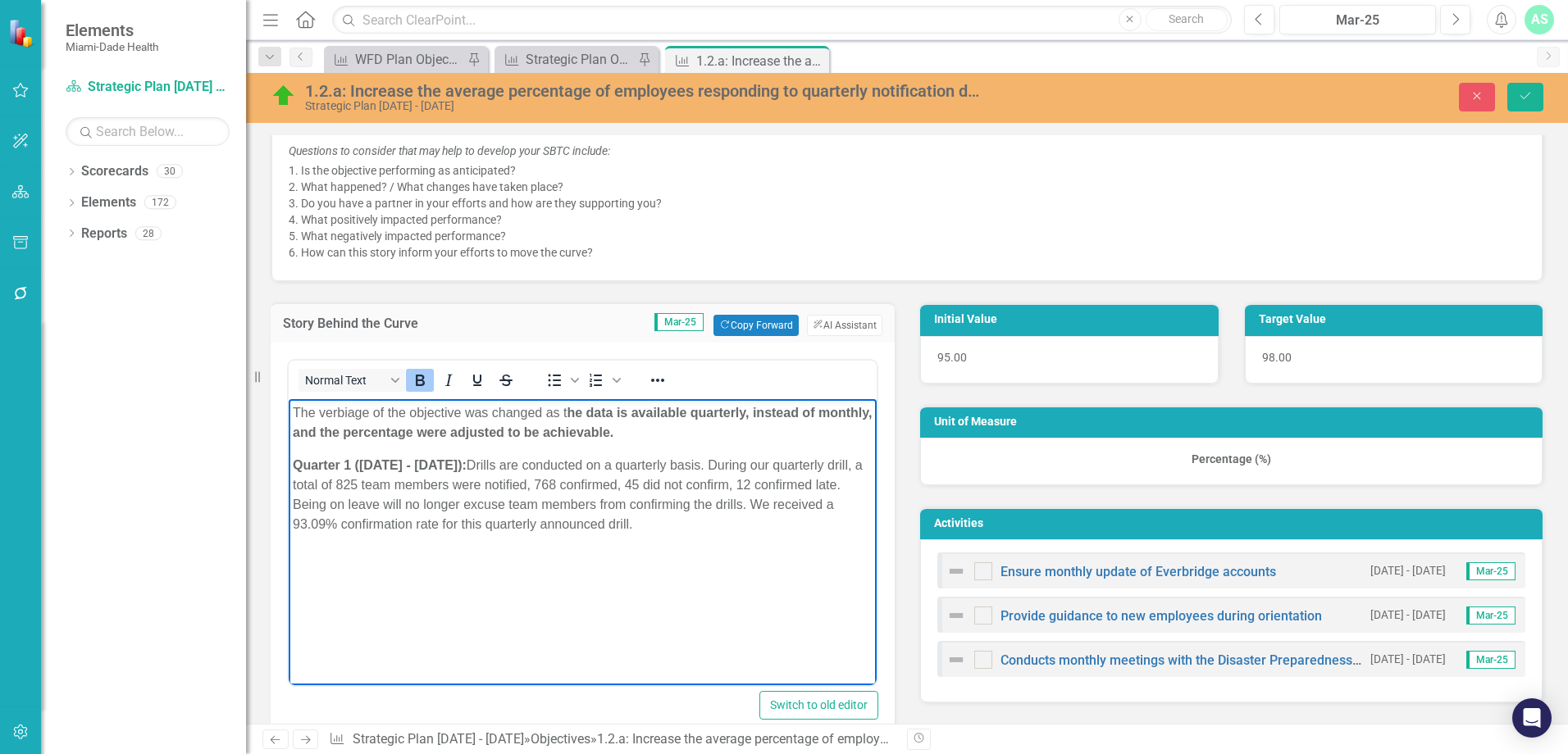 copy on "Drills are conducted on a quarterly basis. During our quarterly drill, a total of 825 team members were notified, 768 confirmed, 45 did not confirm, 12 confirmed late. Being on leave will no longer excuse team members from confirming the drills. We received a 93.09% confirmation rate for this quarterly announced drill." 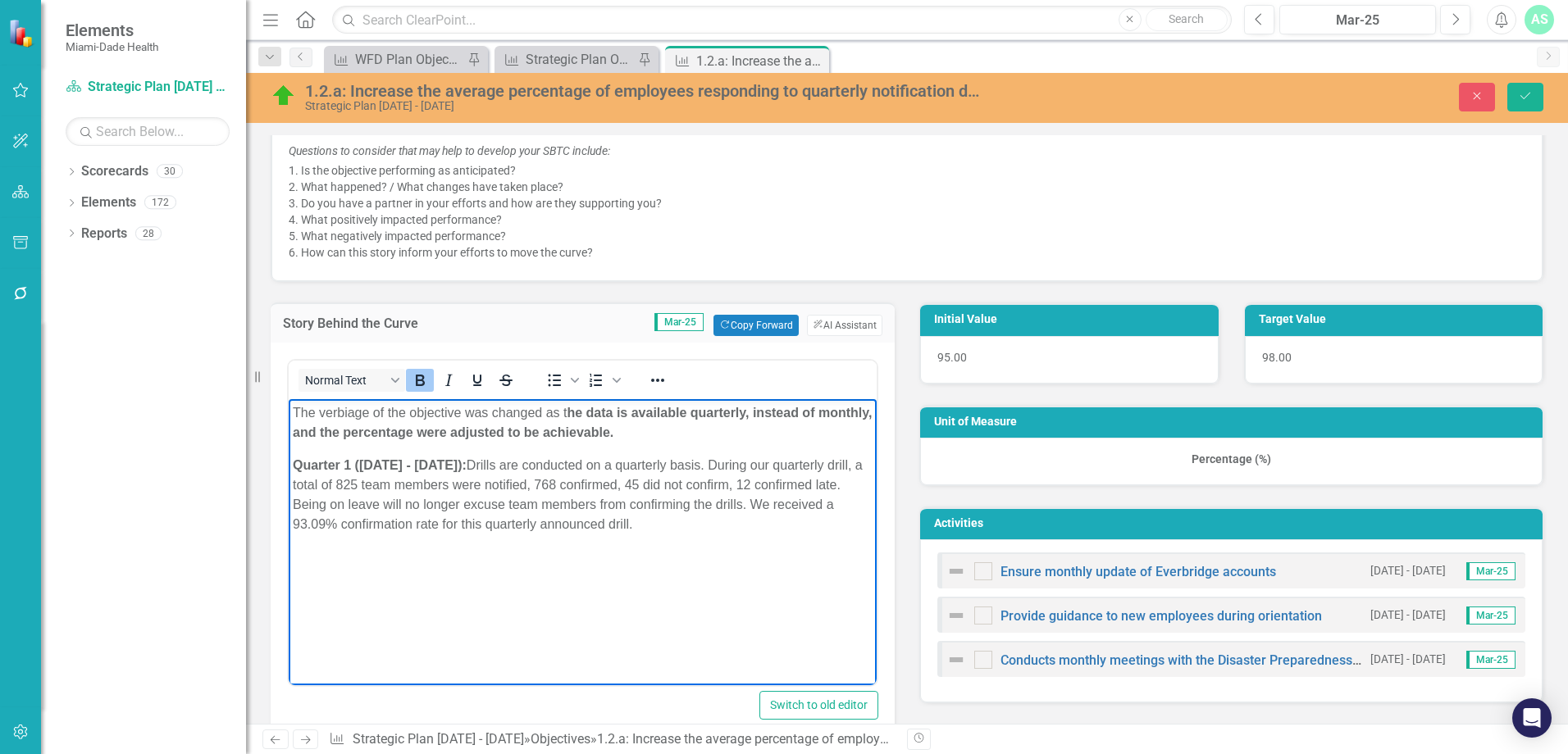 click at bounding box center [582, 557] 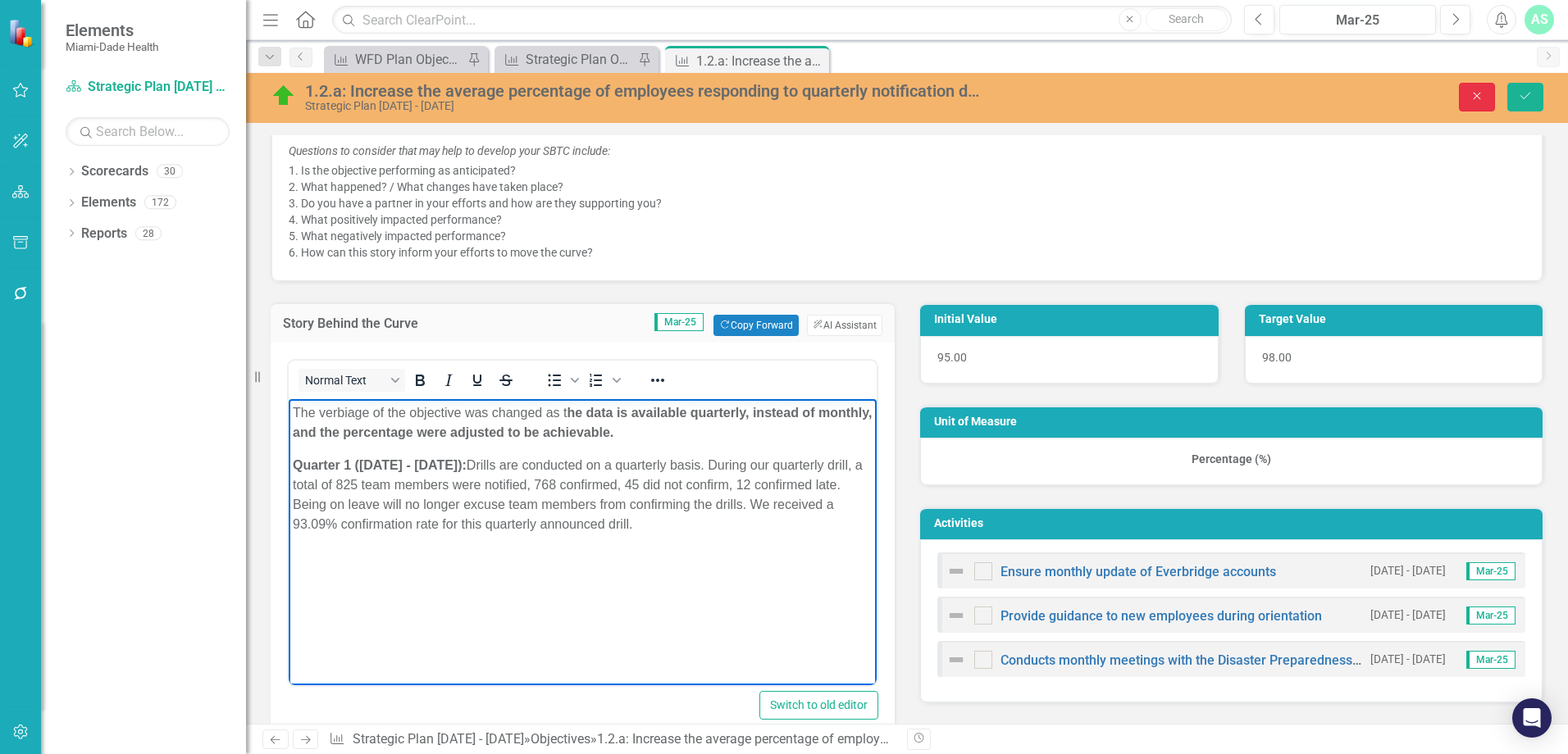 click on "Close" at bounding box center (1477, 97) 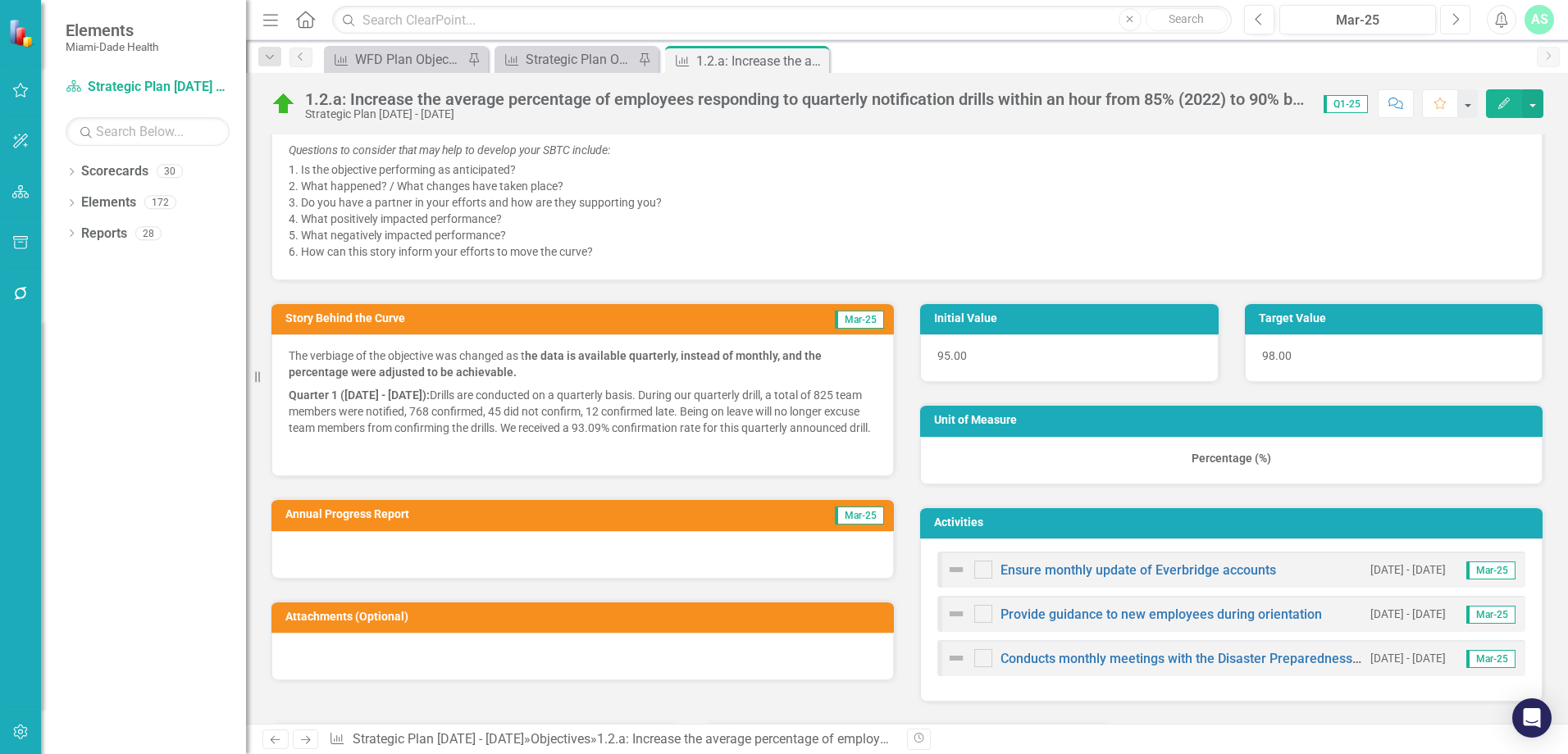 click on "Next" 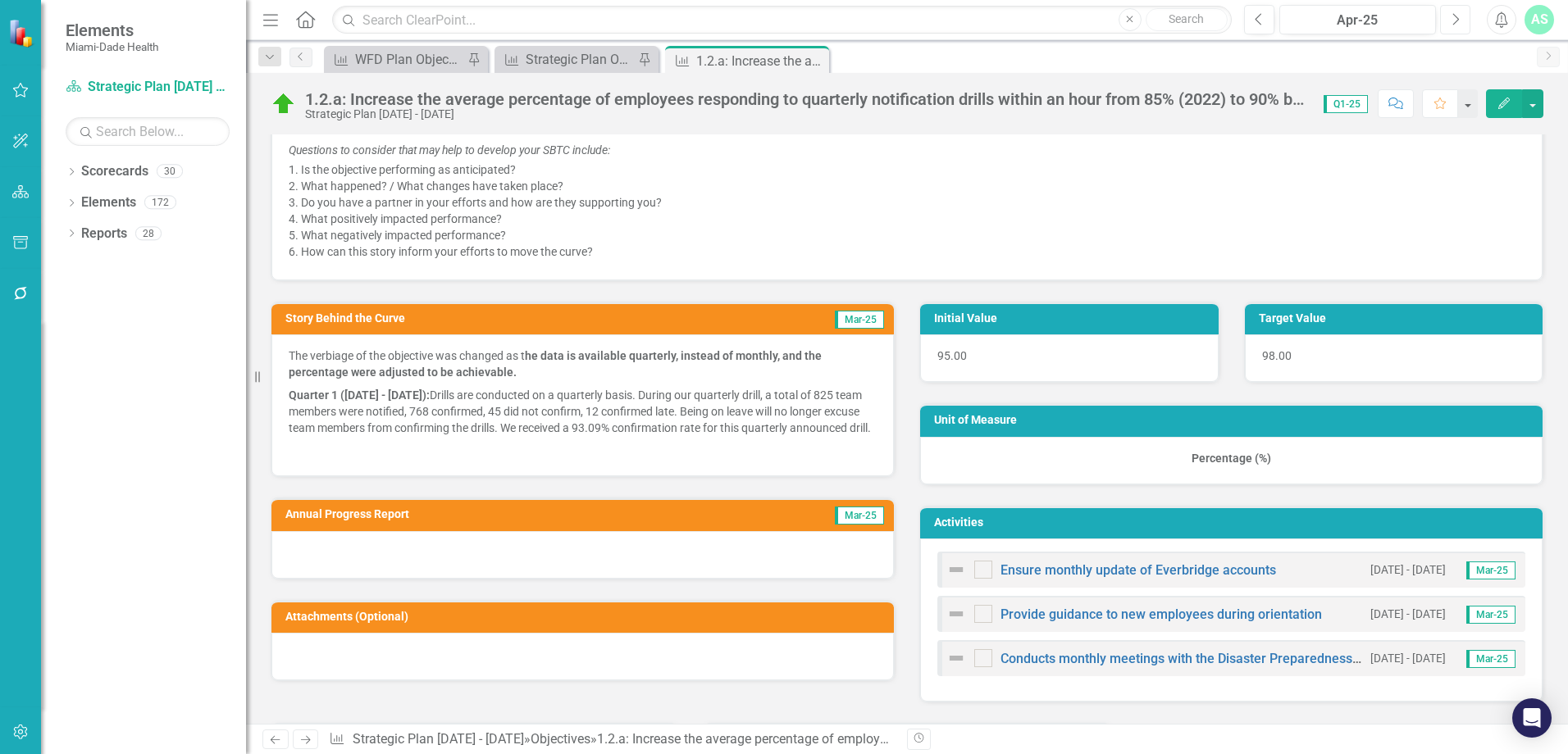 click on "Next" 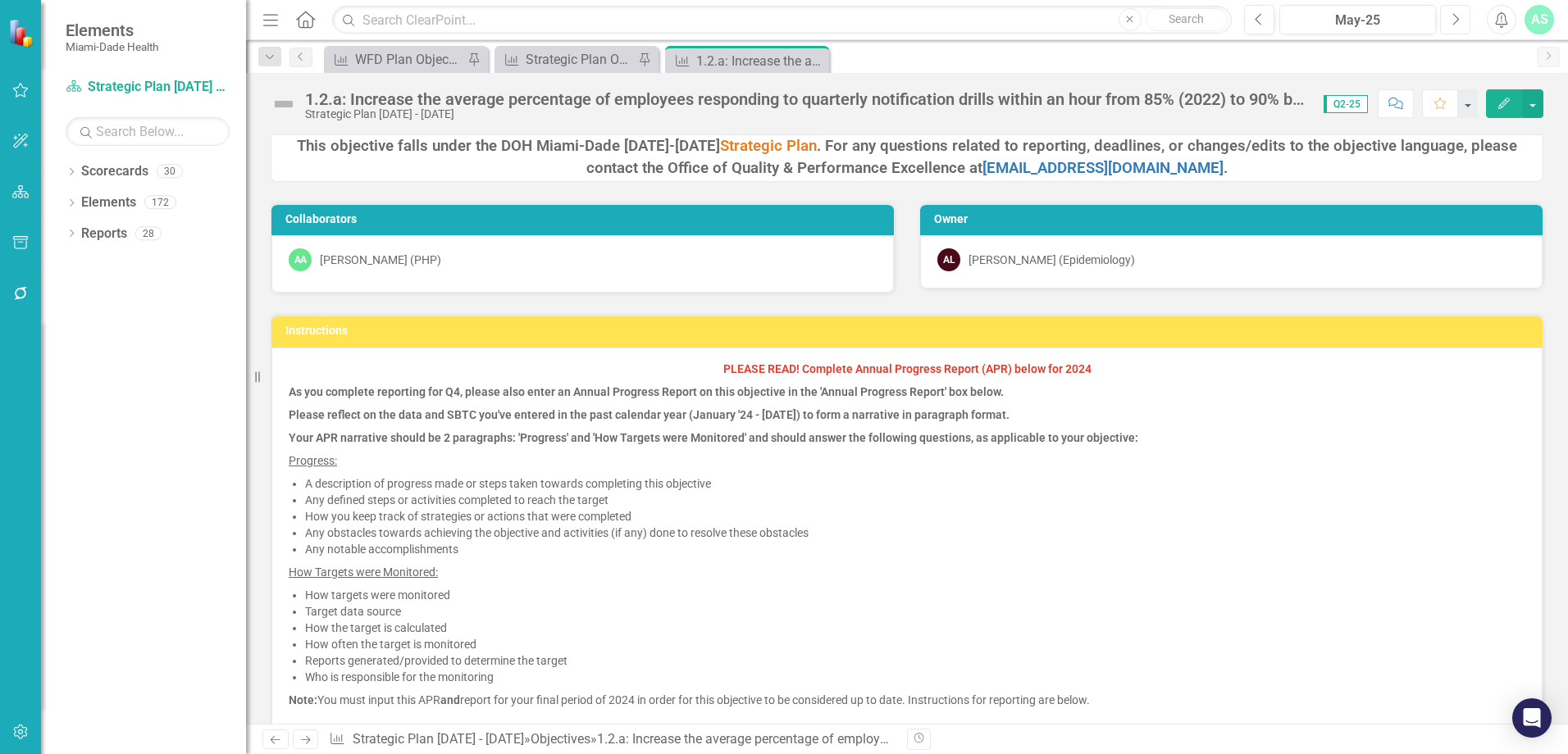 click on "Next" 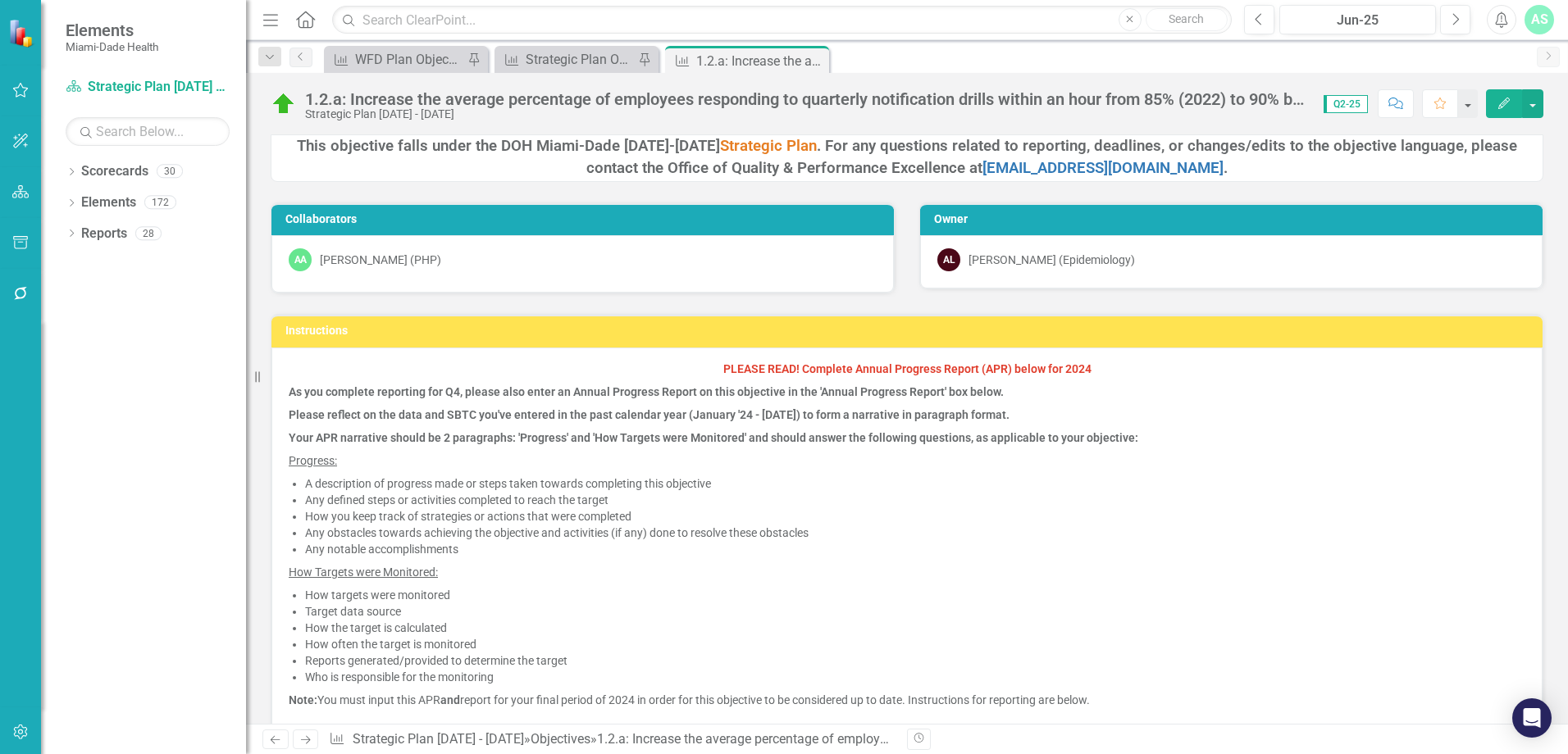scroll, scrollTop: 0, scrollLeft: 0, axis: both 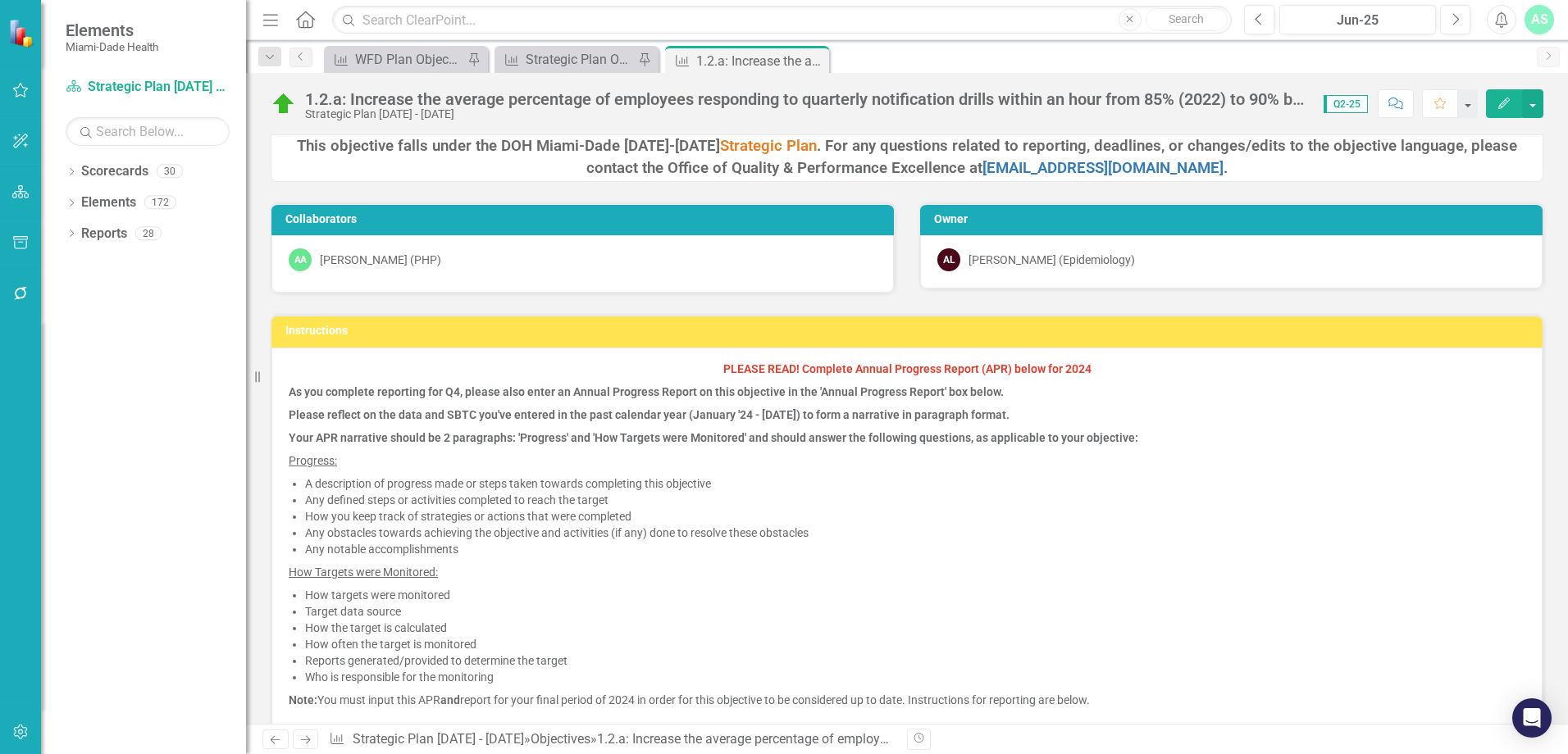 drag, startPoint x: 815, startPoint y: 59, endPoint x: 803, endPoint y: 63, distance: 12.649111 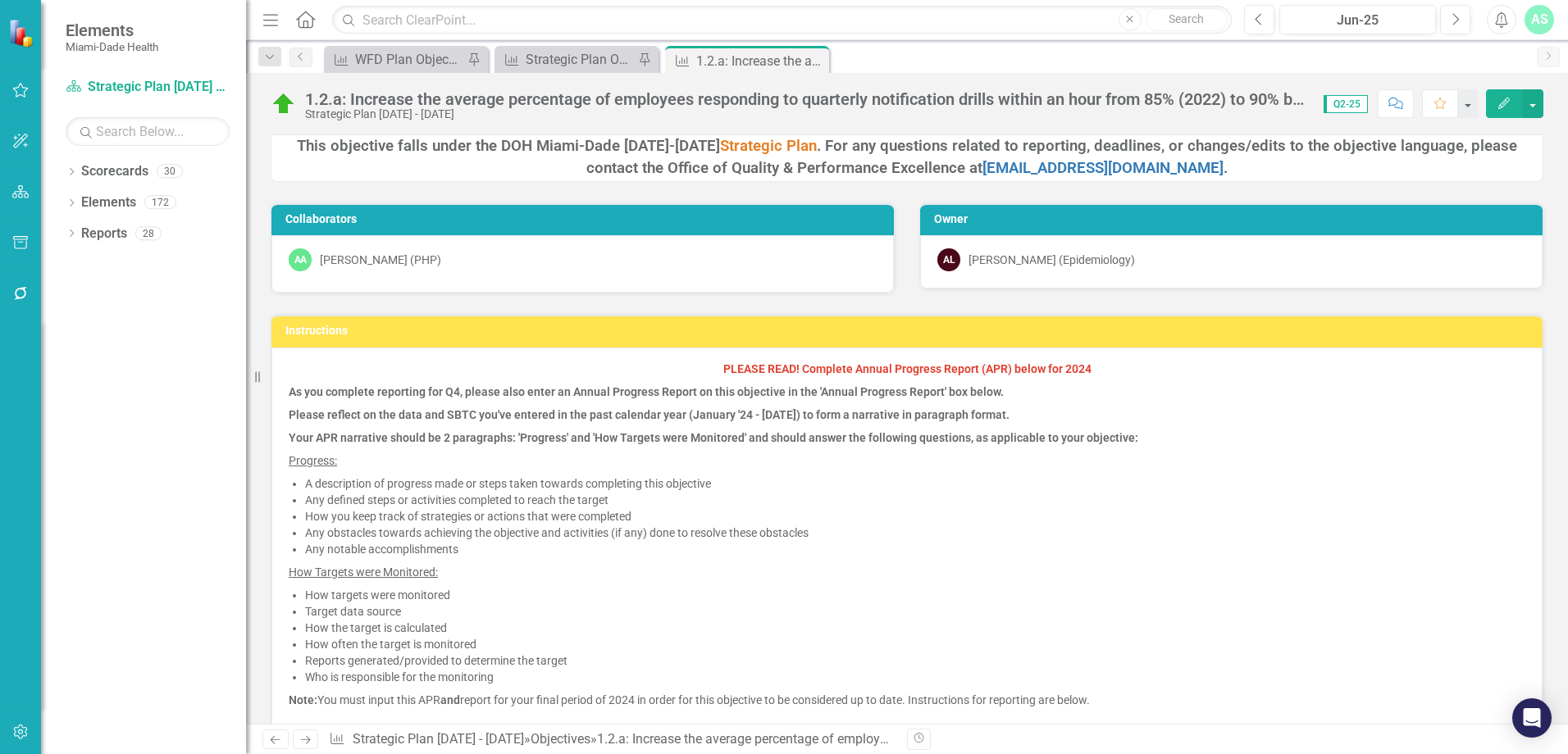 click 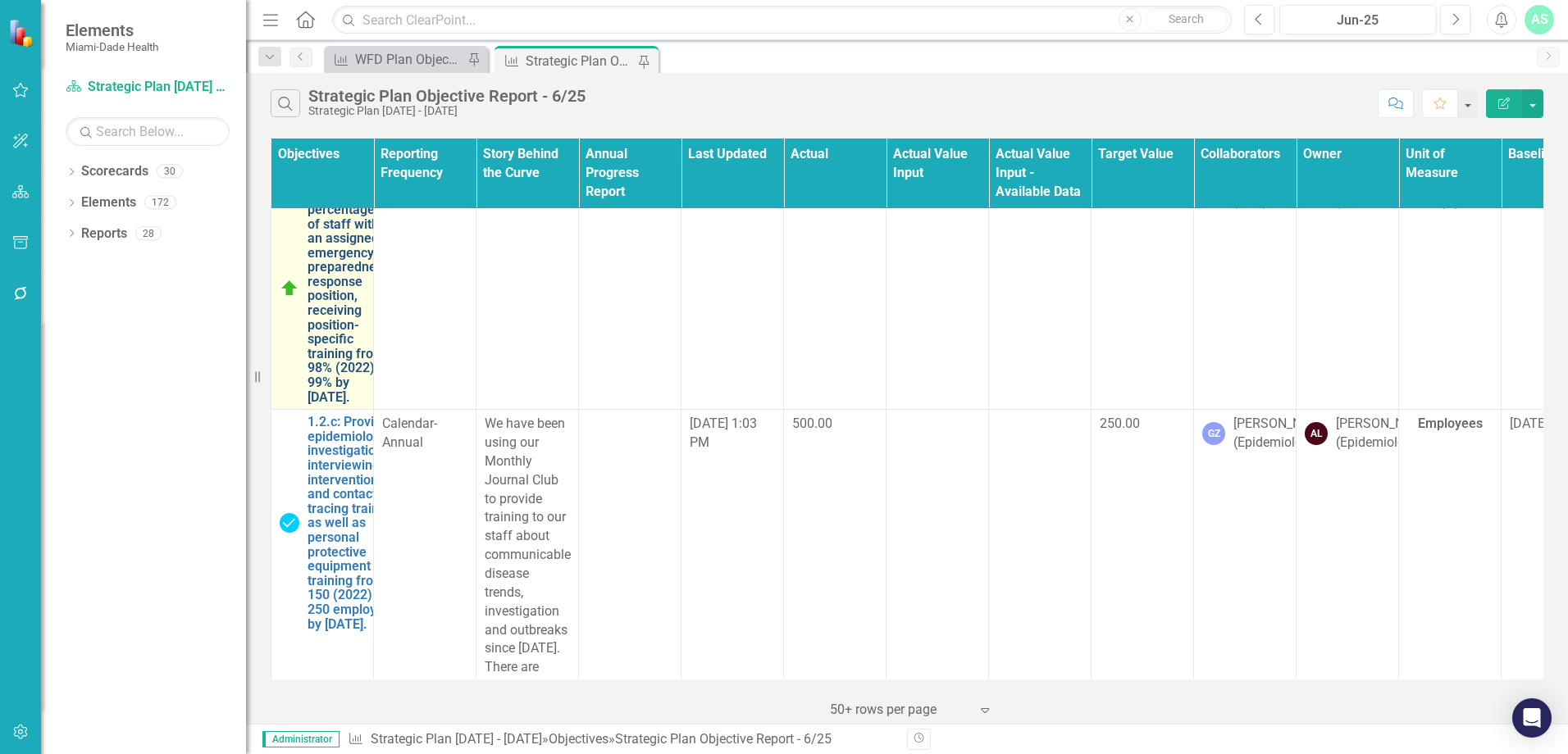 scroll, scrollTop: 5573, scrollLeft: 0, axis: vertical 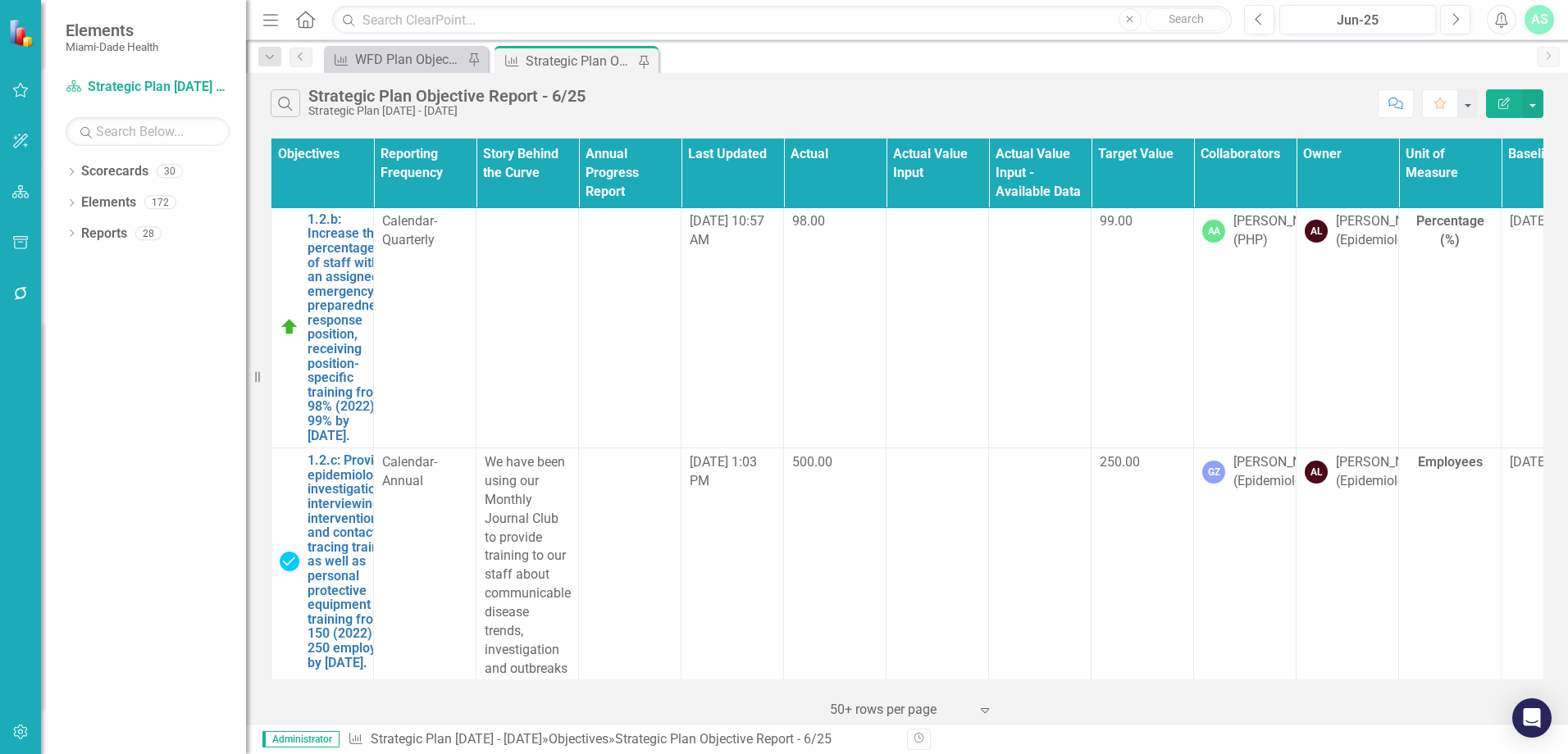 click on "1.2.a: Increase the average percentage of employees responding to quarterly notification drills within an hour from 85% (2022) to 90% by [DATE]." at bounding box center [341, 79] 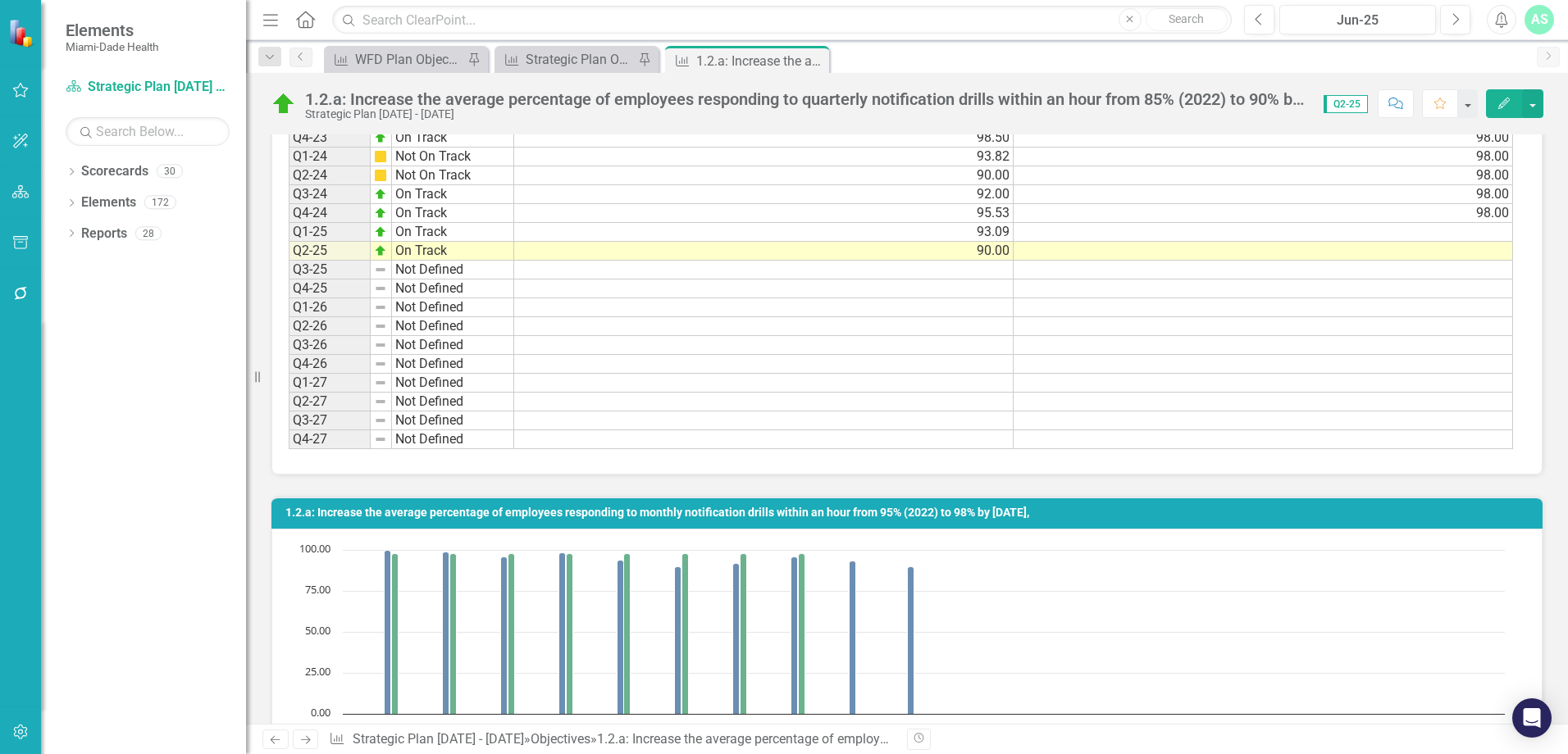 scroll, scrollTop: 1557, scrollLeft: 0, axis: vertical 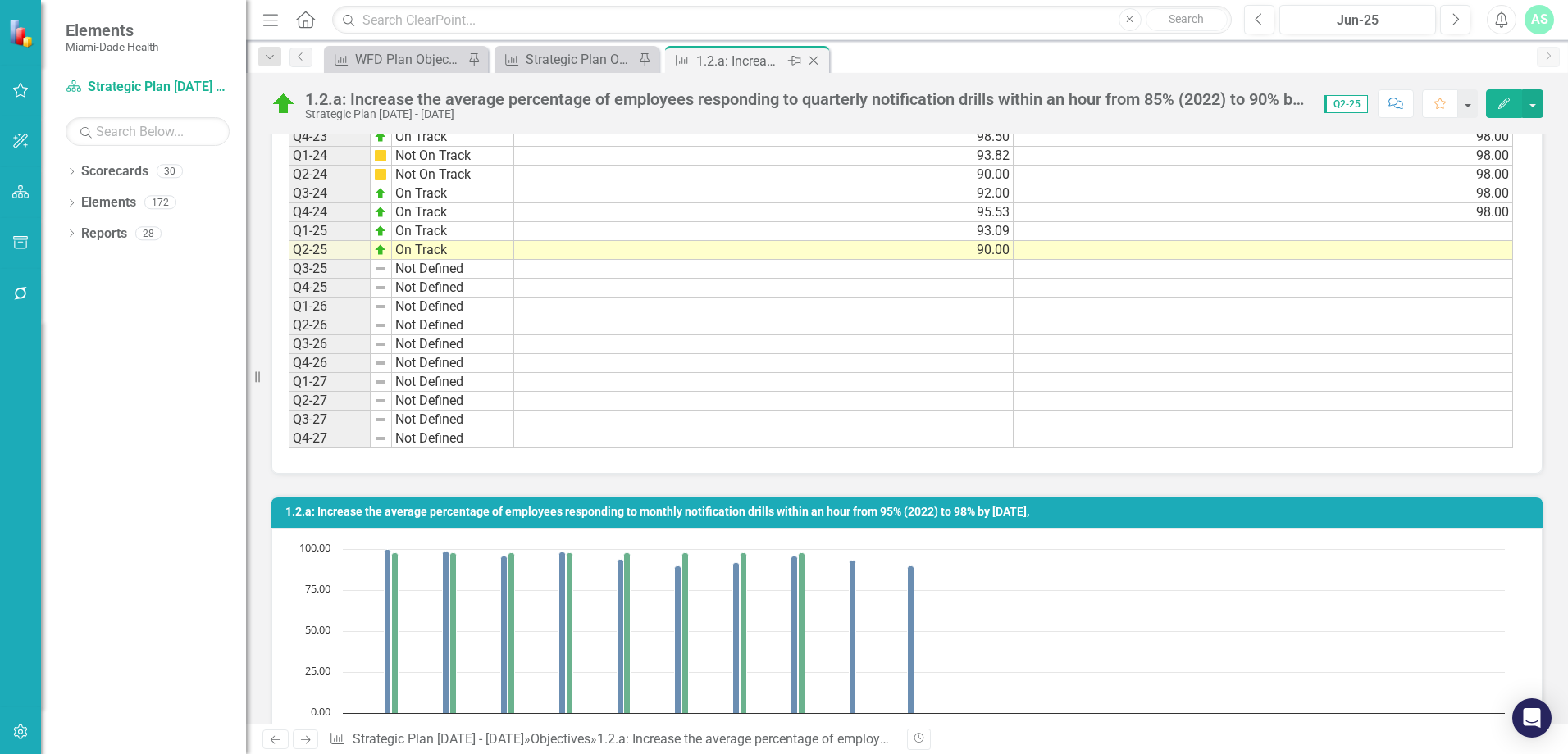 click 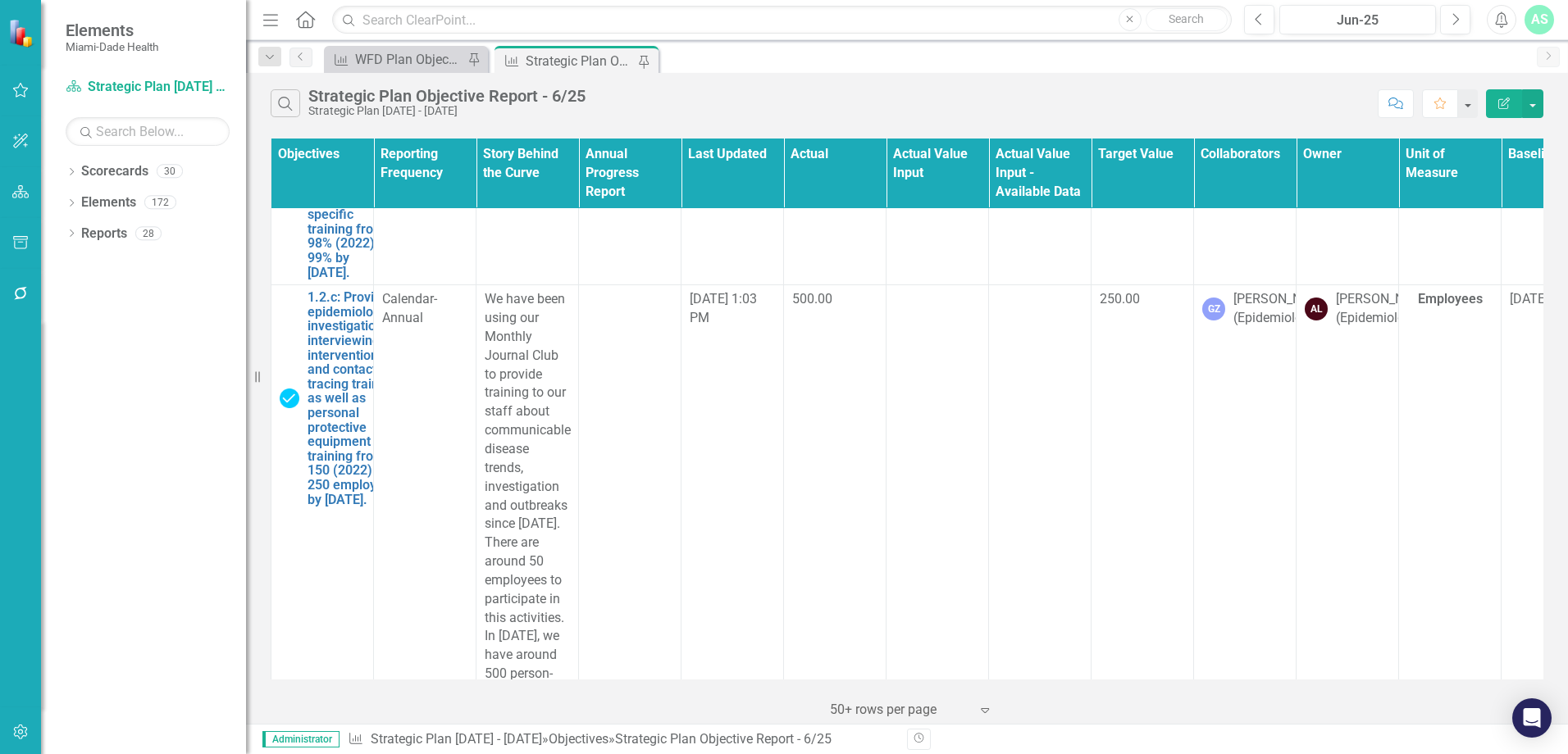 scroll, scrollTop: 5737, scrollLeft: 0, axis: vertical 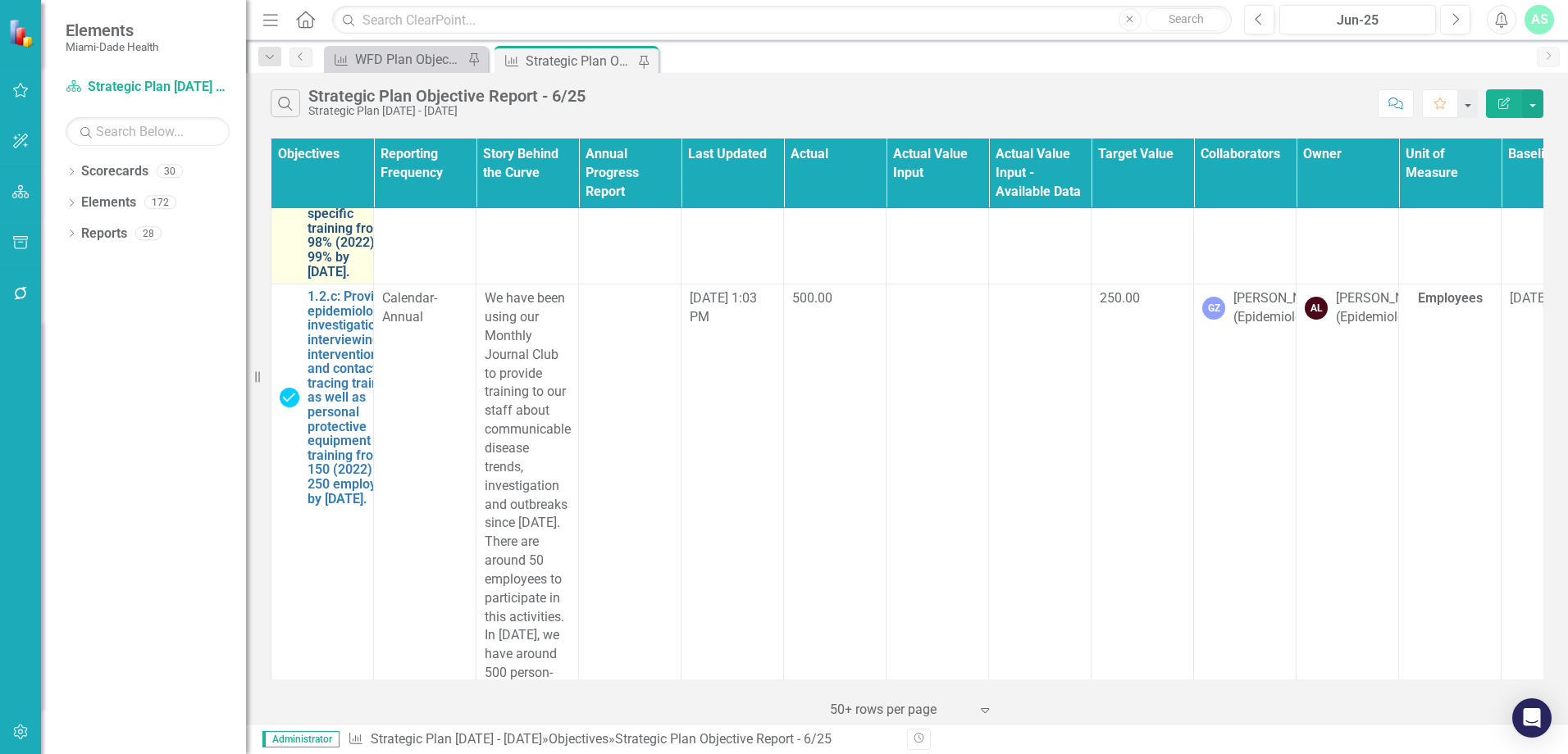 click on "1.2.b: Increase the percentage of staff with an assigned emergency preparedness response position, receiving position-specific training from 98% (2022) to 99% by [DATE]." at bounding box center [349, 164] 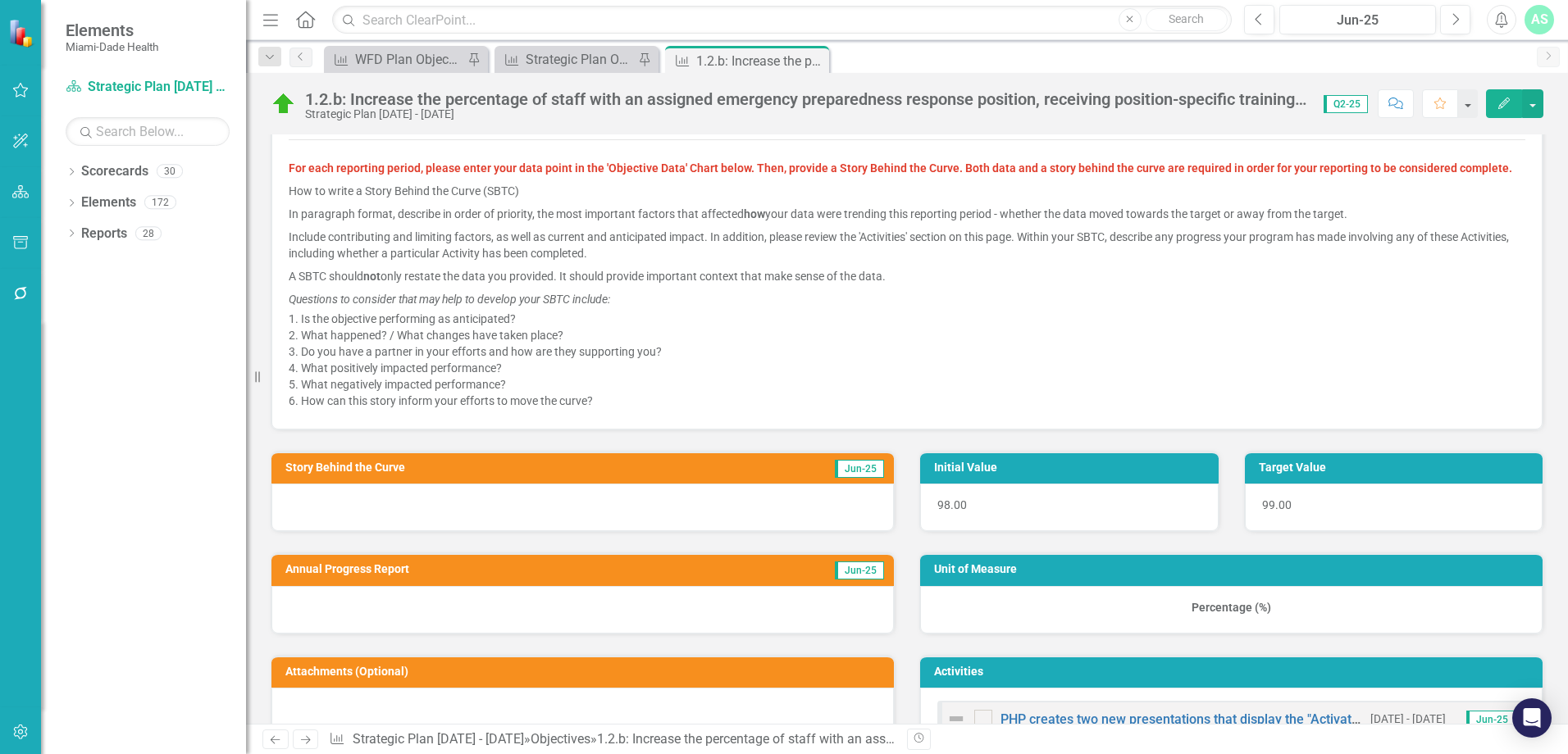 scroll, scrollTop: 574, scrollLeft: 0, axis: vertical 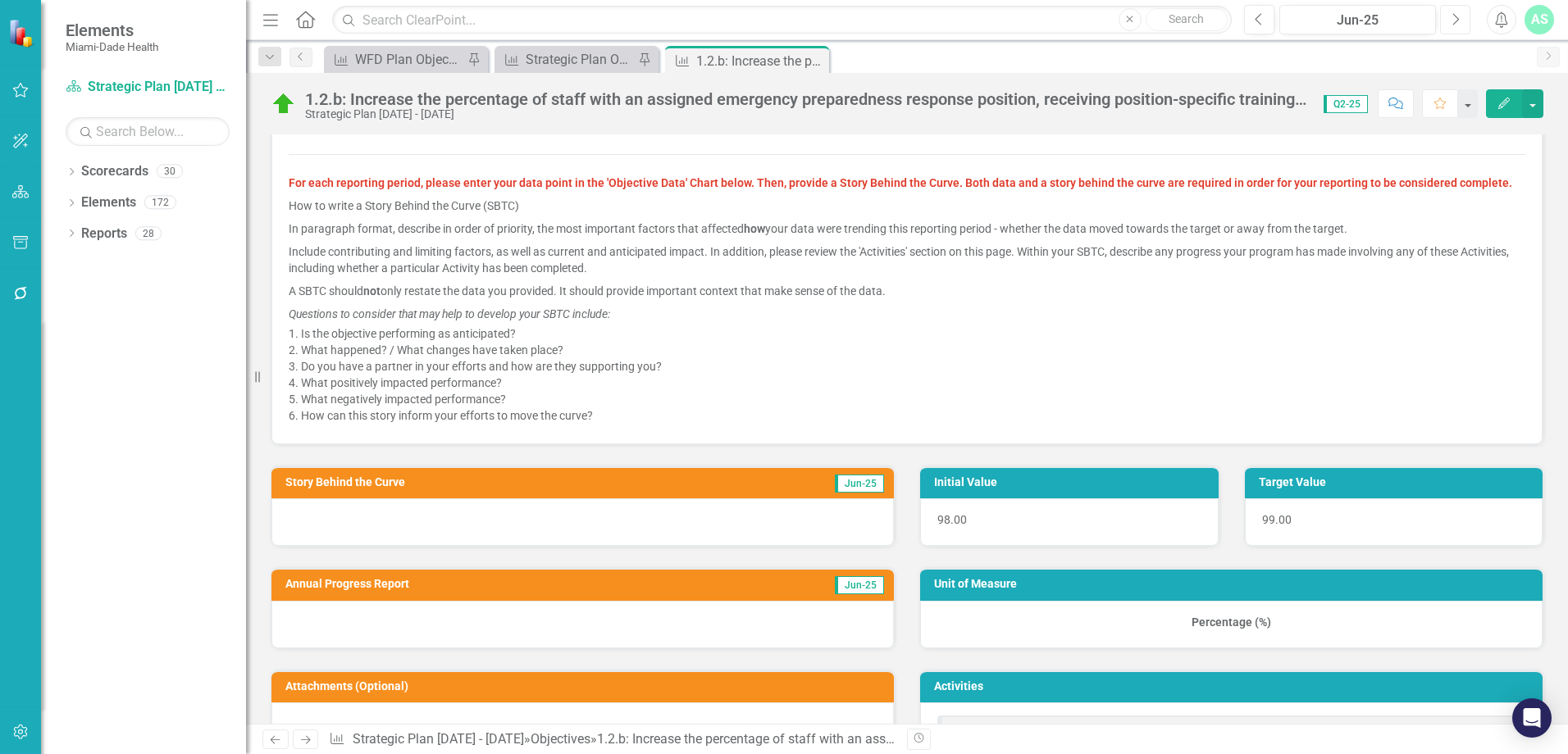 click on "Next" at bounding box center (1455, 20) 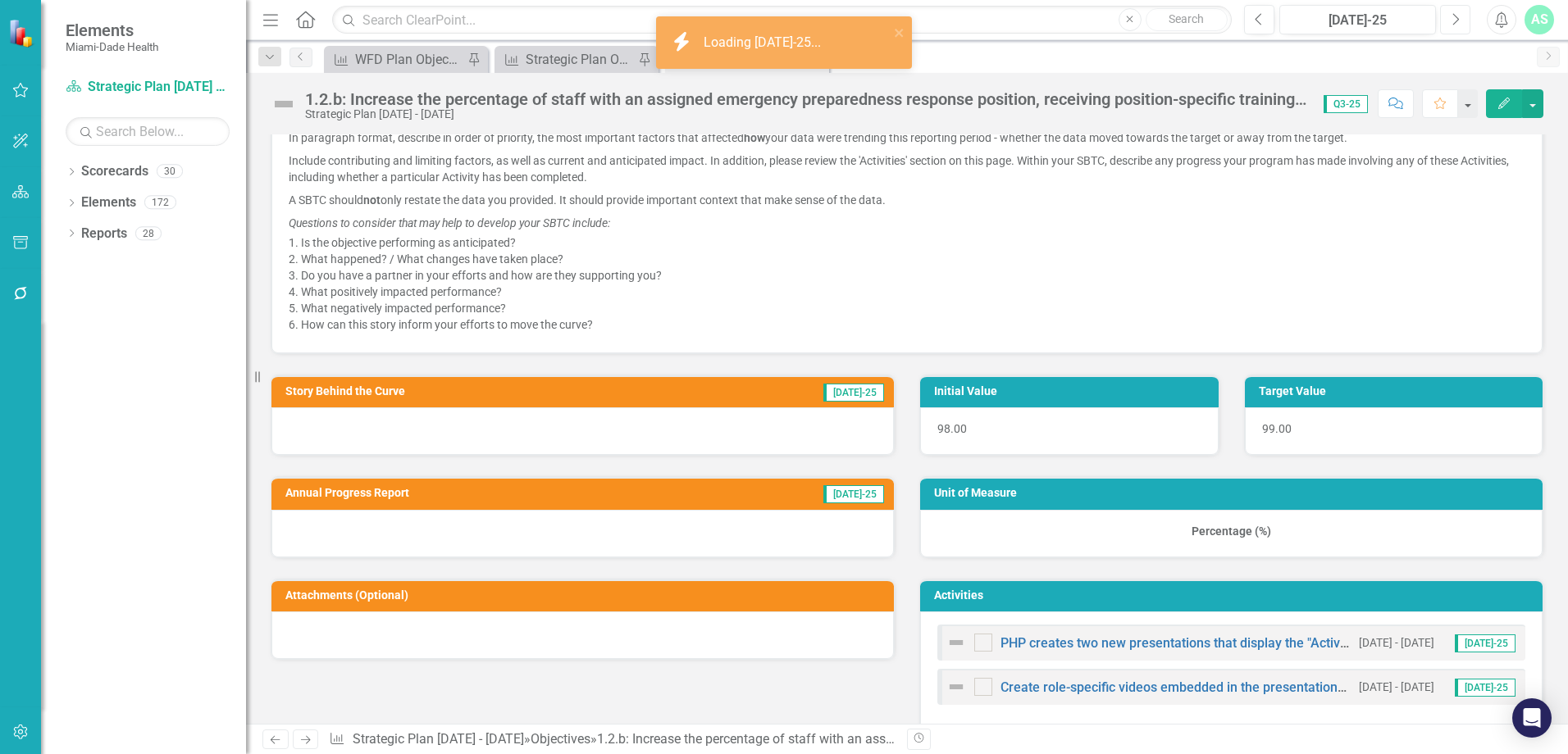 scroll, scrollTop: 656, scrollLeft: 0, axis: vertical 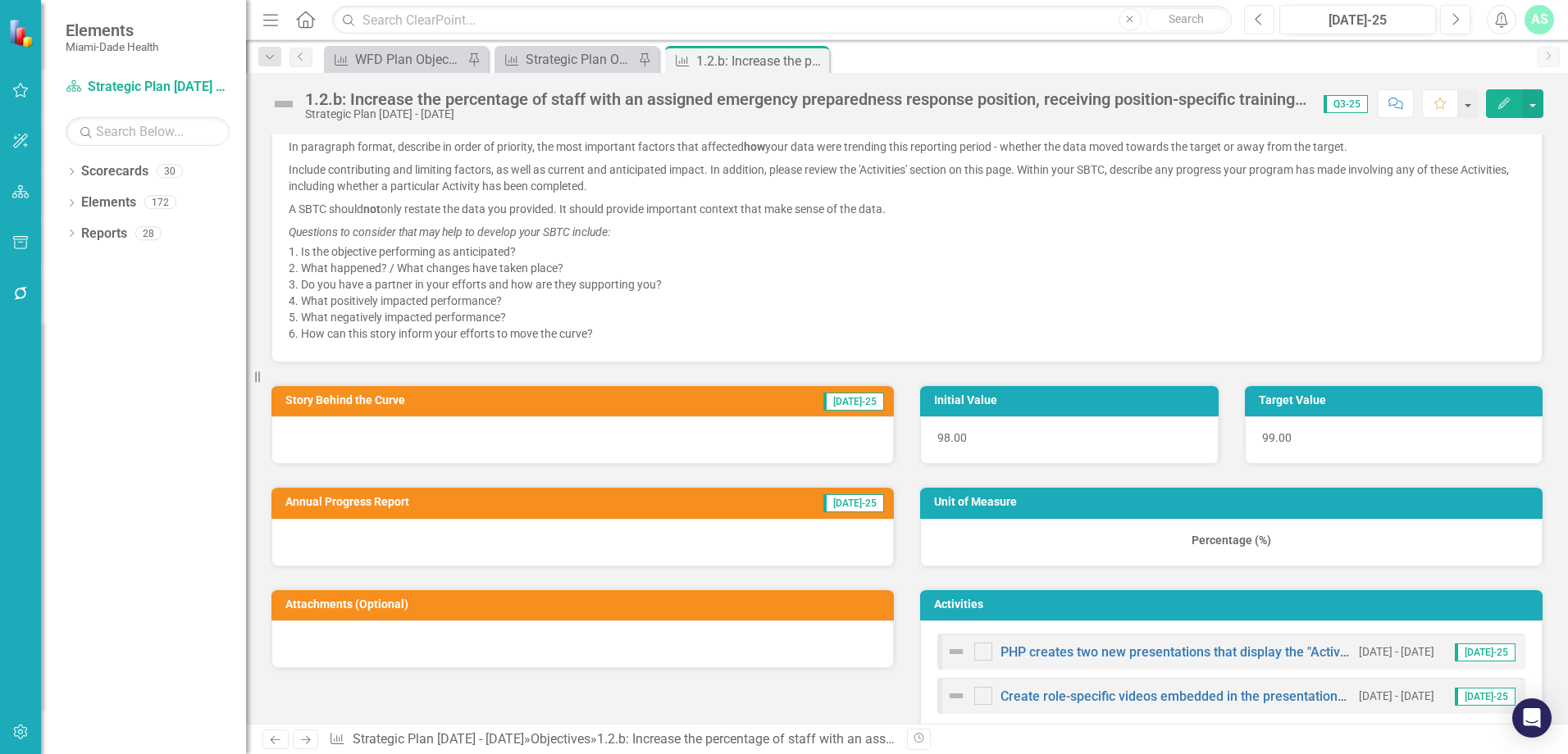 click on "Previous" at bounding box center [1259, 20] 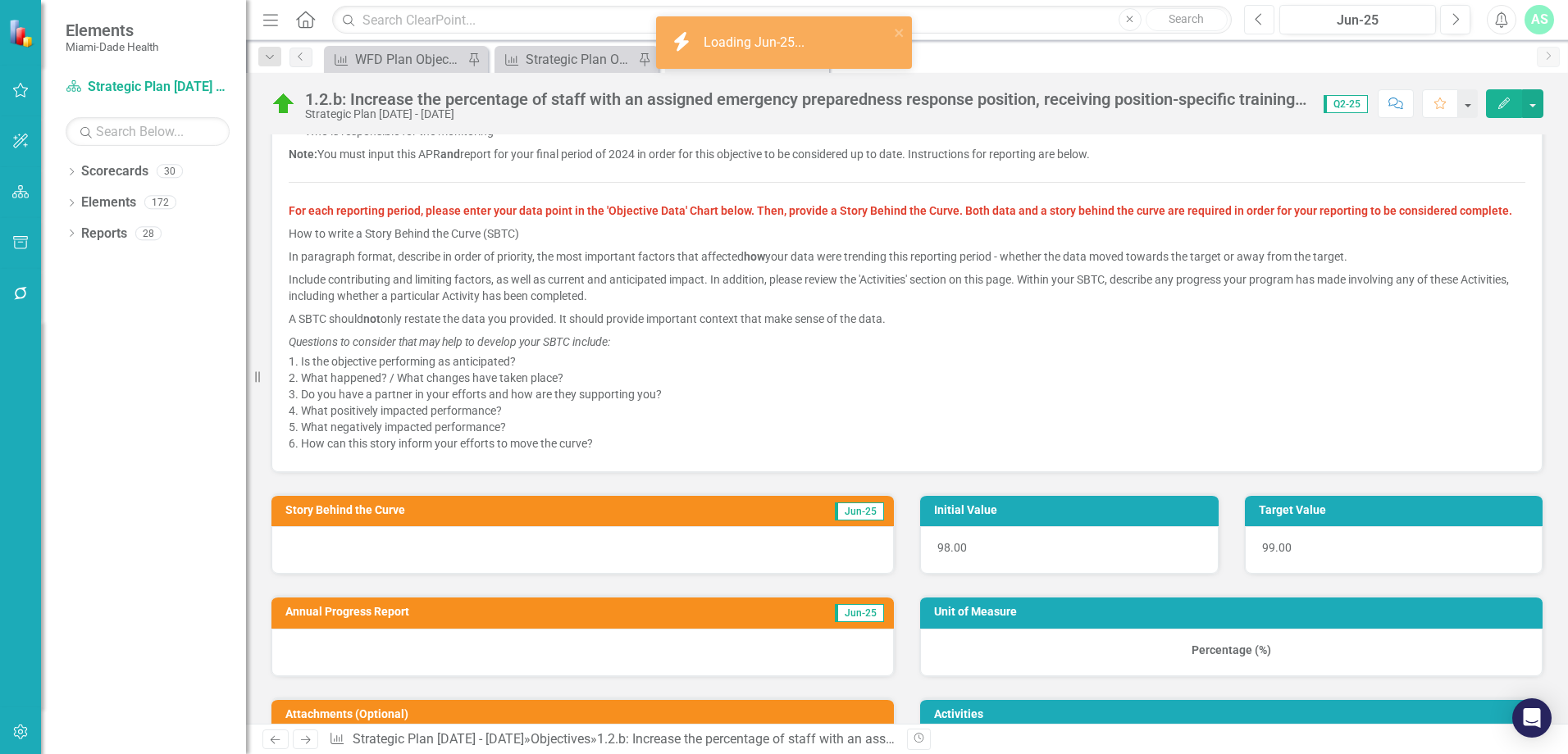scroll, scrollTop: 574, scrollLeft: 0, axis: vertical 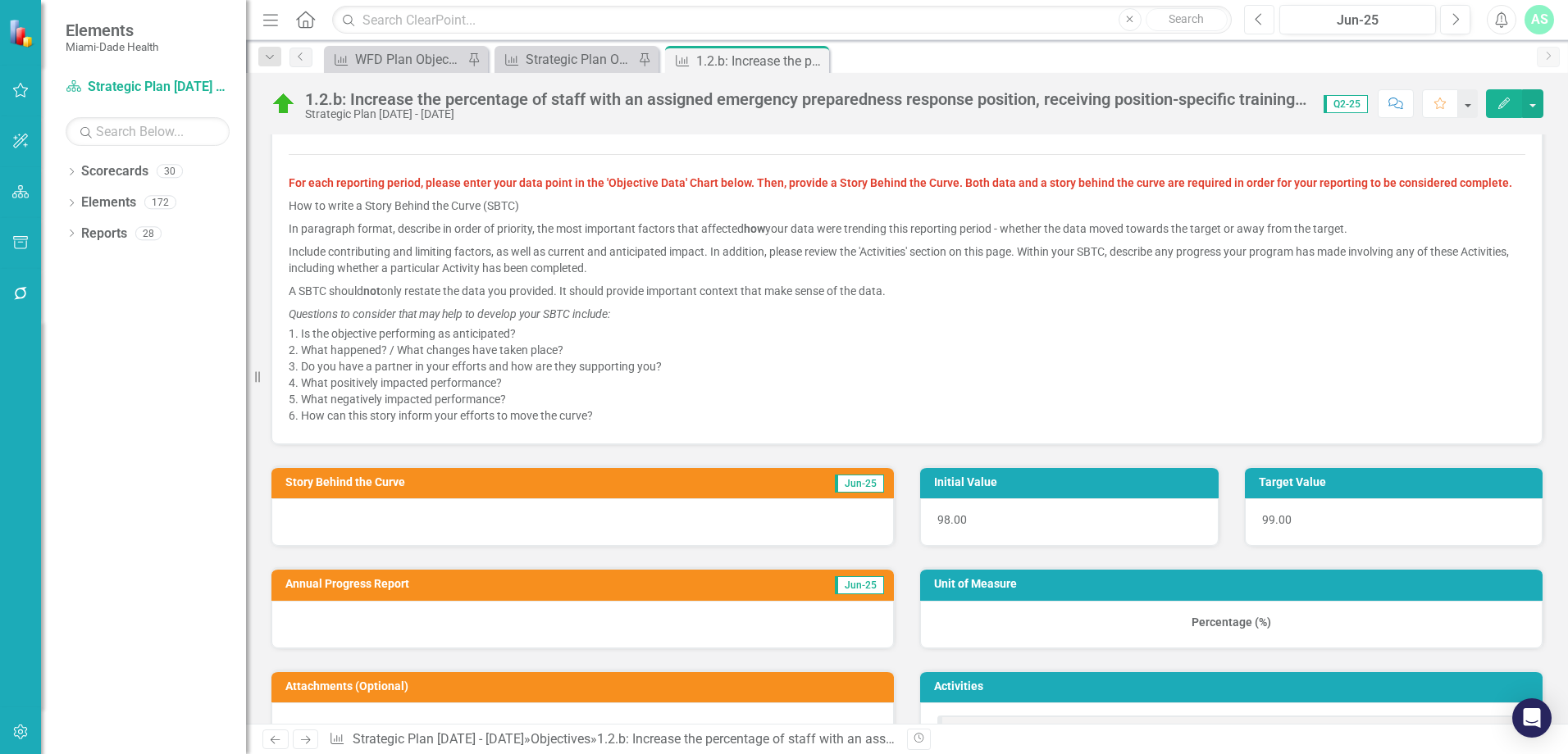 click on "Previous" at bounding box center [1259, 20] 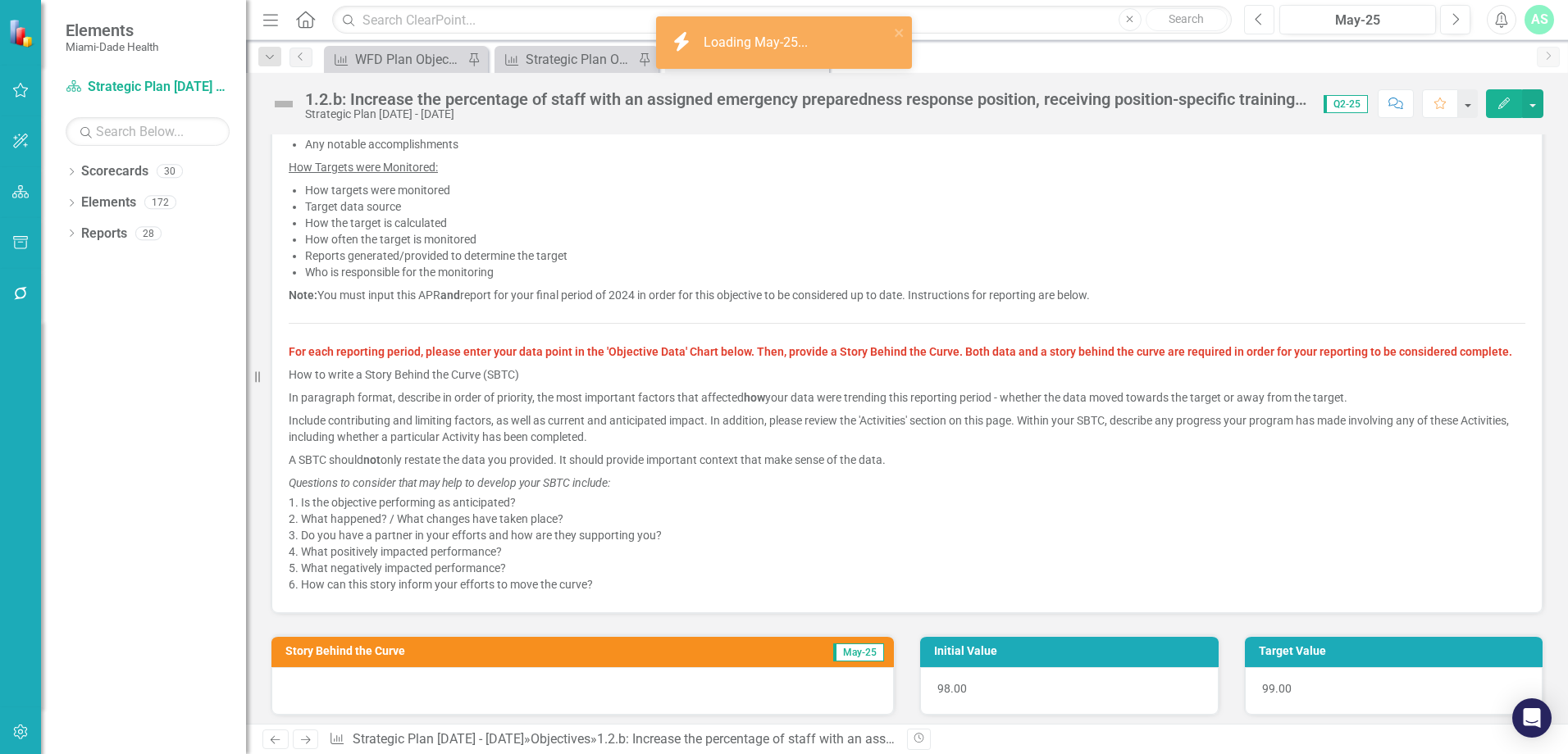 scroll, scrollTop: 656, scrollLeft: 0, axis: vertical 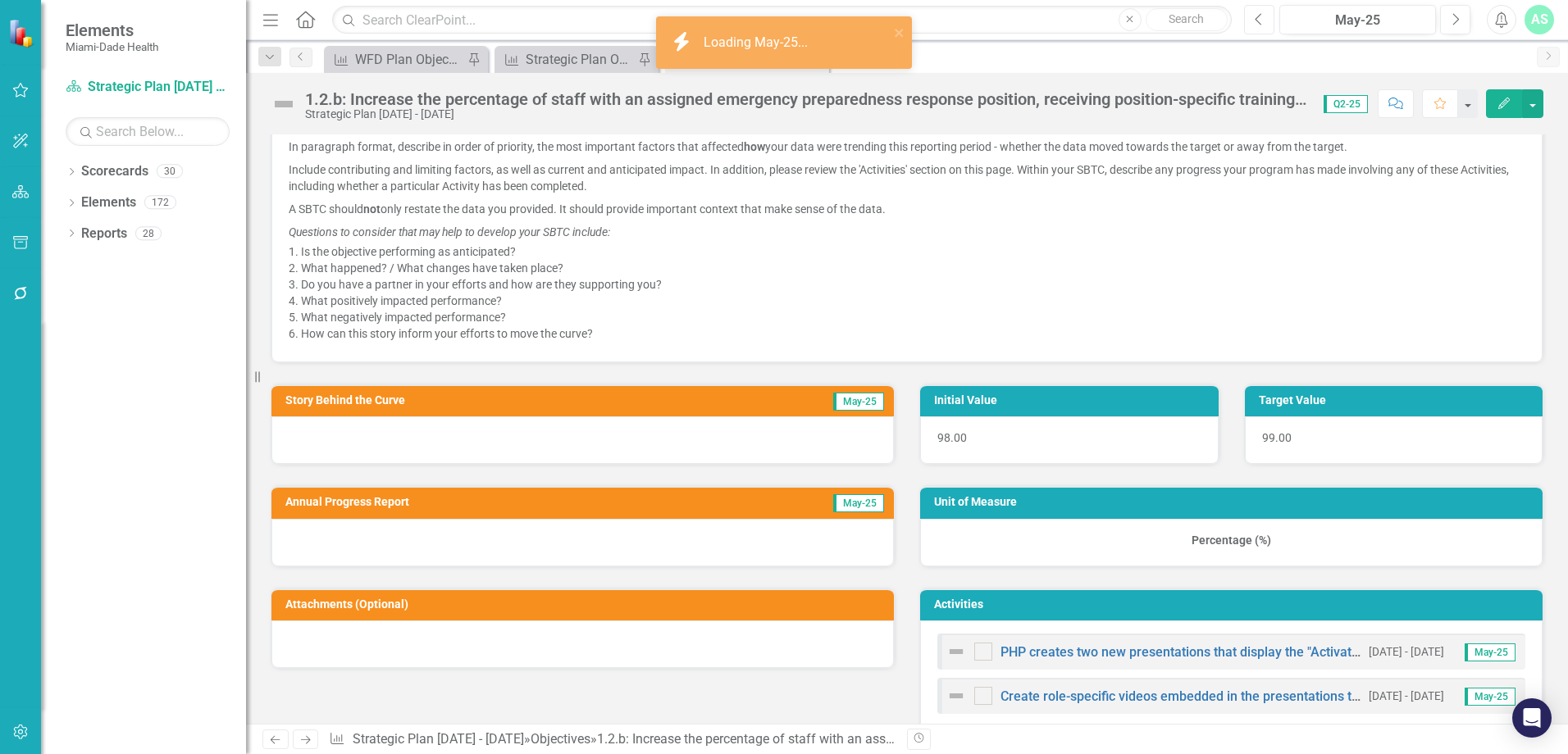 click on "Previous" 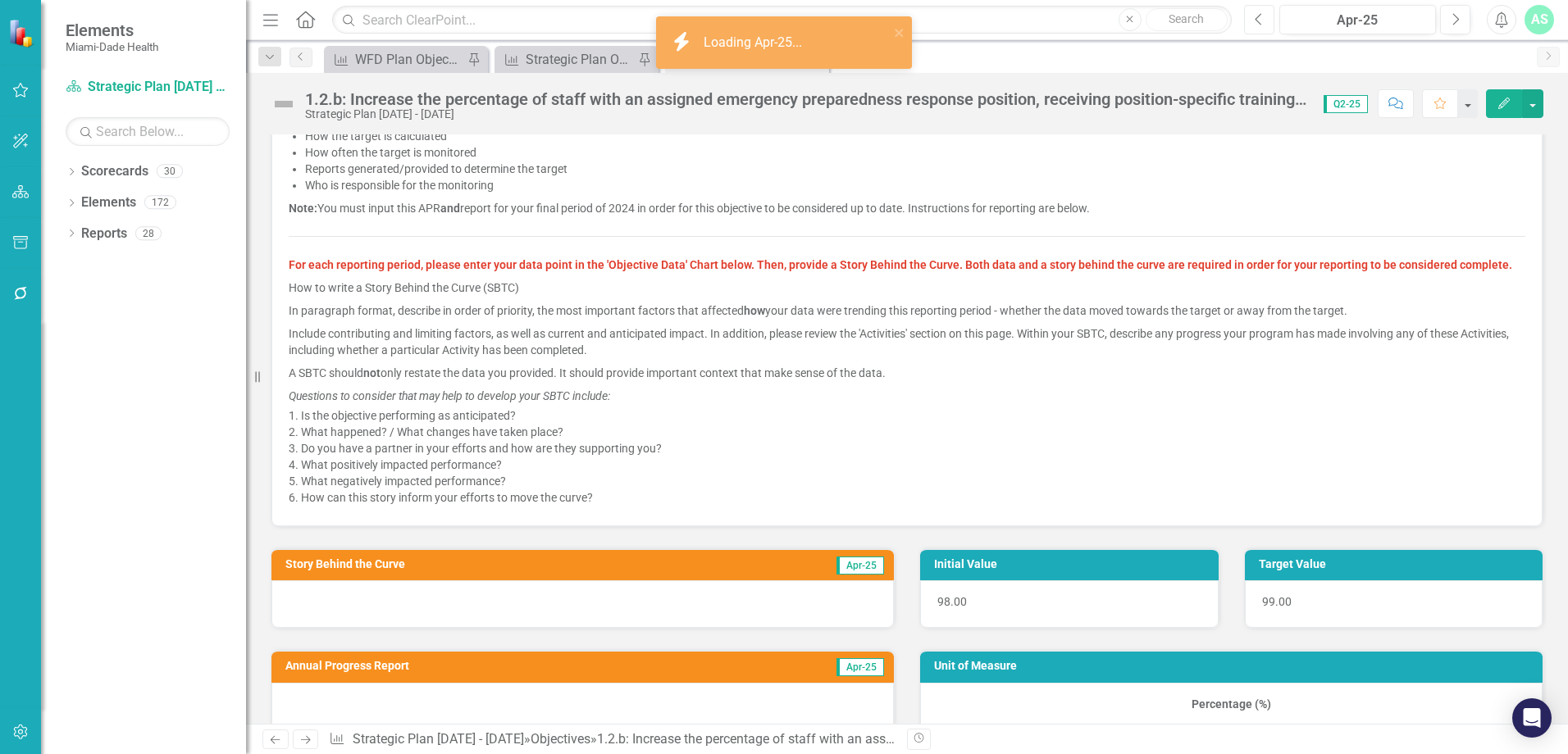 scroll, scrollTop: 738, scrollLeft: 0, axis: vertical 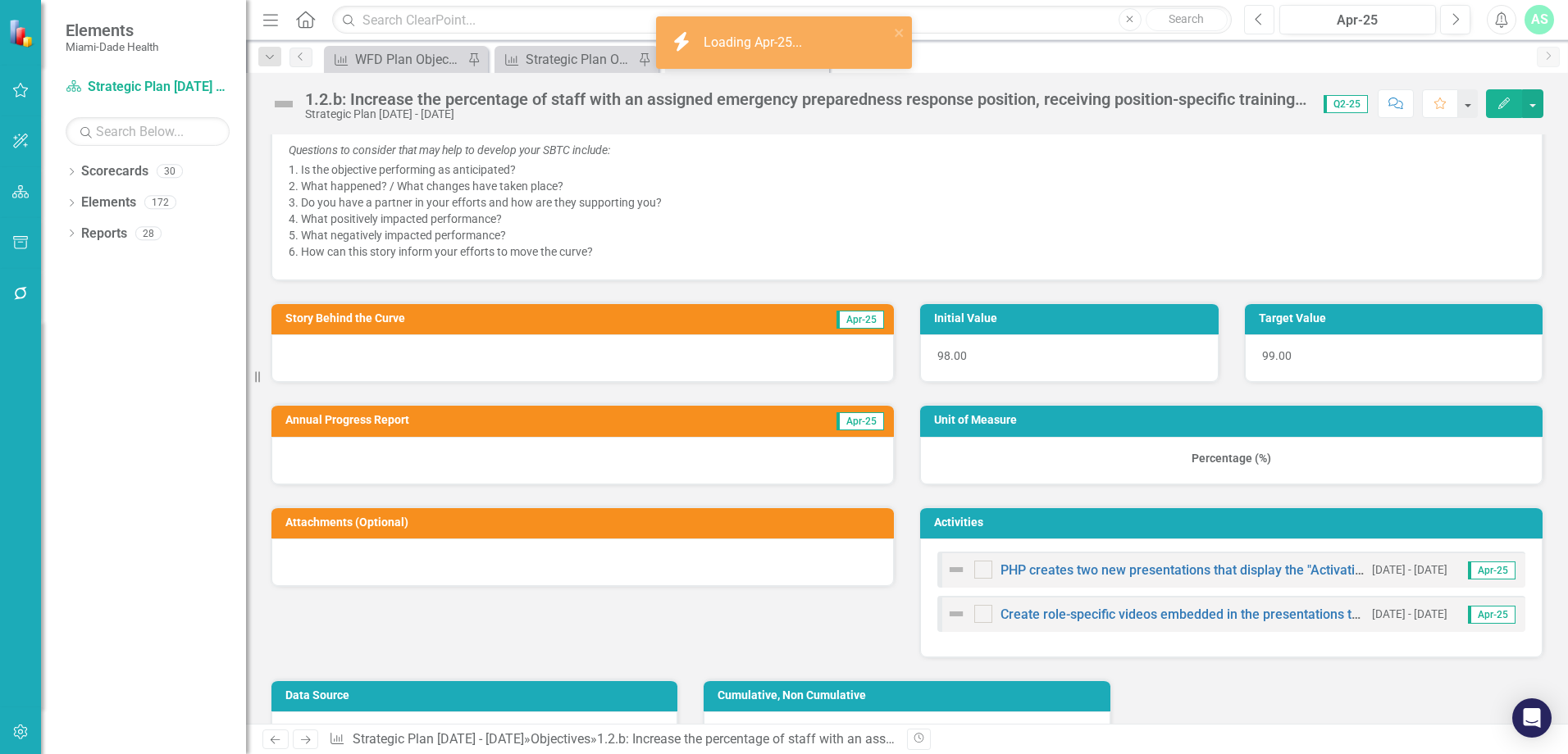 click on "Previous" at bounding box center [1259, 20] 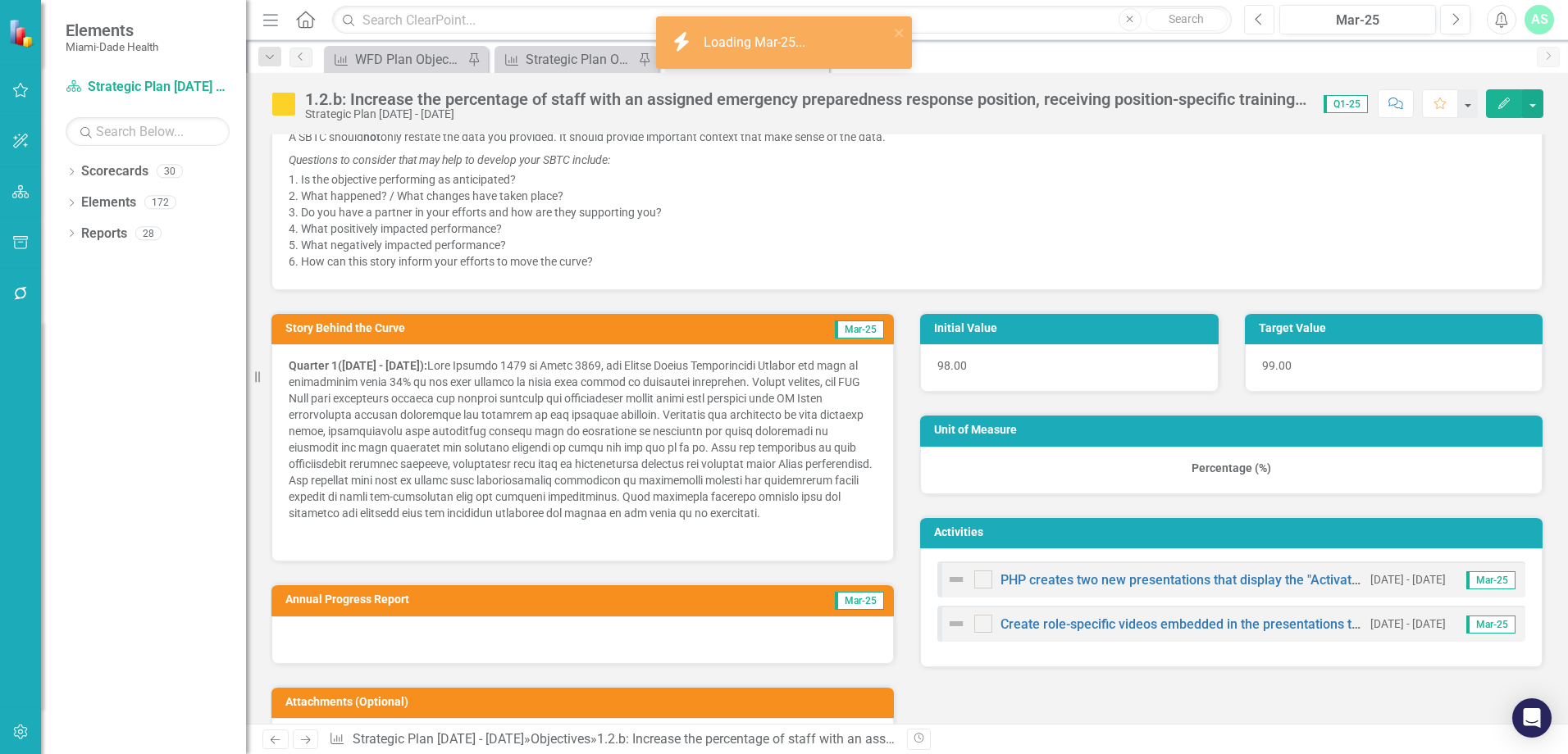 scroll, scrollTop: 738, scrollLeft: 0, axis: vertical 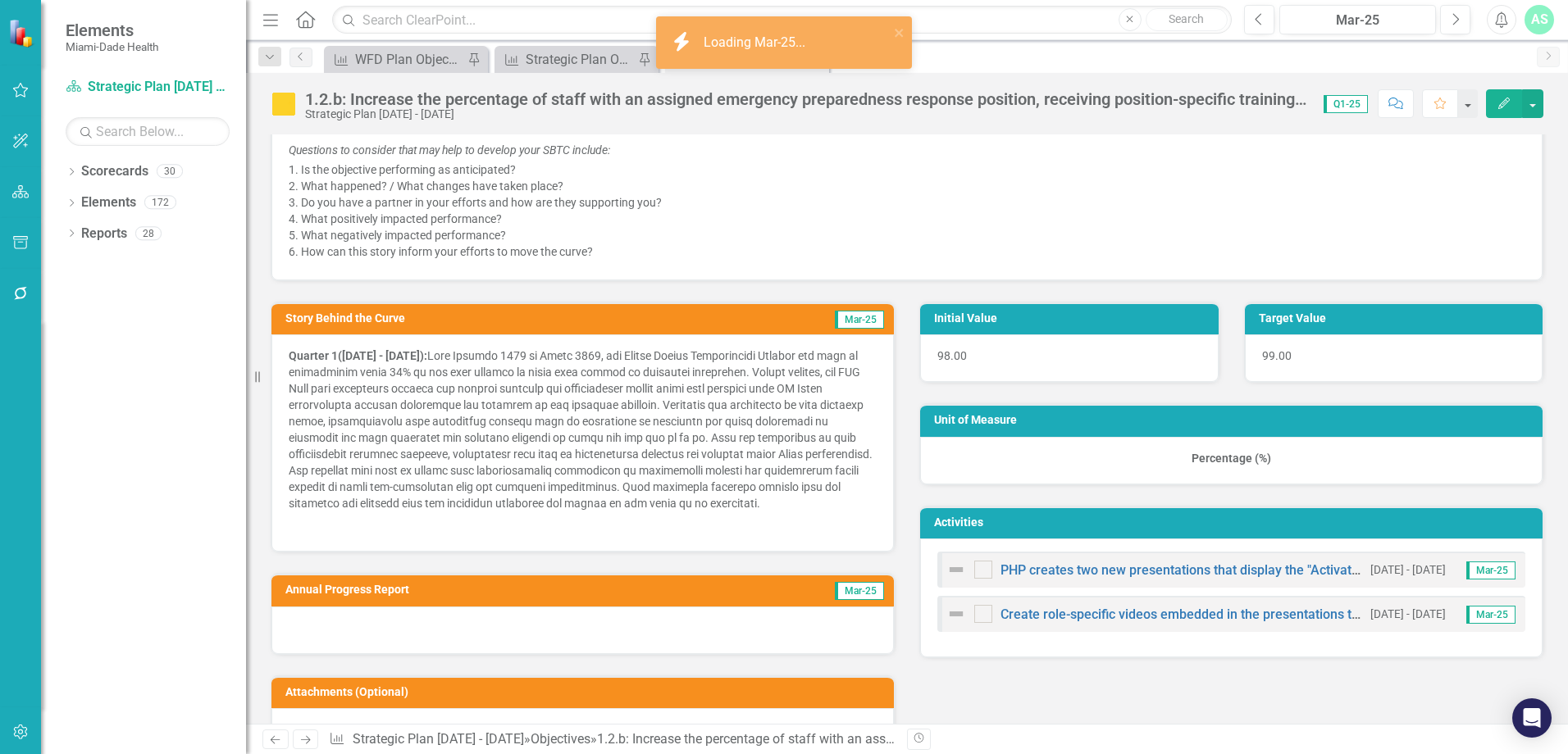 click on "Quarter 1([DATE] - [DATE]):" at bounding box center [582, 431] 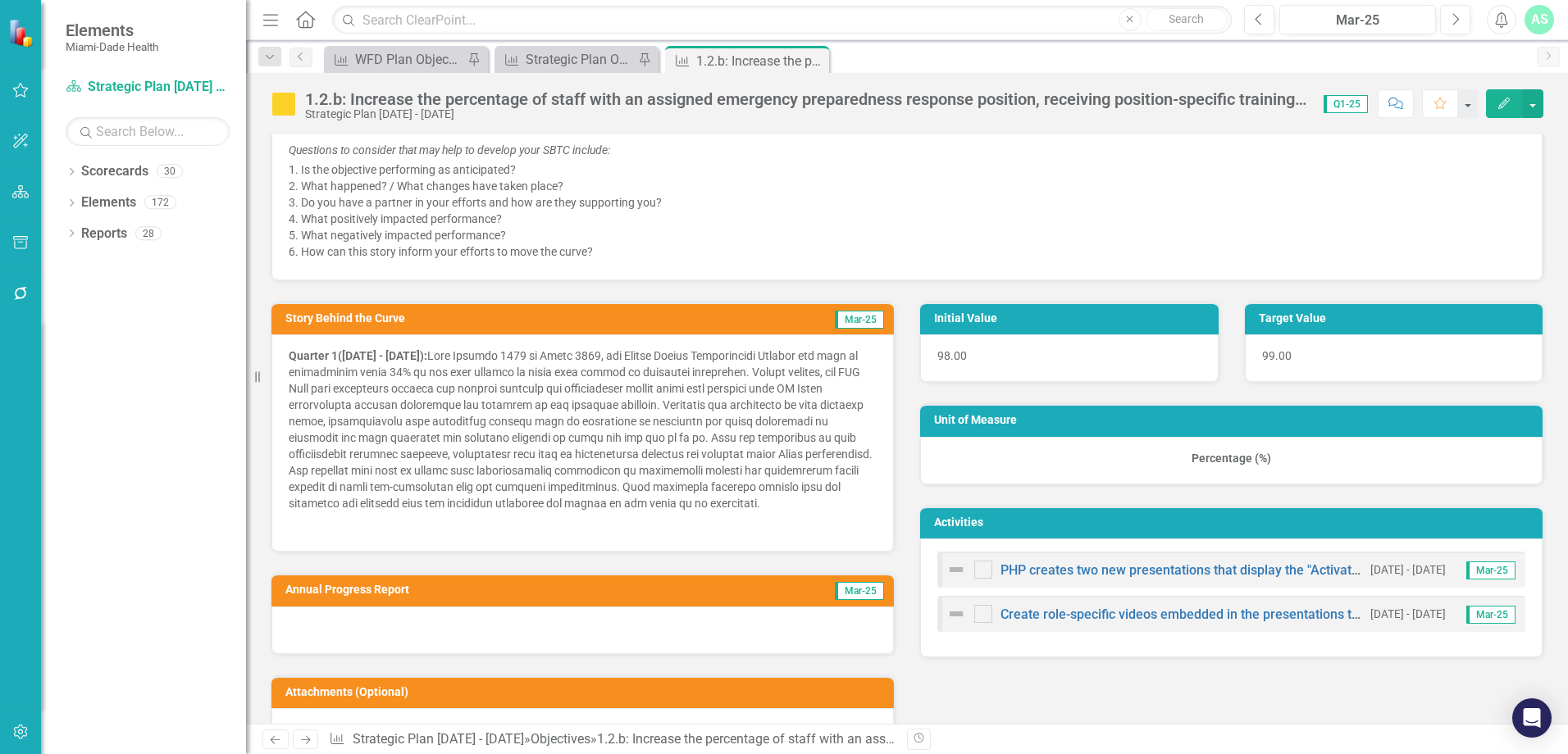 click on "Quarter 1([DATE] - [DATE]):" at bounding box center (582, 431) 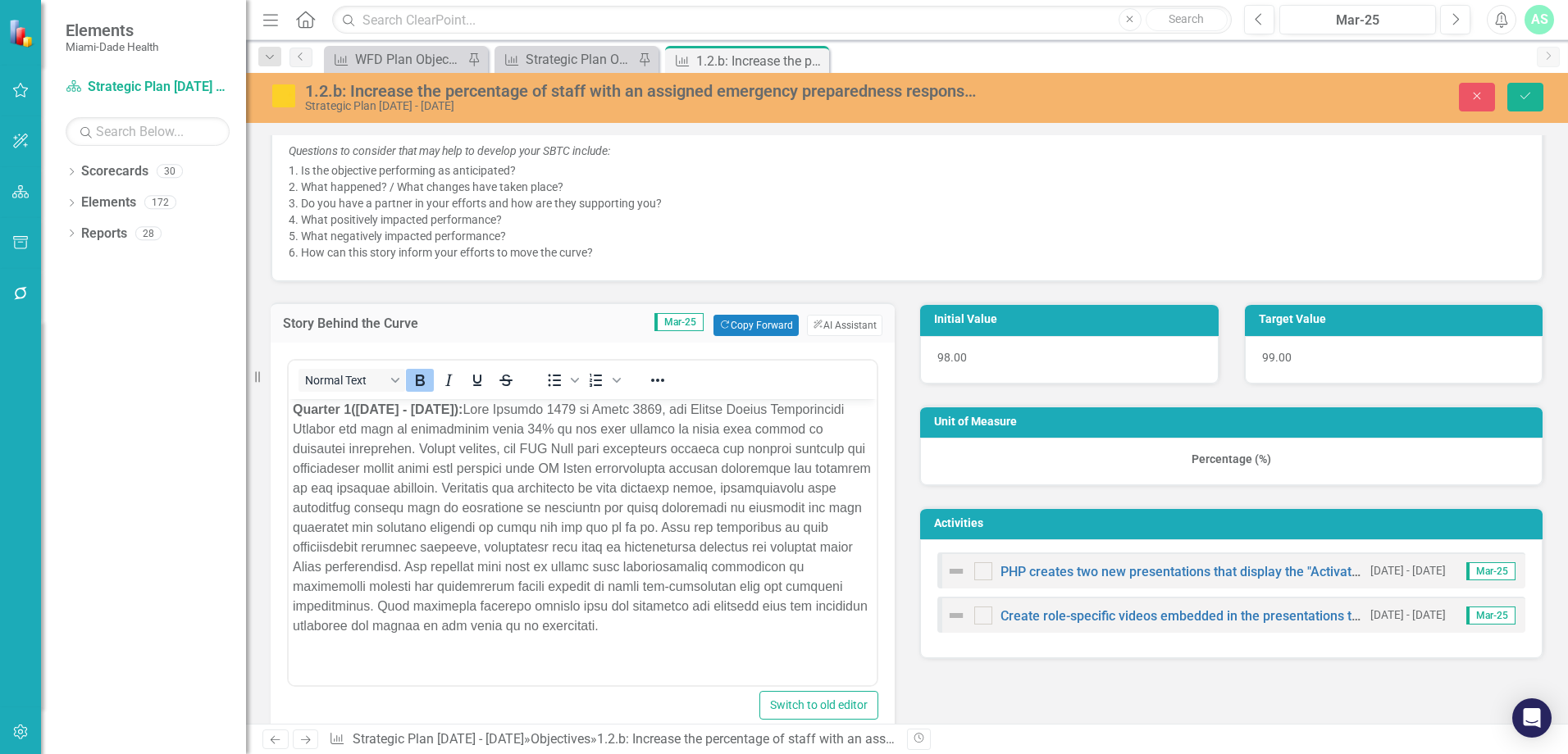 scroll, scrollTop: 4, scrollLeft: 0, axis: vertical 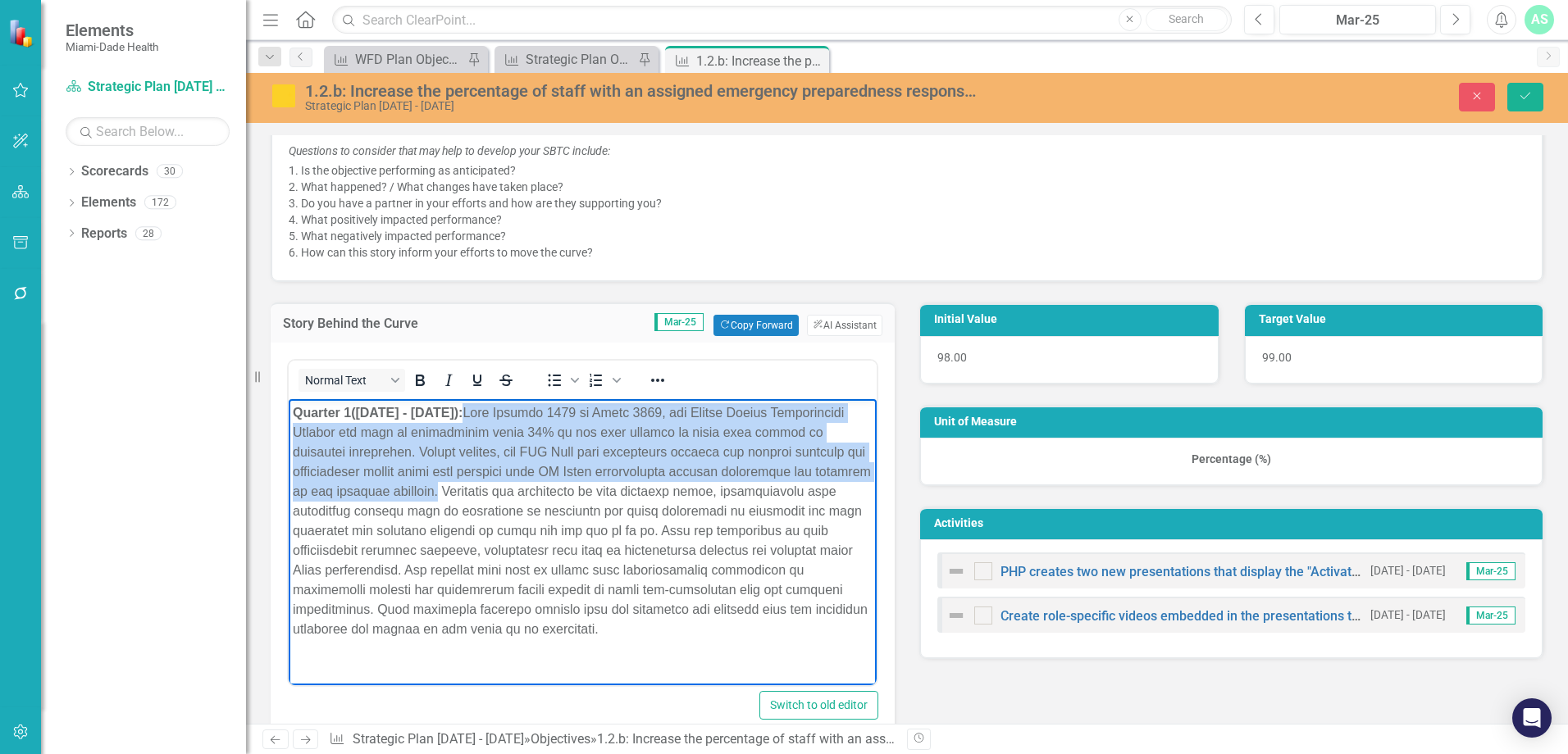 drag, startPoint x: 576, startPoint y: 486, endPoint x: 499, endPoint y: 409, distance: 108.89444 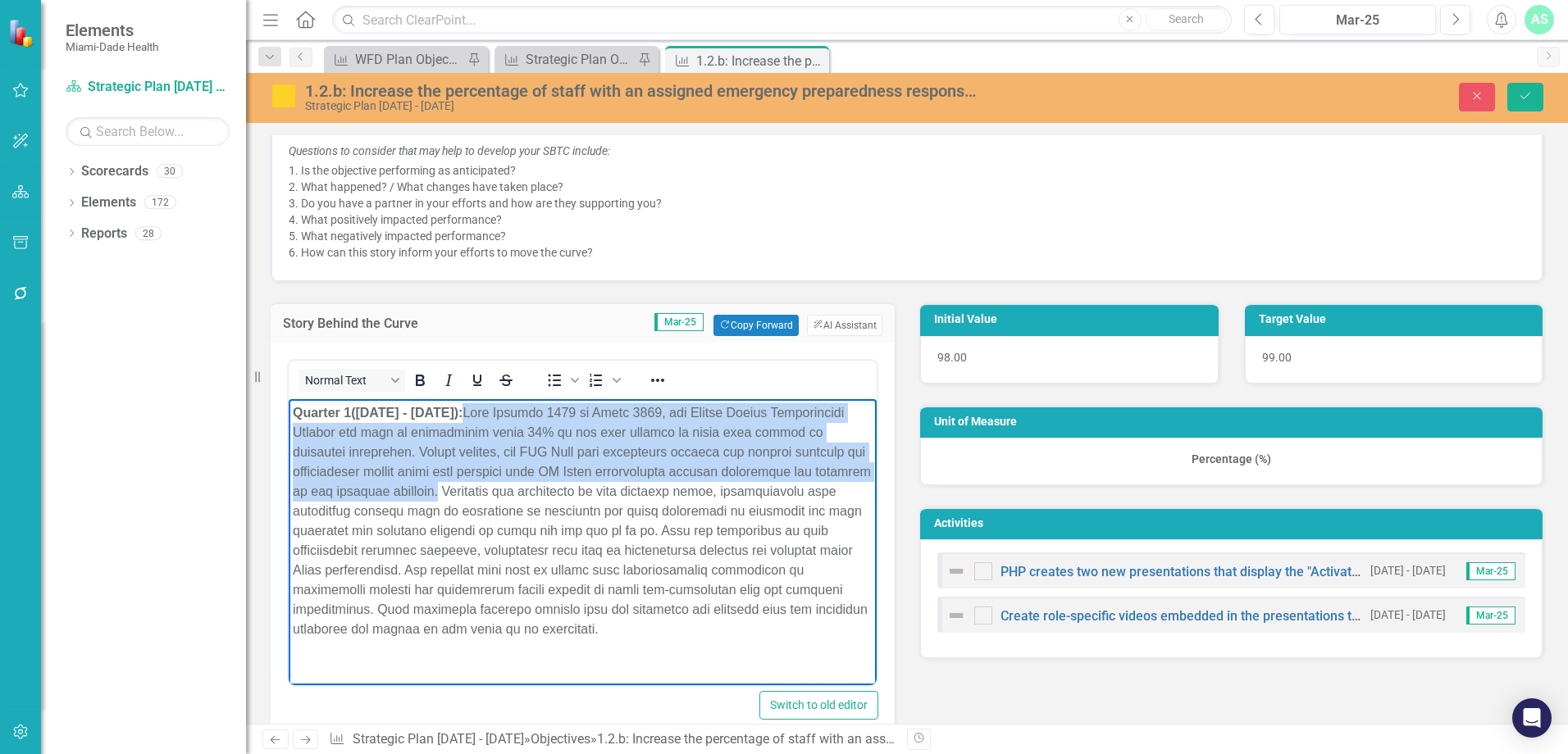 click on "Quarter 1([DATE] - [DATE]):" at bounding box center [582, 521] 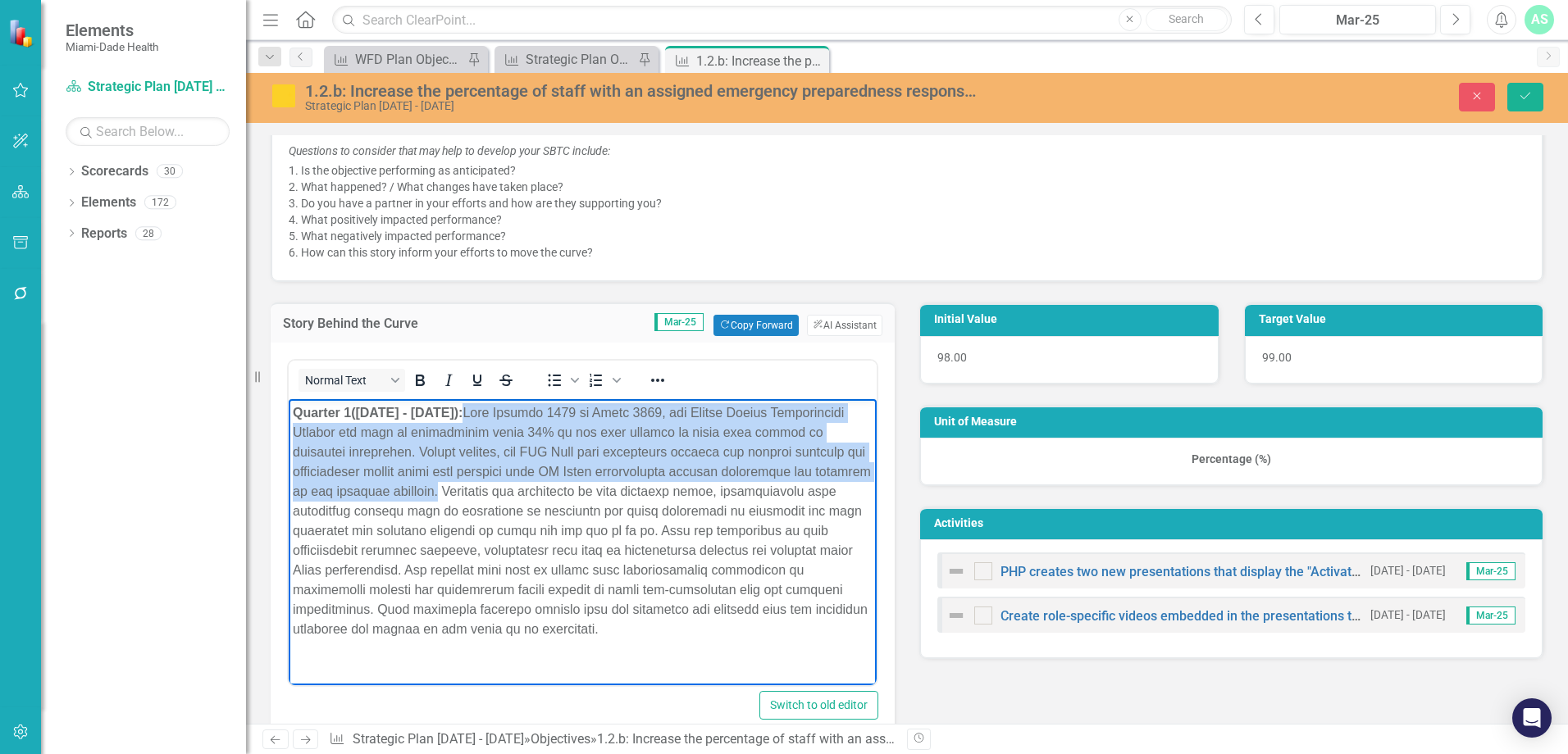 copy on "From [DATE] to [DATE], the Public Health Preparedness Program was able to effectively train 31% of all team members in their role during an emergency activation. Moving forward, the PHP Team will diligently monitor the ongoing progress and registration trends using data obtained from MS Forms registration entries throughout the duration of our training campaign." 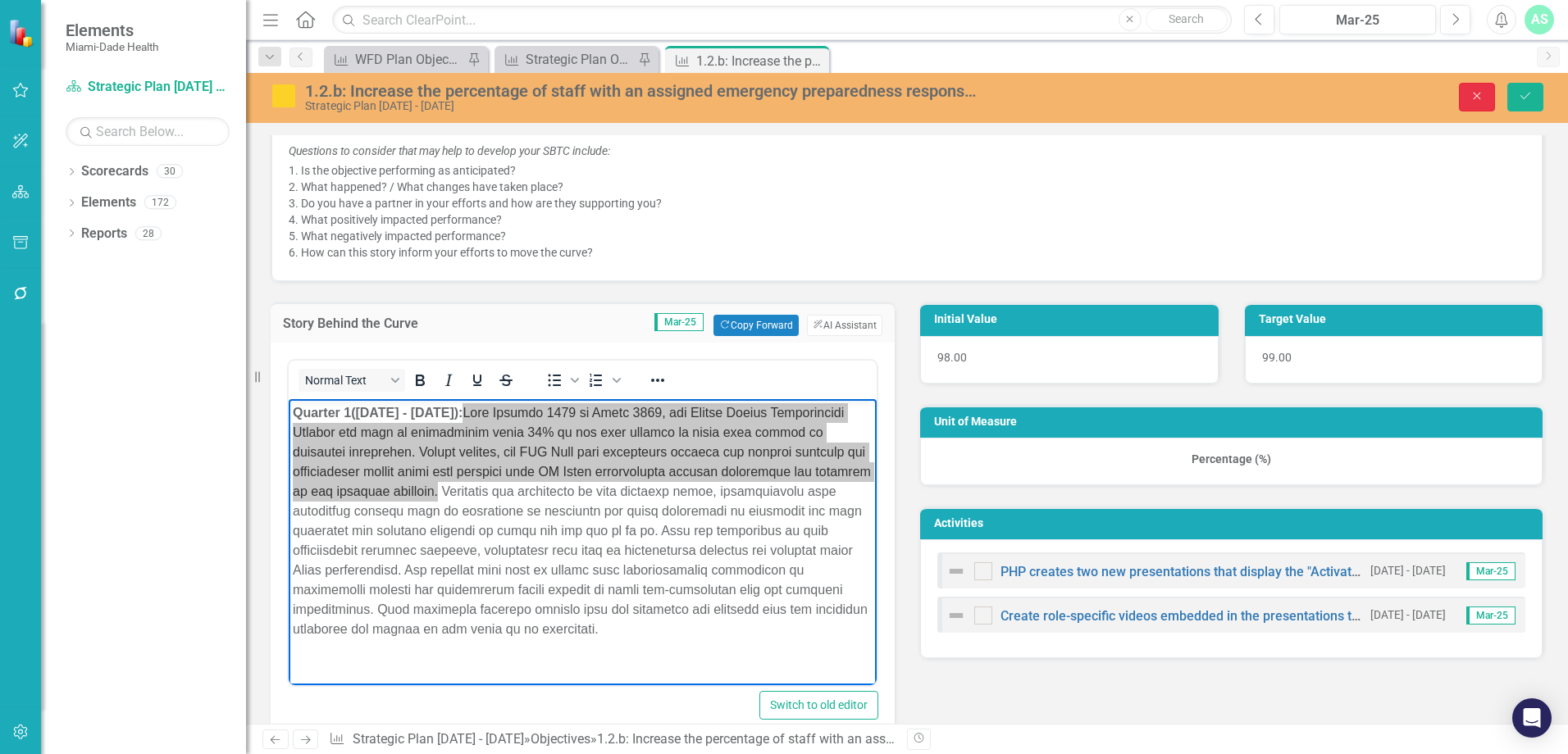click on "Close" at bounding box center (1477, 97) 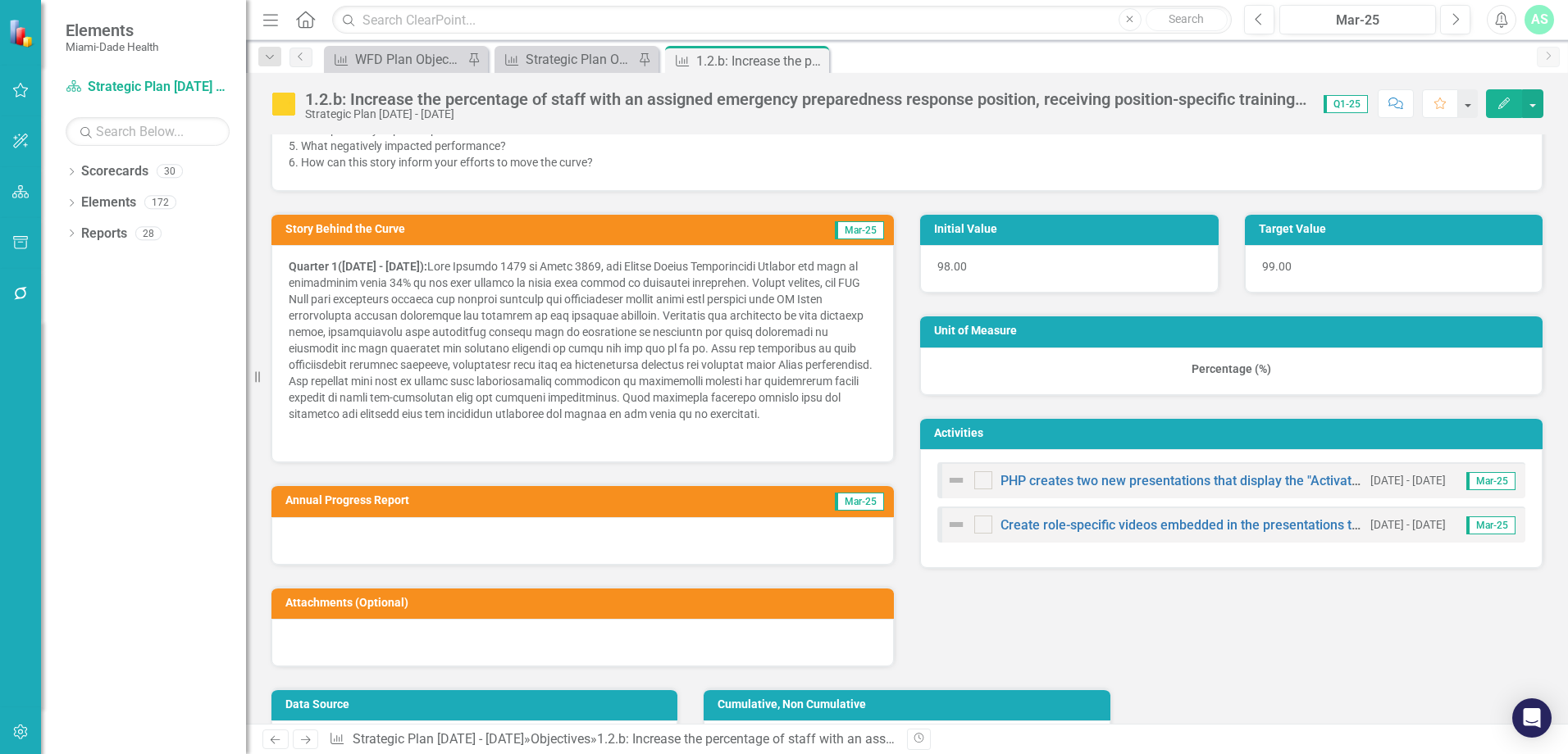 scroll, scrollTop: 820, scrollLeft: 0, axis: vertical 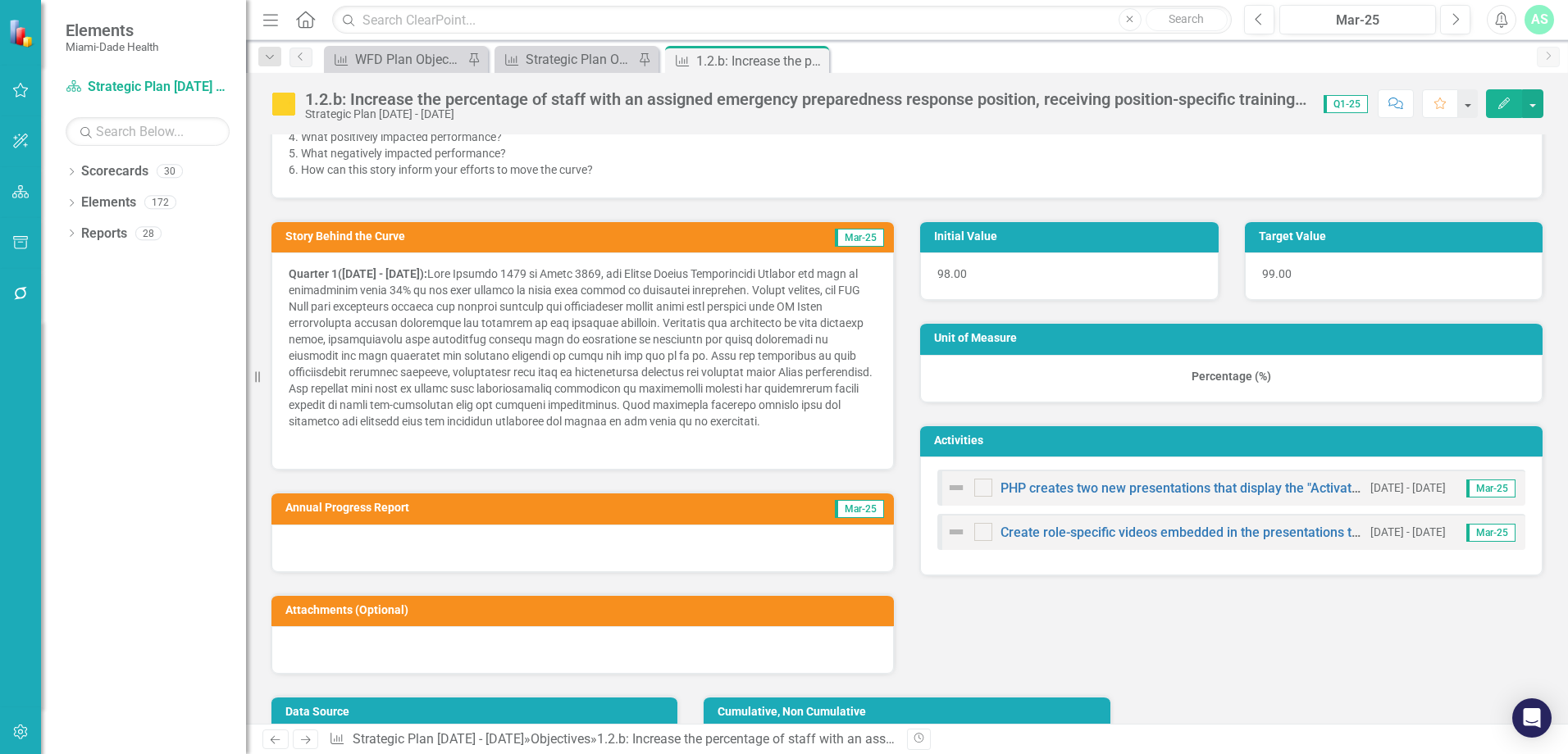 click at bounding box center [284, 104] 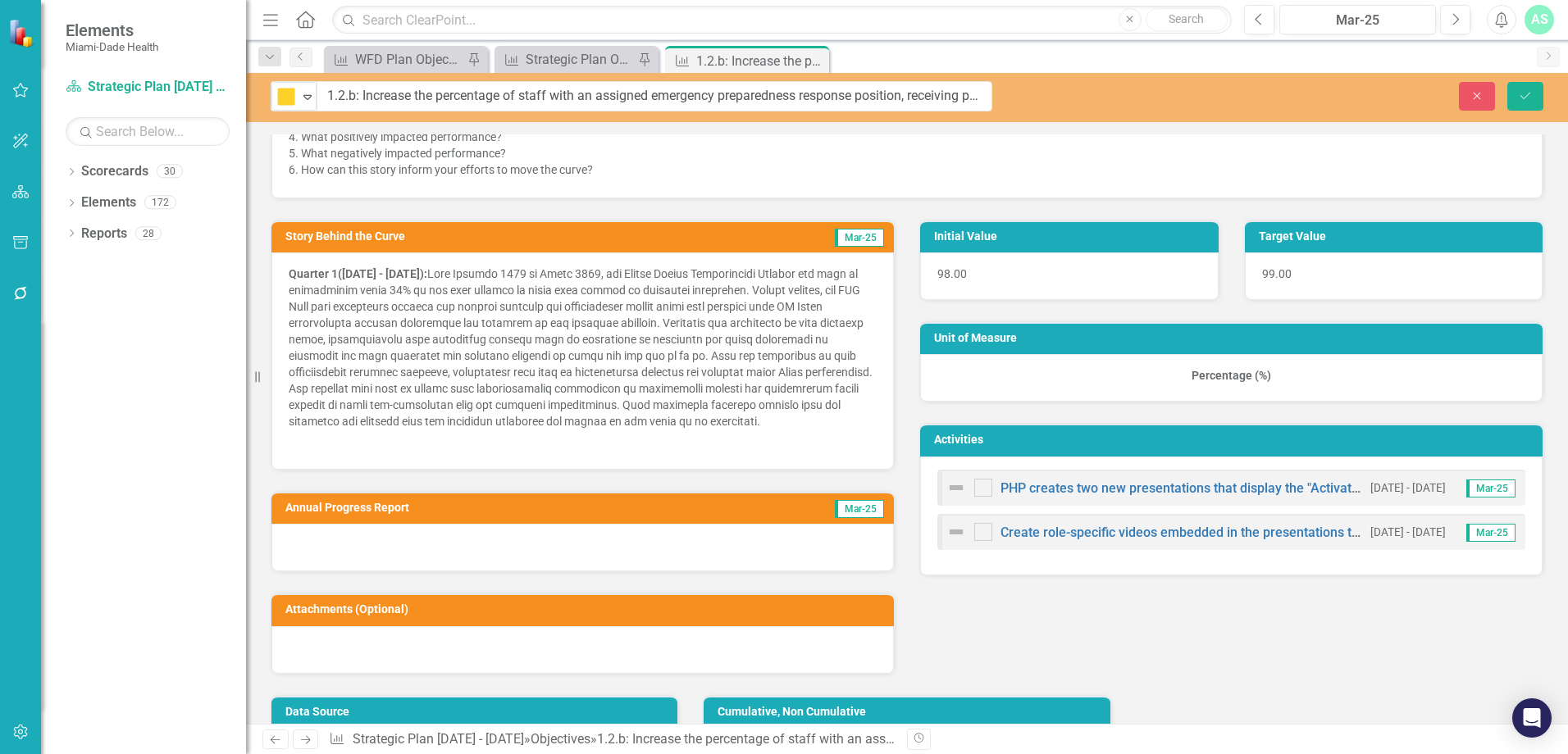 click at bounding box center [286, 97] 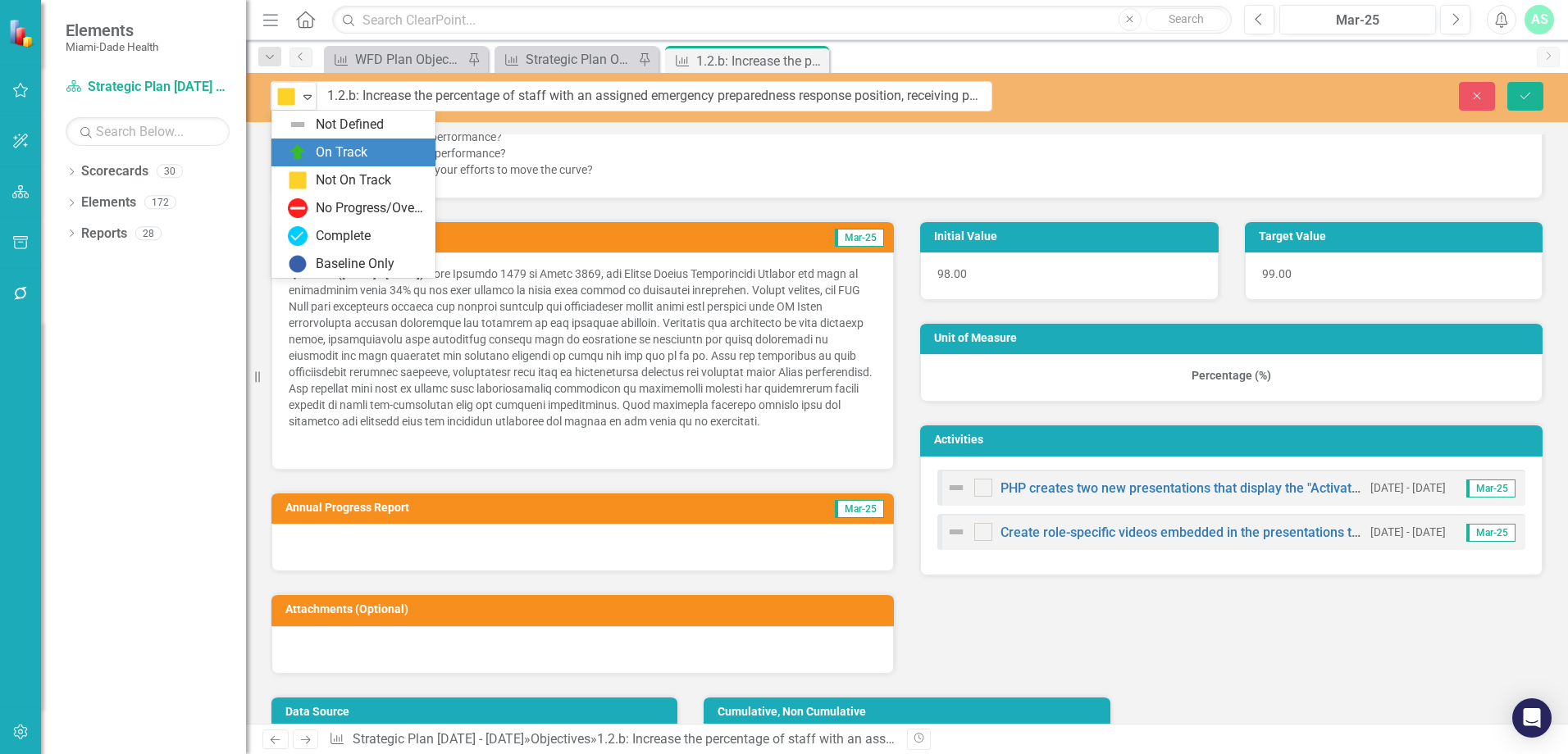 click on "On Track" at bounding box center [357, 152] 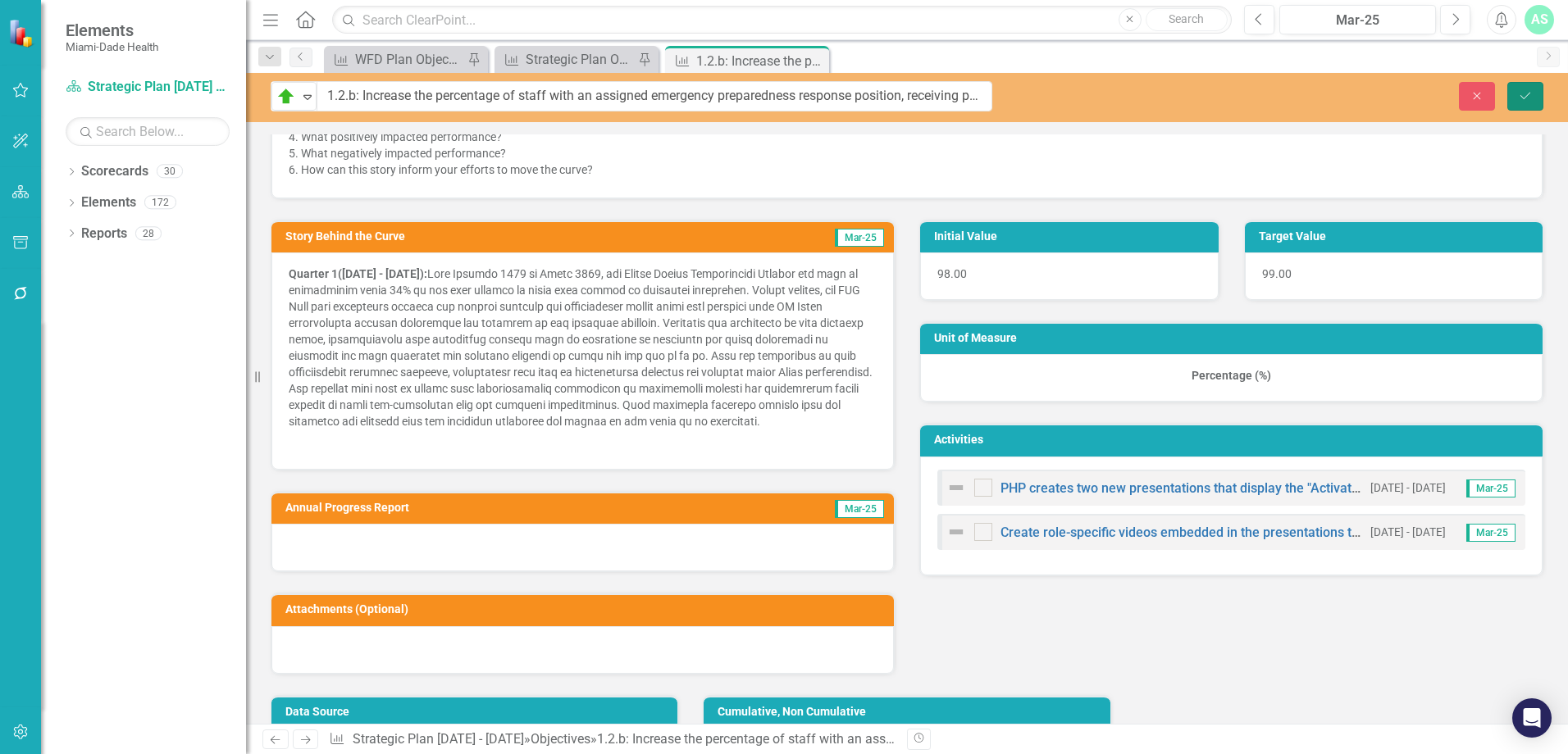 click on "Save" at bounding box center [1525, 96] 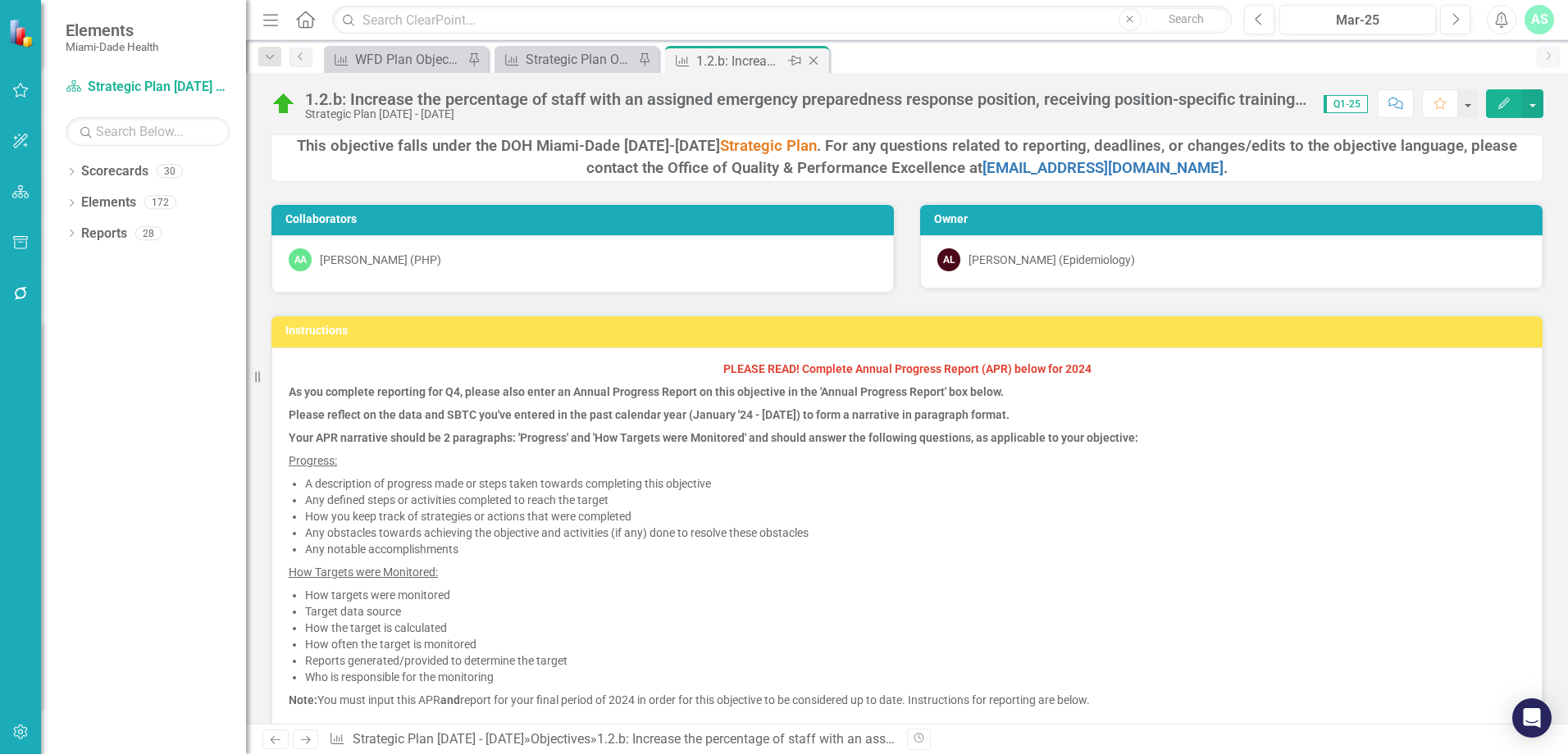 click on "Close" 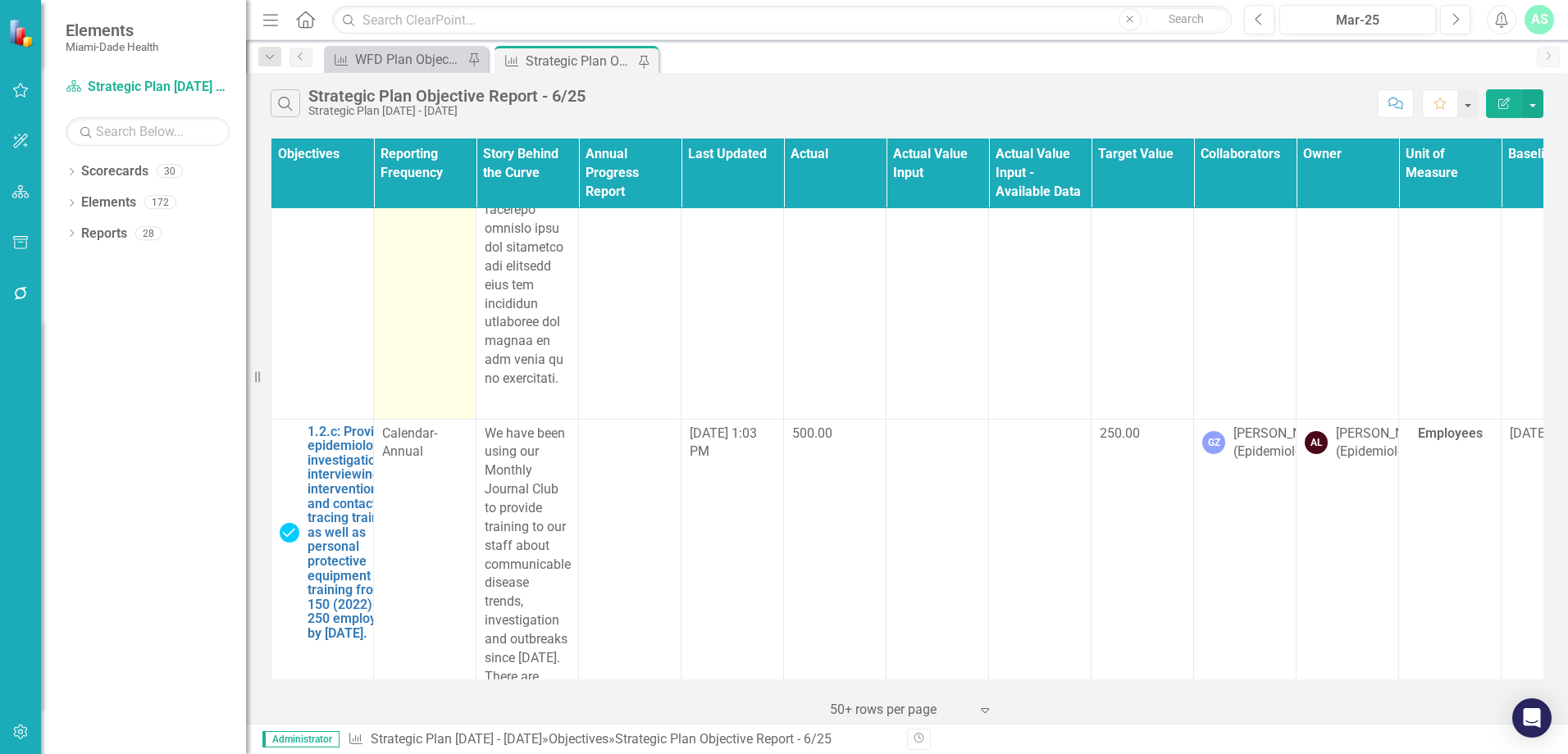 scroll, scrollTop: 8114, scrollLeft: 0, axis: vertical 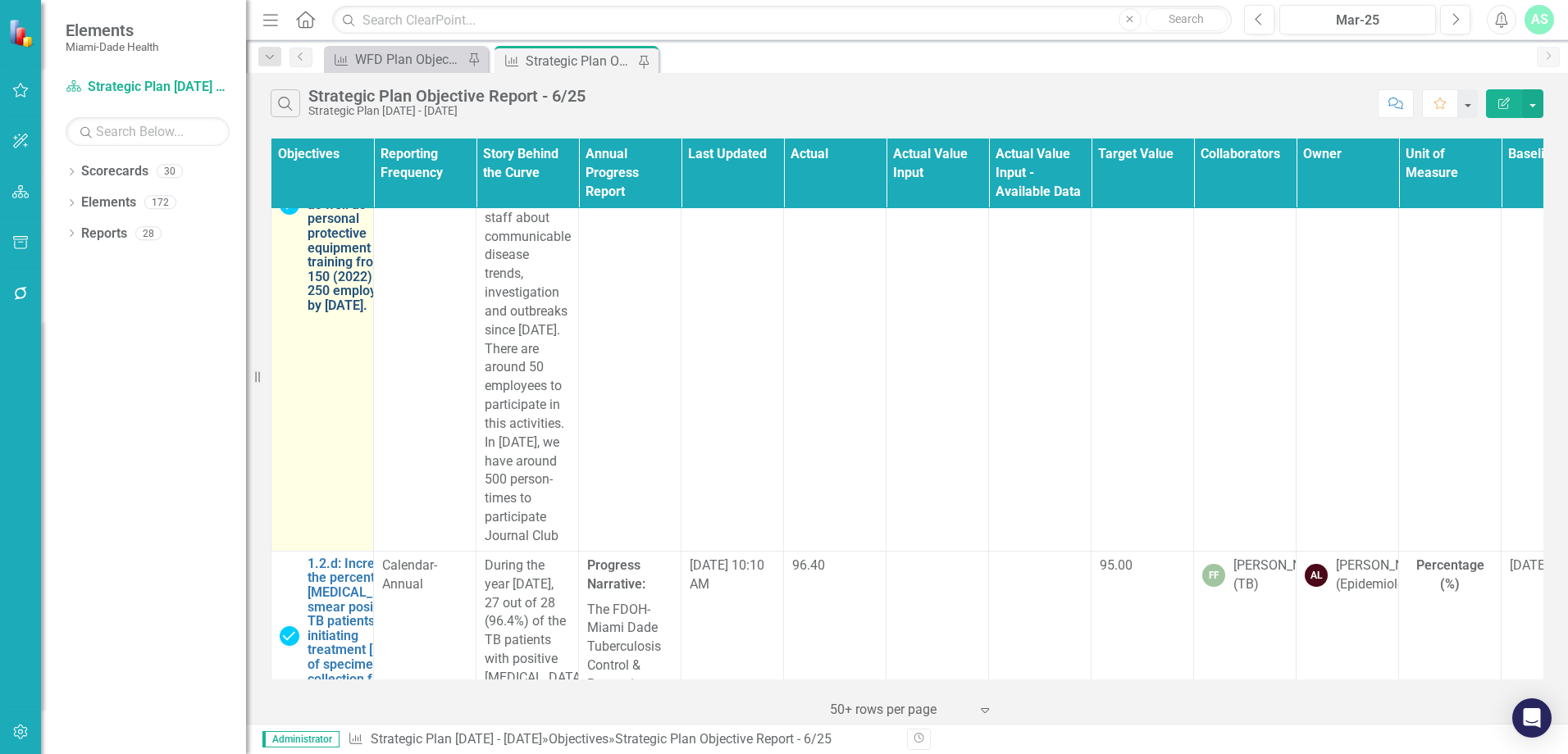 click on "1.2.c: Provide epidemiological investigation, interviewing, intervention, and contact tracing training as well as personal protective equipment training from 150 (2022) to 250 employees by [DATE]." at bounding box center (354, 205) 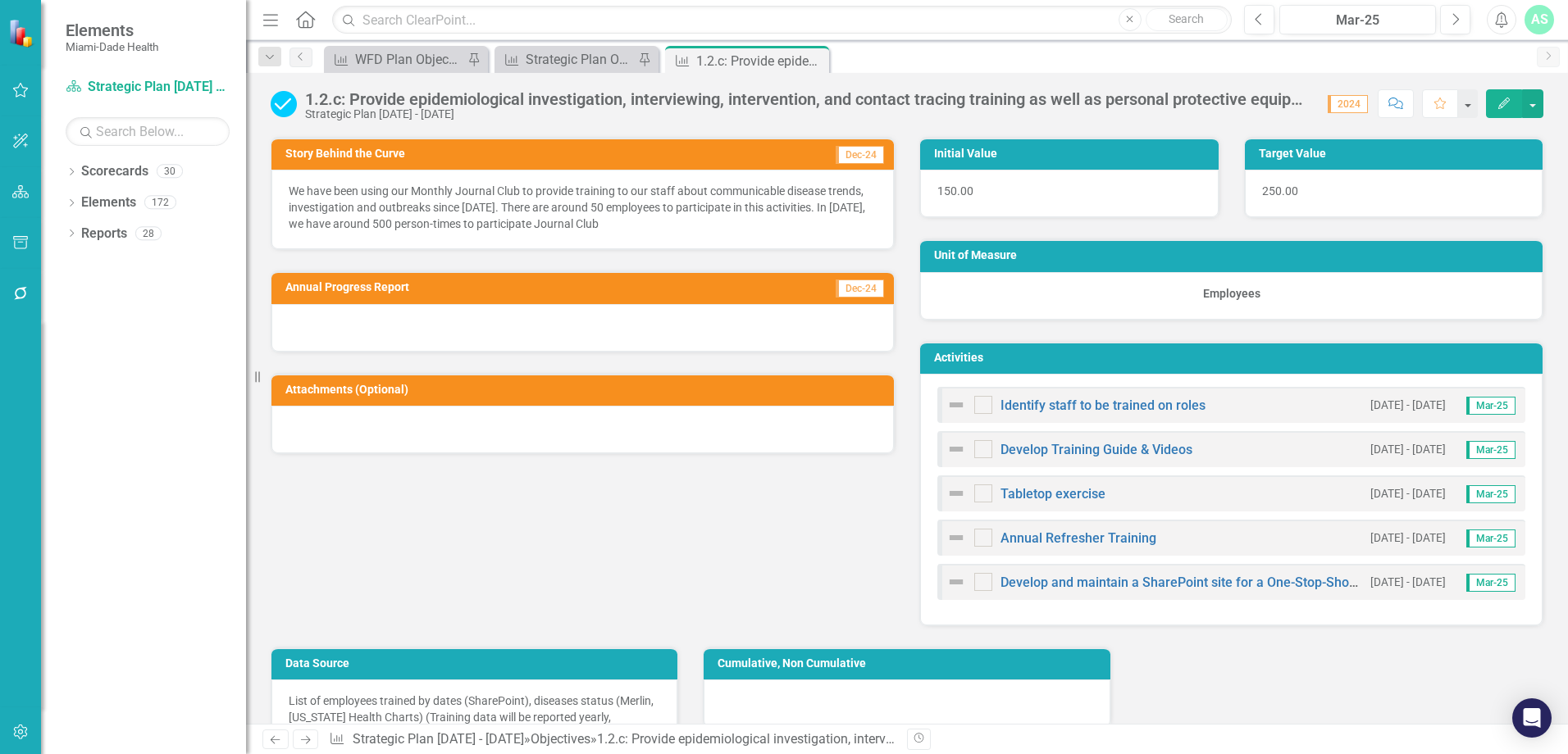 scroll, scrollTop: 902, scrollLeft: 0, axis: vertical 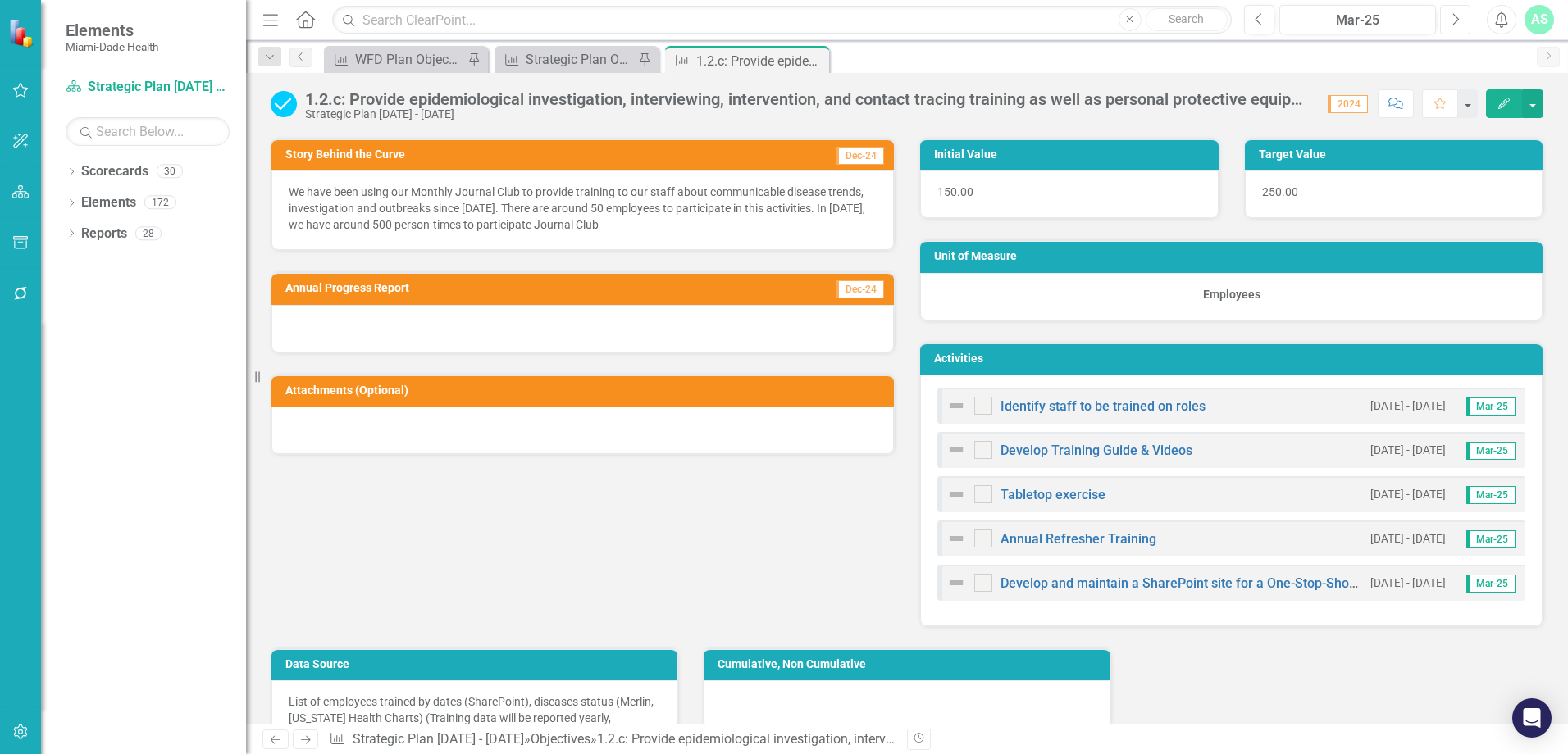 click on "Next" at bounding box center (1455, 20) 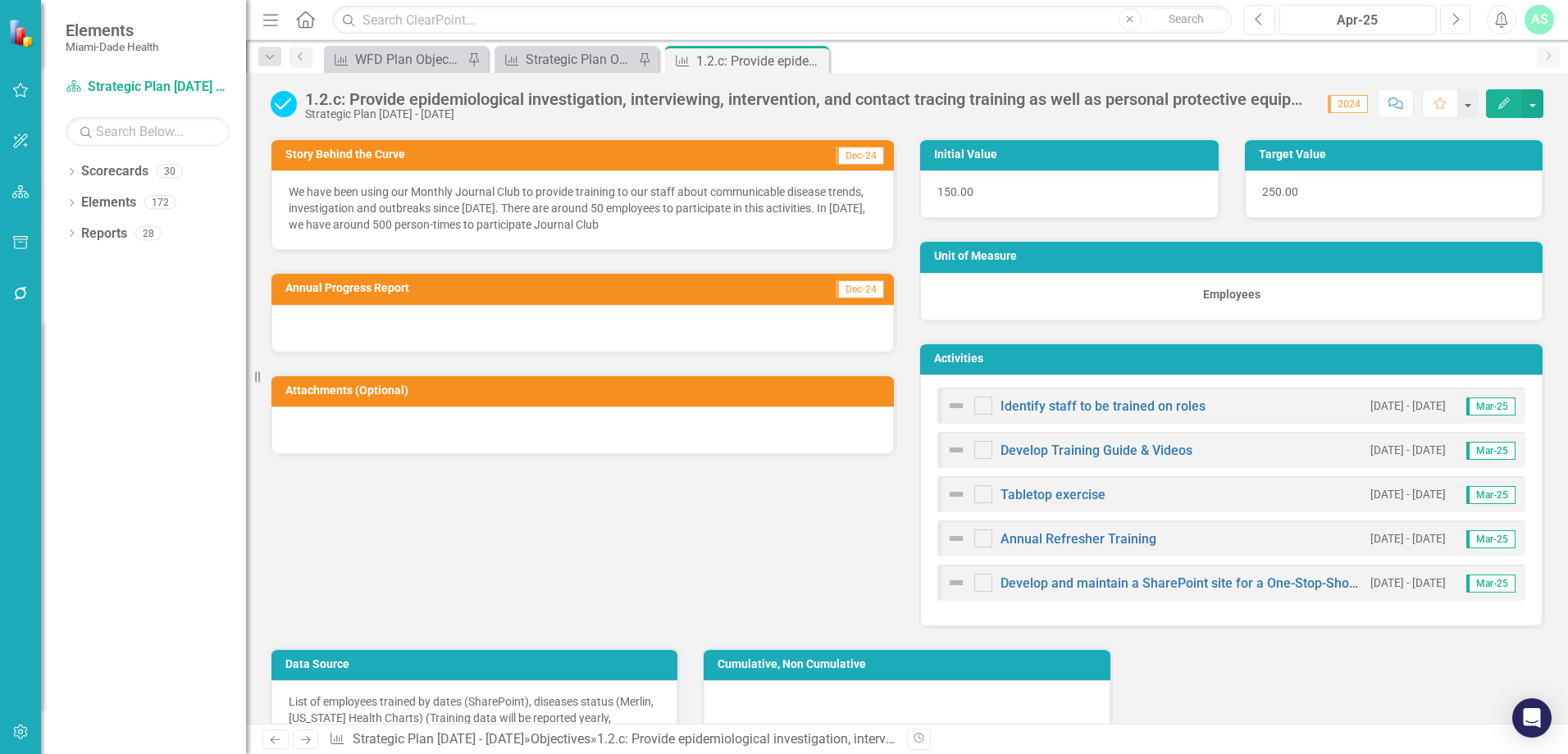 click on "Next" at bounding box center [1455, 20] 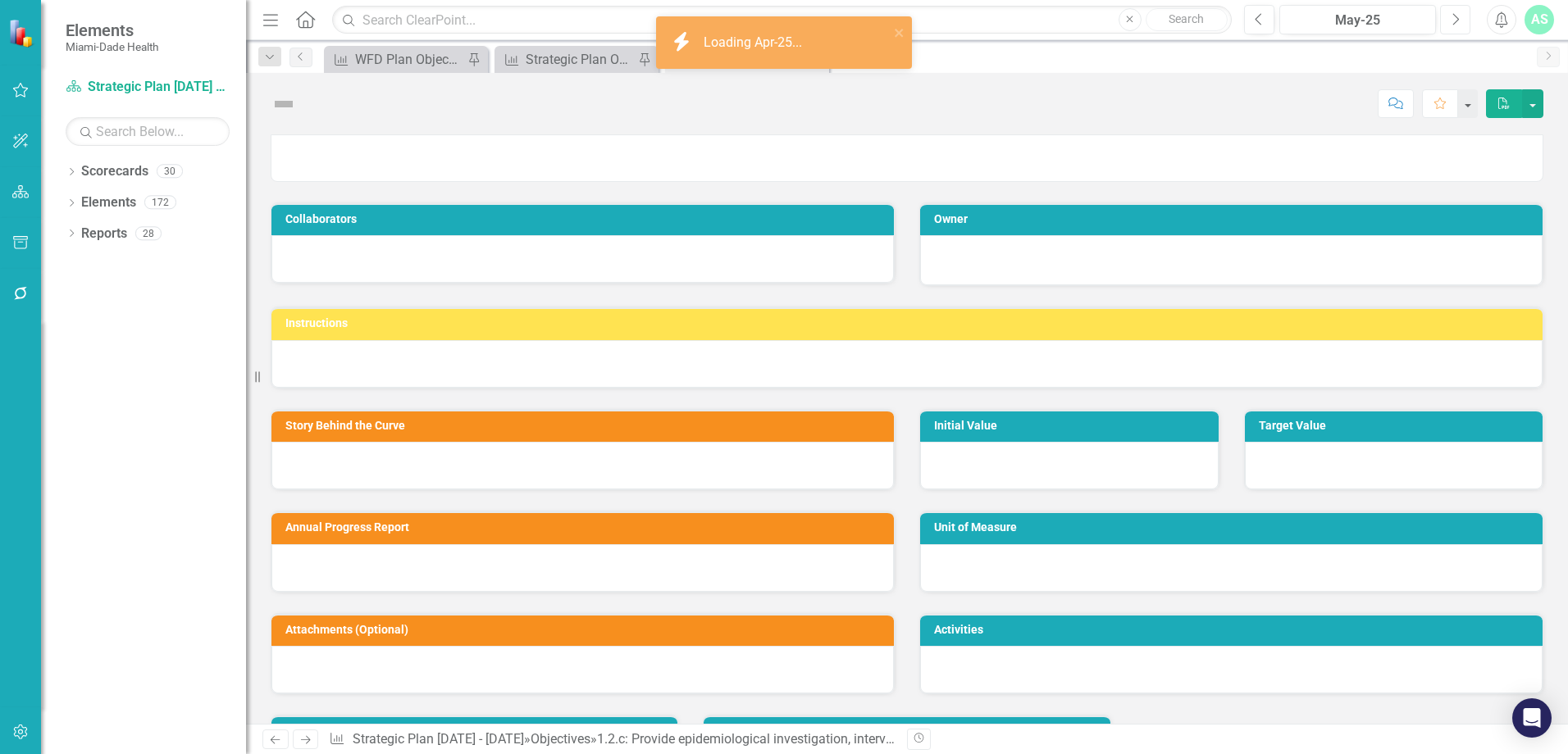 click on "Next" at bounding box center (1455, 20) 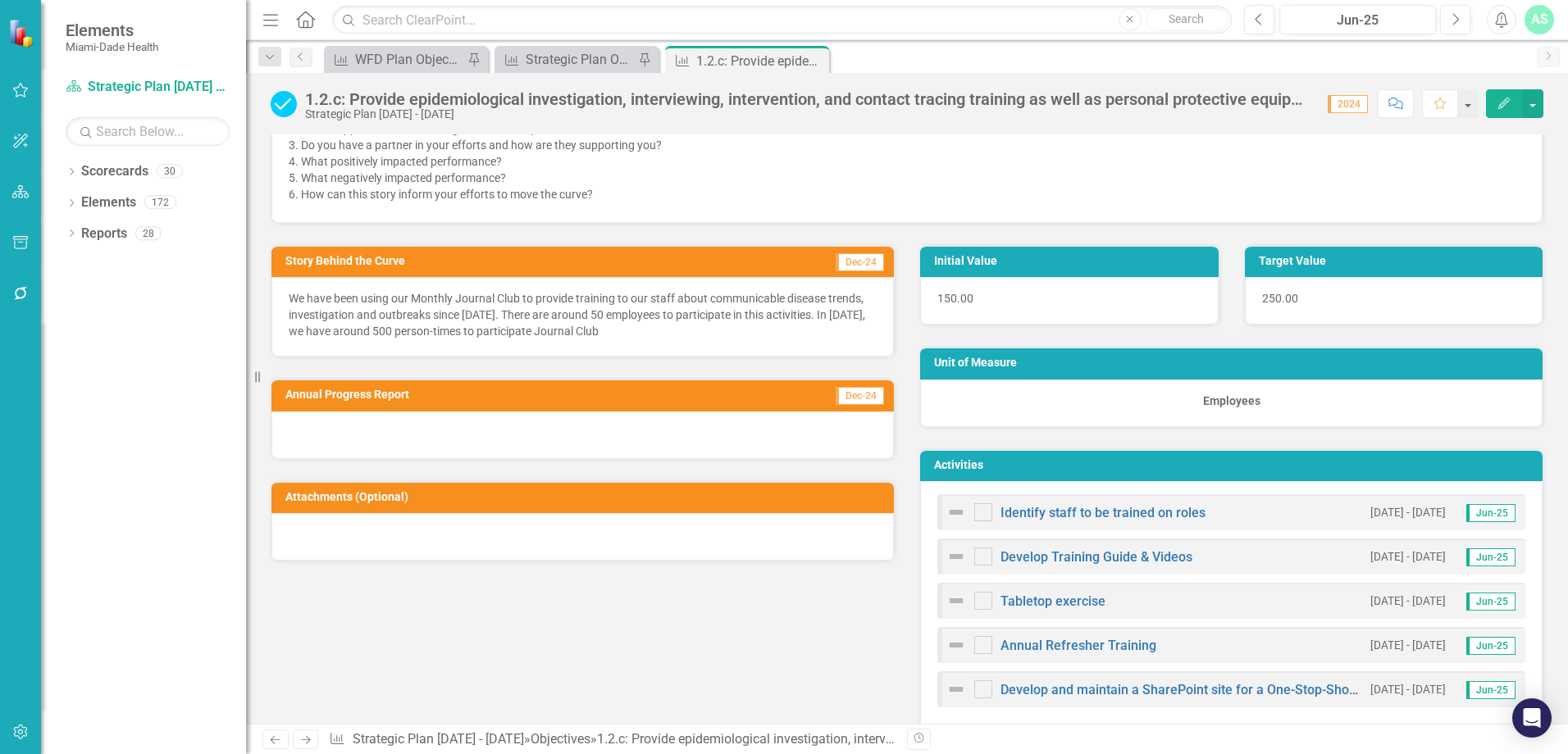 scroll, scrollTop: 738, scrollLeft: 0, axis: vertical 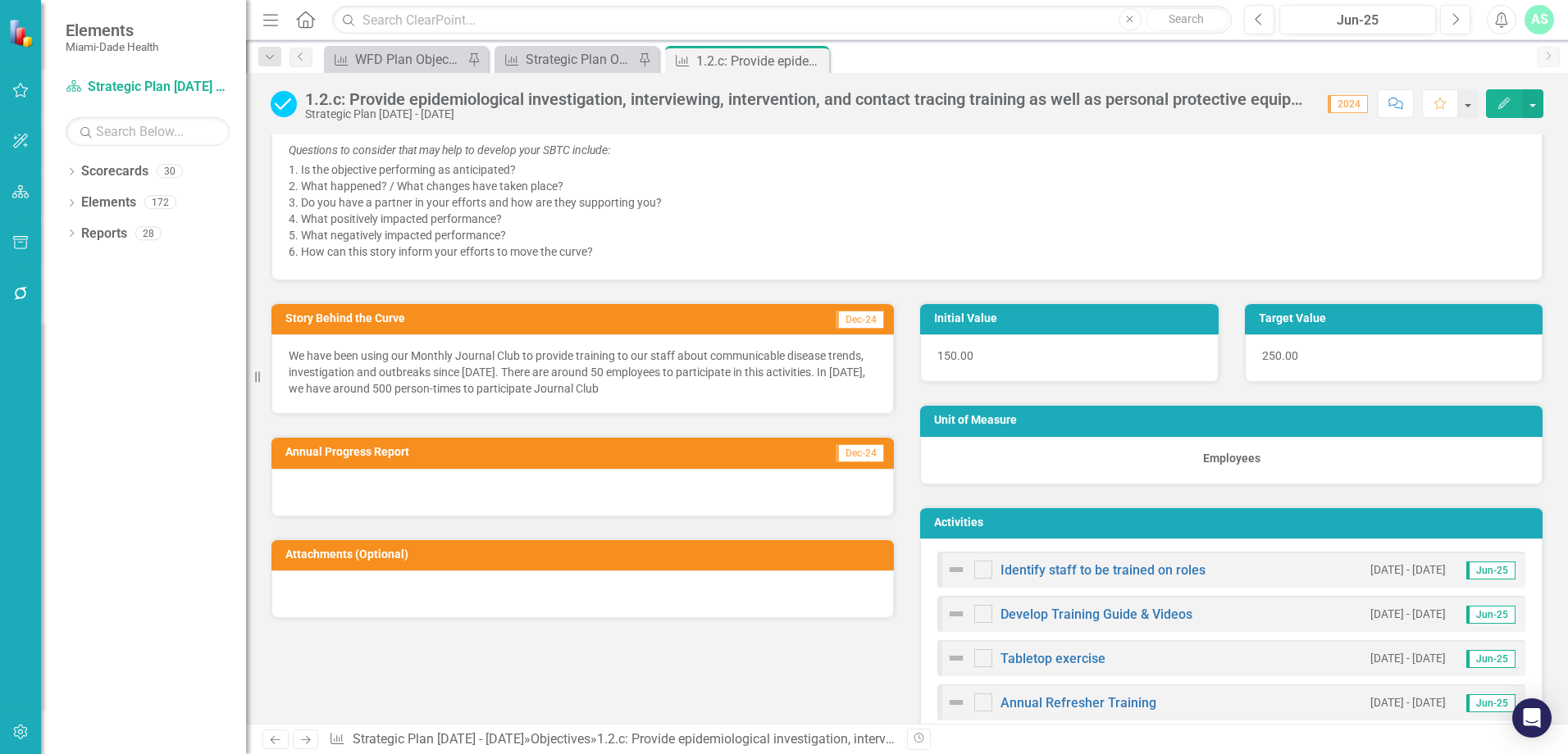 click 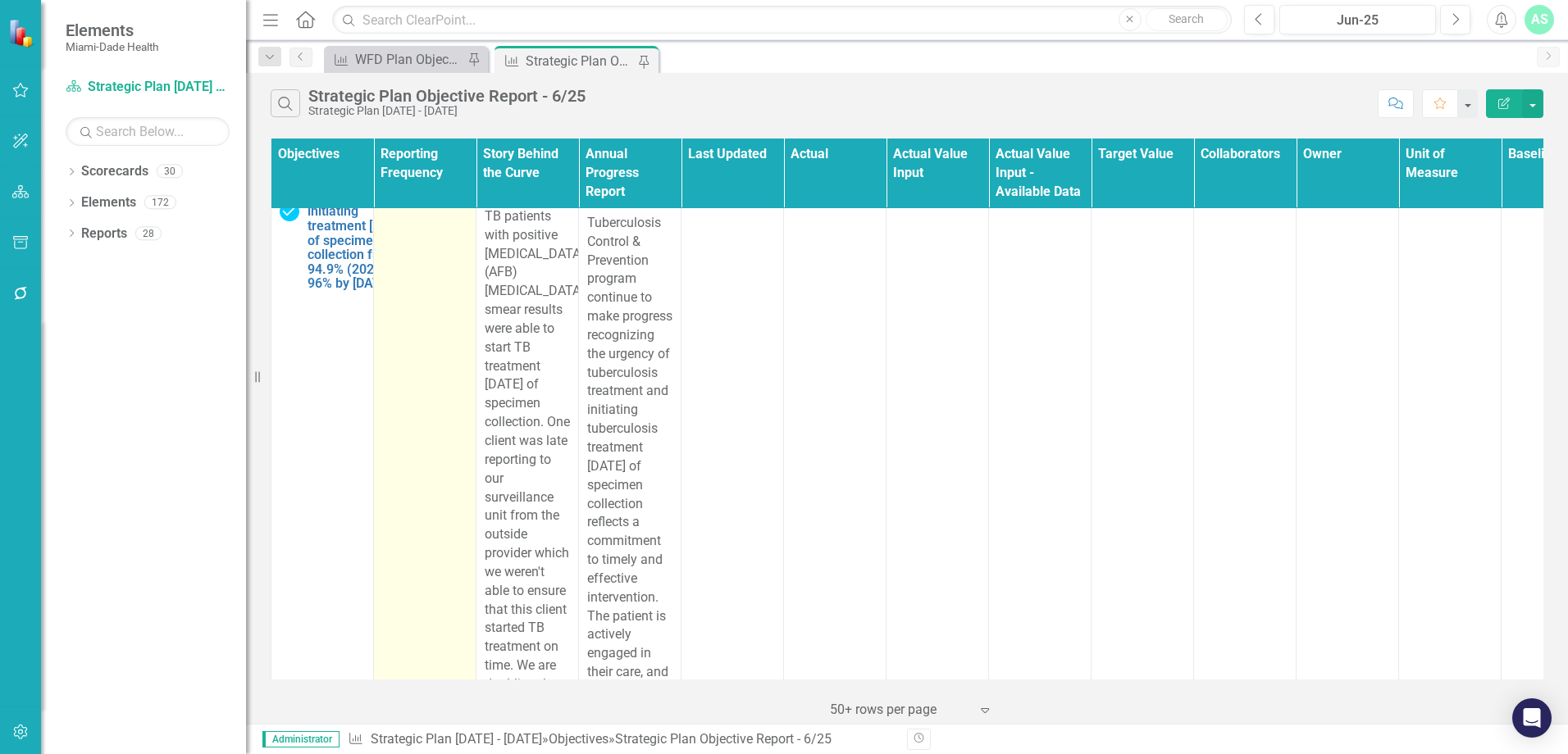 scroll, scrollTop: 6393, scrollLeft: 0, axis: vertical 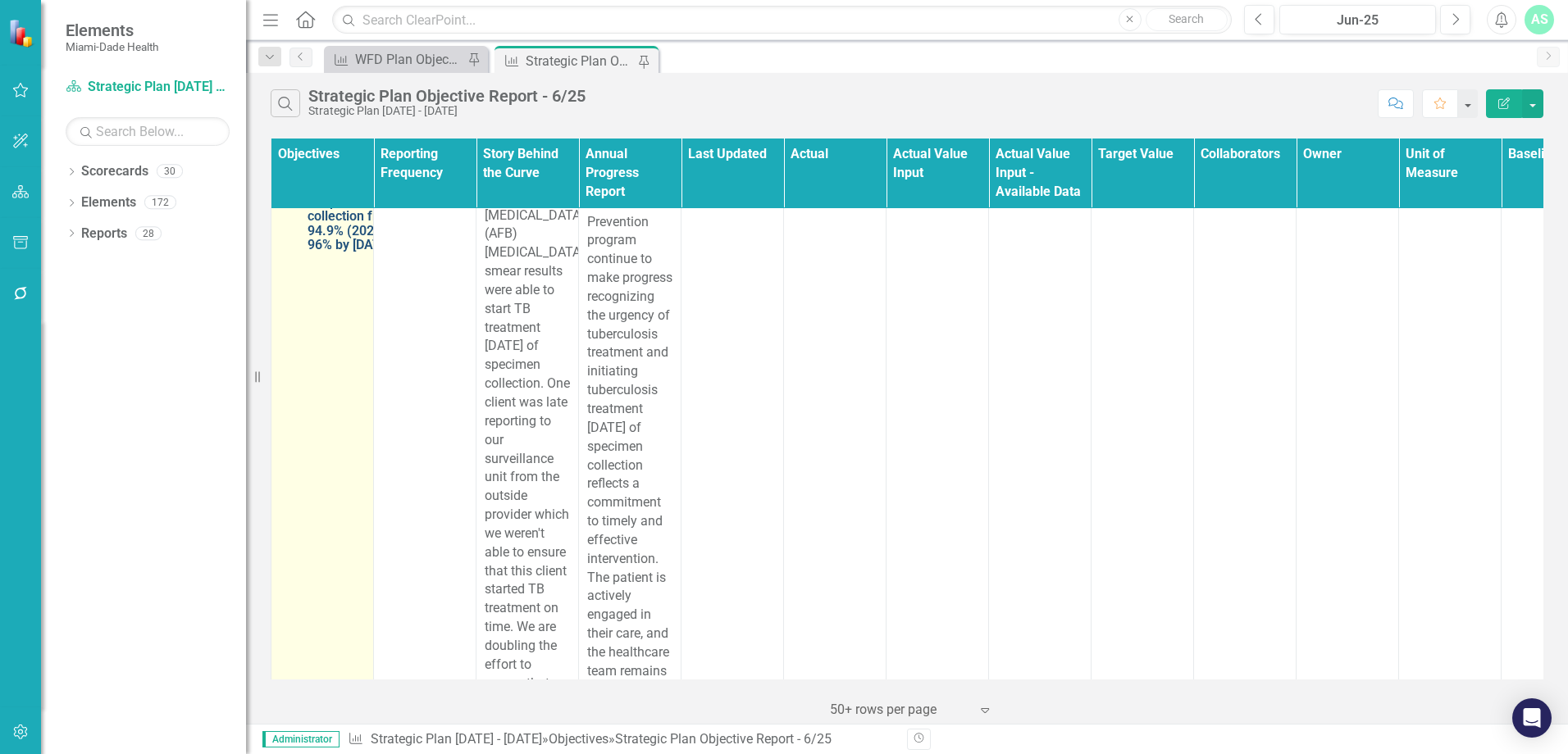 click on "1.2.d: Increase the percent of [MEDICAL_DATA]-smear positive TB patients initiating treatment [DATE] of specimen collection from 94.9% (2022) to 96% by [DATE]." at bounding box center [360, 173] 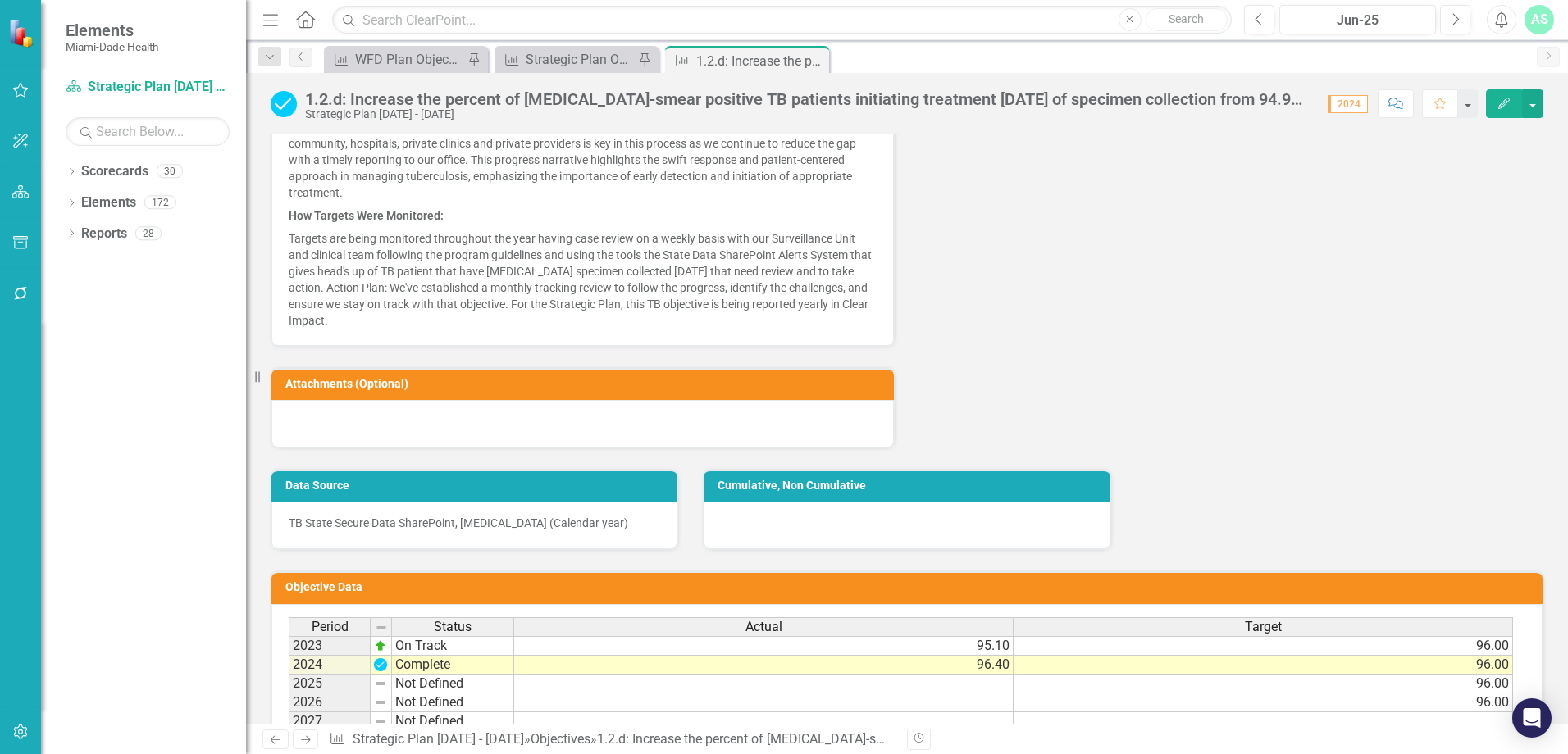 scroll, scrollTop: 1557, scrollLeft: 0, axis: vertical 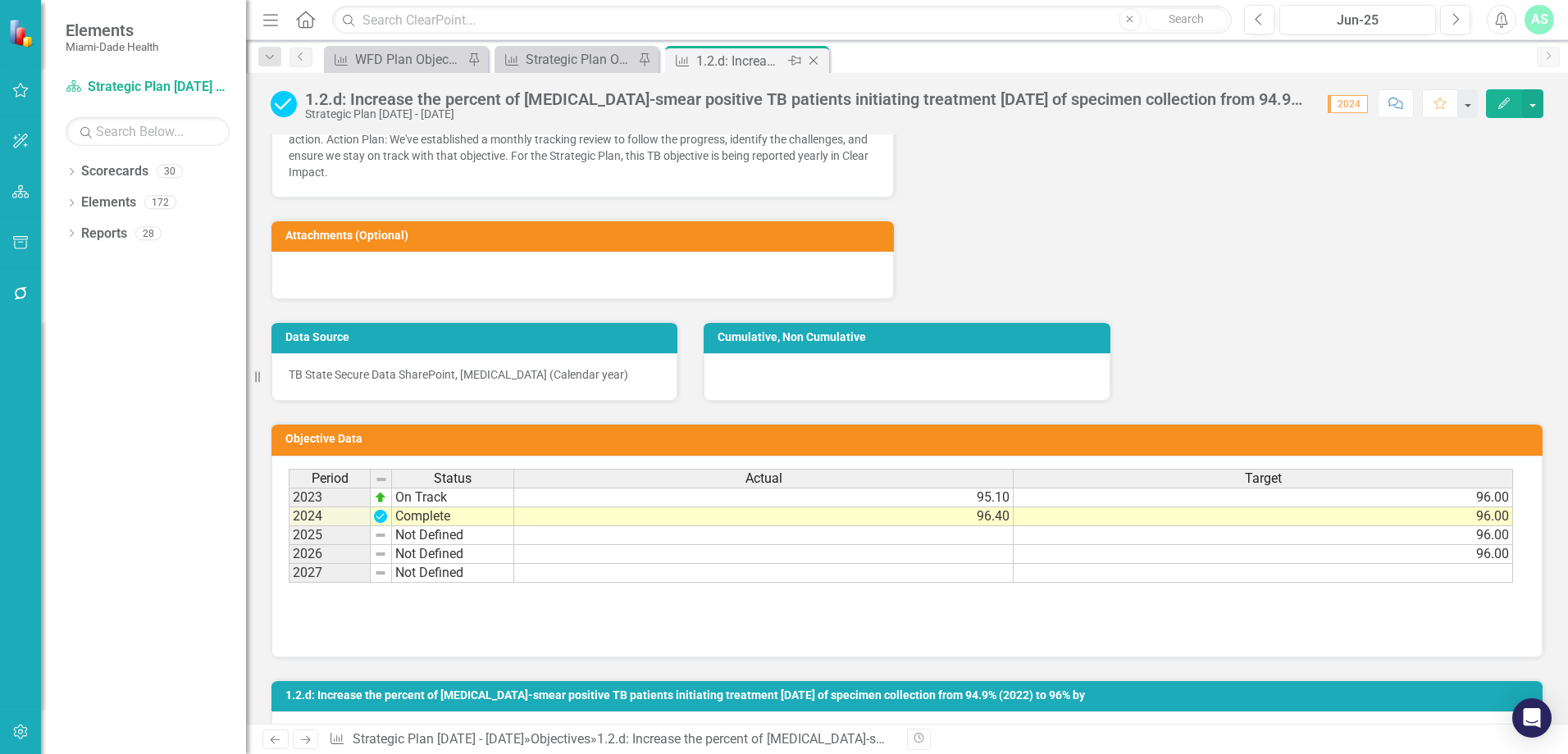 click on "Close" 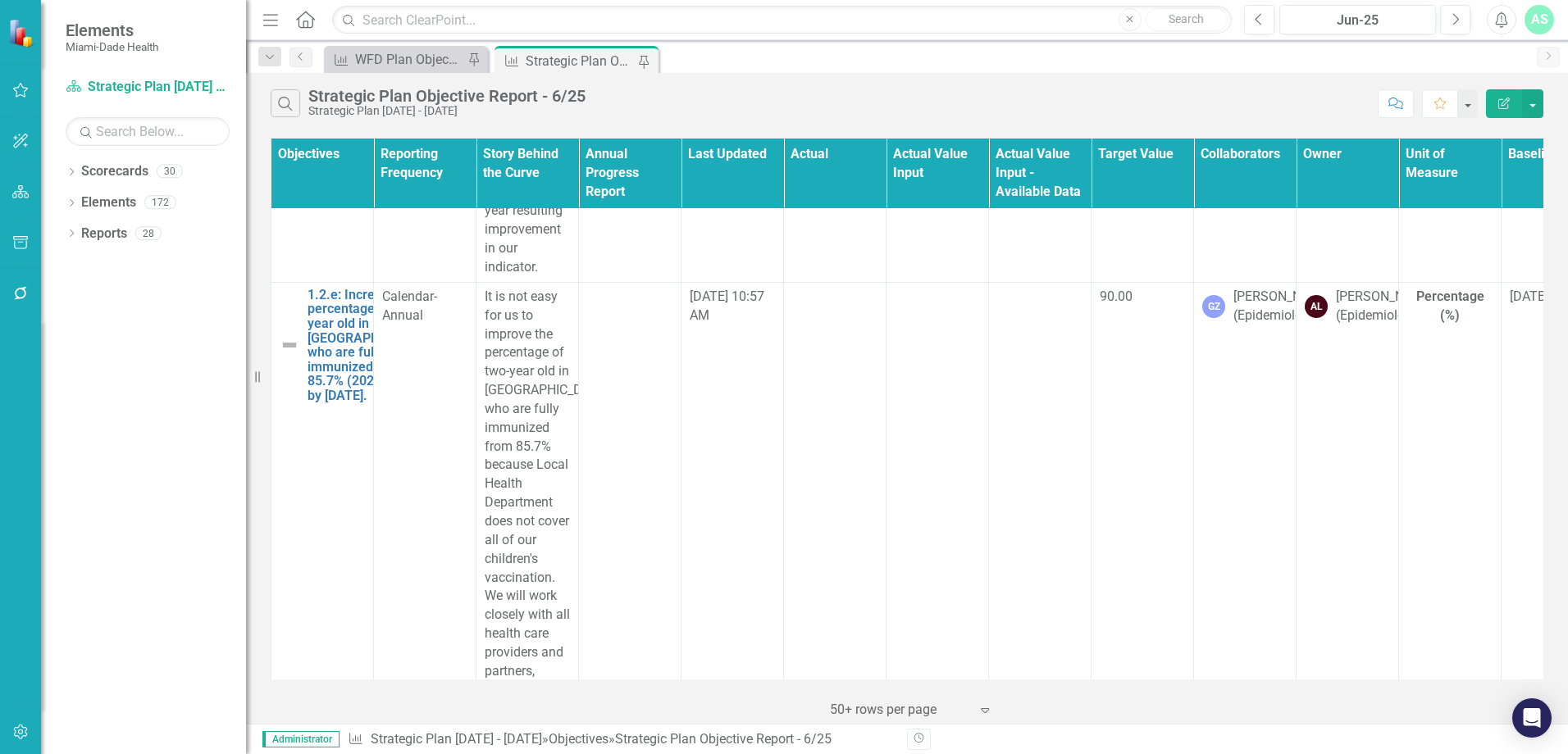scroll, scrollTop: 8851, scrollLeft: 0, axis: vertical 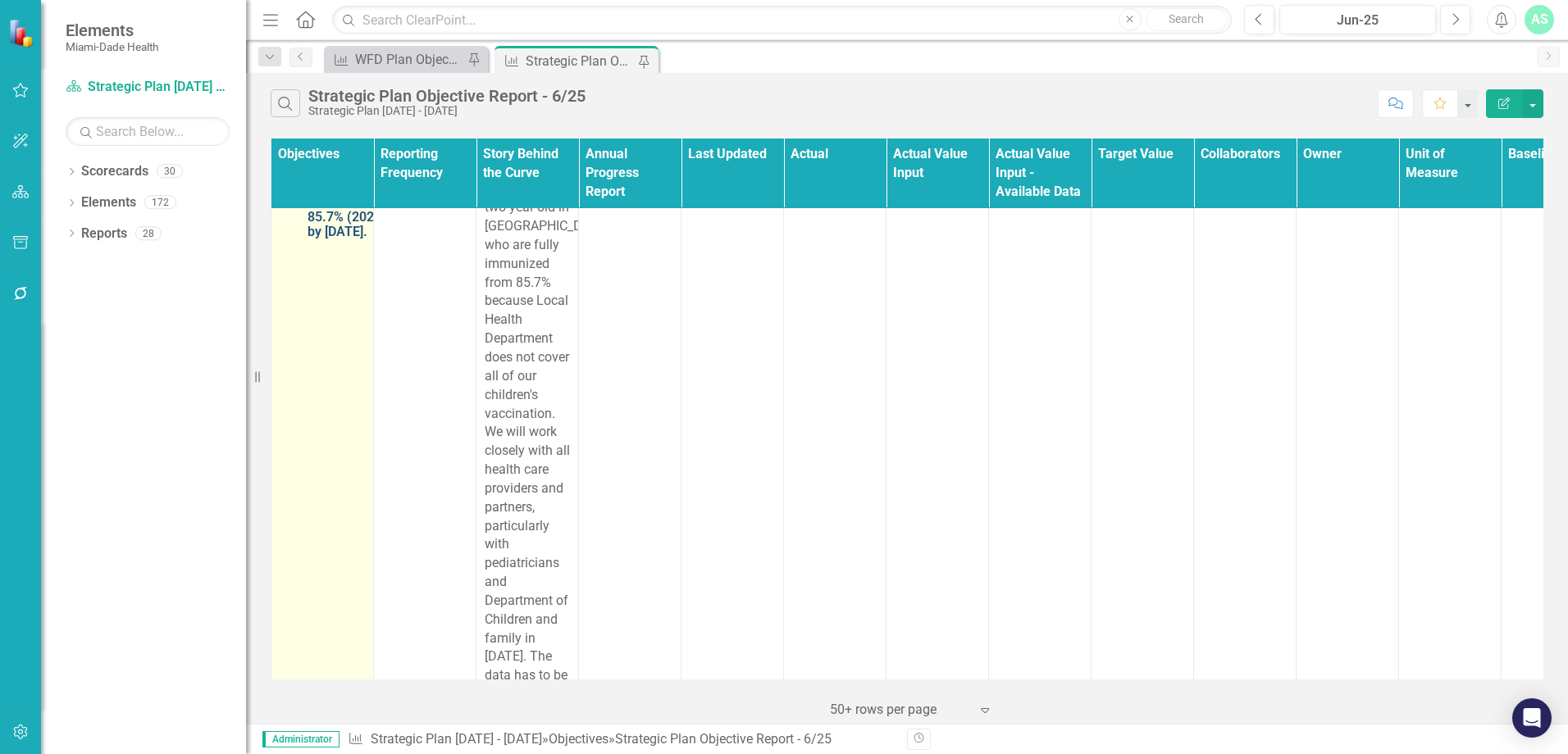 click on "1.2.e: Increase the percentage of two-year old in [GEOGRAPHIC_DATA] who are fully immunized from 85.7% (2020) to 90% by [DATE]." at bounding box center [371, 181] 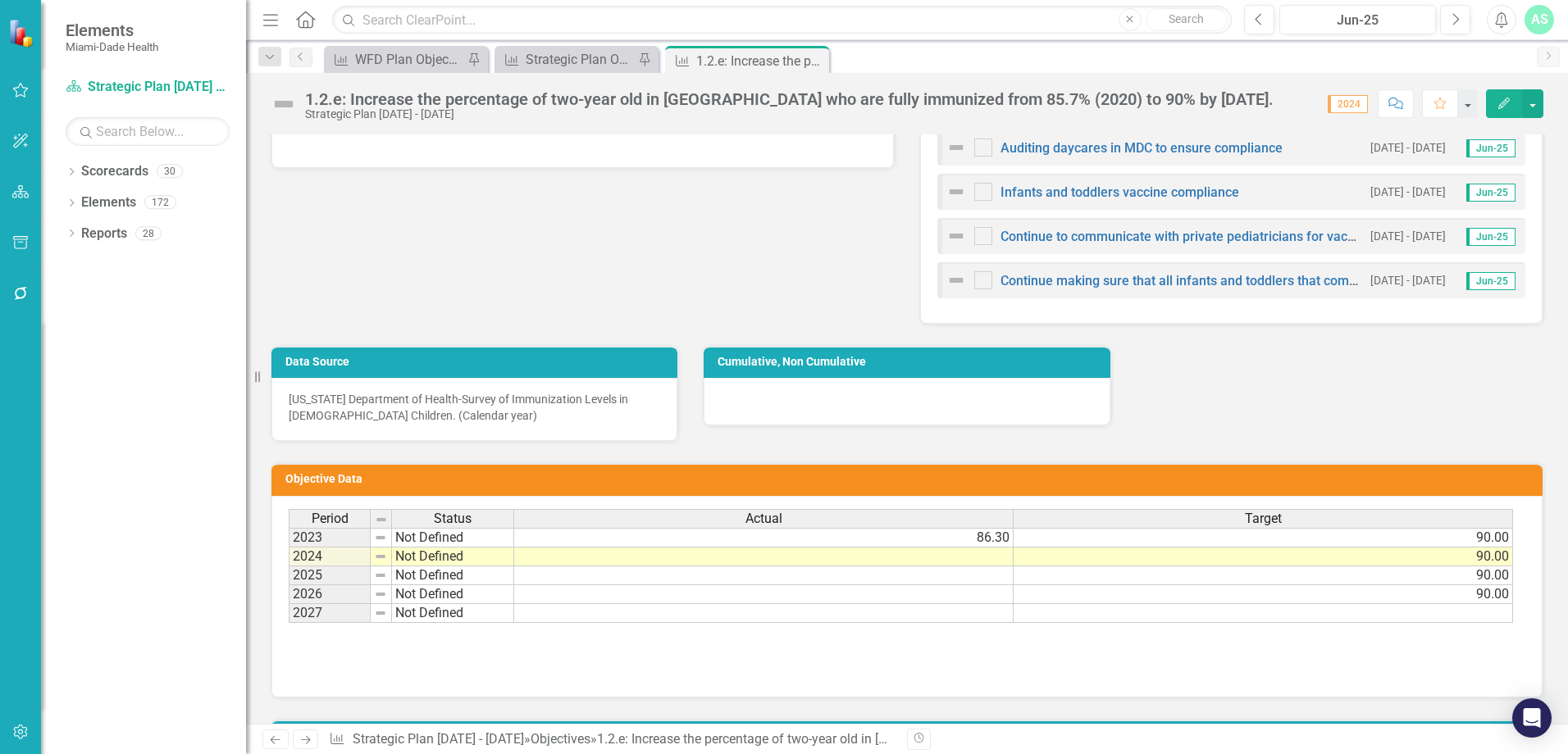 scroll, scrollTop: 1229, scrollLeft: 0, axis: vertical 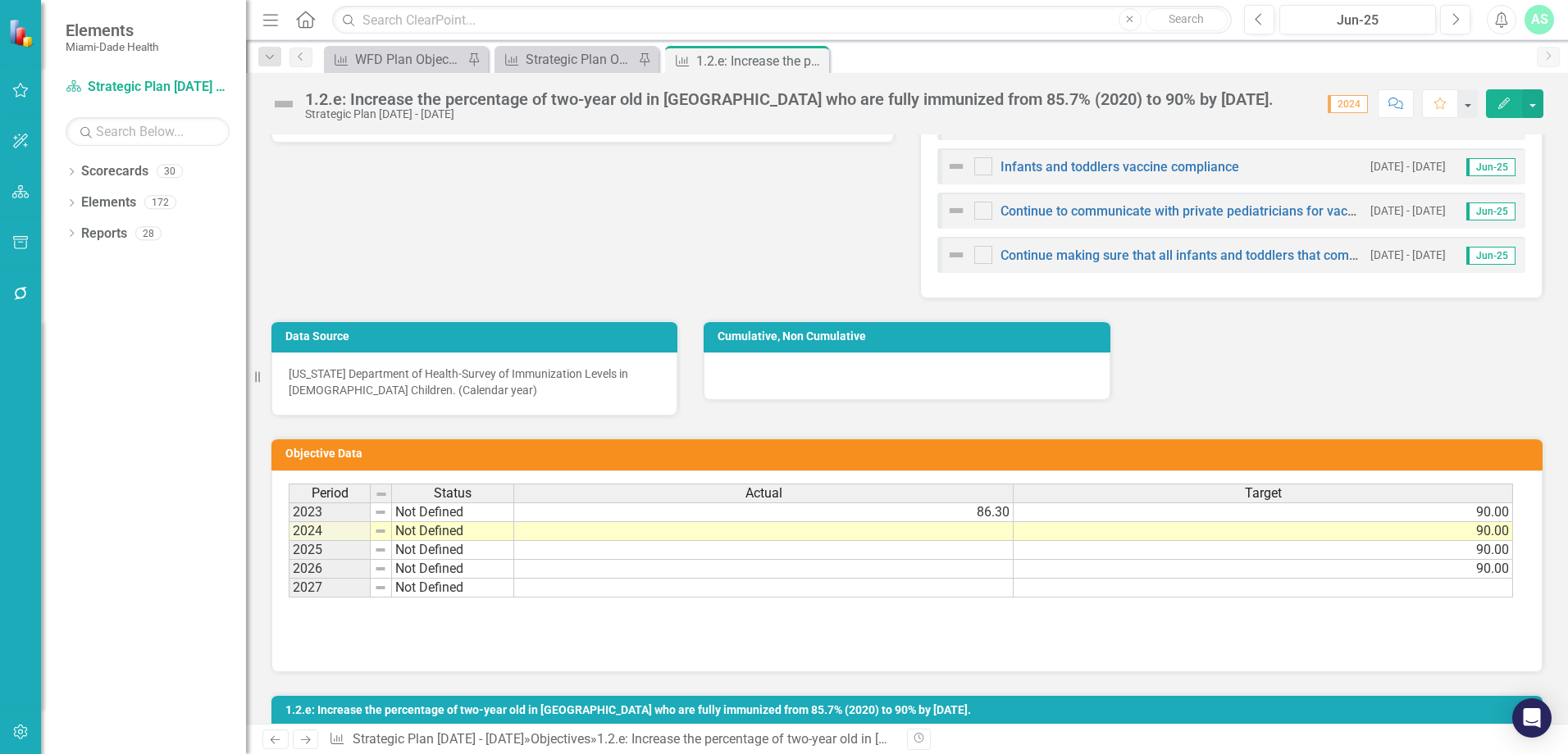 click at bounding box center (381, 512) 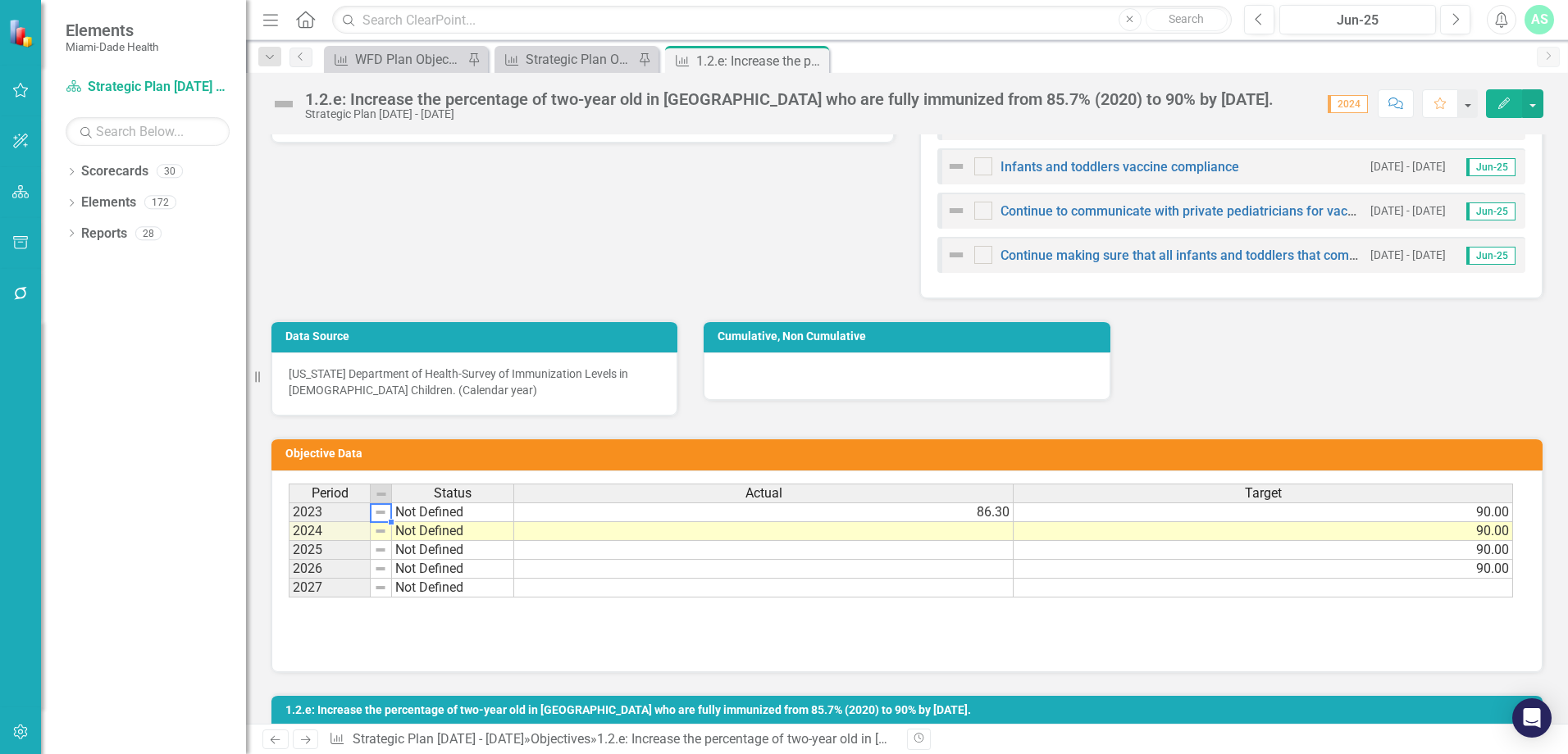 click on "Not Defined" at bounding box center [453, 512] 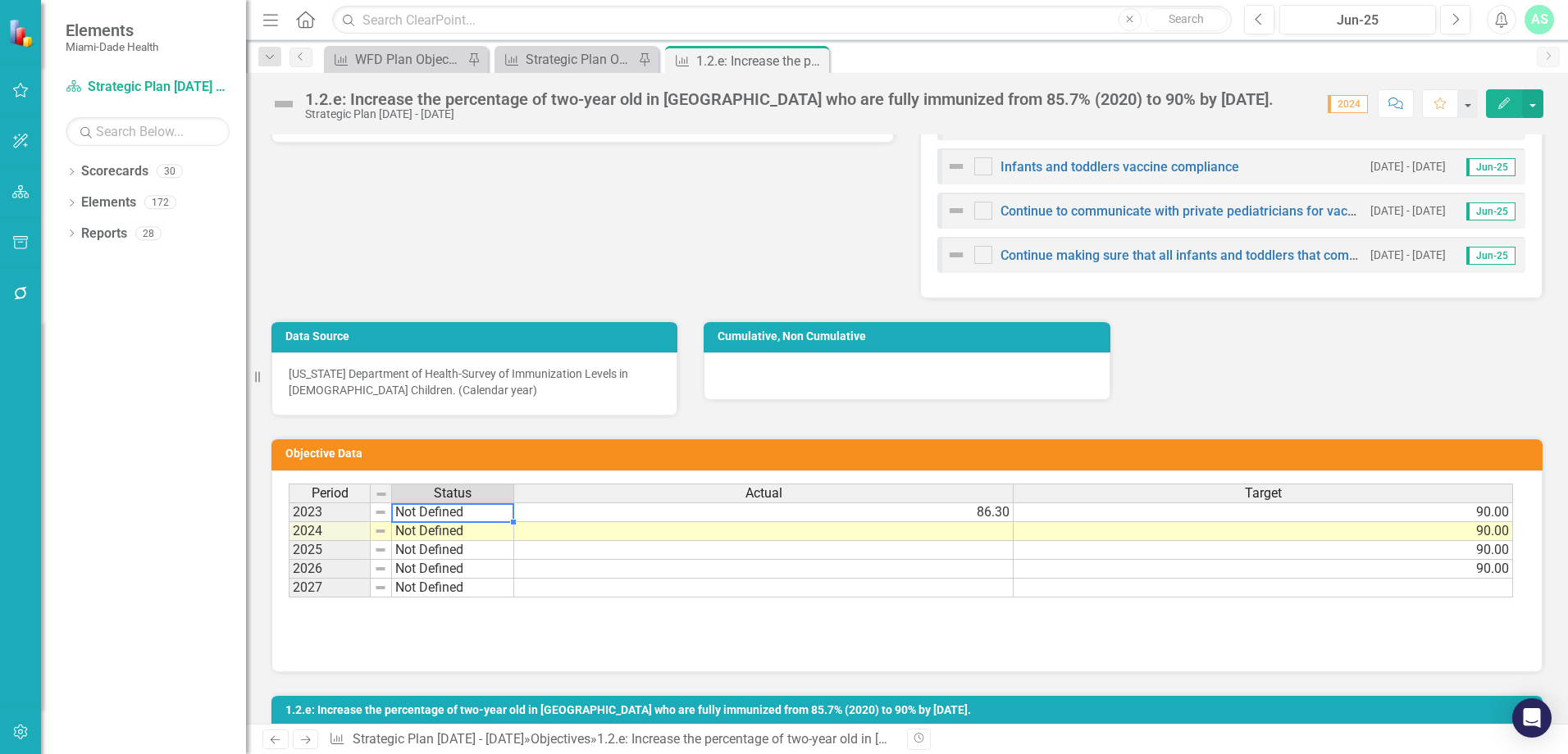 click on "Not Defined" at bounding box center (453, 512) 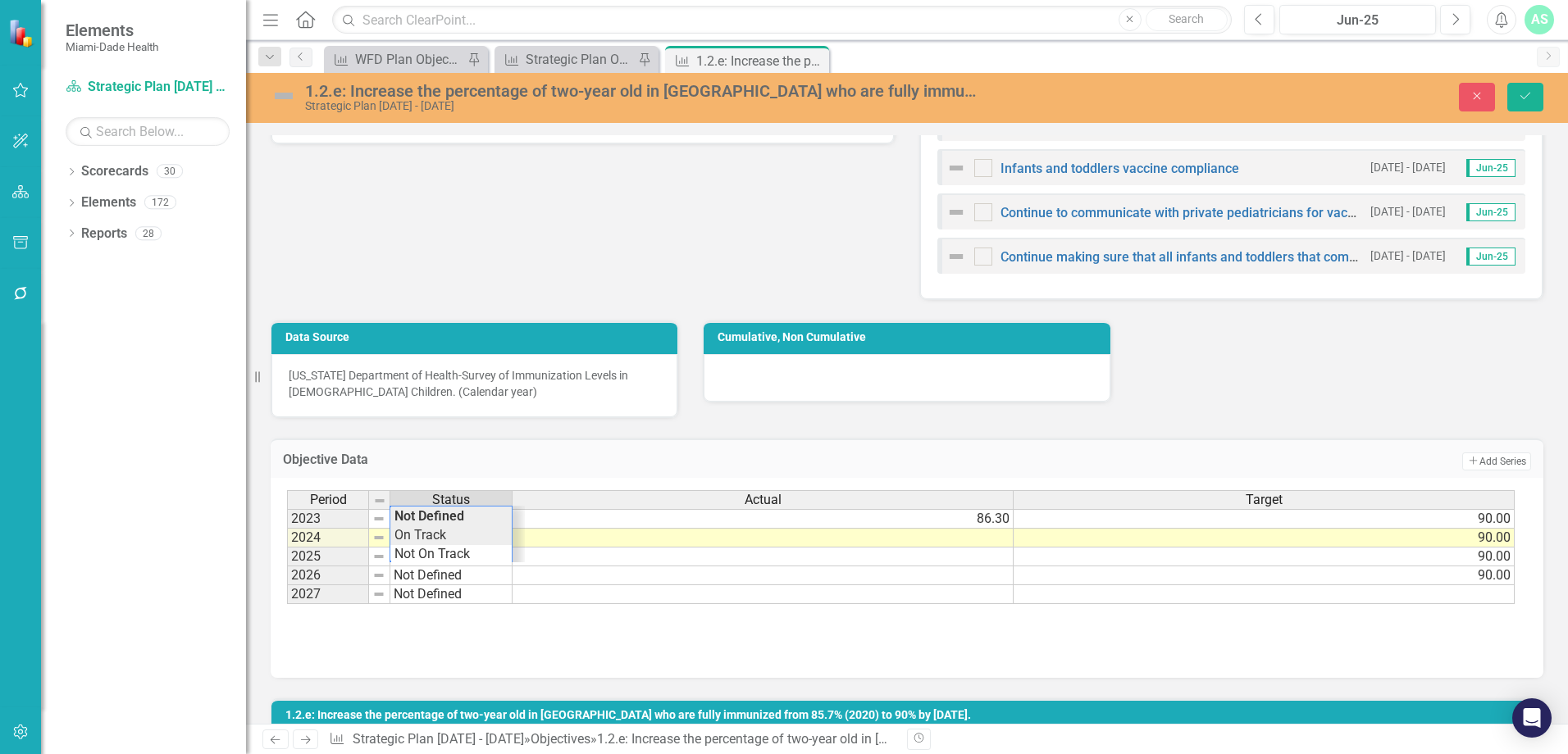 type on "On Track" 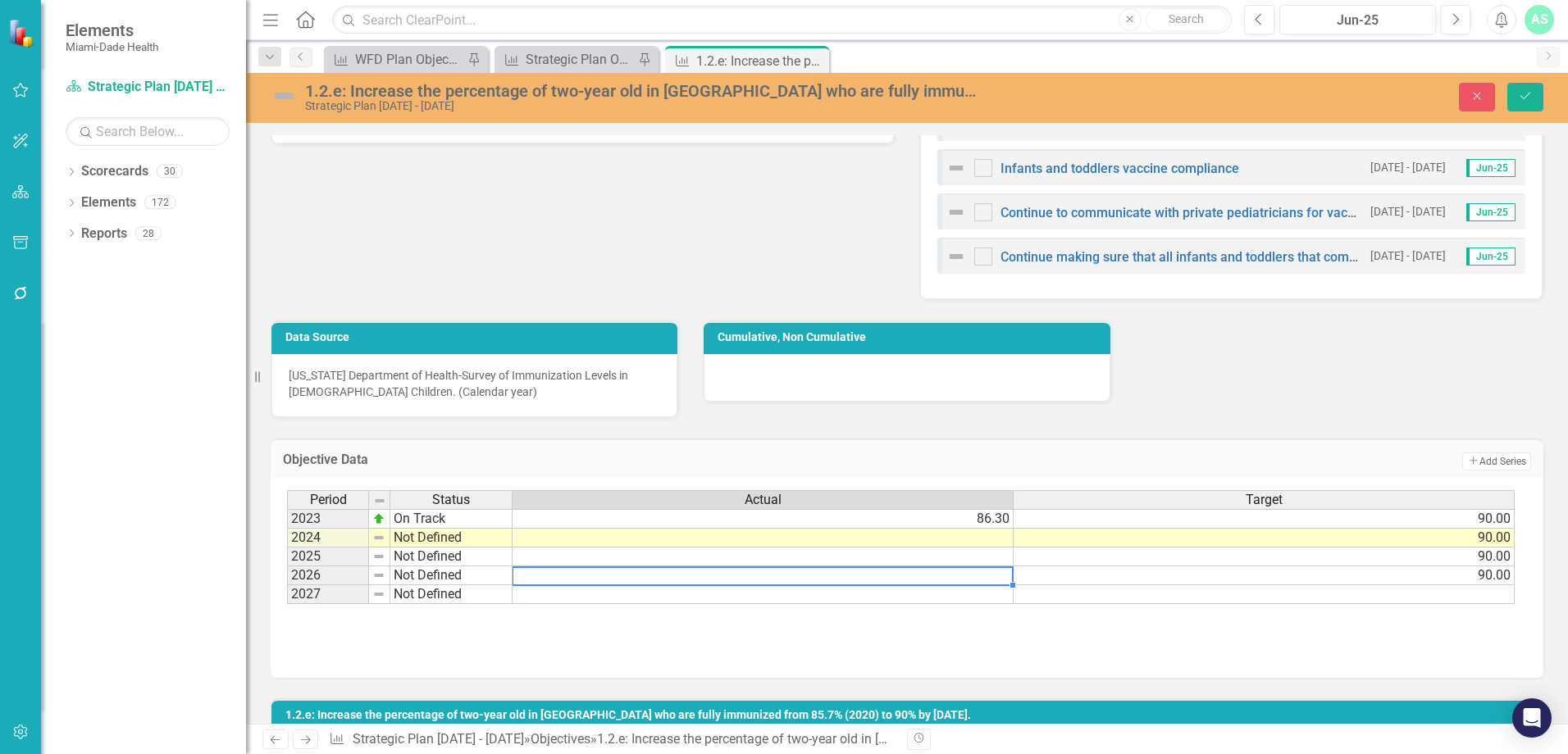 click at bounding box center [763, 575] 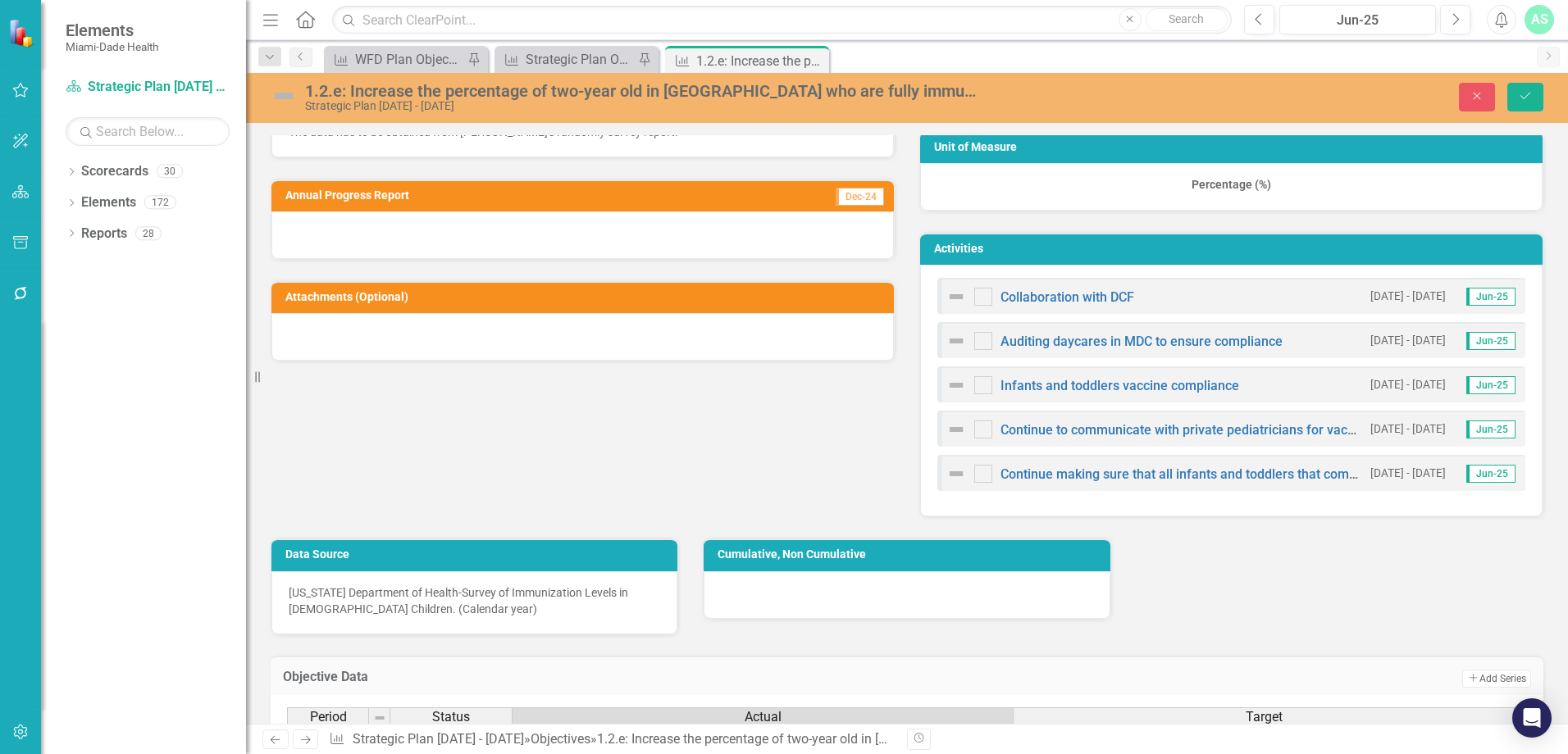 scroll, scrollTop: 738, scrollLeft: 0, axis: vertical 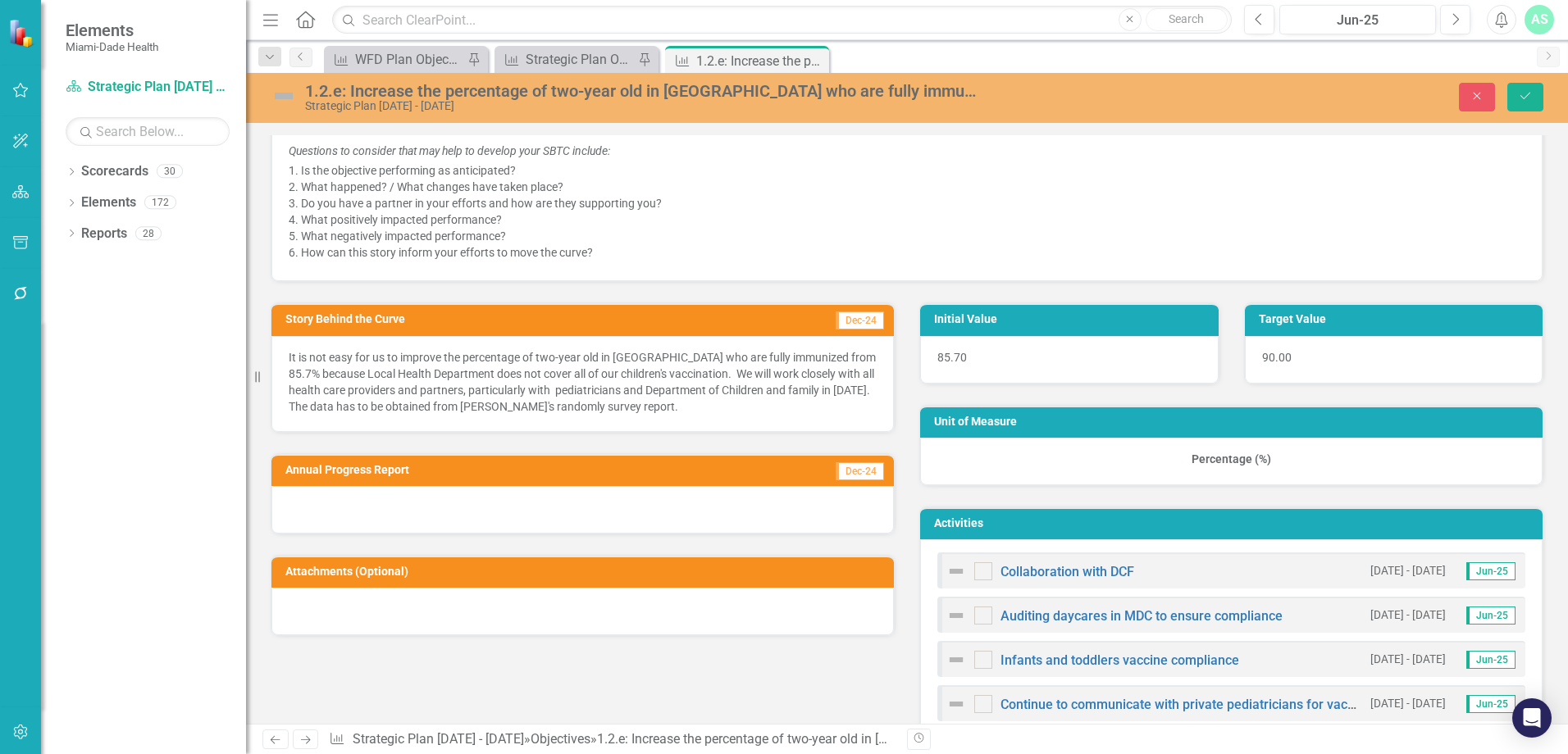 click at bounding box center [284, 96] 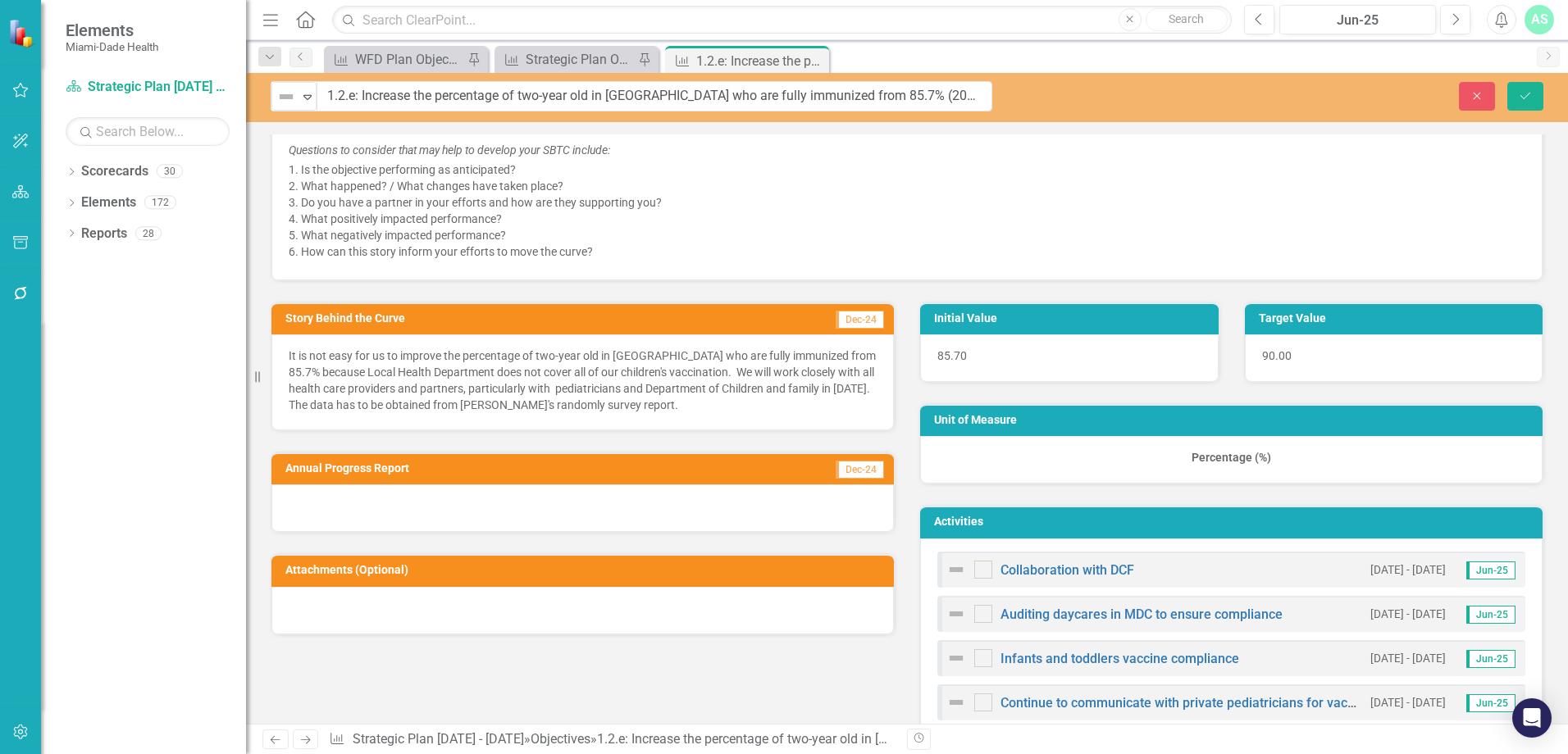 click at bounding box center (286, 97) 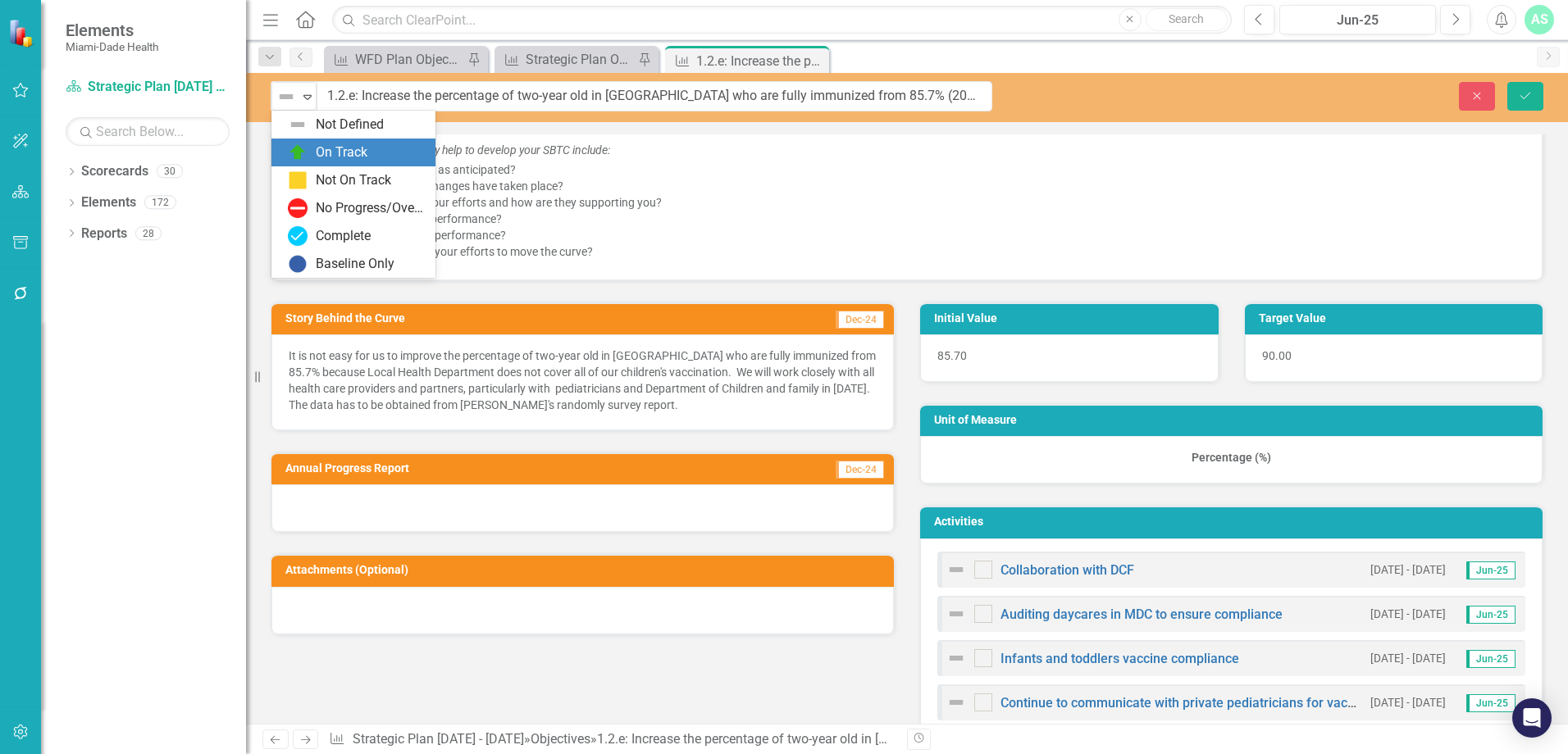 click on "On Track" at bounding box center (341, 152) 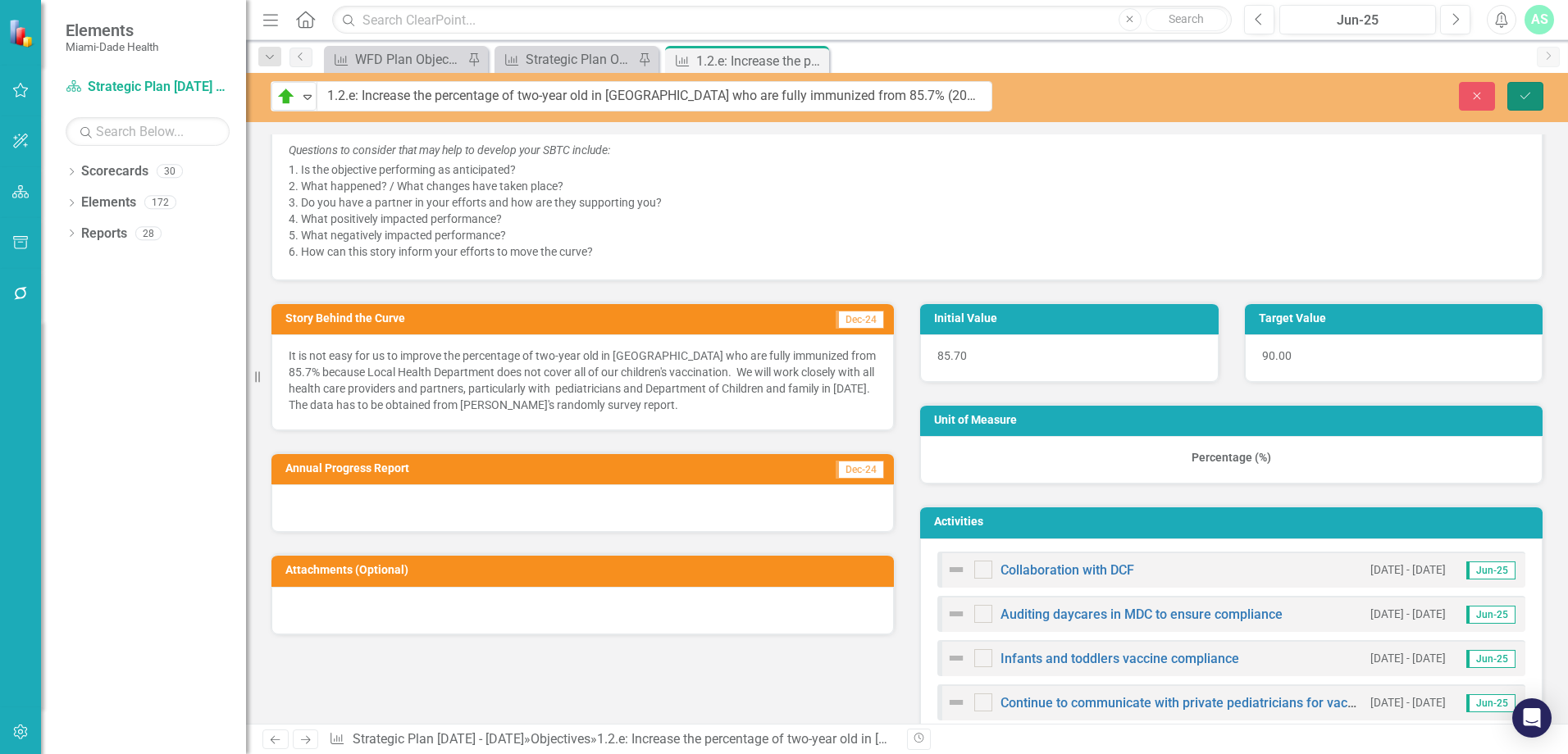 click on "Save" at bounding box center (1525, 96) 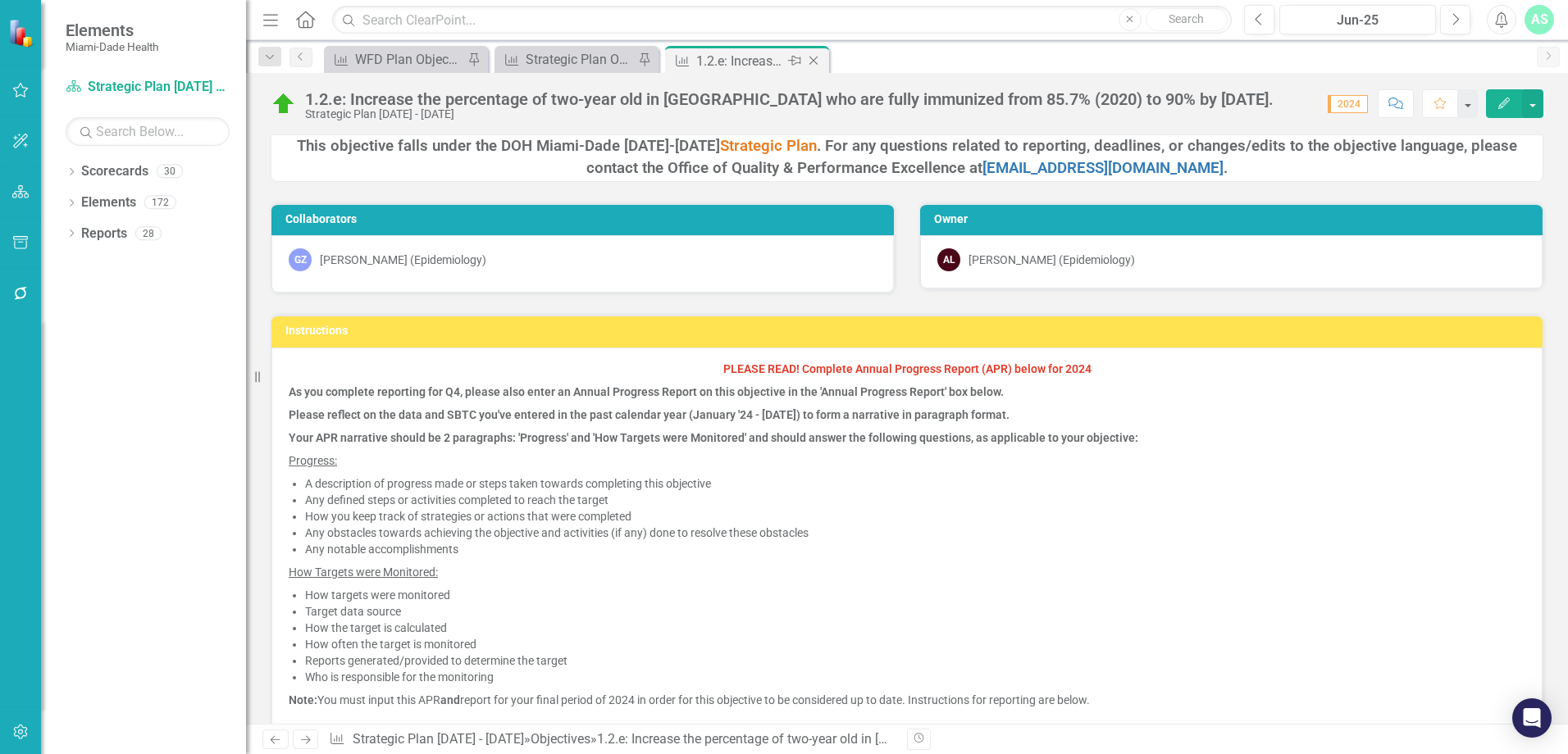 click on "Close" 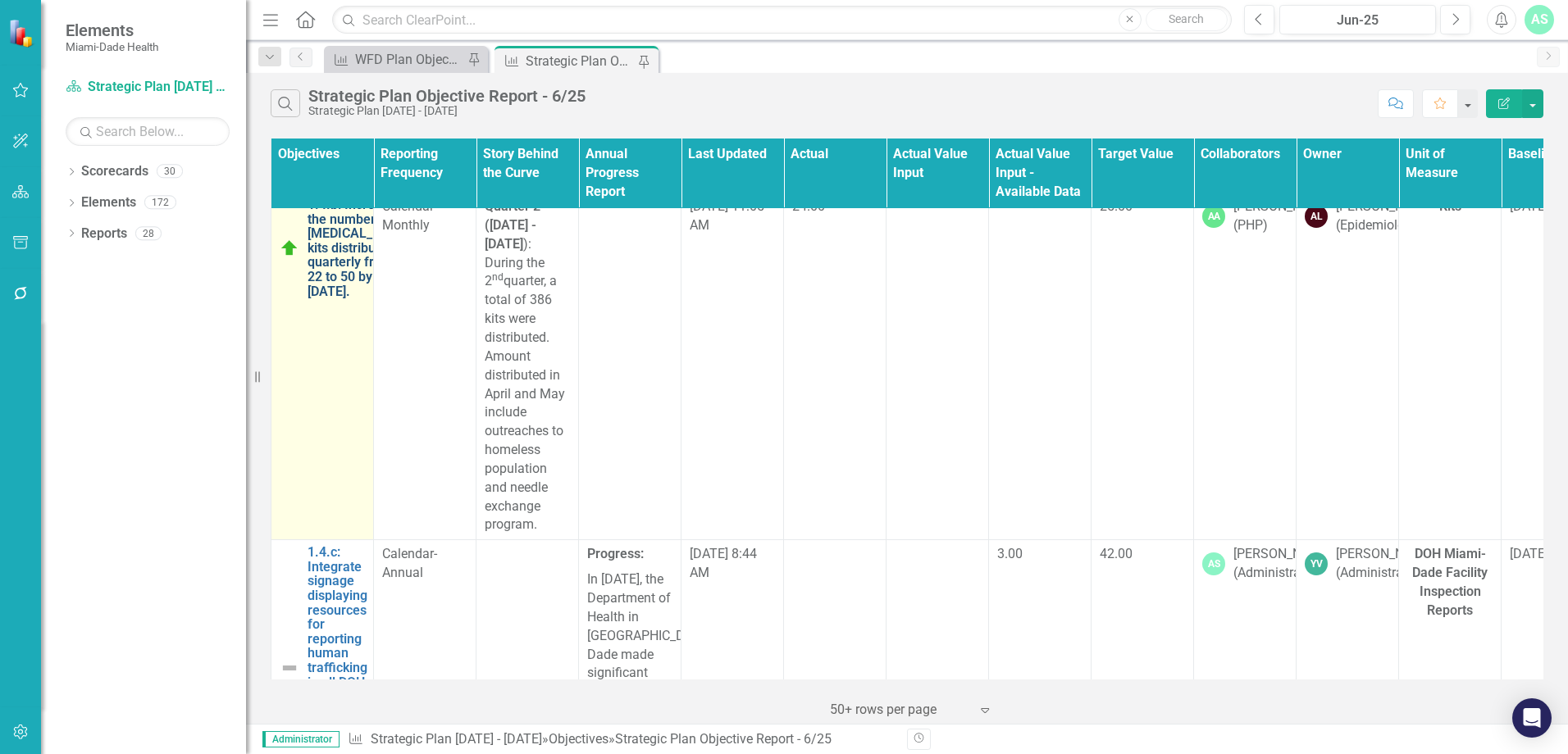 scroll, scrollTop: 19424, scrollLeft: 0, axis: vertical 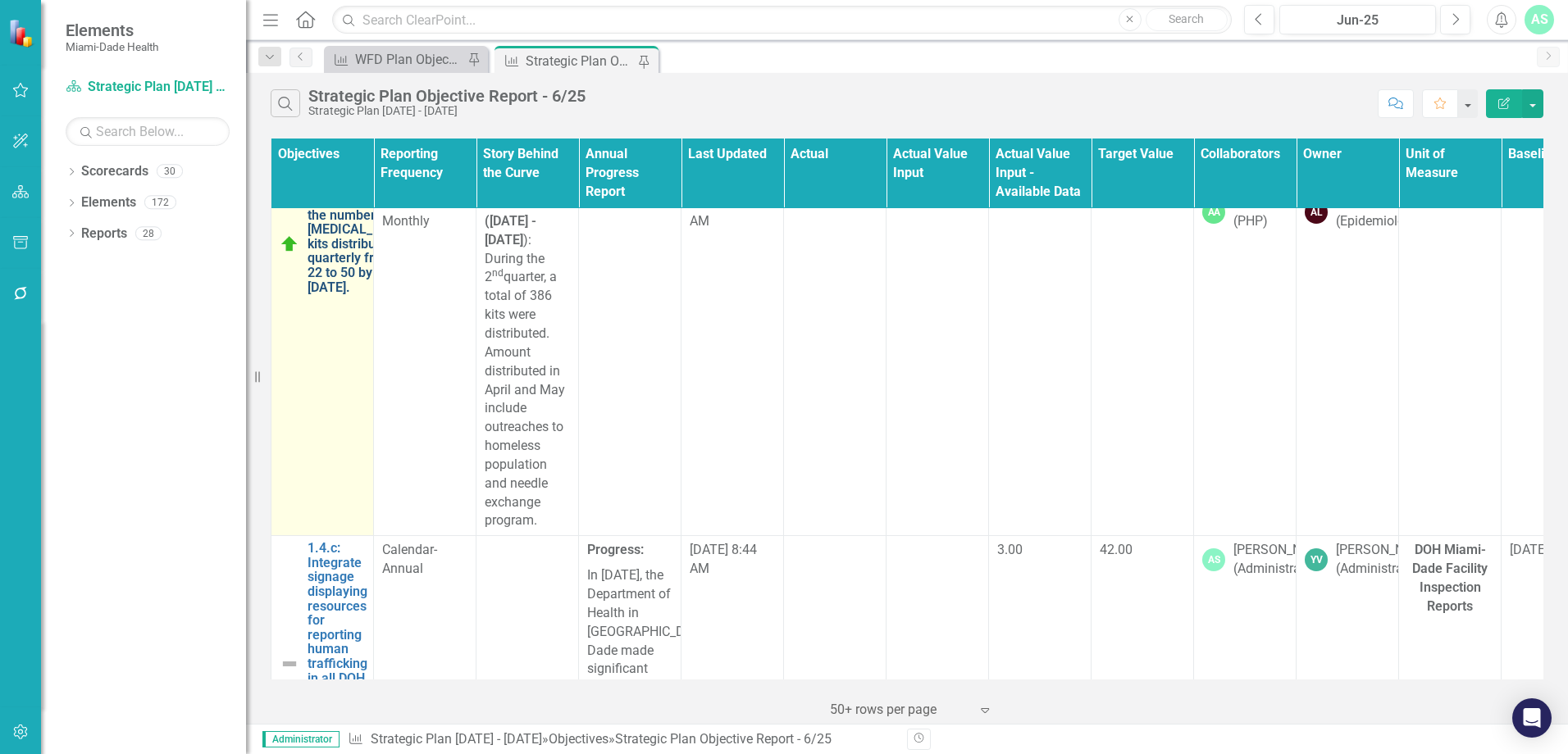 click on "1.4.b: Increase the number of [MEDICAL_DATA] kits distributed quarterly from 22 to 50 by [DATE]." at bounding box center [358, 243] 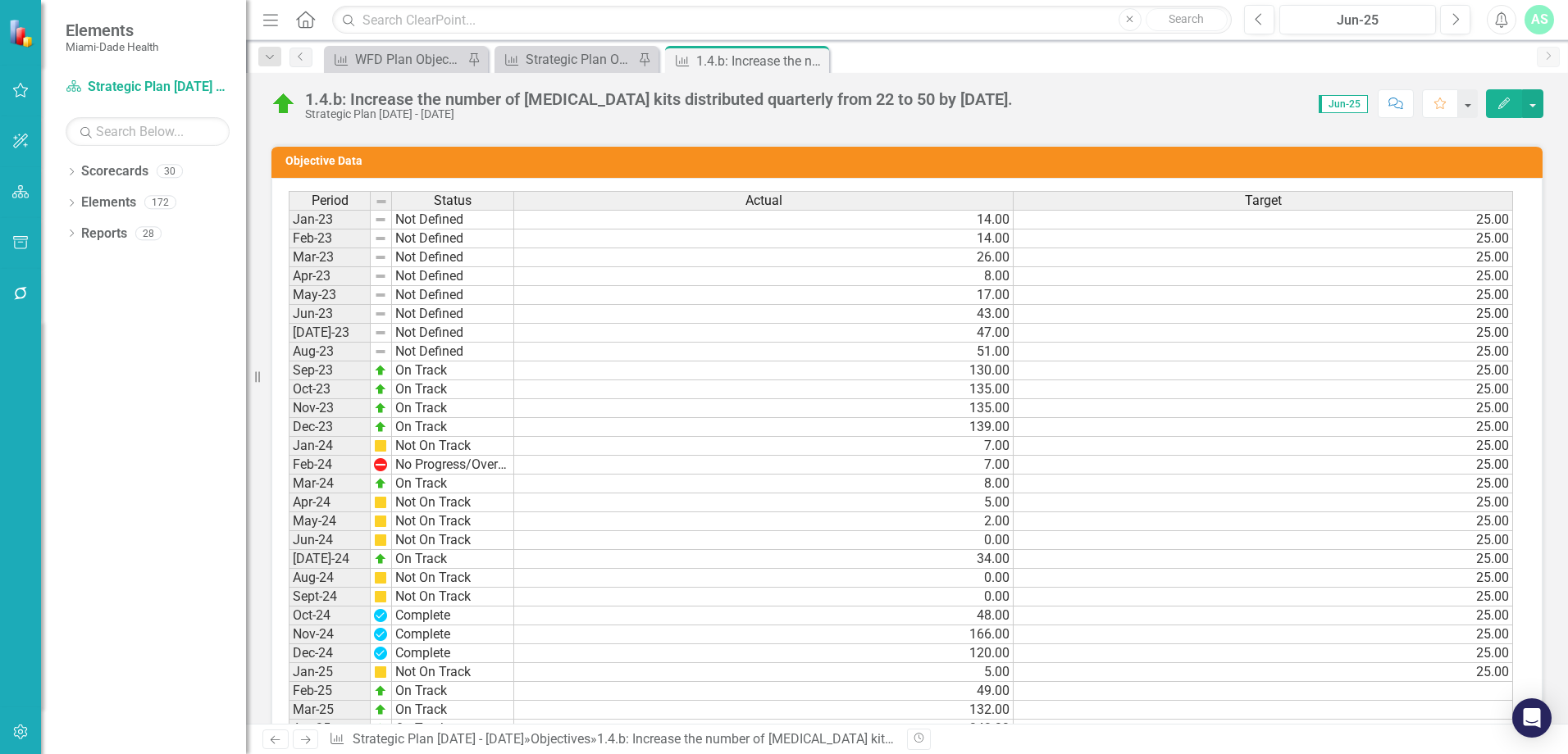 scroll, scrollTop: 1393, scrollLeft: 0, axis: vertical 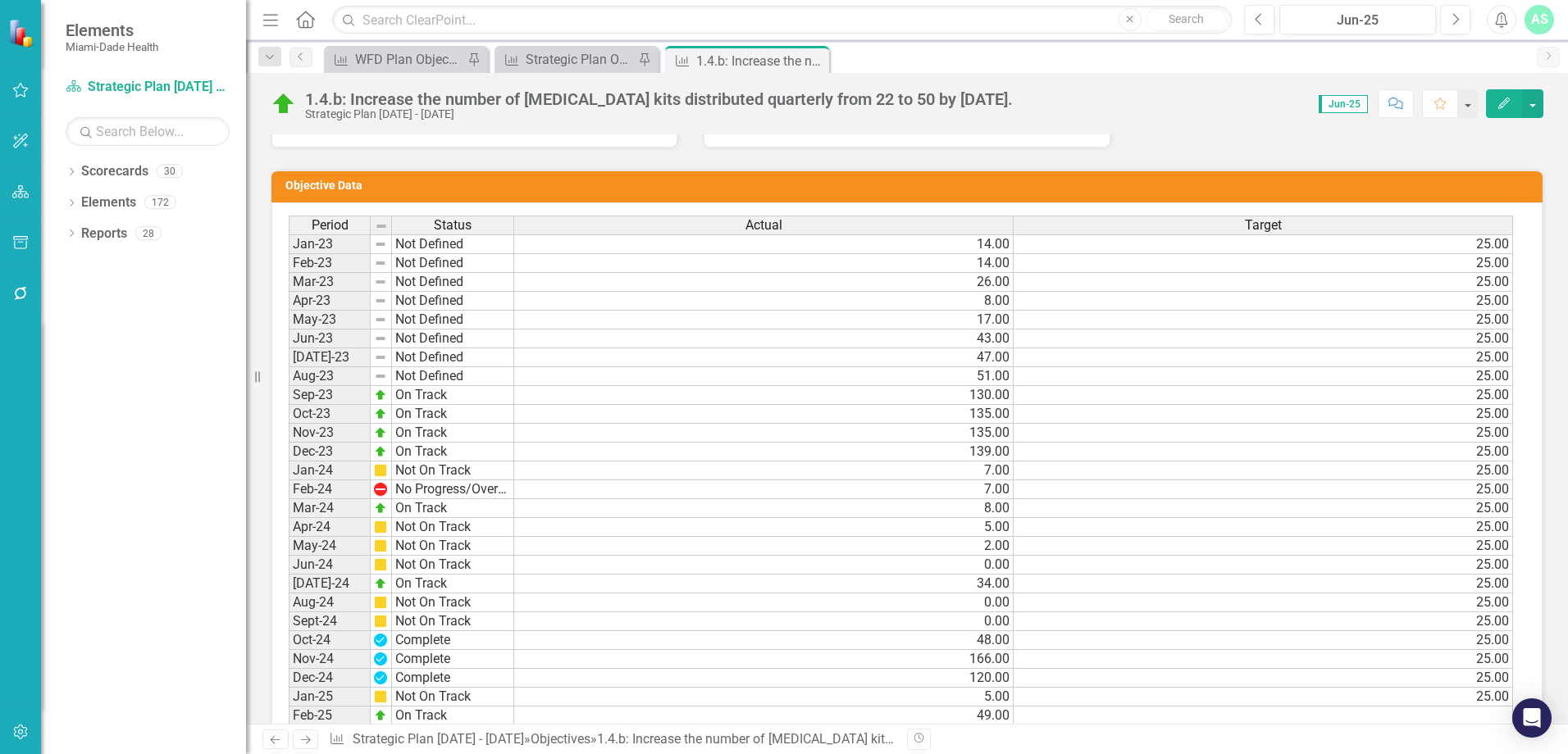 click on "Jan-24" at bounding box center (330, 470) 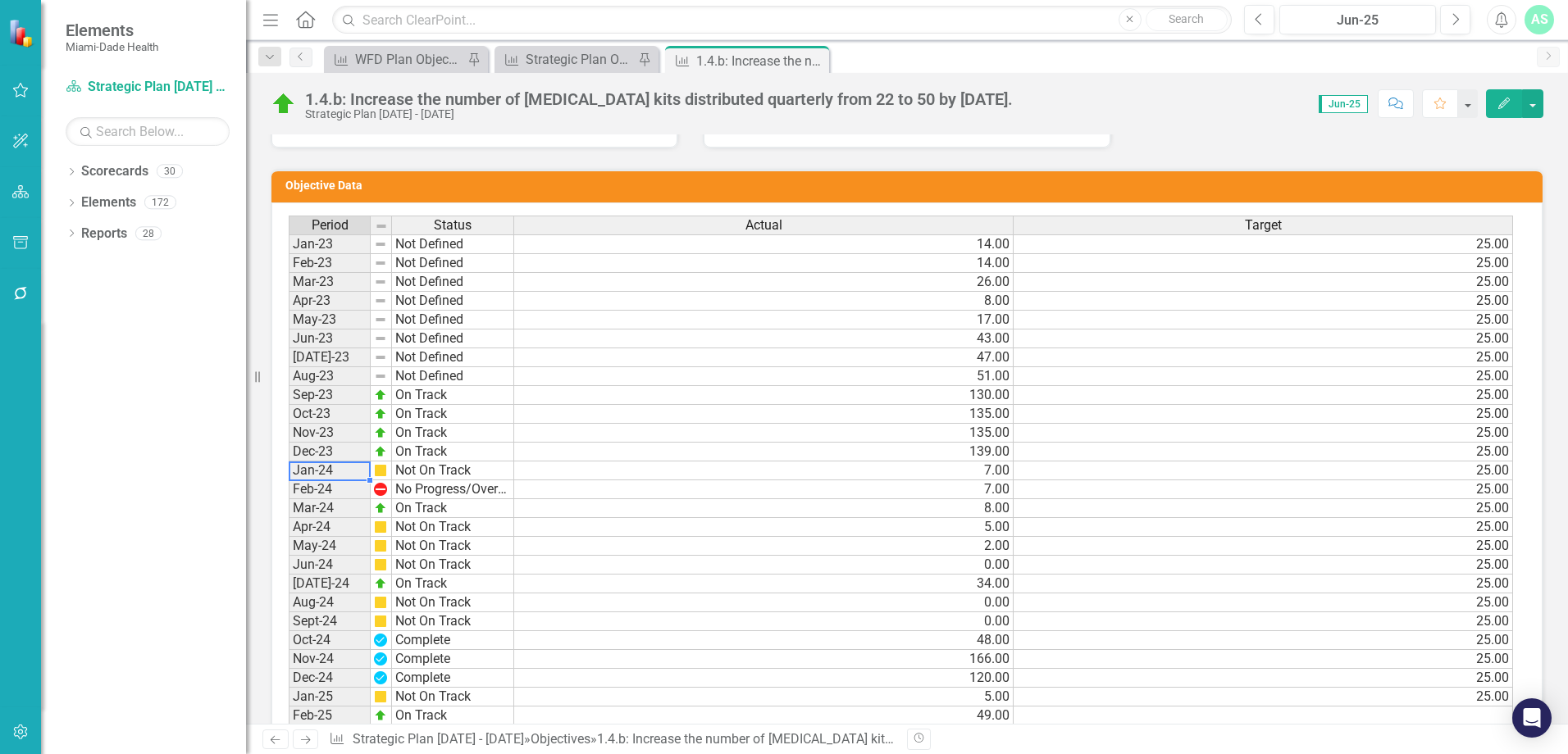 click on "7.00" at bounding box center [763, 470] 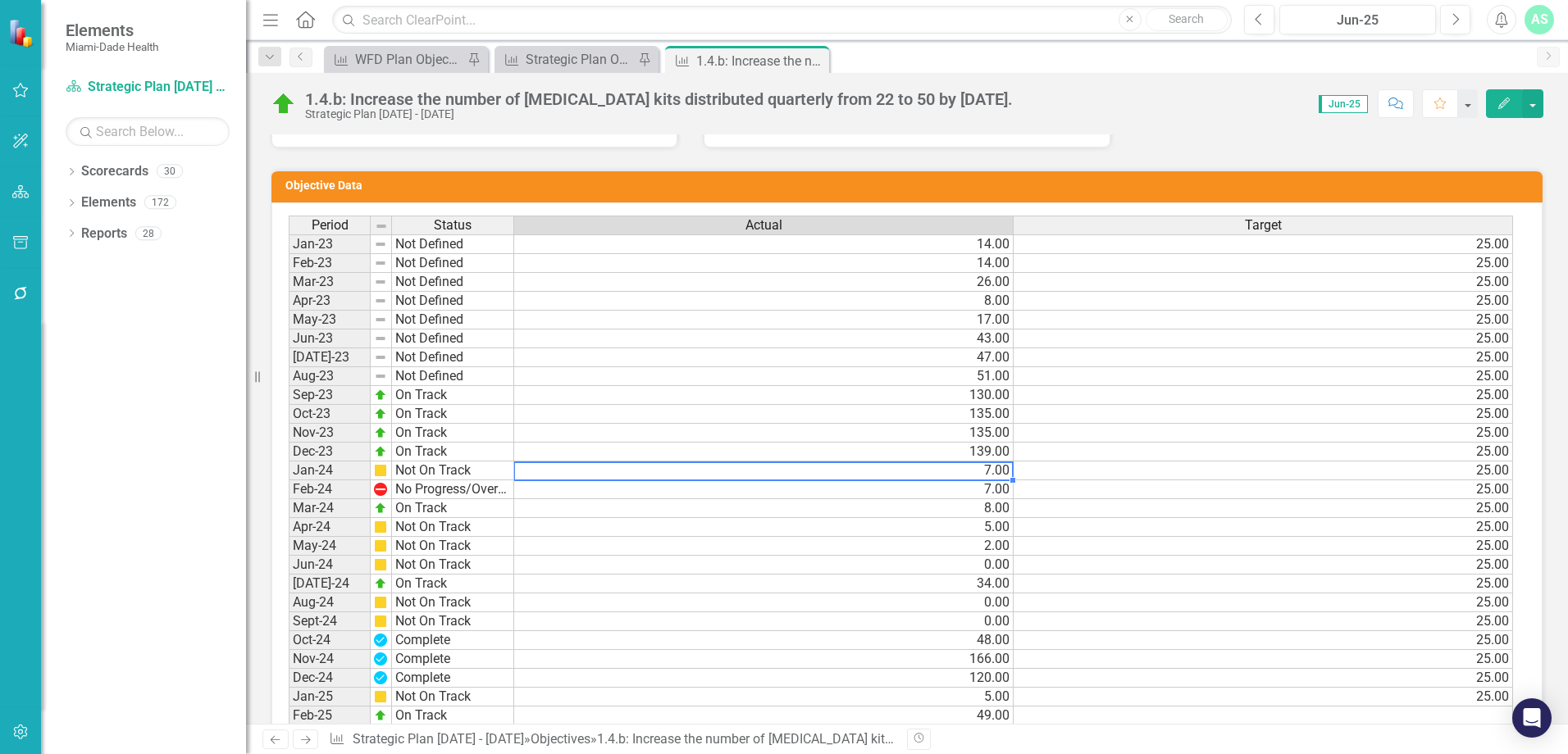 click on "5.00" at bounding box center (763, 697) 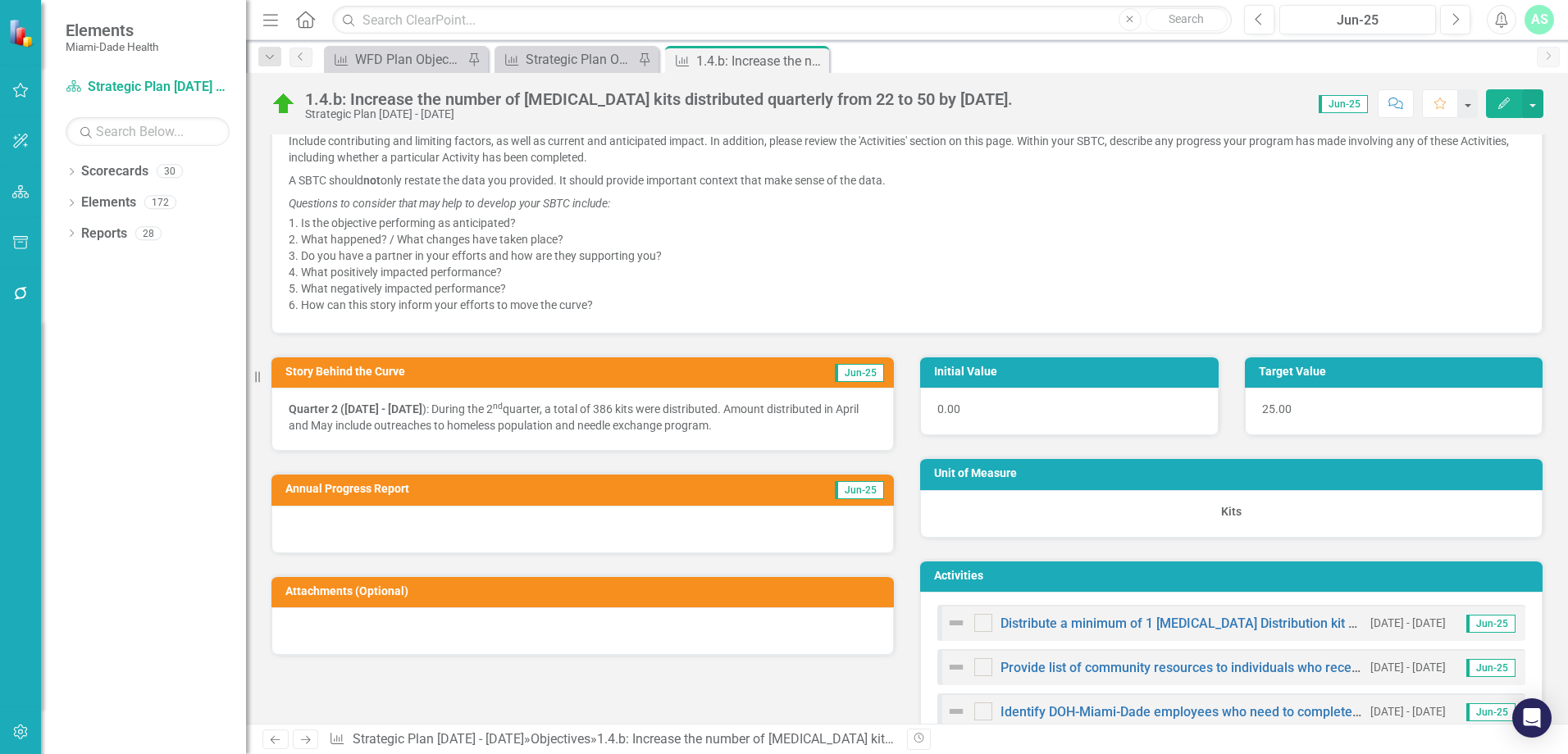scroll, scrollTop: 656, scrollLeft: 0, axis: vertical 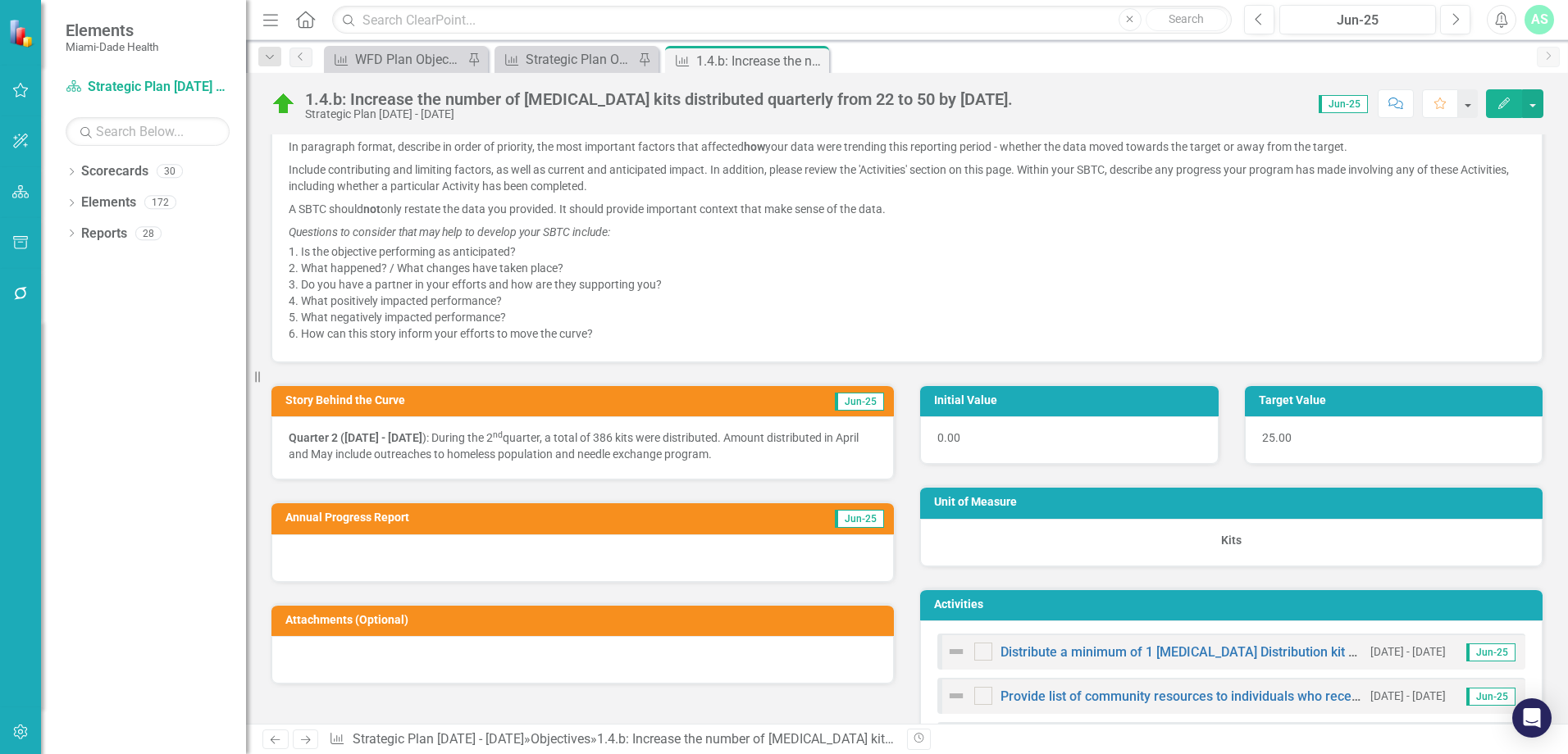 click on "Quarter 2 (April 1 - June 30 ): During the 2 nd  quarter, a total of 386 kits were distributed. Amount distributed in April and May include outreaches to homeless population and needle exchange program." at bounding box center (582, 446) 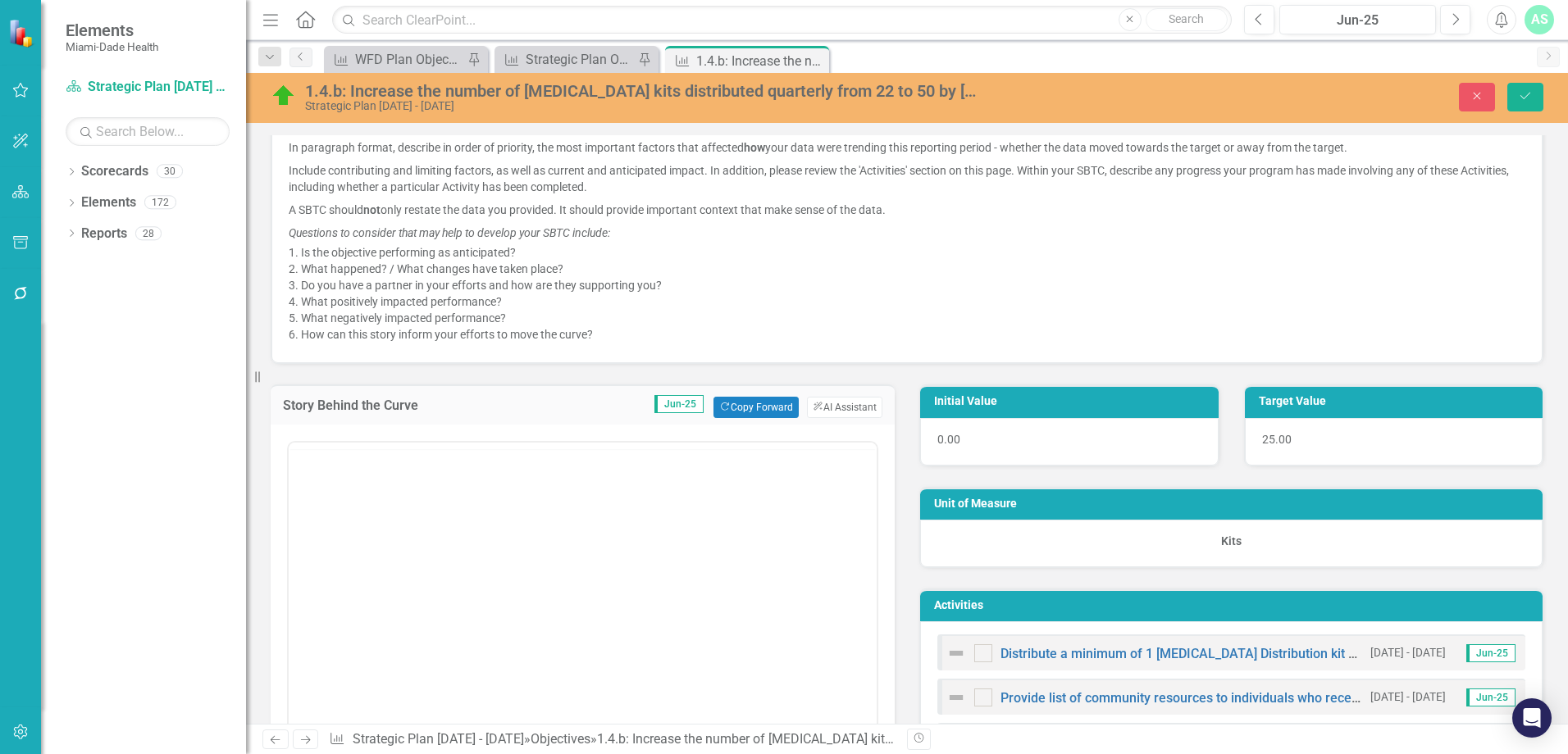 click on "<p><strong>Quarter 2 (April 1 - June 30</strong>): During the 2<sup>nd</sup> quarter, a total of 386 kits were distributed. Amount distributed in April and May include outreaches to homeless population and needle exchange program.</p>" at bounding box center [582, 602] 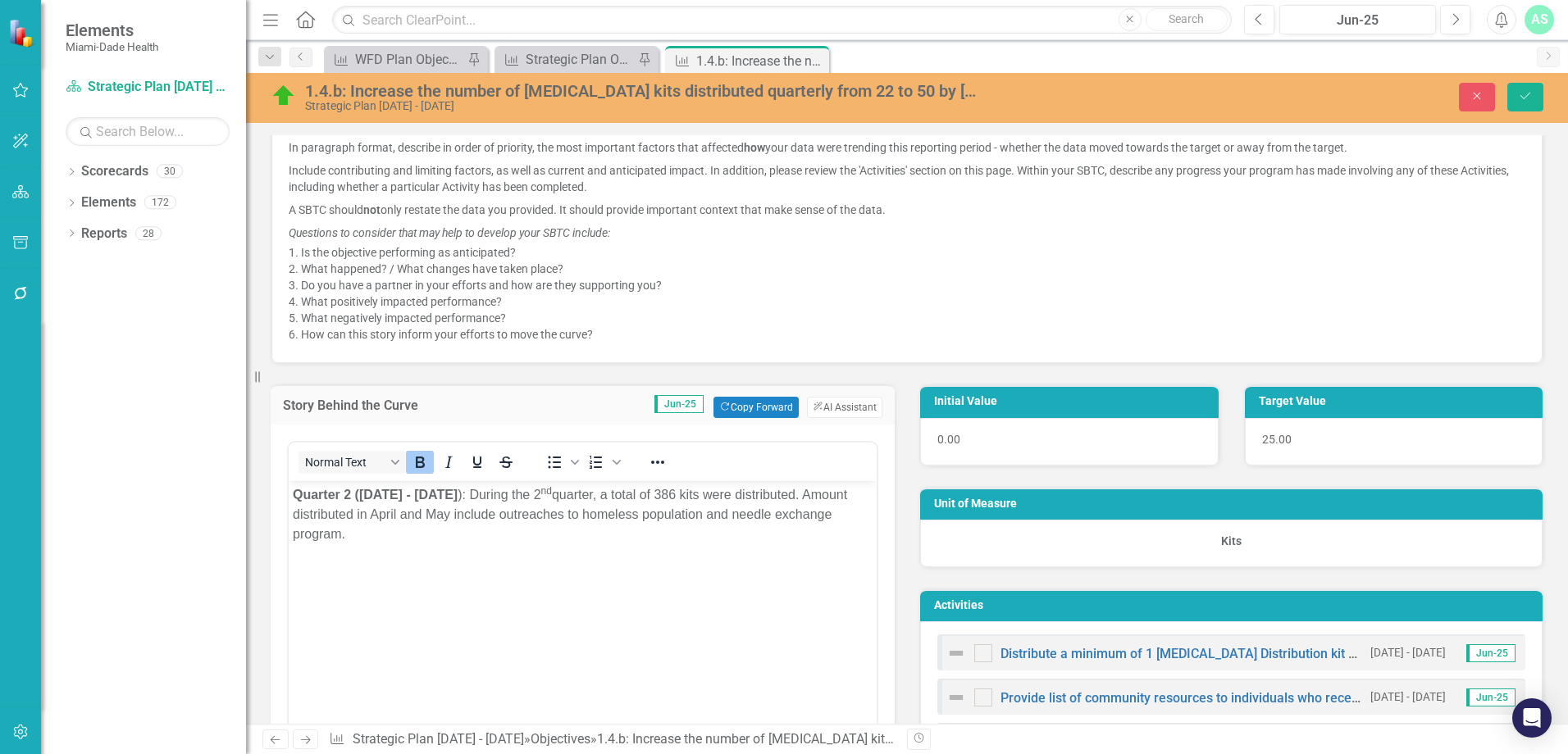 scroll, scrollTop: 0, scrollLeft: 0, axis: both 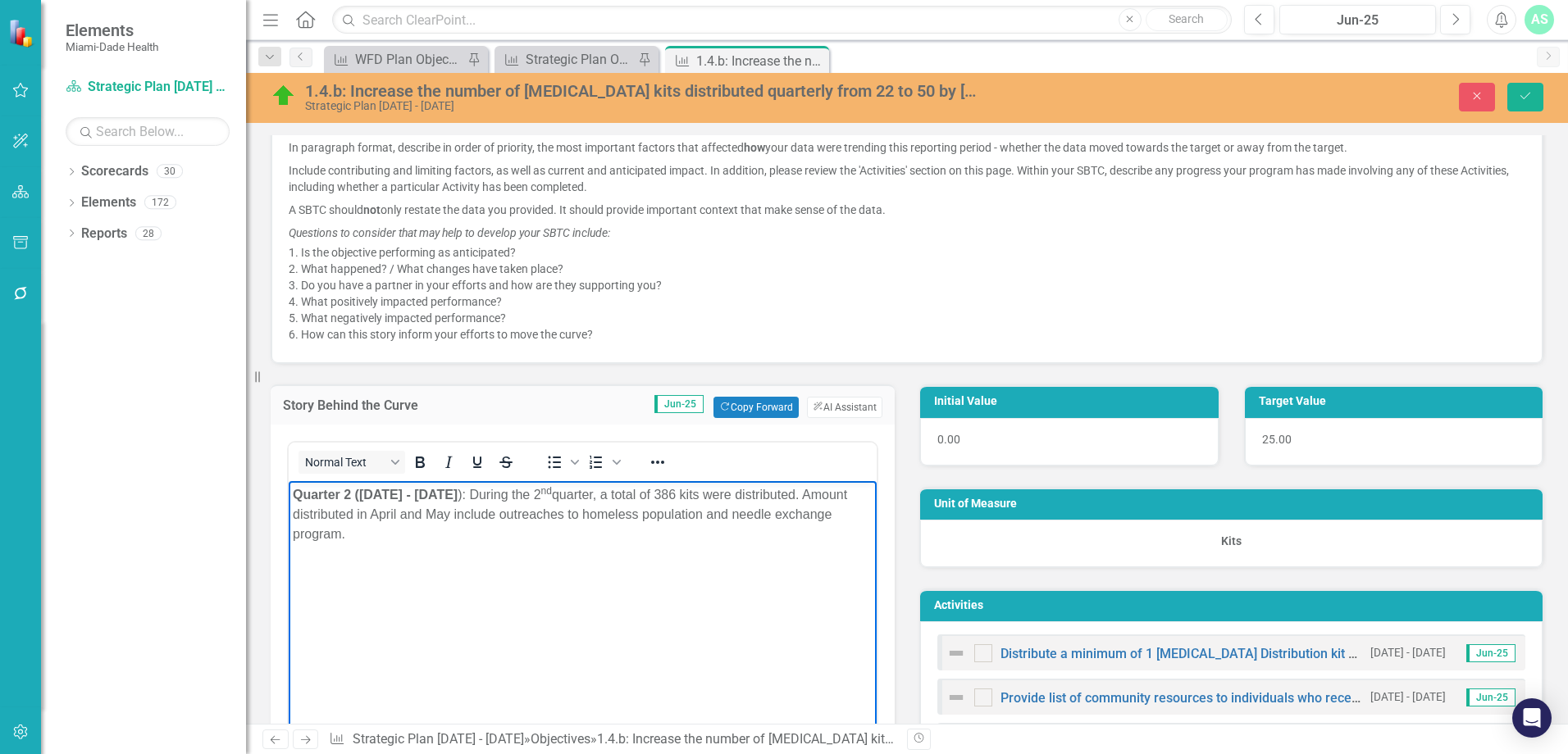 drag, startPoint x: 454, startPoint y: 543, endPoint x: 472, endPoint y: 497, distance: 49.39636 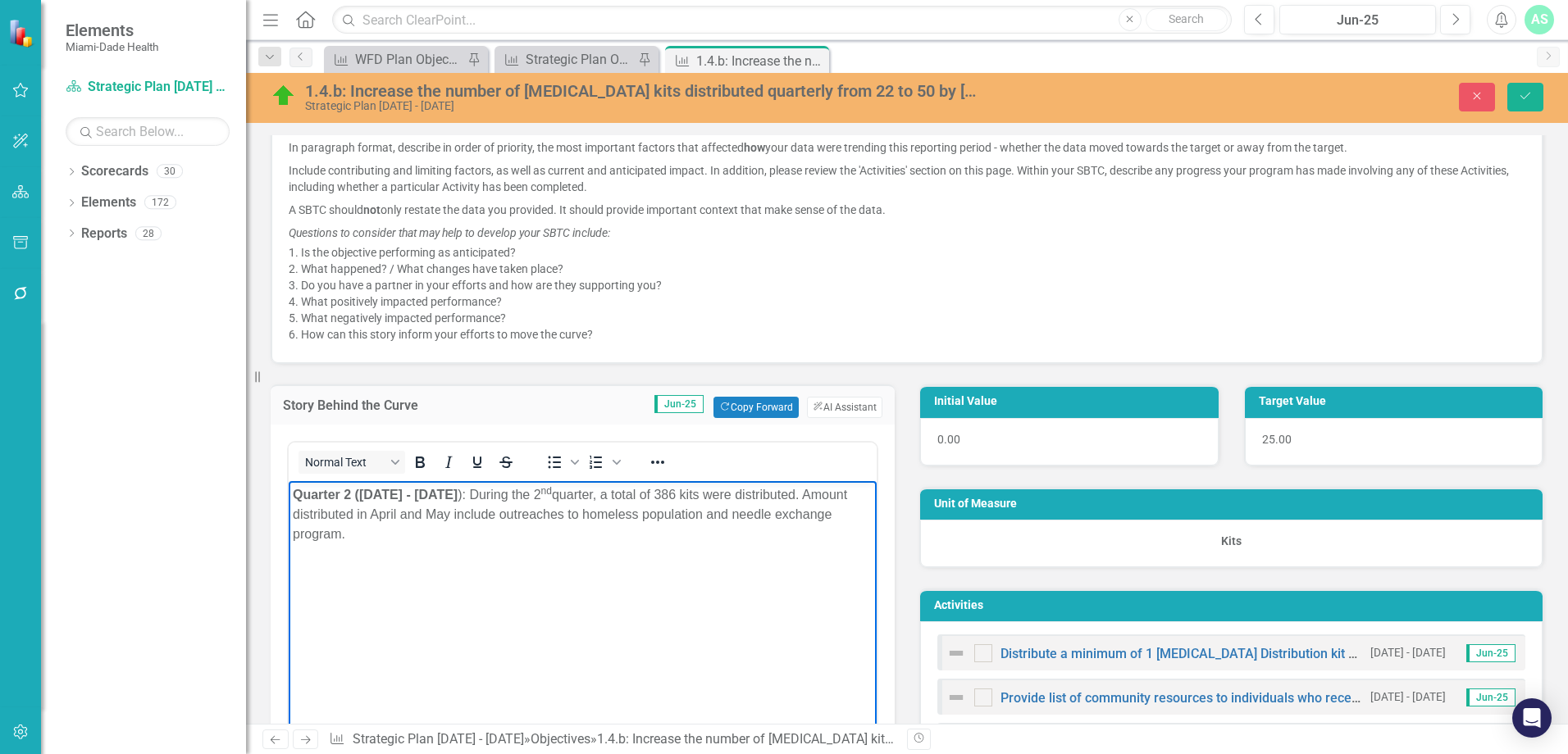 click on "Quarter 2 (April 1 - June 30 ): During the 2 nd  quarter, a total of 386 kits were distributed. Amount distributed in April and May include outreaches to homeless population and needle exchange program." at bounding box center (582, 515) 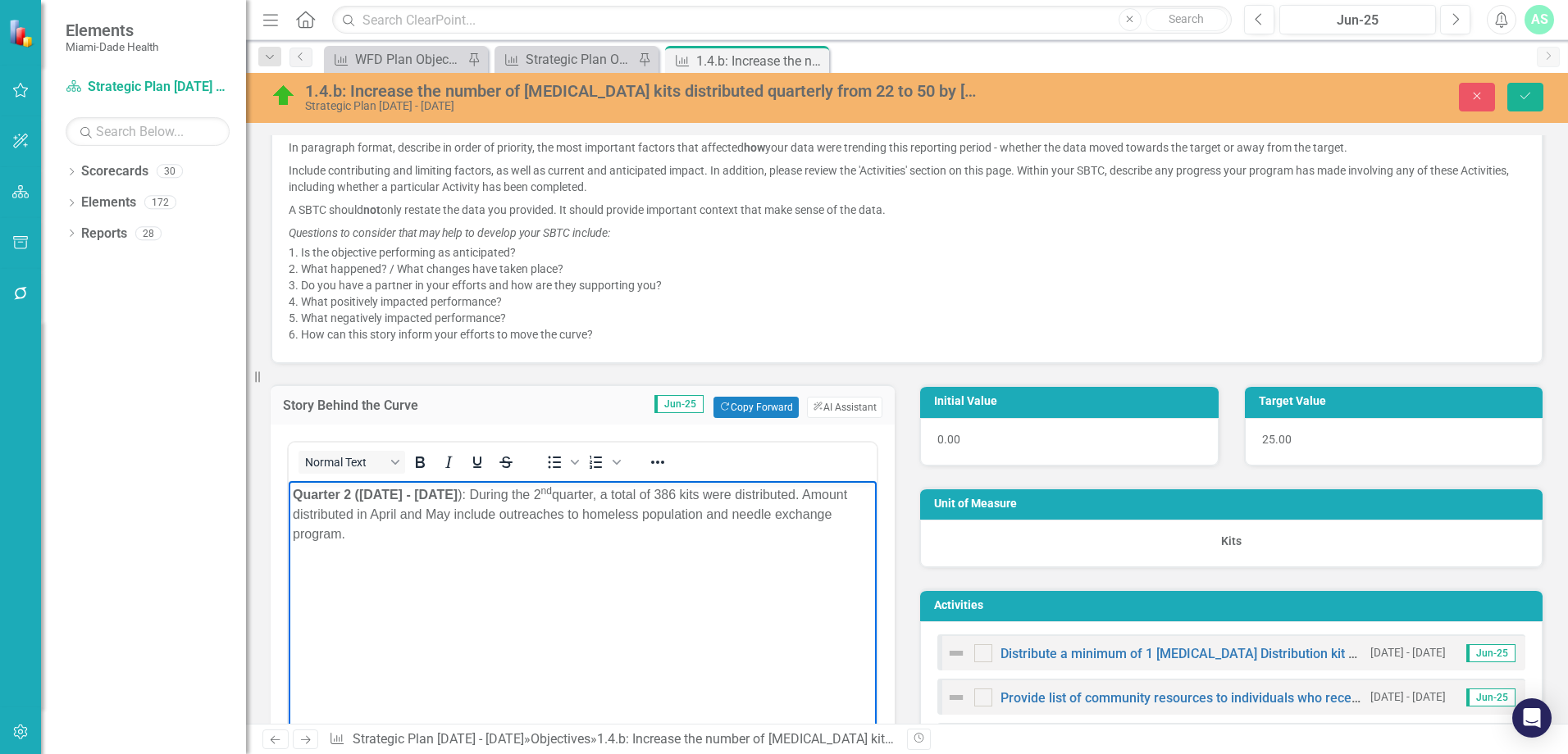 copy on "During the 2 nd  quarter, a total of 386 kits were distributed. Amount distributed in April and May include outreaches to homeless population and needle exchange program." 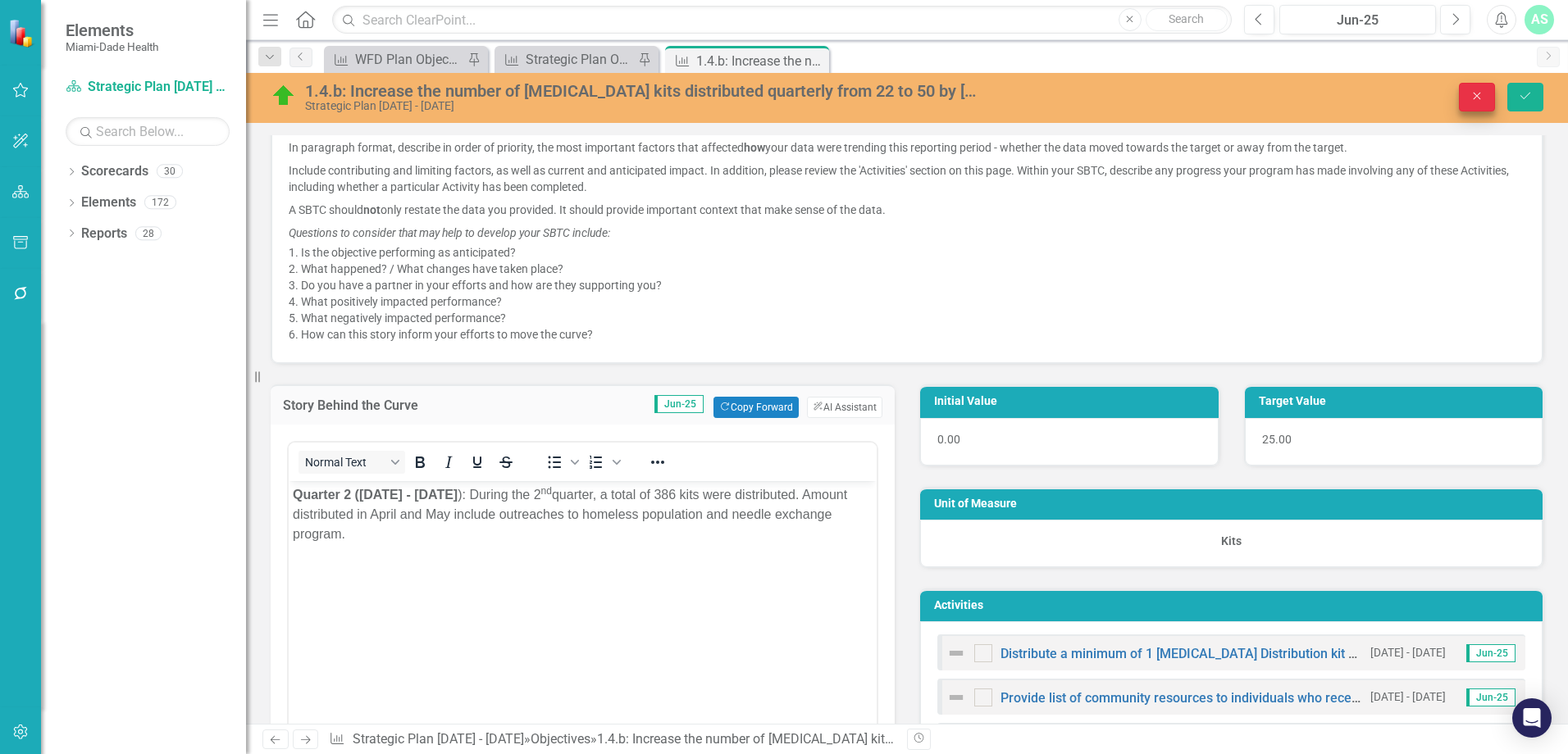 click on "Close" 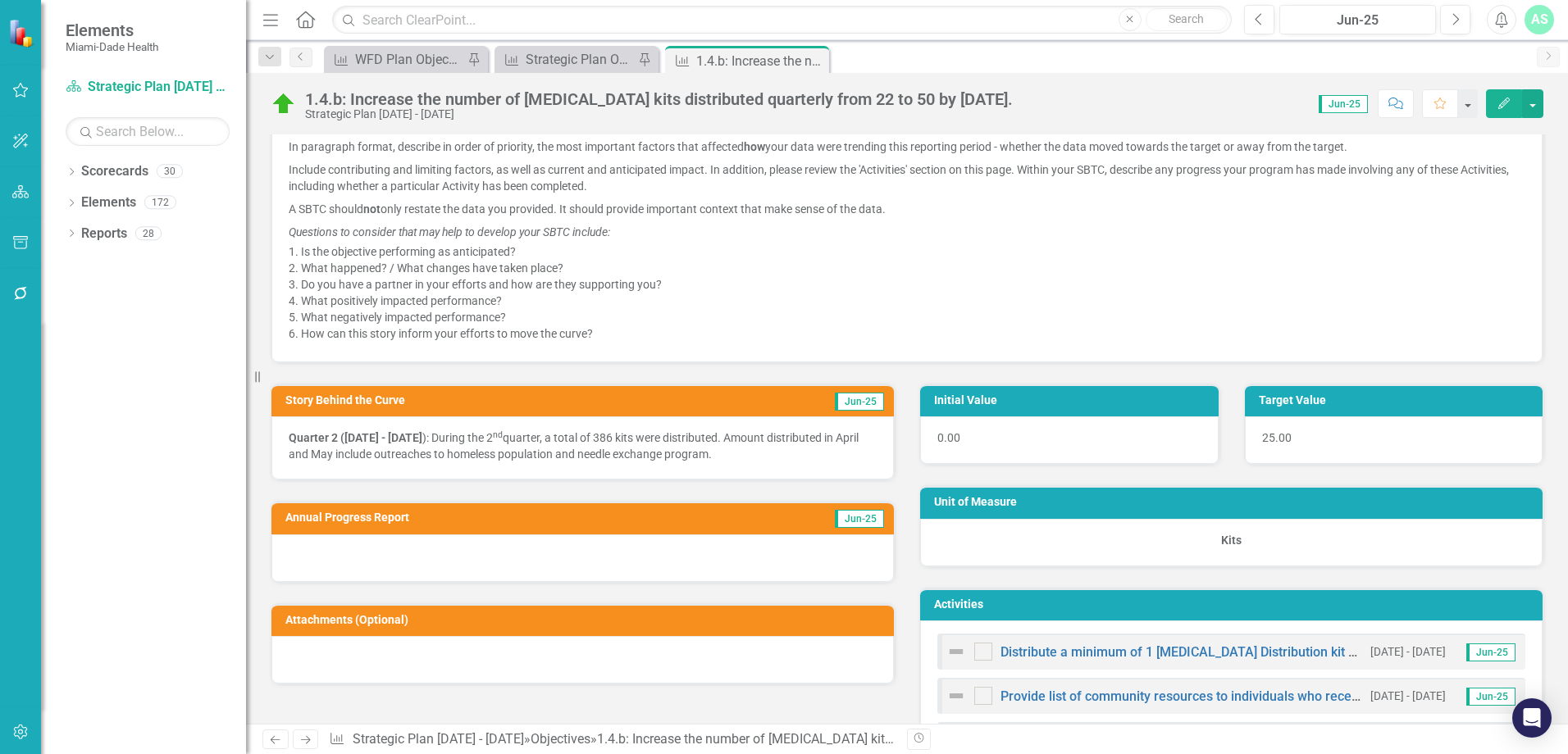 type on "5" 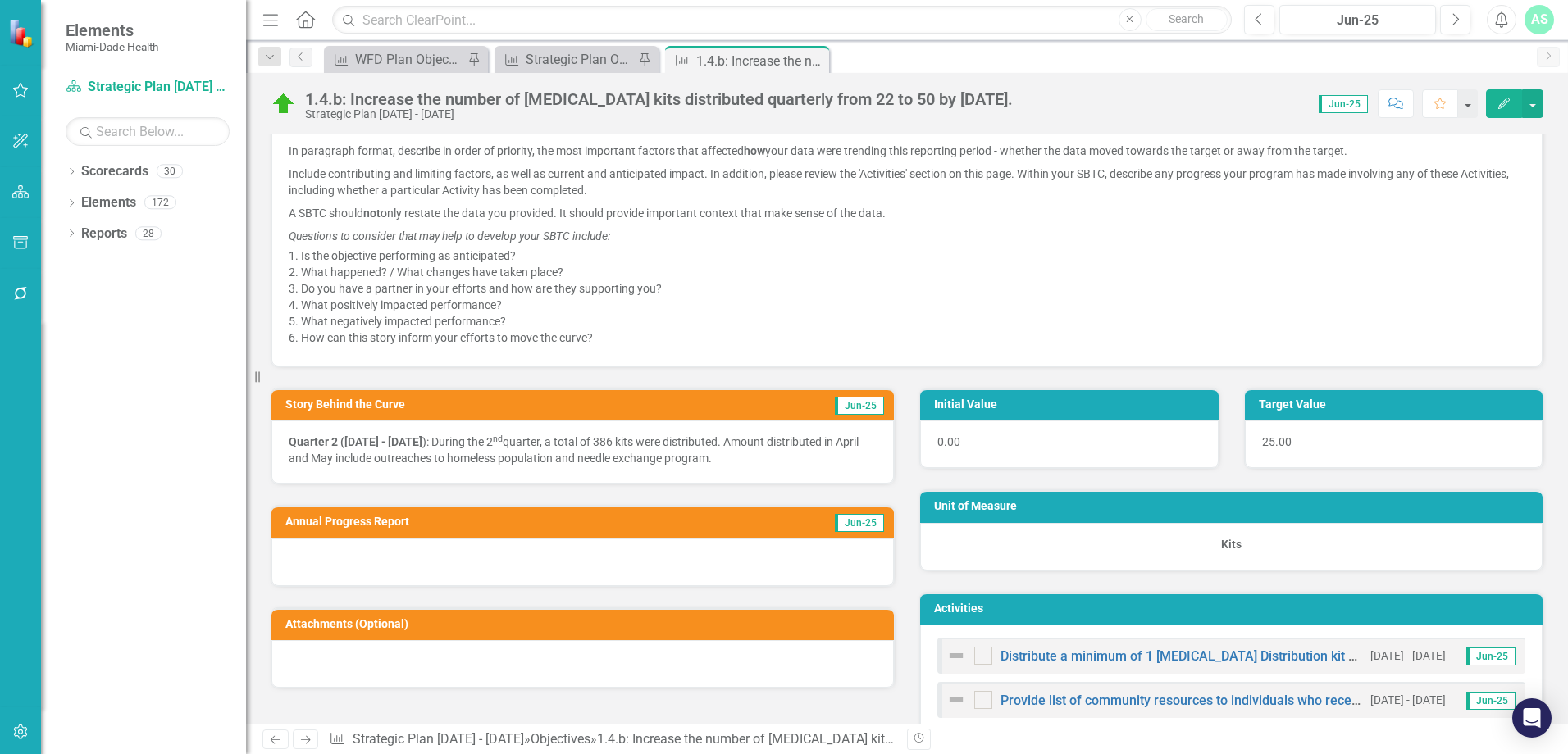 scroll, scrollTop: 656, scrollLeft: 0, axis: vertical 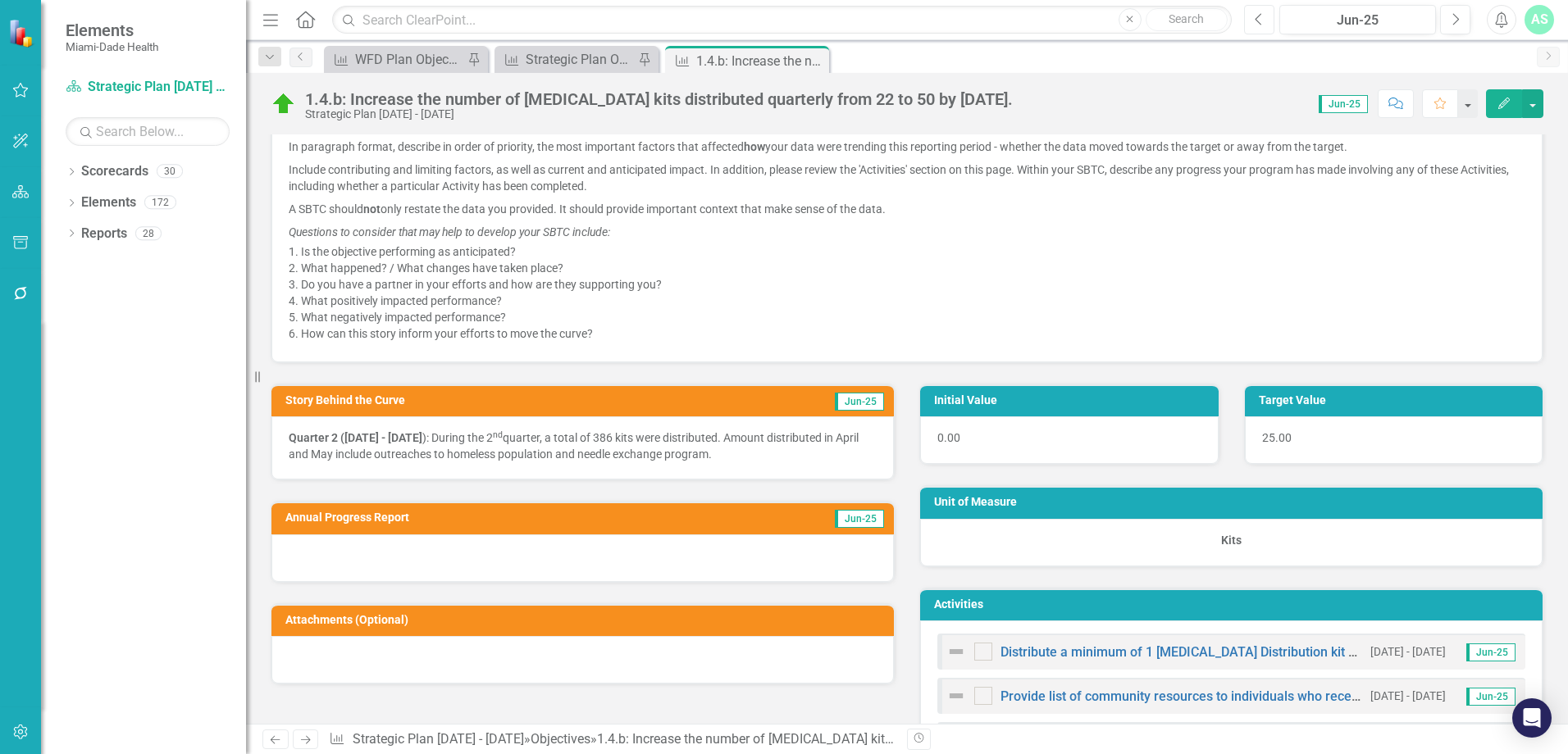 click on "Previous" at bounding box center (1259, 20) 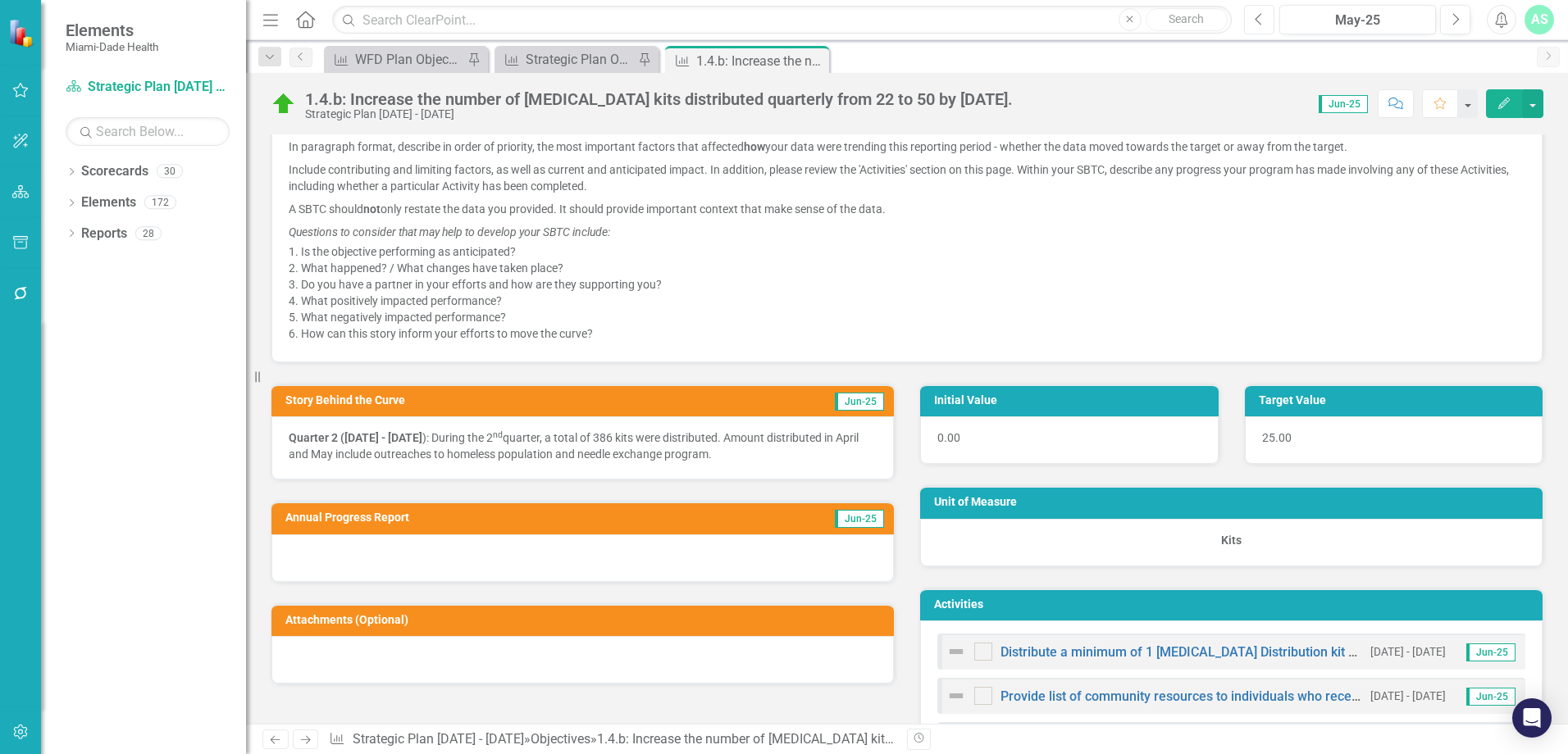 click on "Previous" at bounding box center [1259, 20] 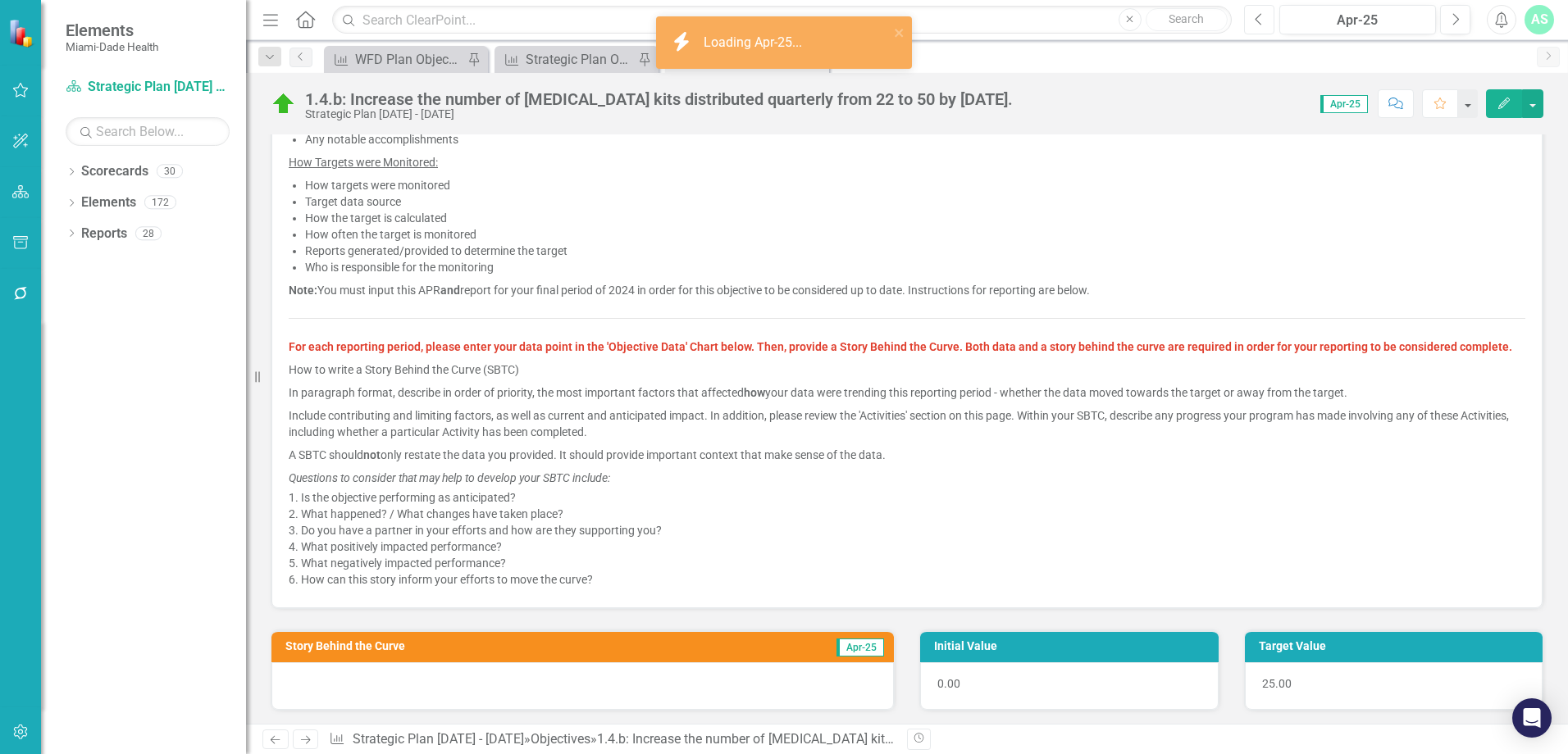 scroll, scrollTop: 574, scrollLeft: 0, axis: vertical 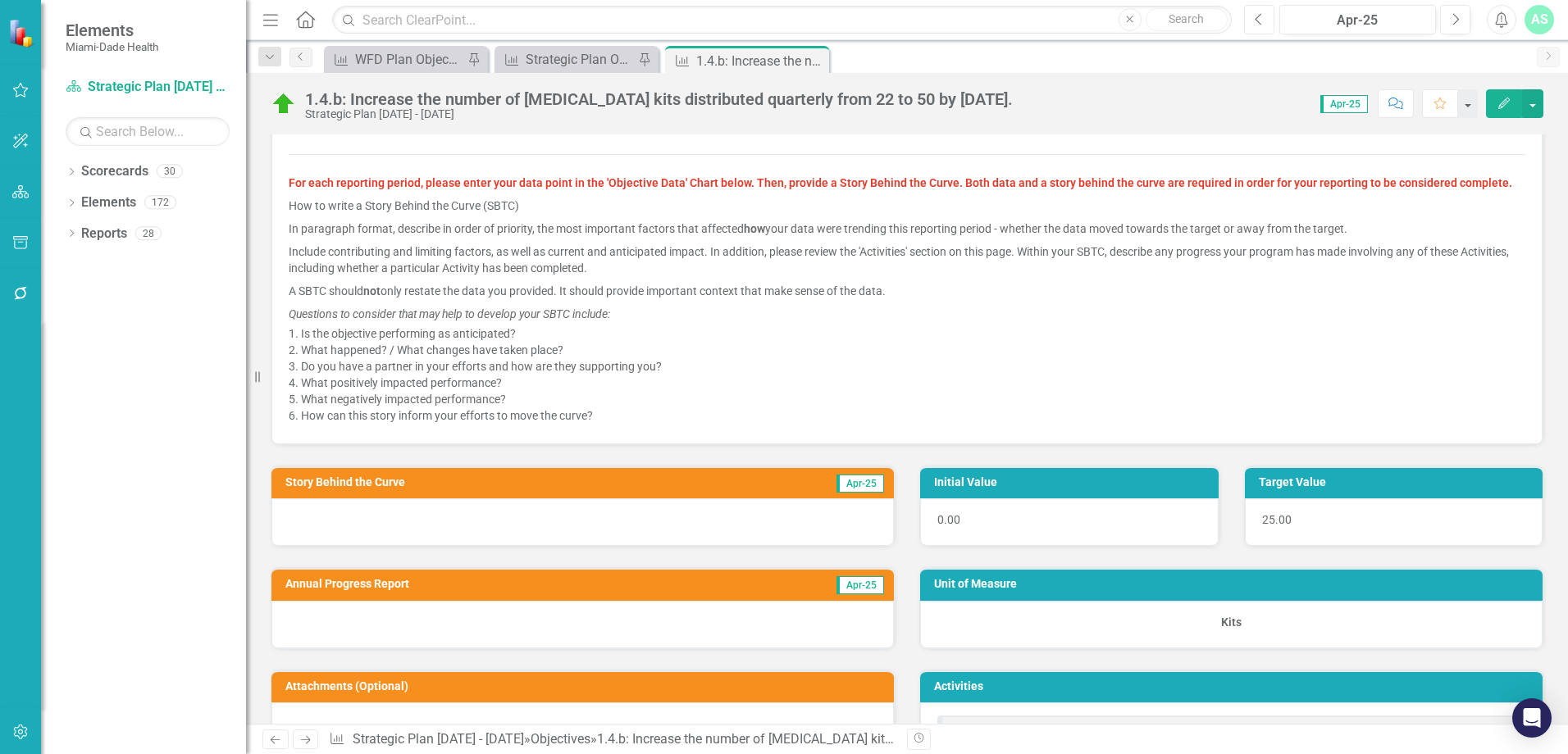 click on "Previous" 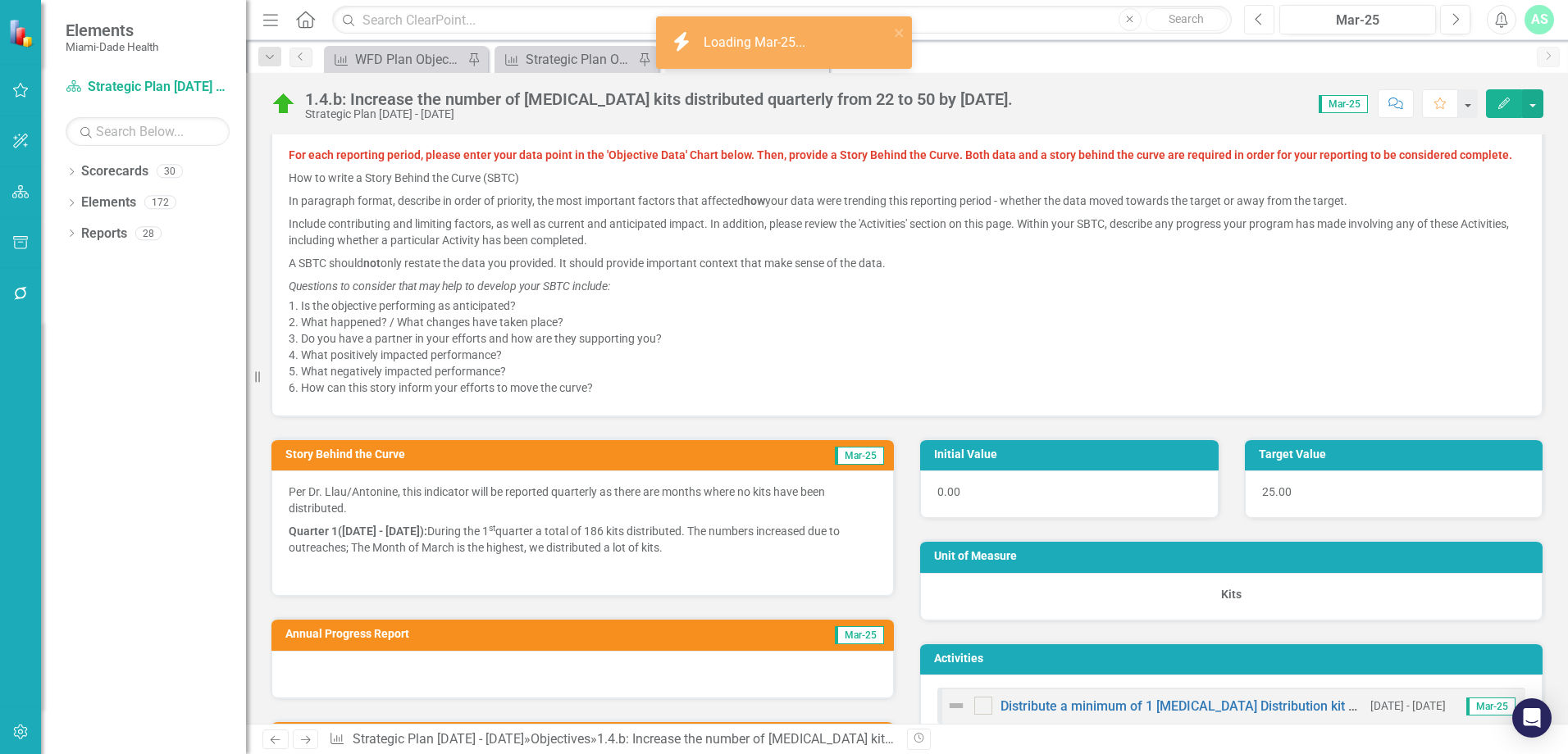 scroll, scrollTop: 820, scrollLeft: 0, axis: vertical 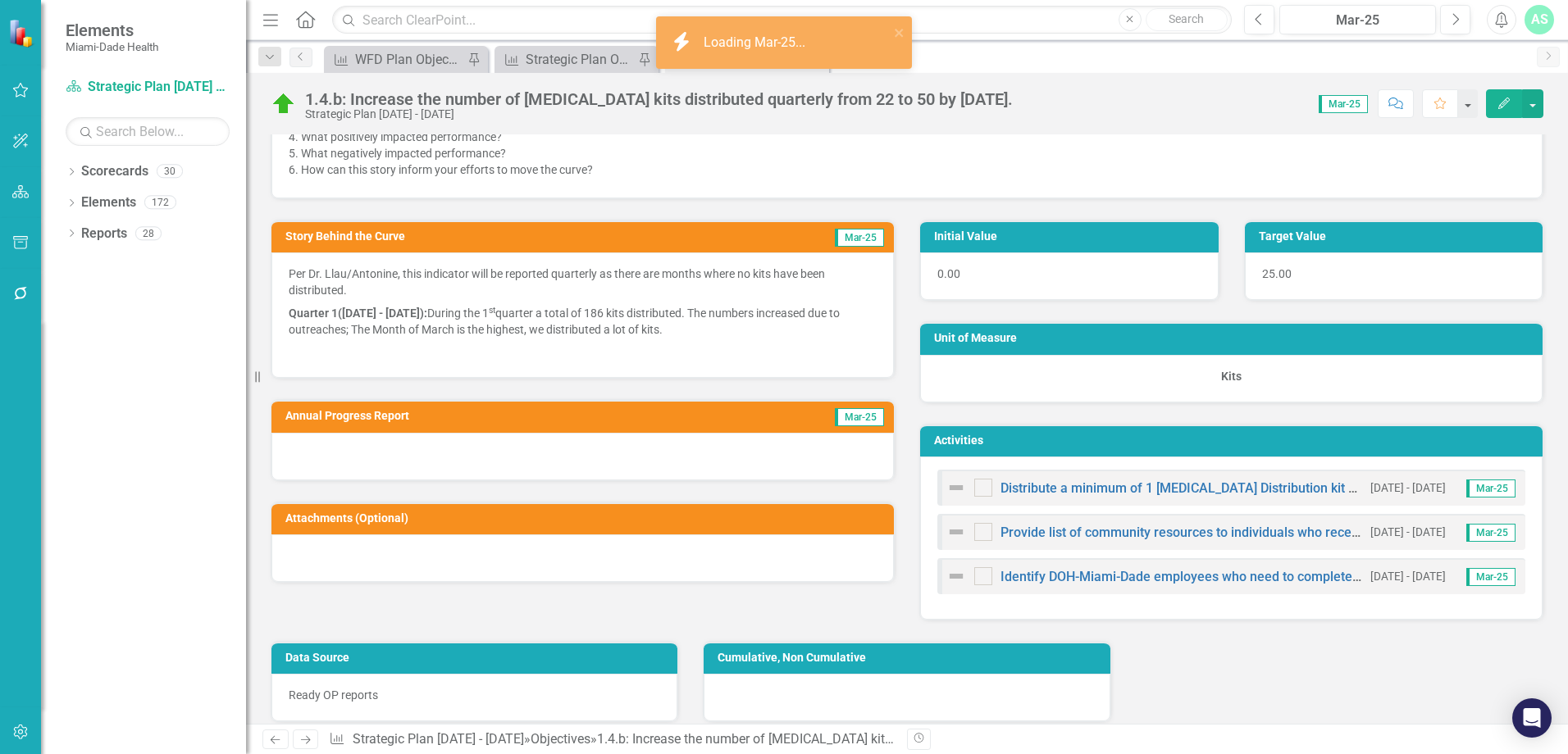 click on "Quarter 1(January 1 - March 31):  During the 1 st  quarter a total of 186 kits distributed. The numbers increased due to outreaches; The Month of March is the highest, we distributed a lot of kits." at bounding box center (582, 321) 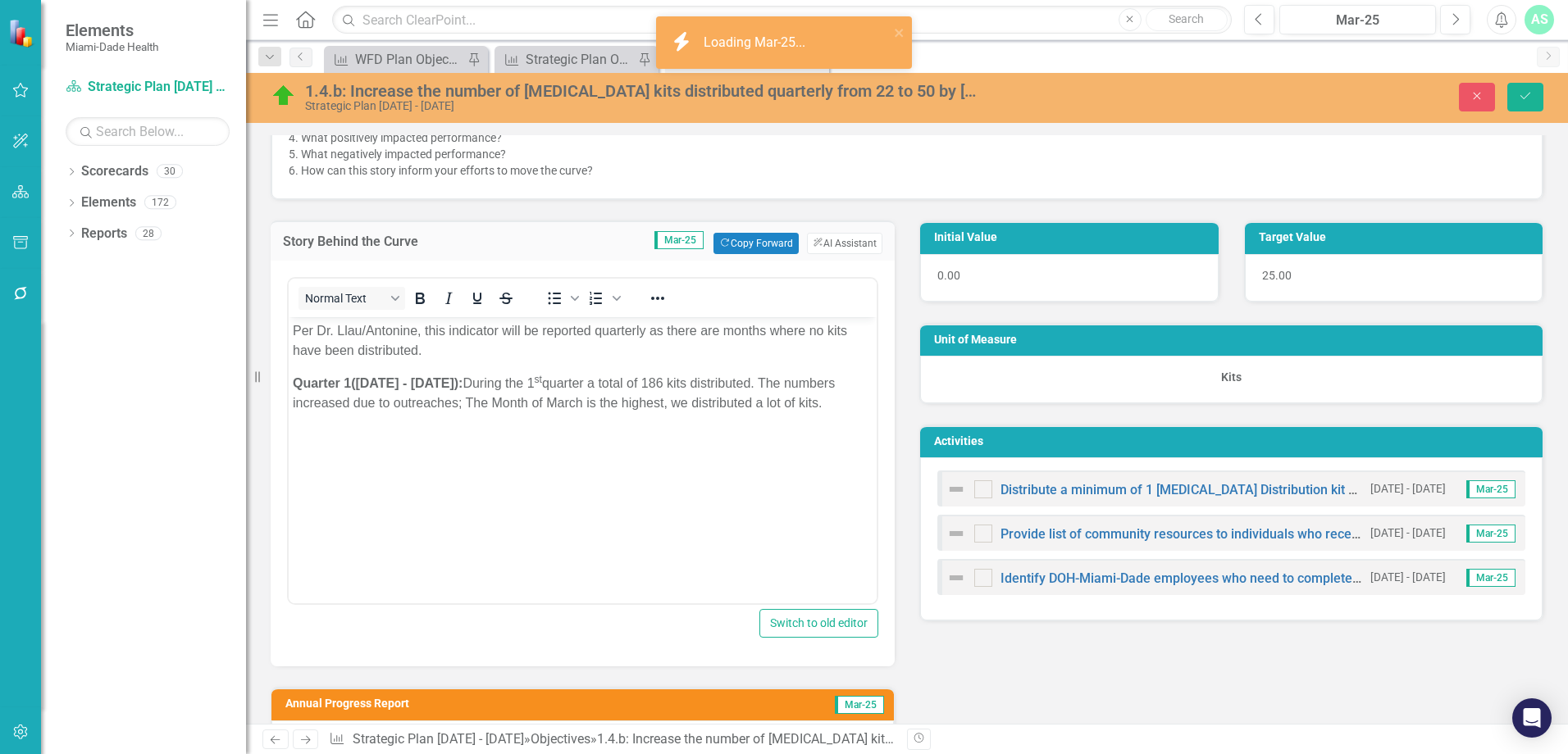 scroll, scrollTop: 0, scrollLeft: 0, axis: both 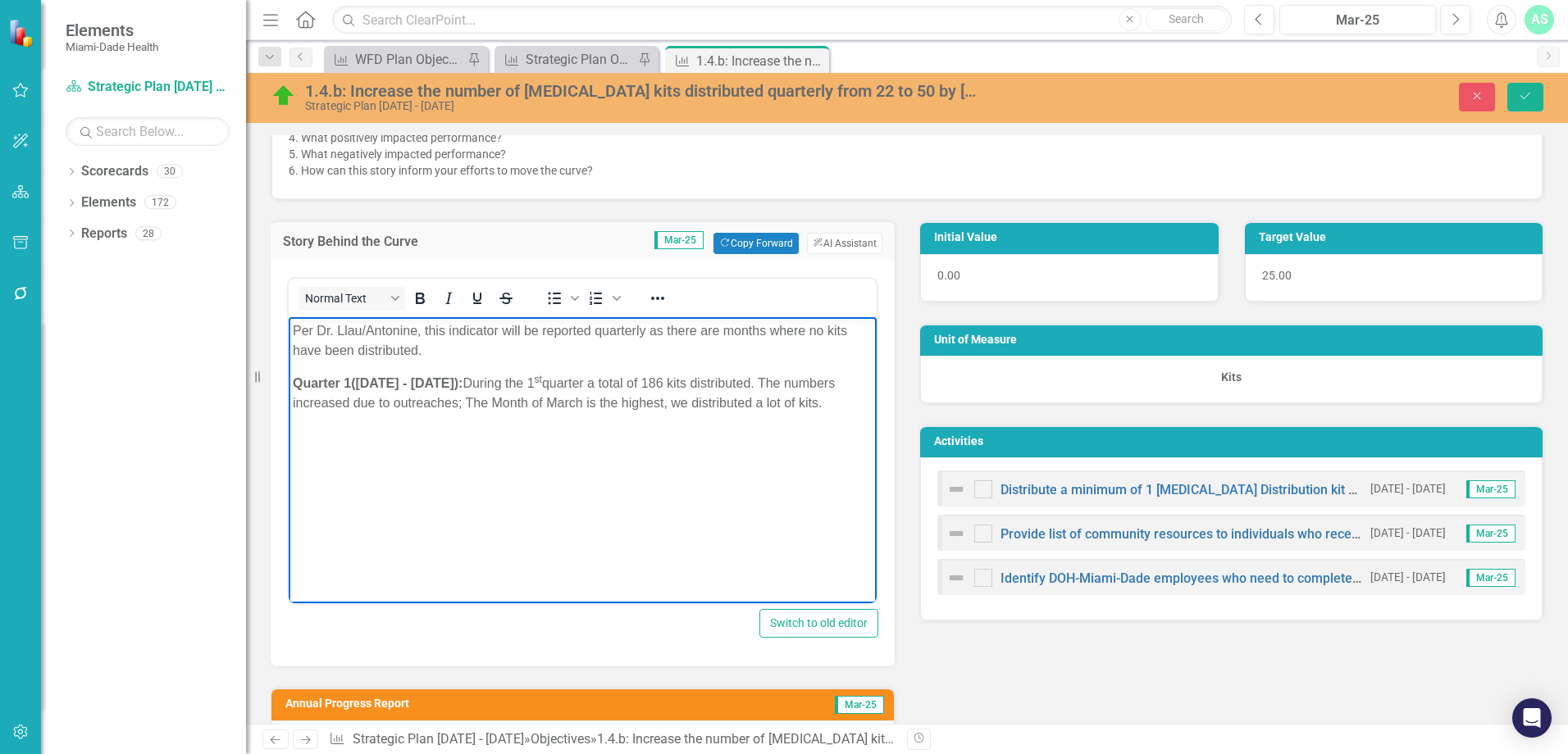 drag, startPoint x: 700, startPoint y: 429, endPoint x: 500, endPoint y: 384, distance: 205 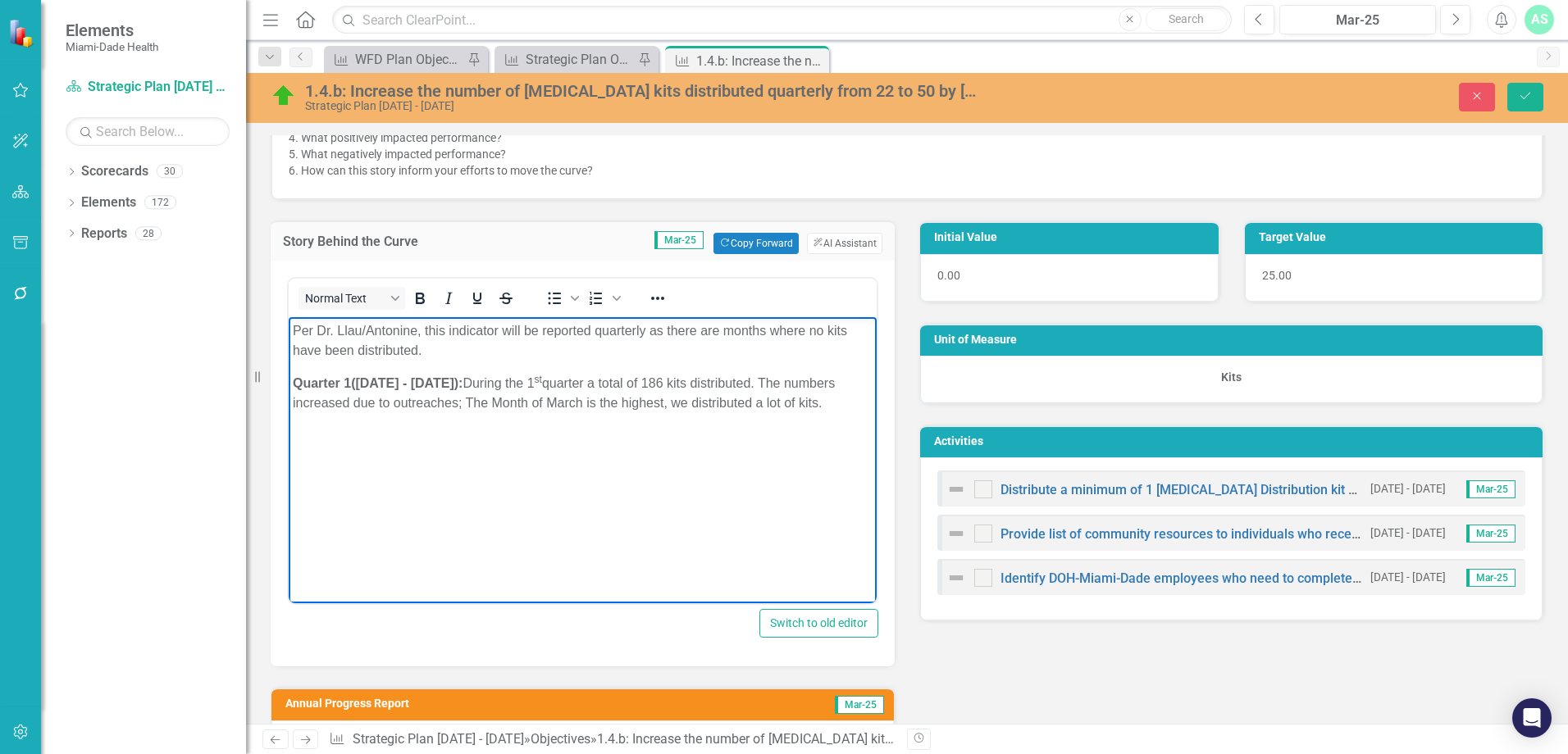 click on "Quarter 1(January 1 - March 31):  During the 1 st  quarter a total of 186 kits distributed. The numbers increased due to outreaches; The Month of March is the highest, we distributed a lot of kits." at bounding box center [582, 393] 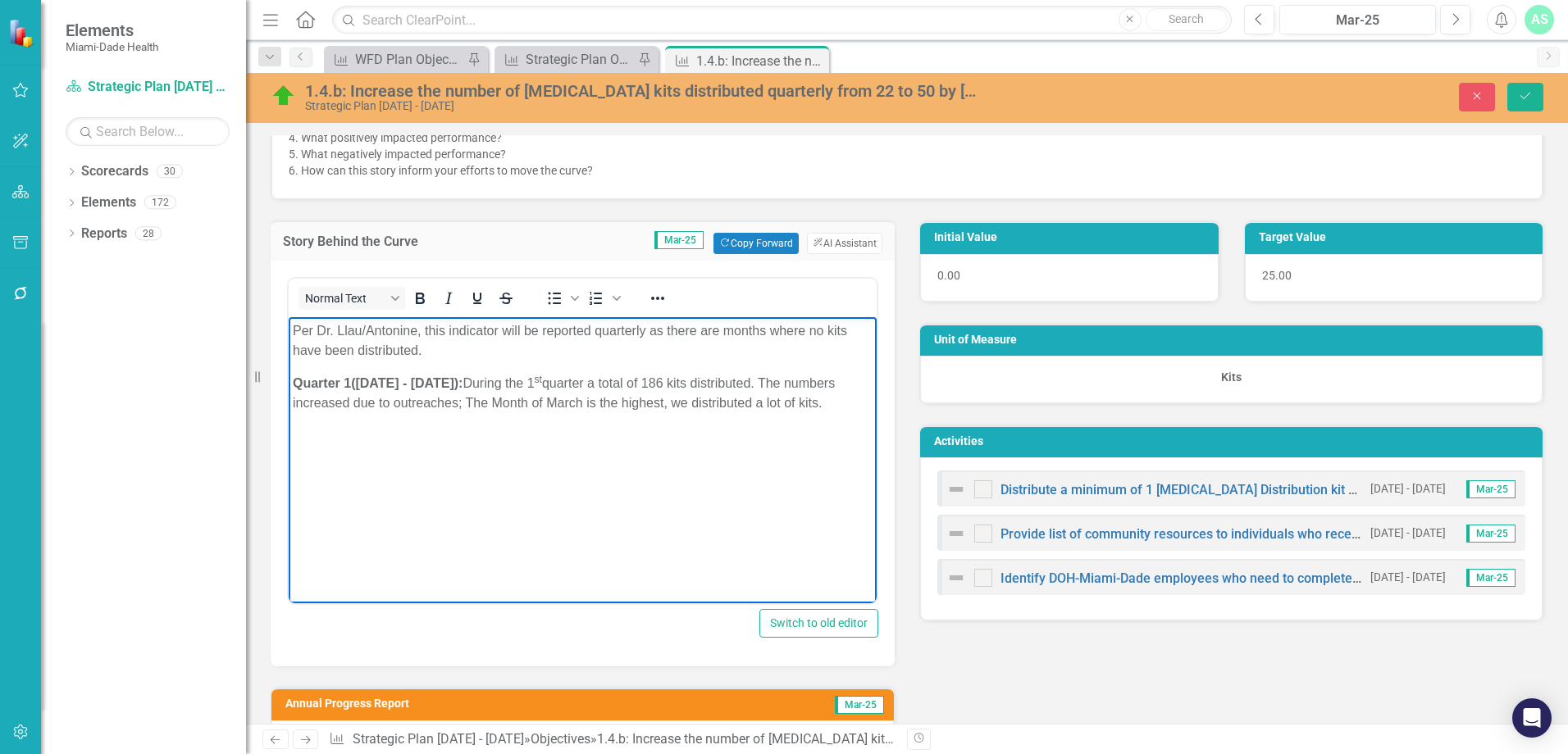 copy on "During the 1 st  quarter a total of 186 kits distributed. The numbers increased due to outreaches; The Month of March is the highest, we distributed a lot of kits." 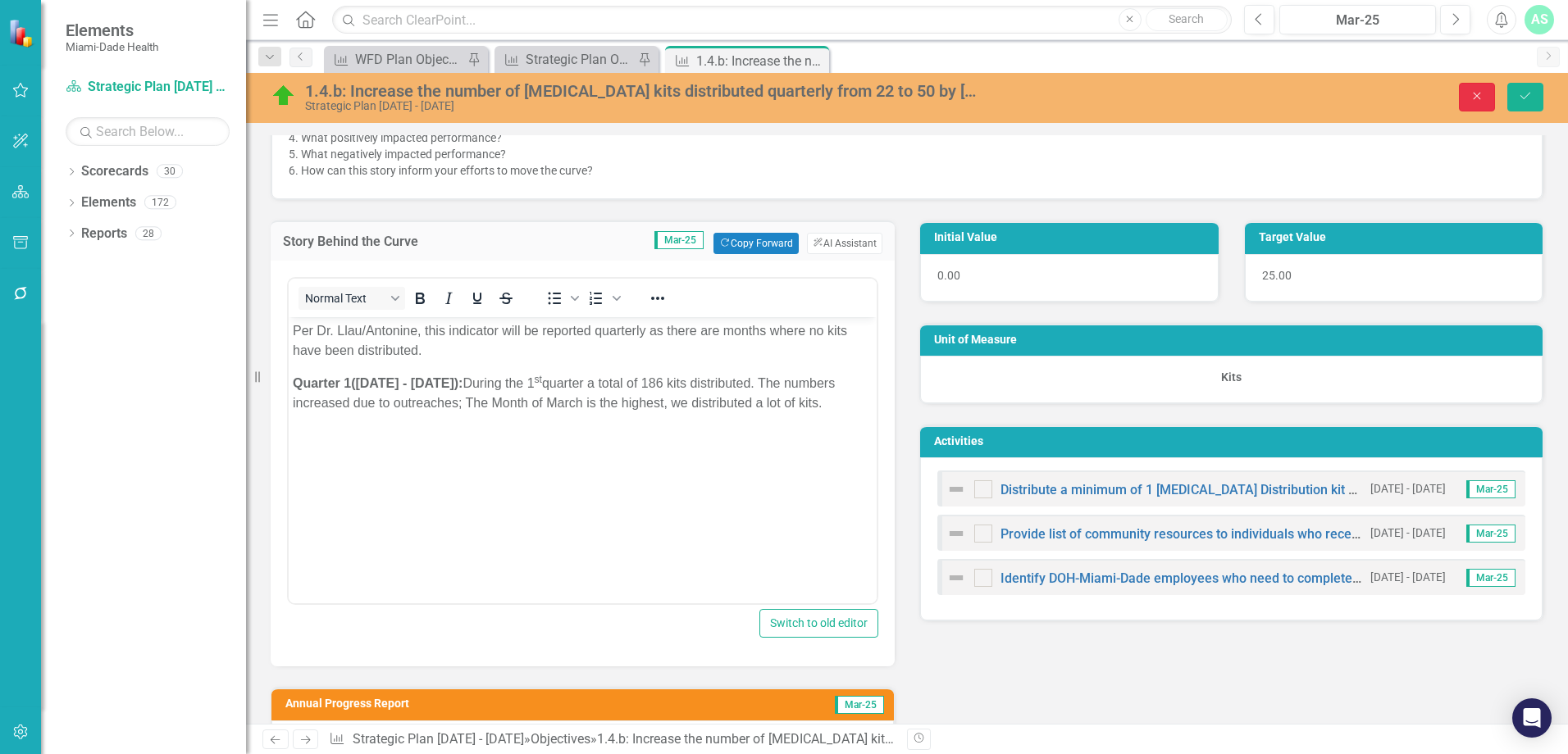 click on "Close" at bounding box center (1477, 97) 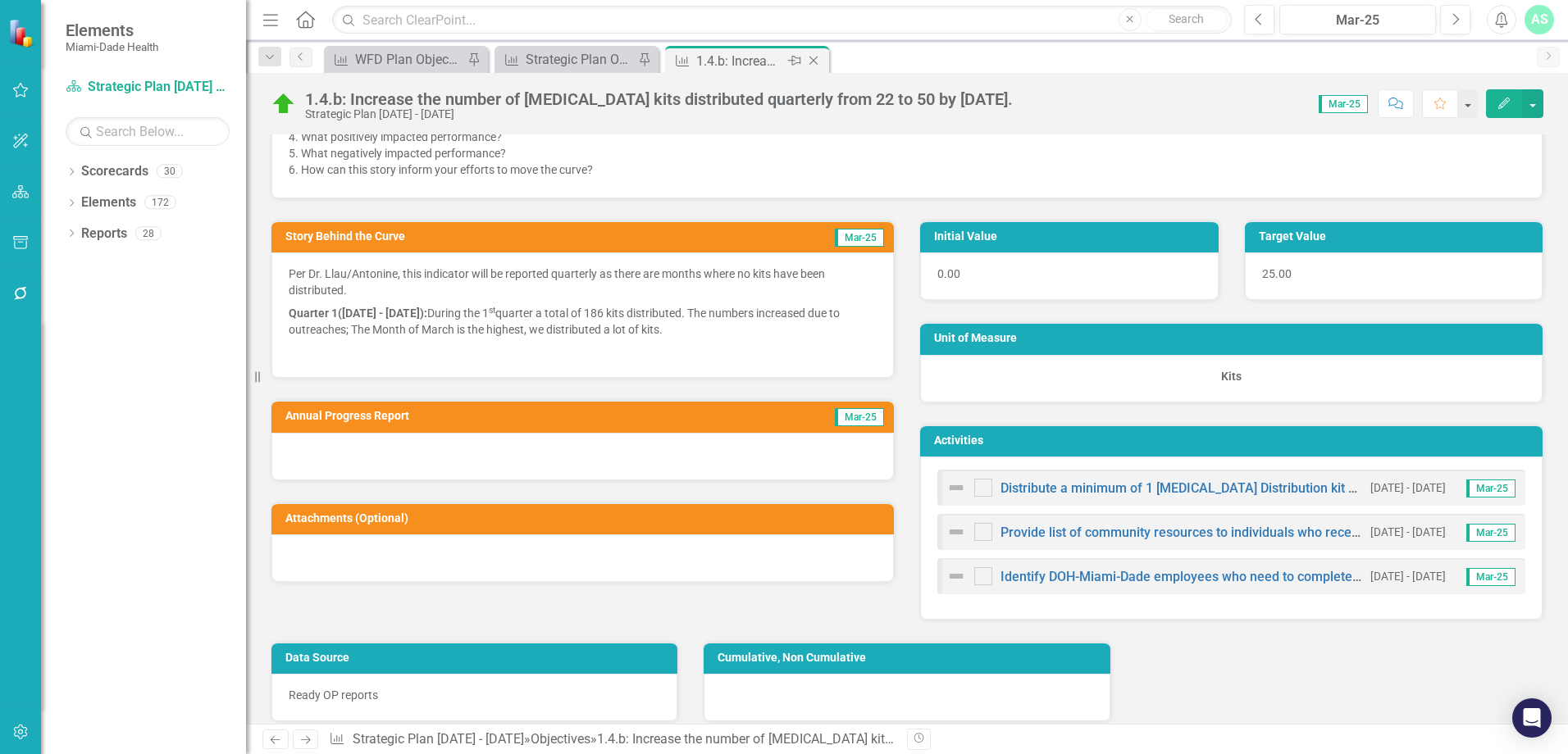 click on "Close" 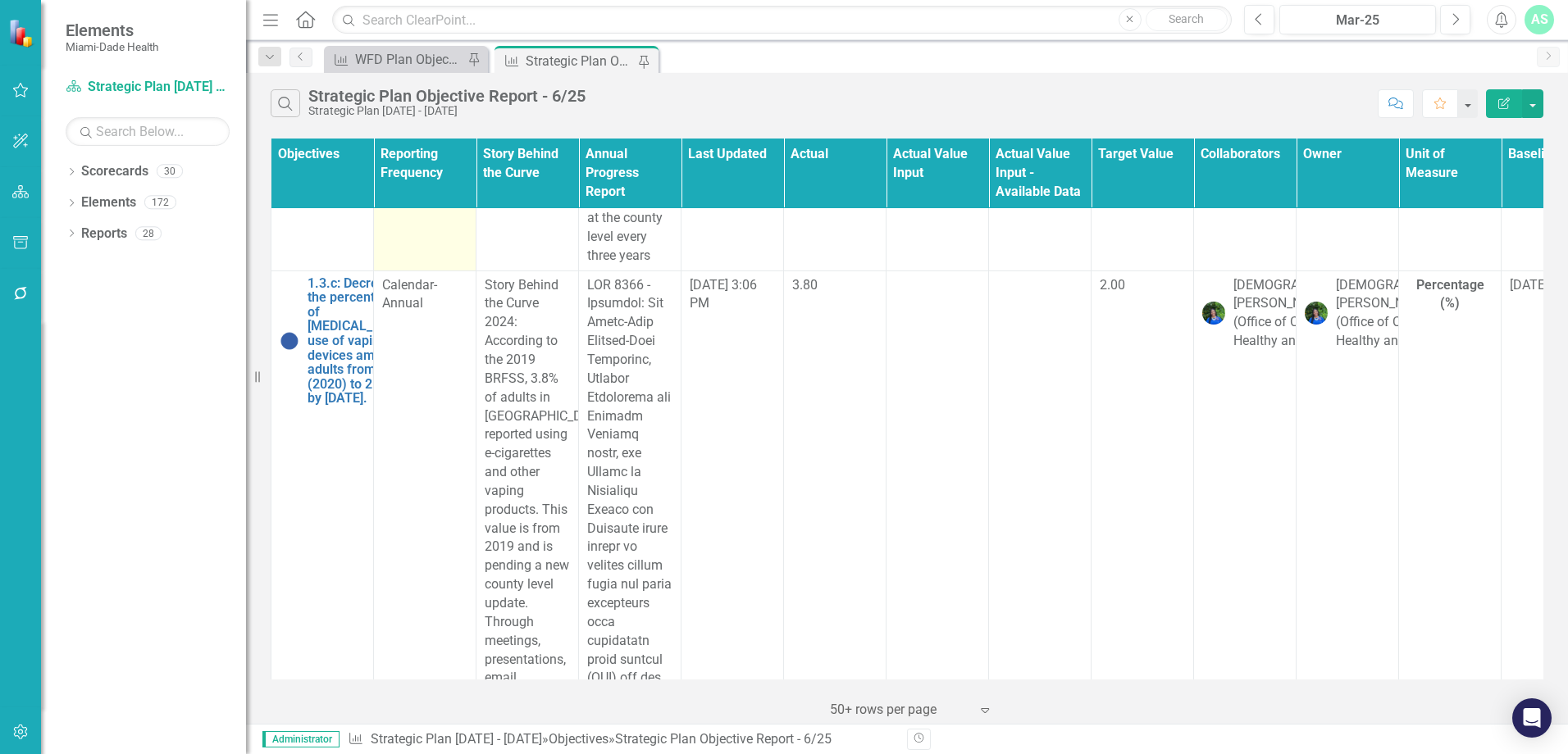 scroll, scrollTop: 18276, scrollLeft: 0, axis: vertical 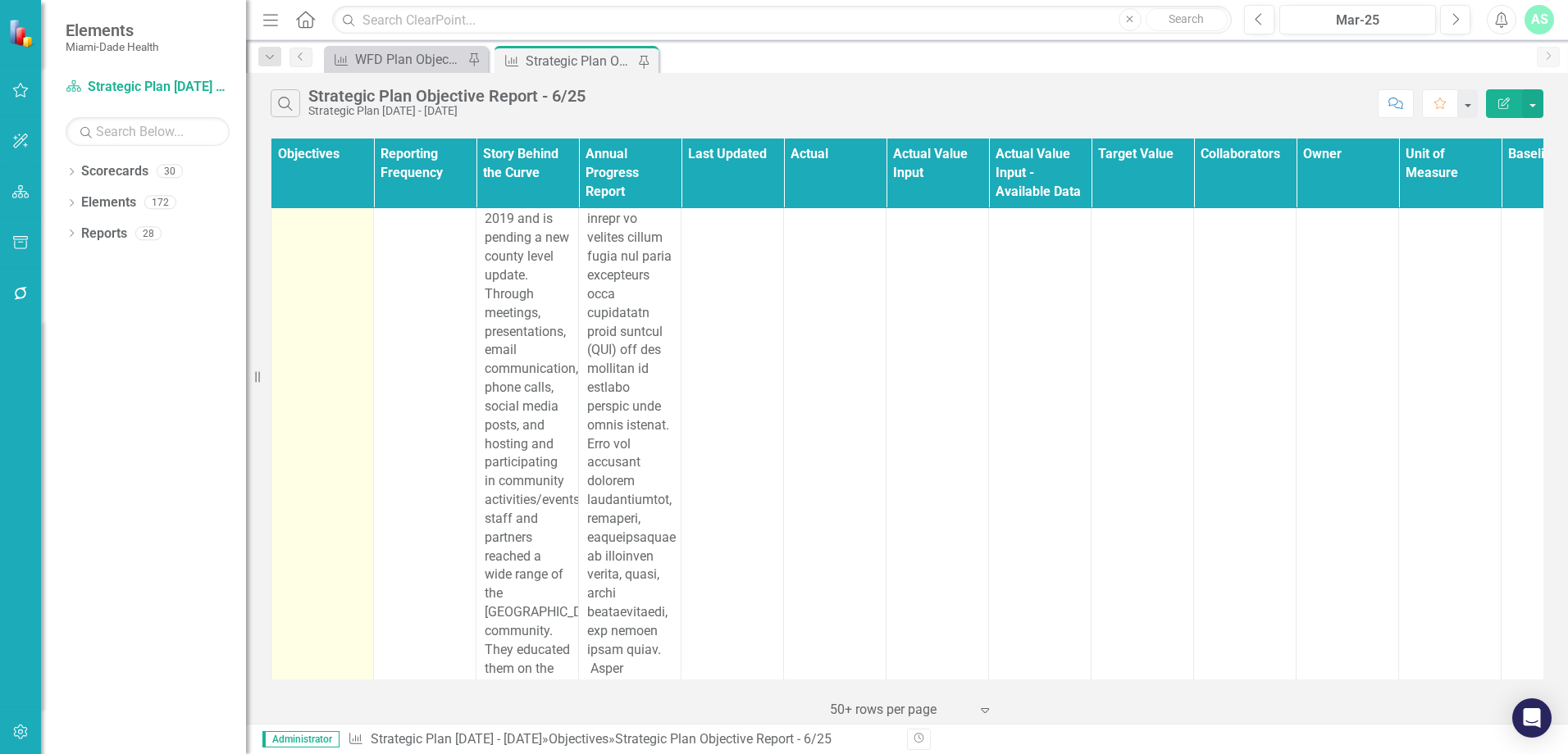 click on "1.3.c: Decrease the percentage of [MEDICAL_DATA] use of vaping devices among adults from 3.8% (2020) to 2.0% by [DATE]." at bounding box center (358, 13) 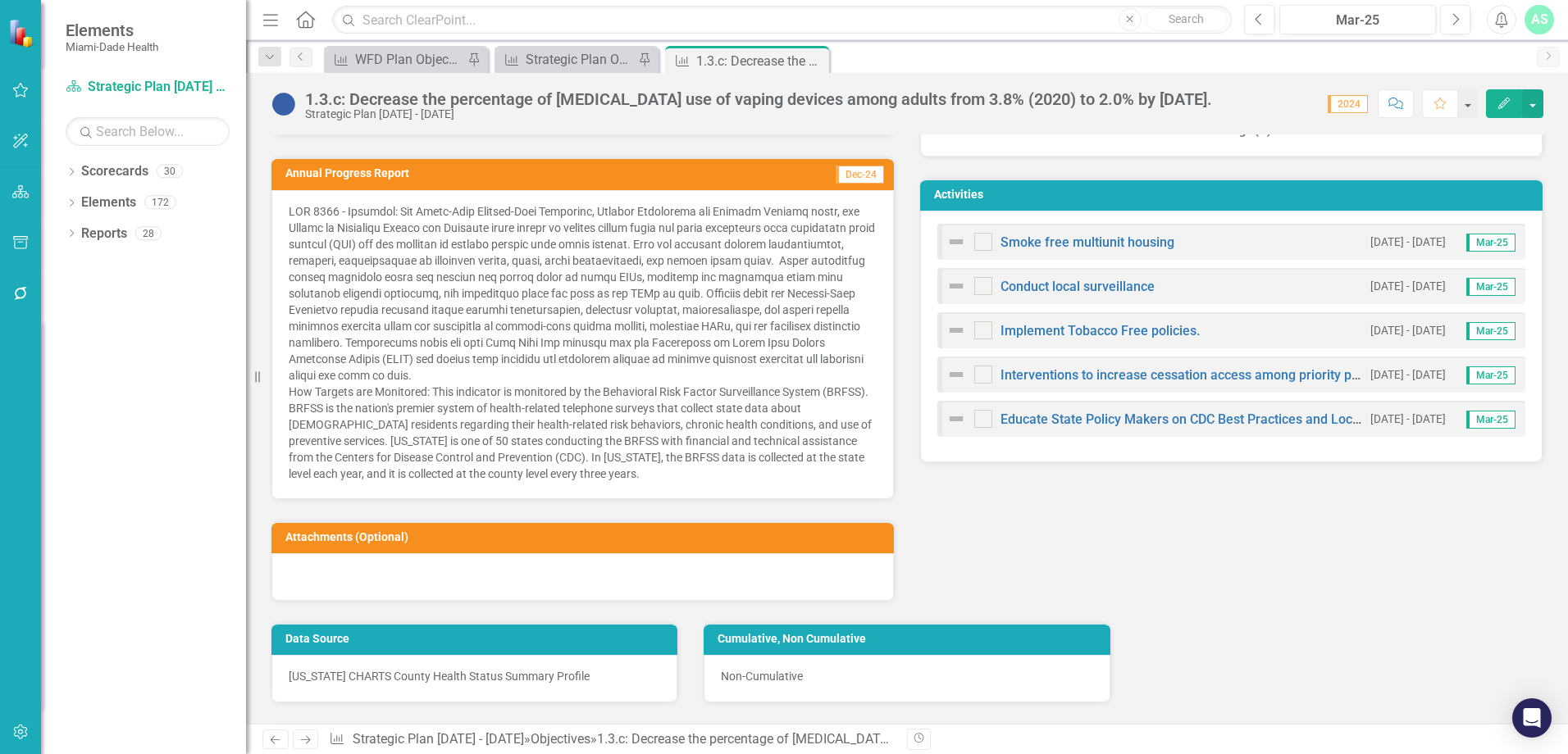 scroll, scrollTop: 902, scrollLeft: 0, axis: vertical 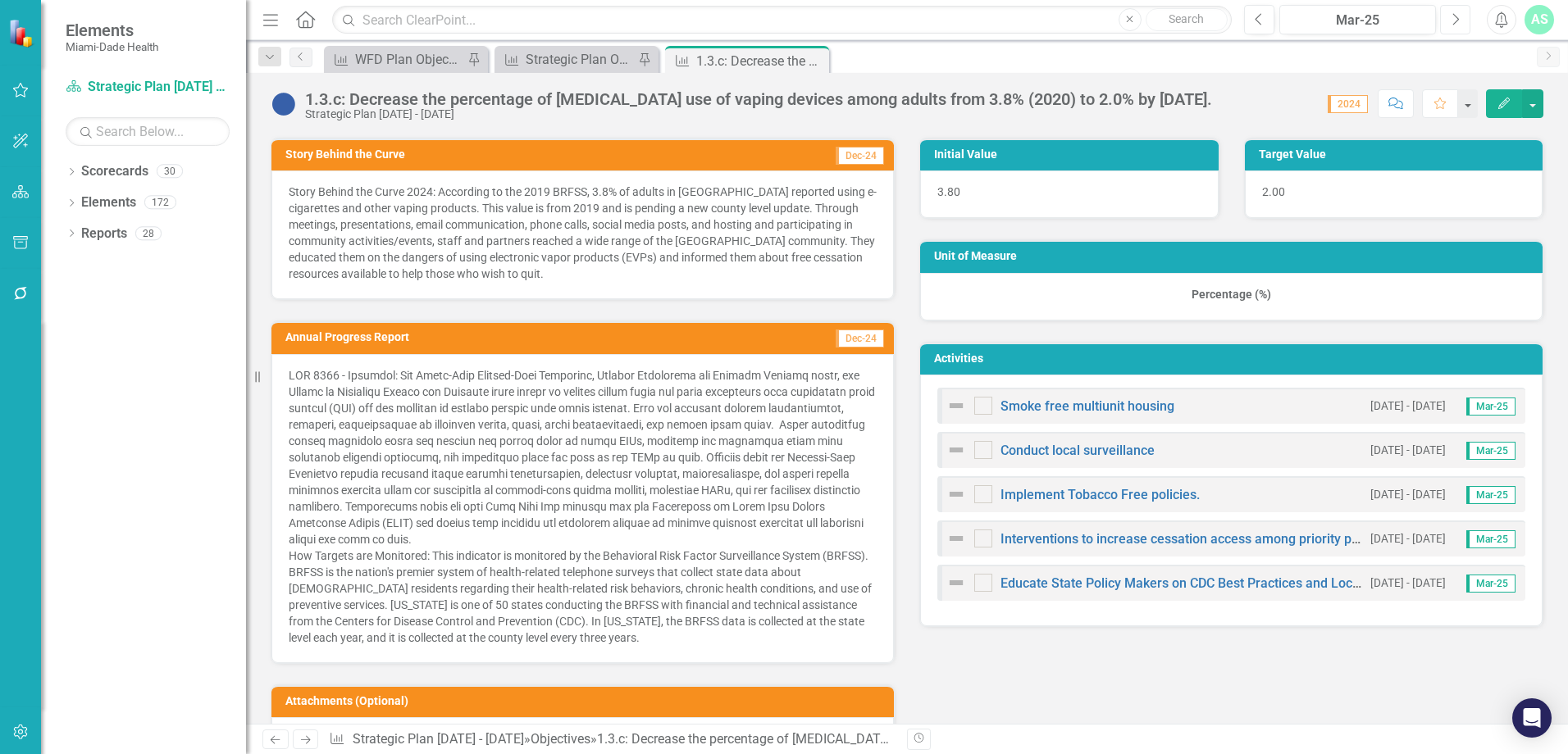 click on "Next" 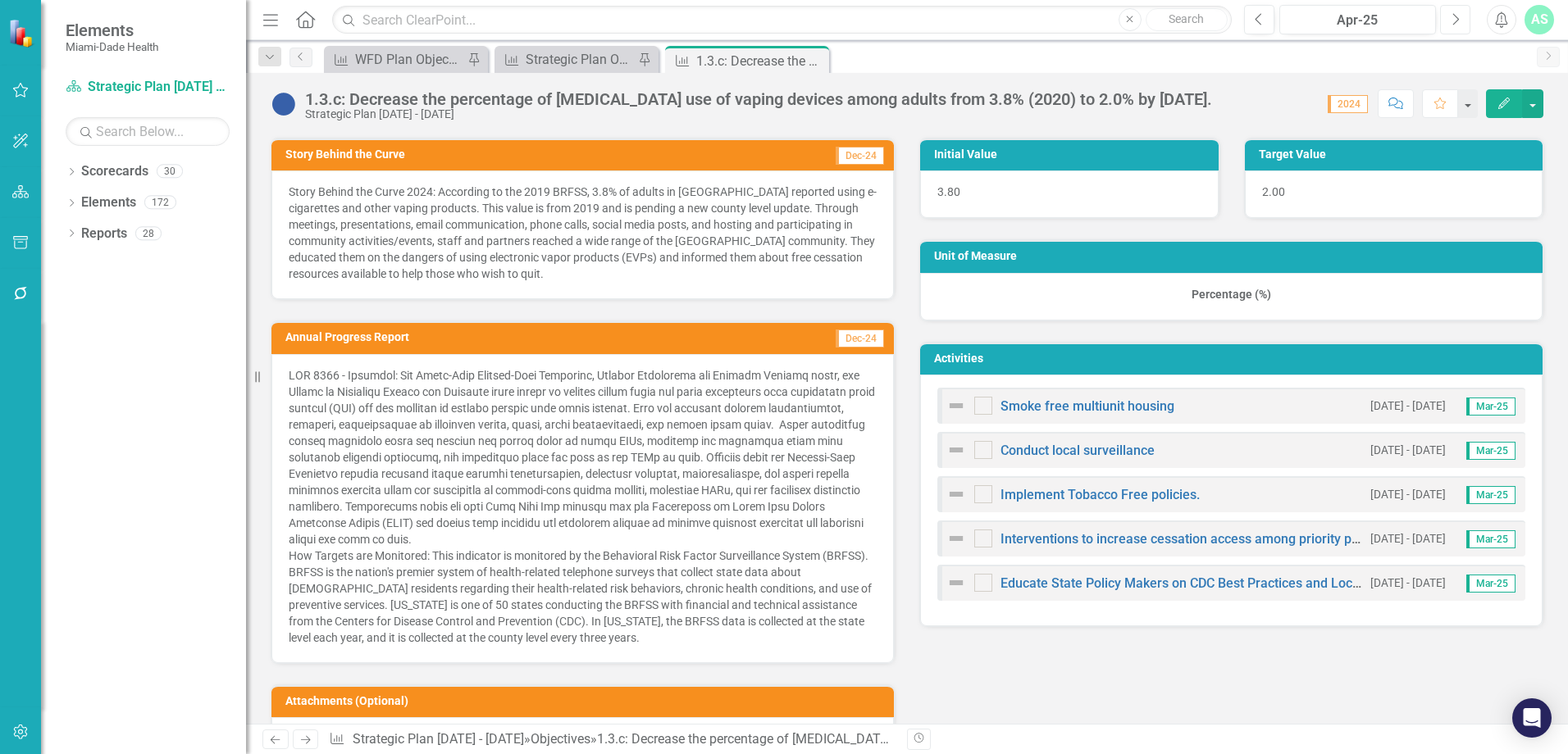 click on "Next" 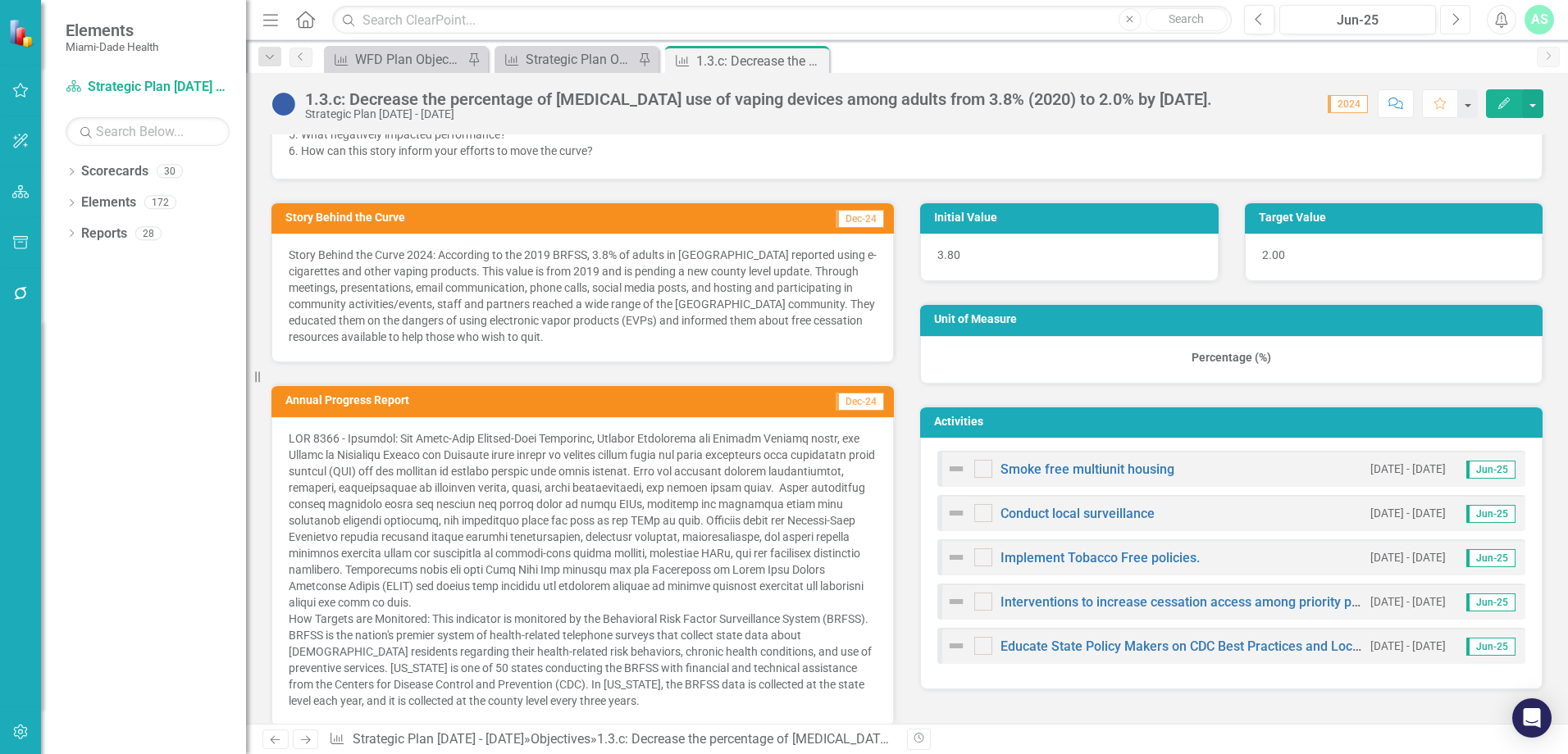 scroll, scrollTop: 738, scrollLeft: 0, axis: vertical 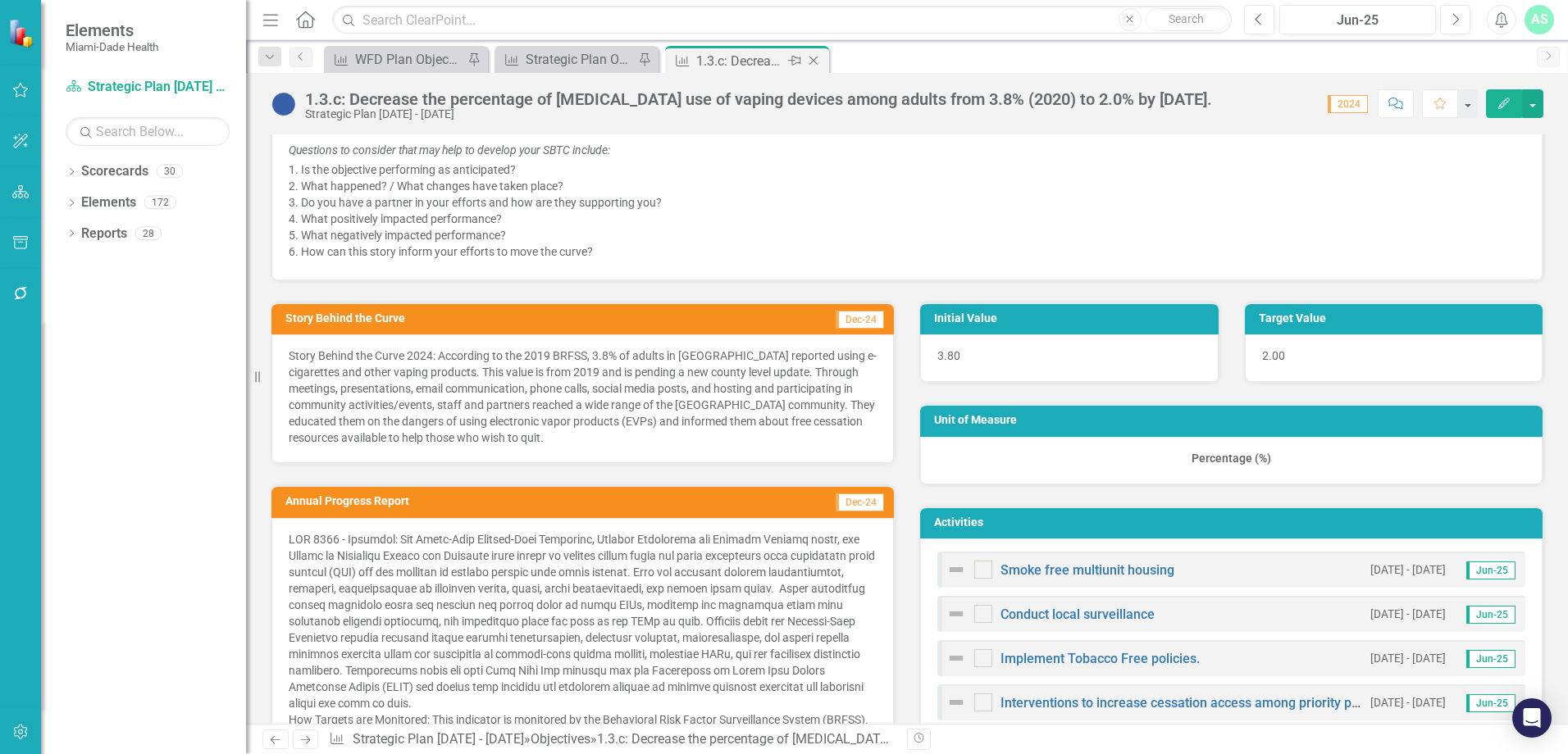 click on "Close" 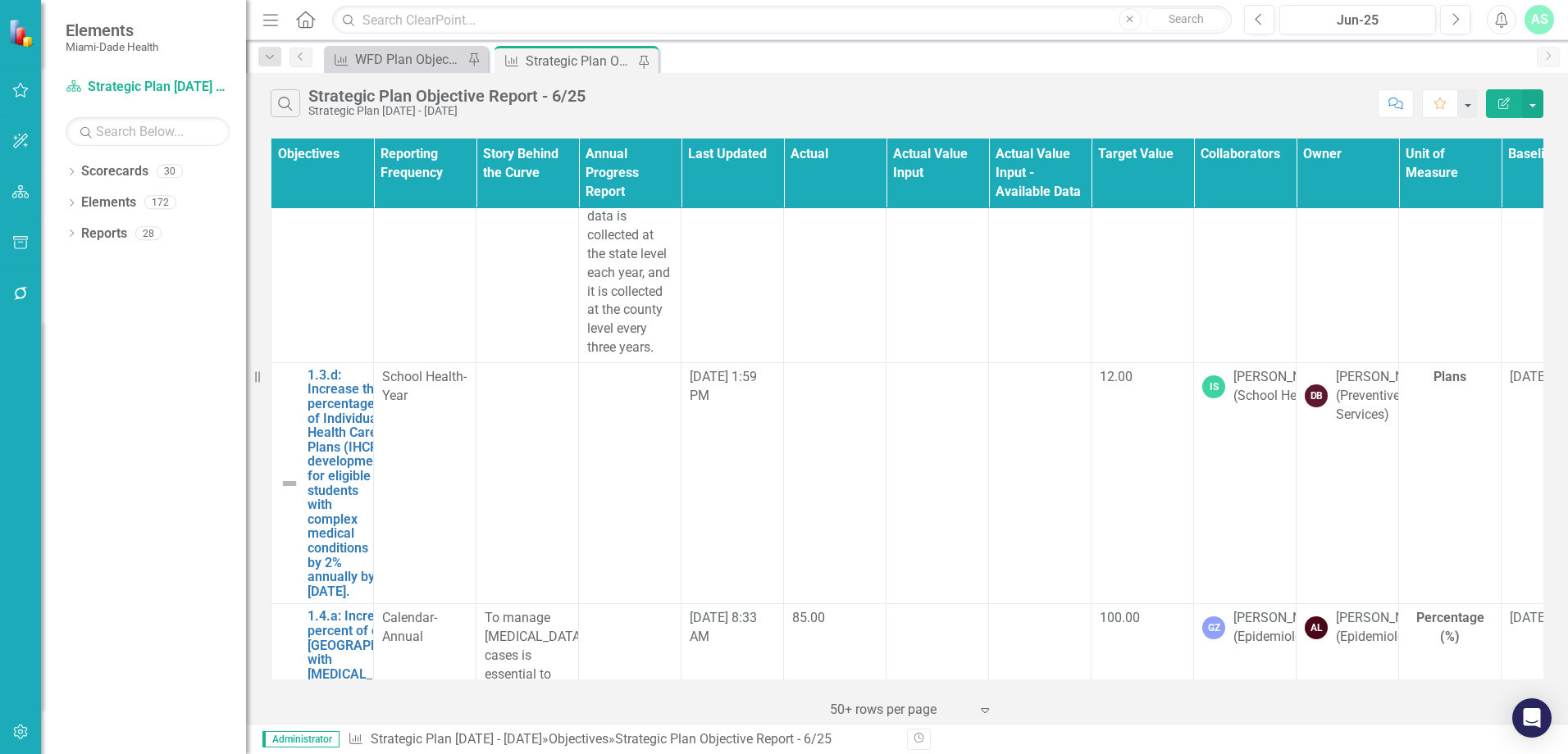 scroll, scrollTop: 19178, scrollLeft: 0, axis: vertical 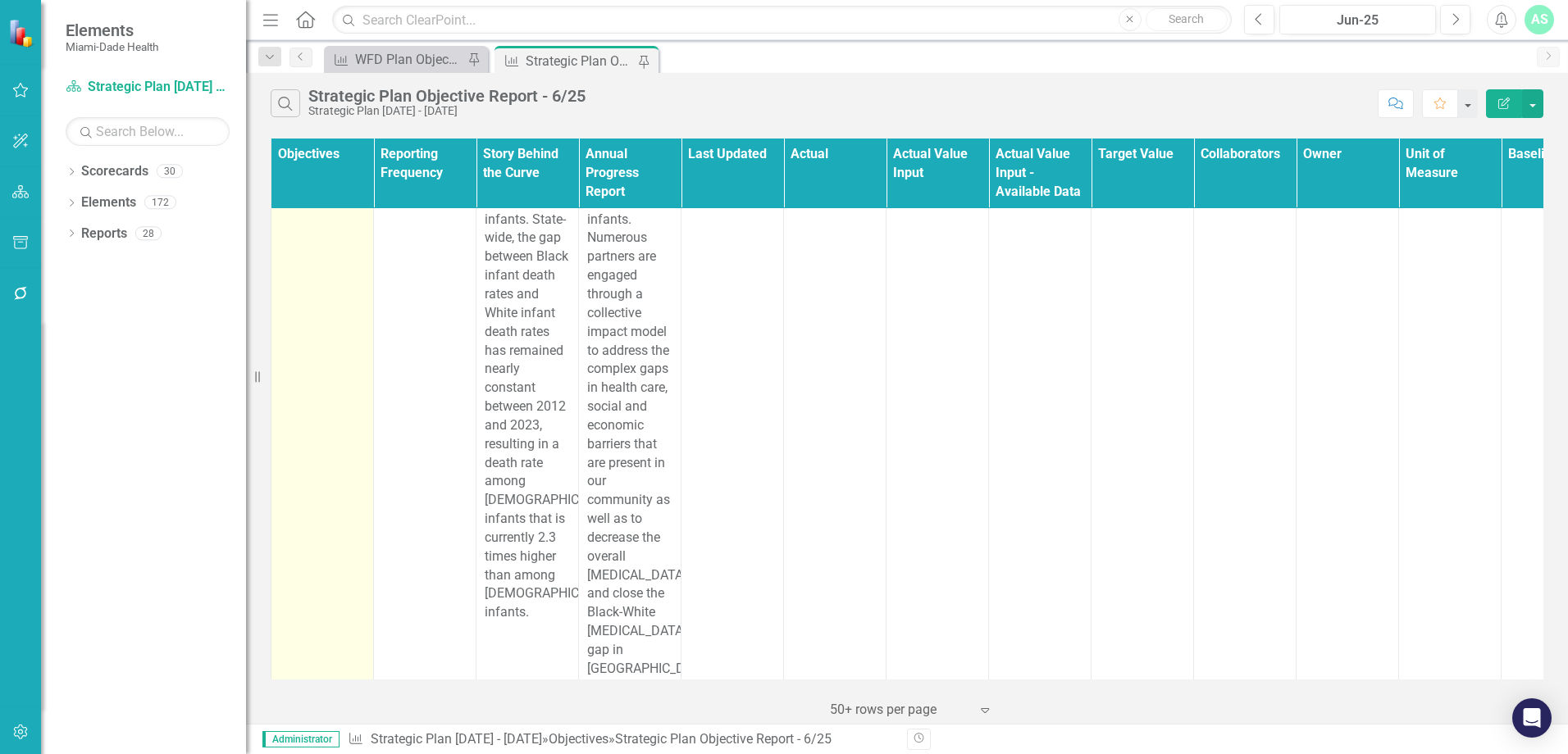 click on "4.1.a: Reduce the black [MEDICAL_DATA] in [GEOGRAPHIC_DATA] from rate of 11 (2020) to 9.5 per 1000 live births by [DATE]." at bounding box center [371, -500] 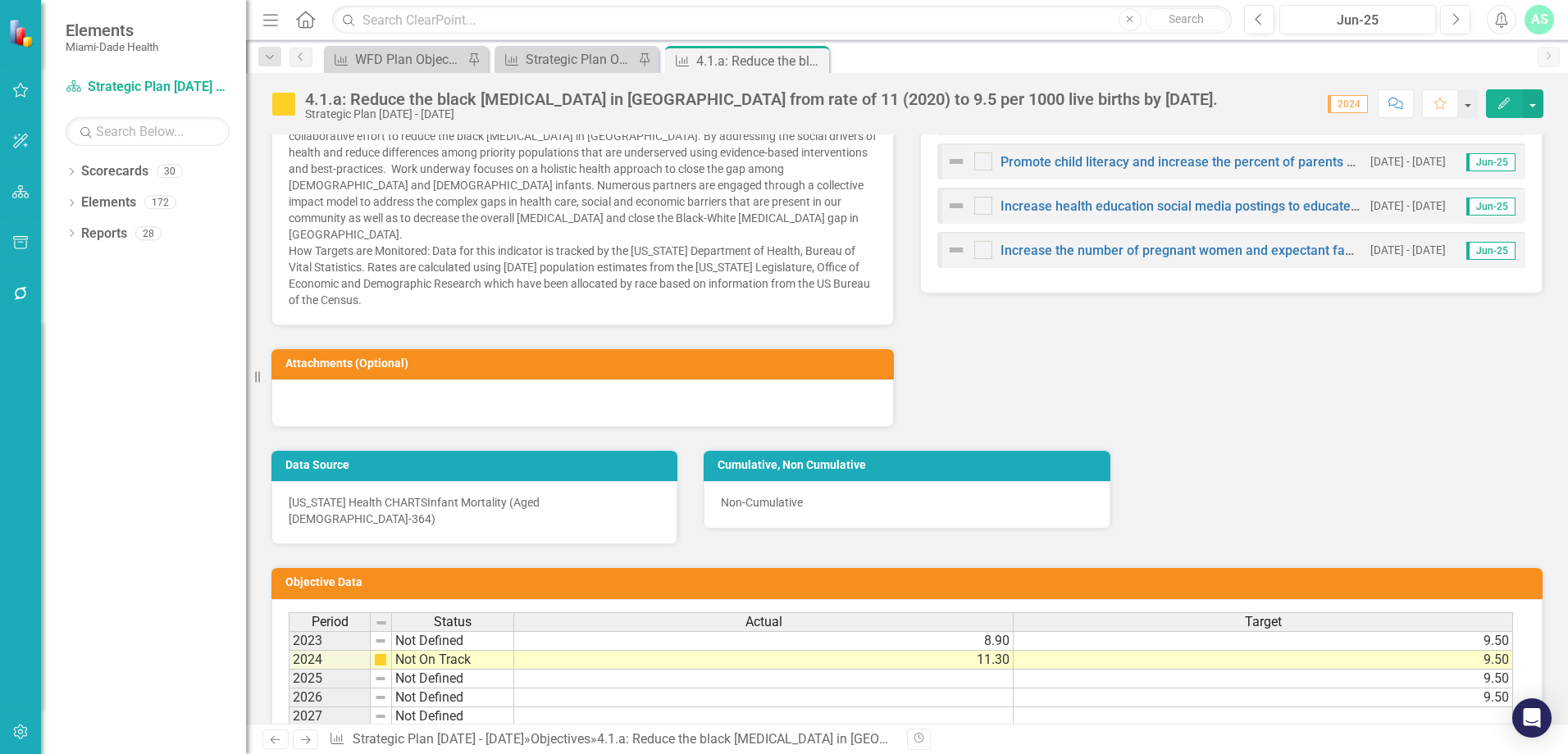 scroll, scrollTop: 902, scrollLeft: 0, axis: vertical 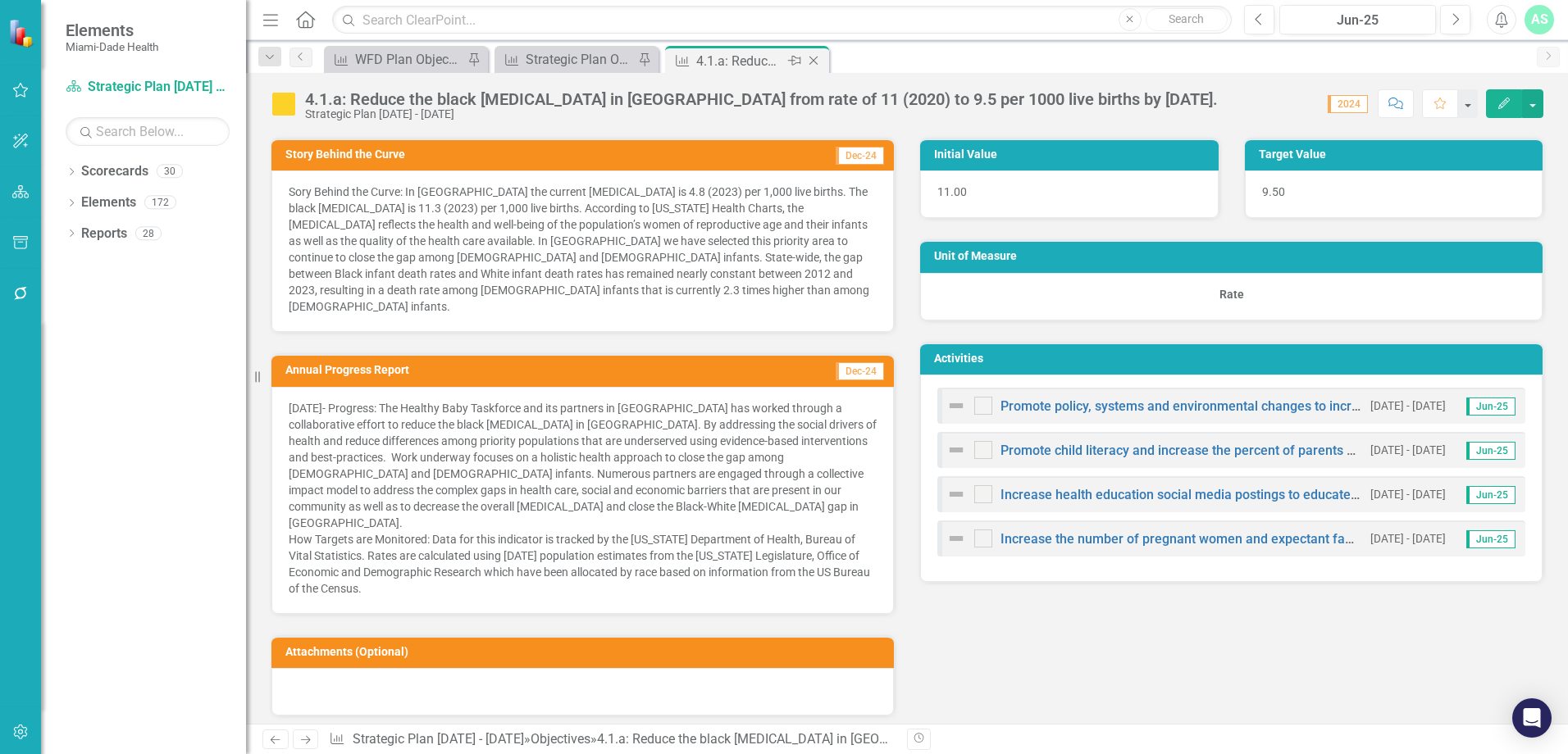 click on "Close" 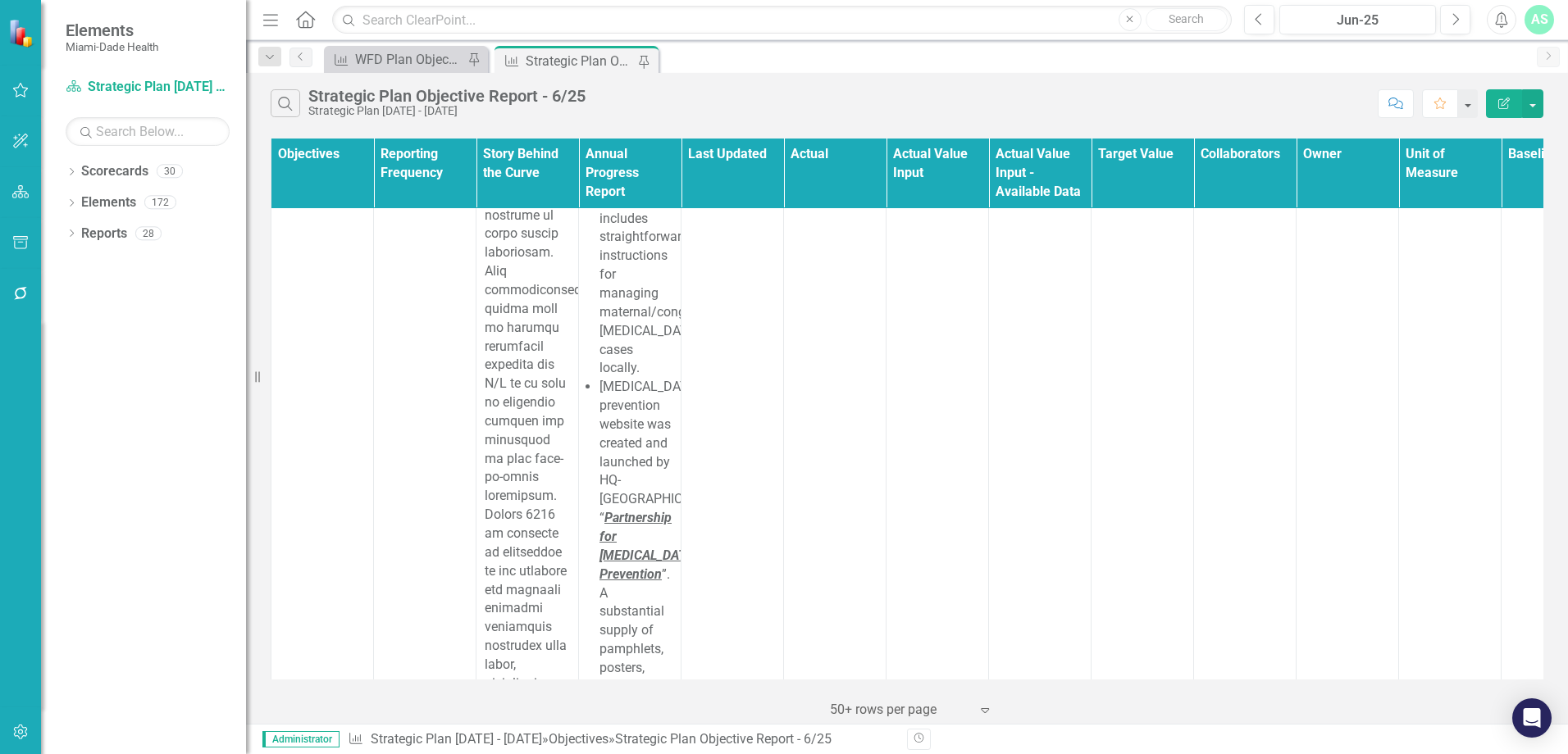 scroll, scrollTop: 2295, scrollLeft: 0, axis: vertical 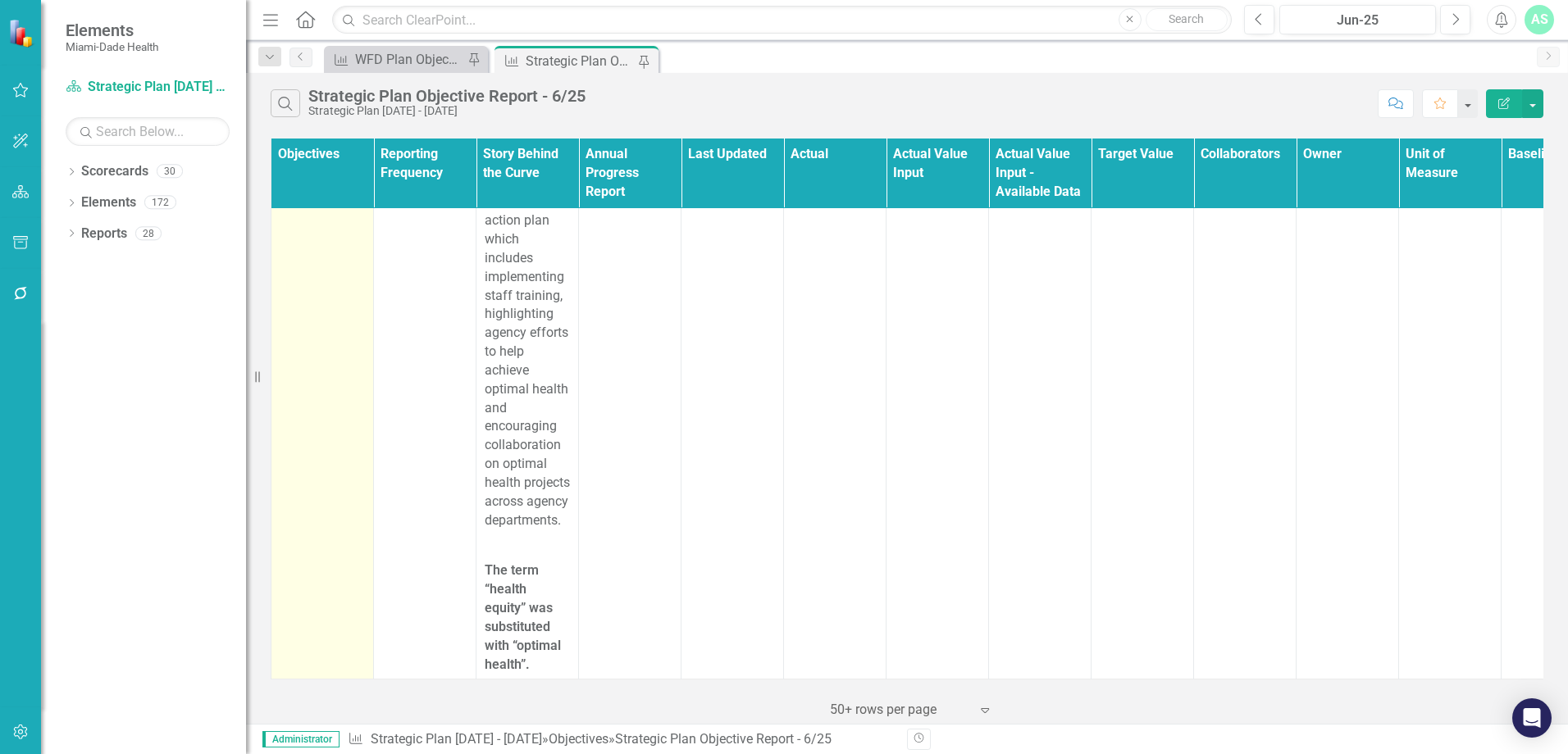 click on "4.1.e: Advance optimal health through all programs by conducting a baseline organizational assessment from 0 to 1 by [DATE]." at bounding box center (349, -645) 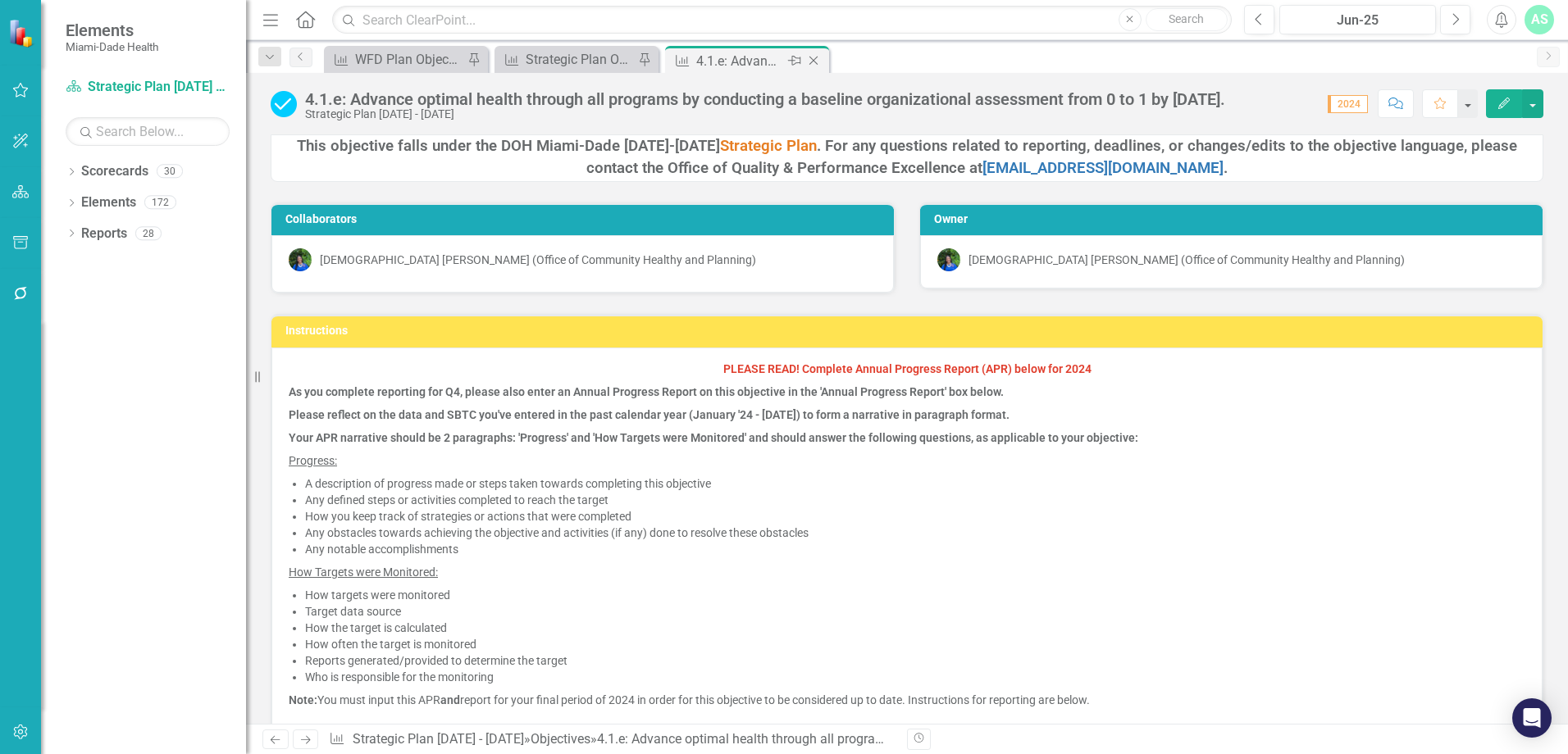 click on "Close" 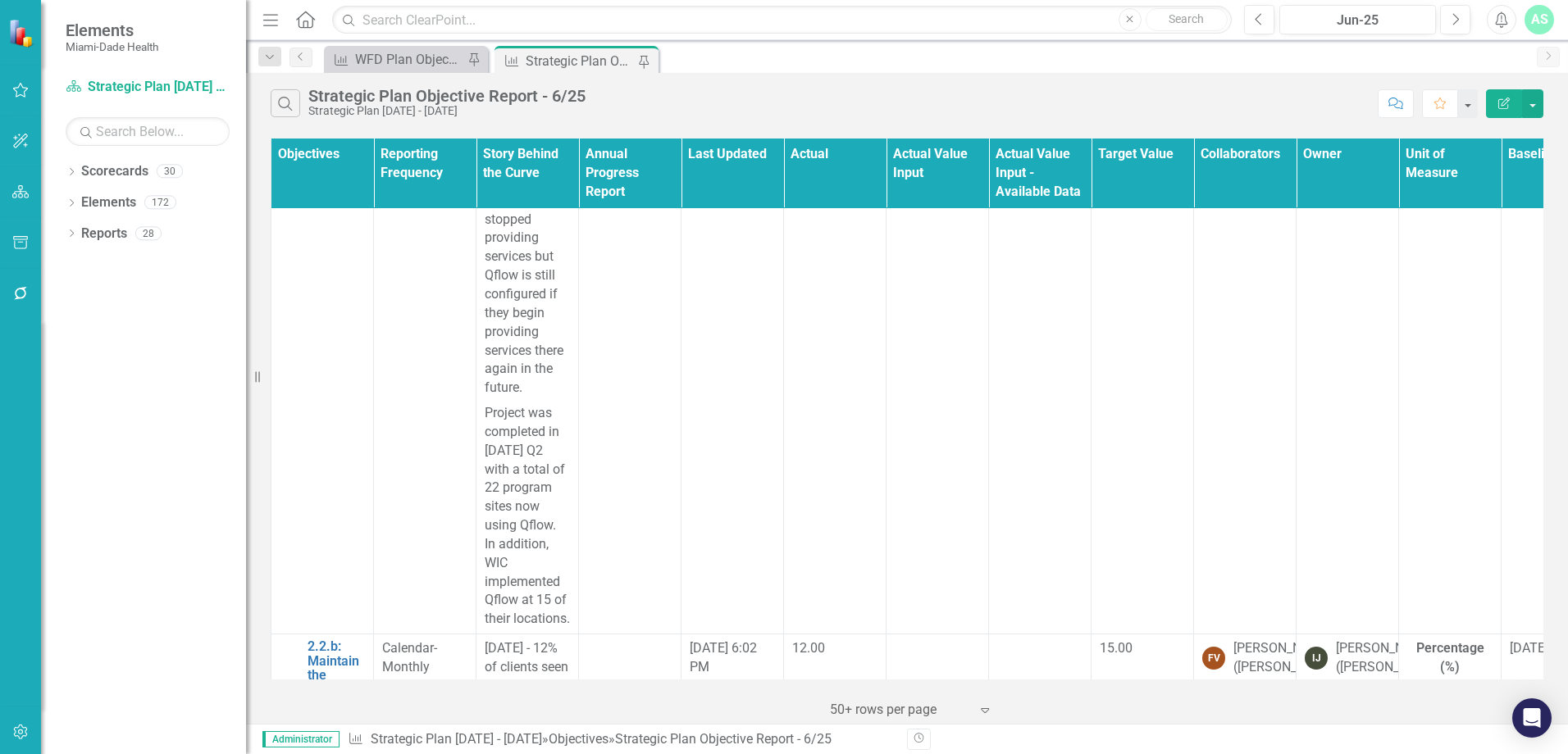scroll, scrollTop: 26226, scrollLeft: 0, axis: vertical 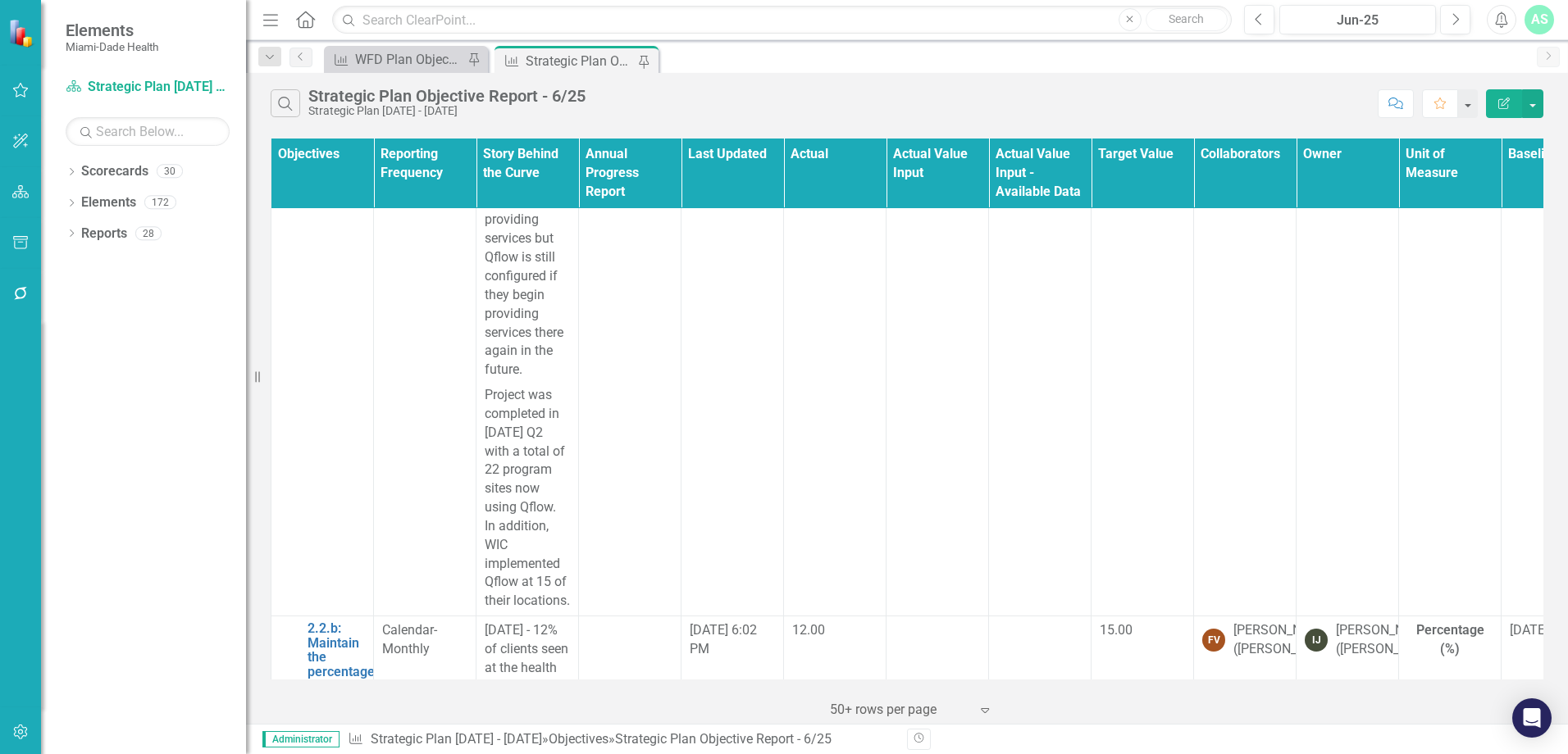 click on "26.00" at bounding box center [835, 167] 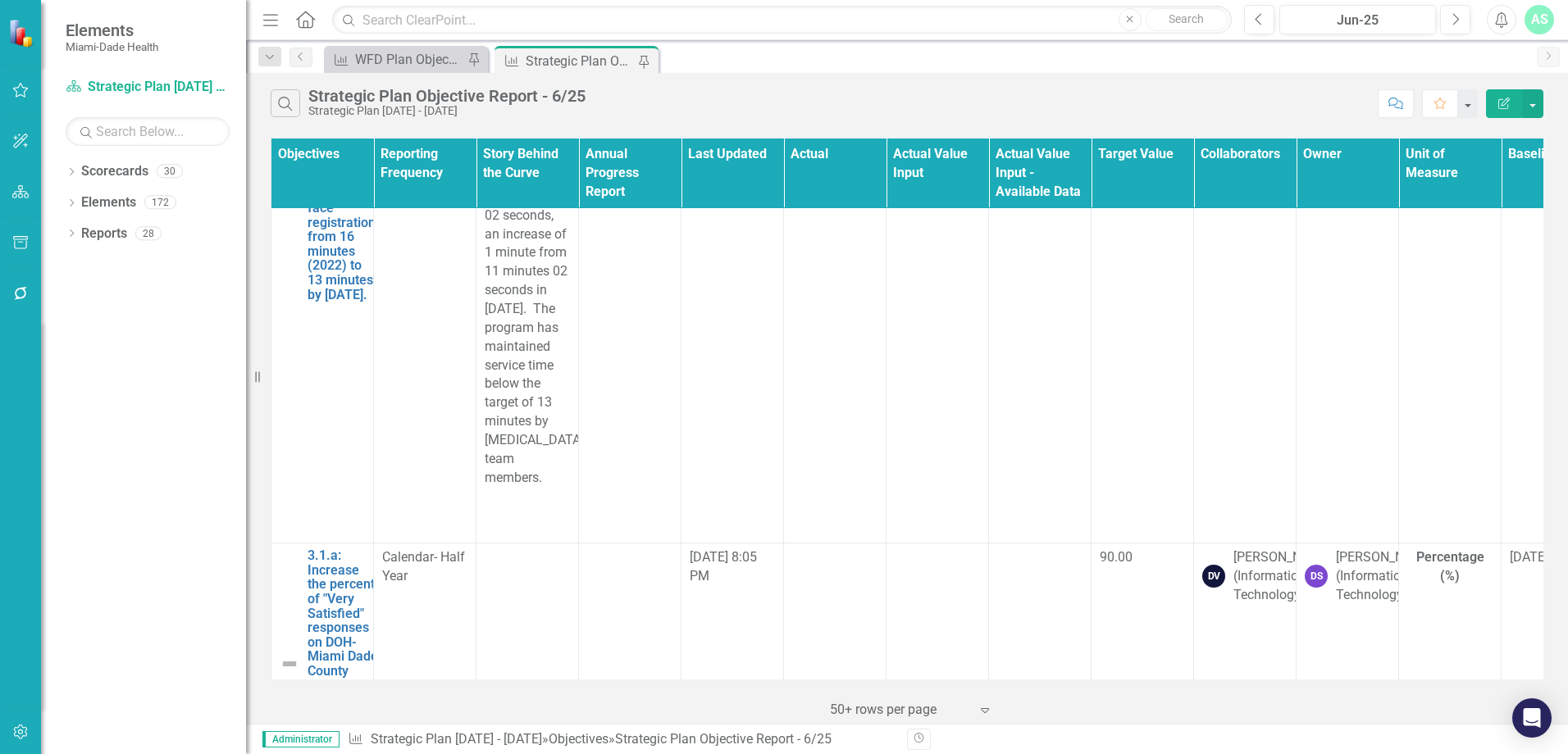 scroll, scrollTop: 27128, scrollLeft: 0, axis: vertical 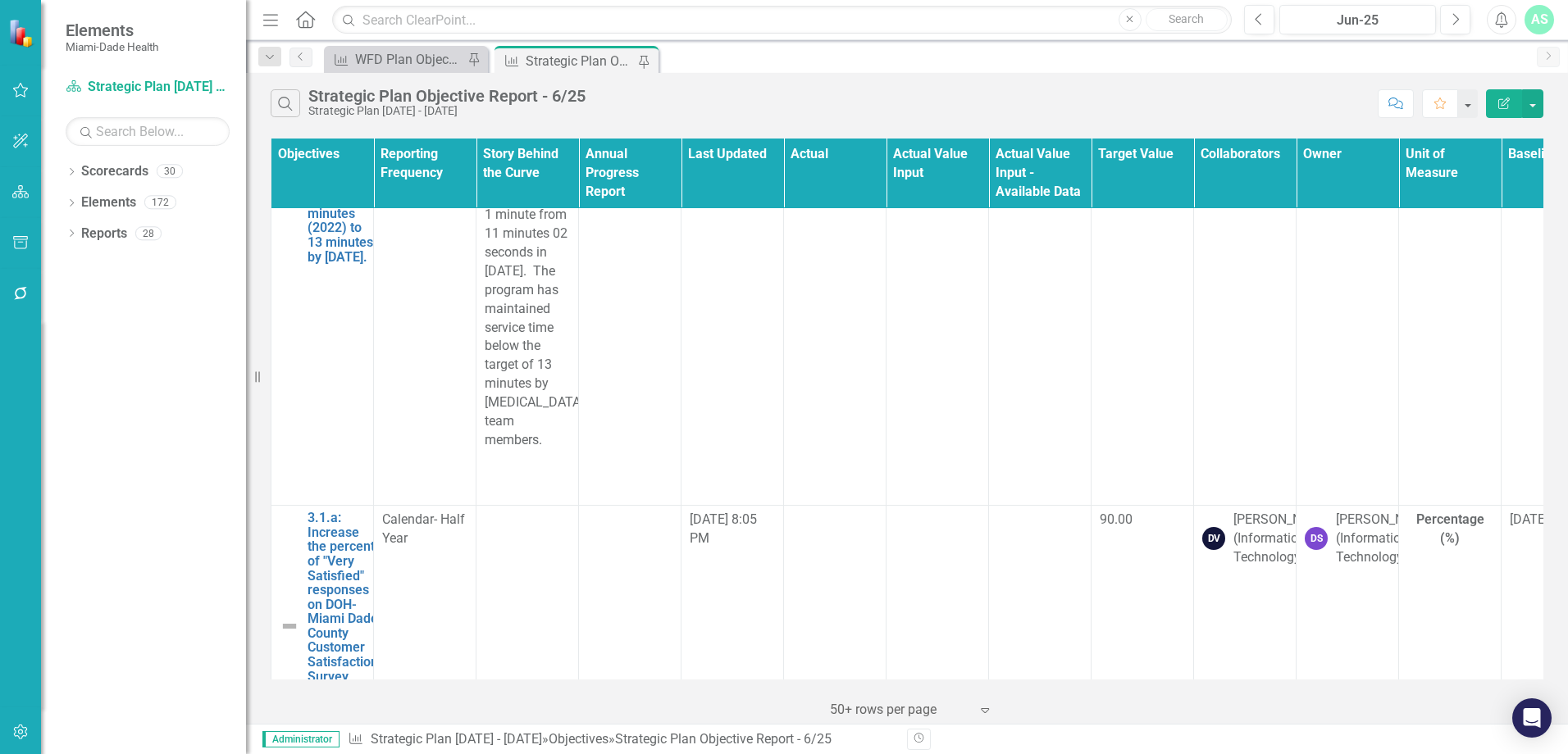 click on "2.2.b: Maintain the percentage of RN clinic visits in FP/TB/STD that exceed cycle times of 120 minutes from an average of 20% in [DATE] to an average of 15% of below by [DATE]" at bounding box center (341, -136) 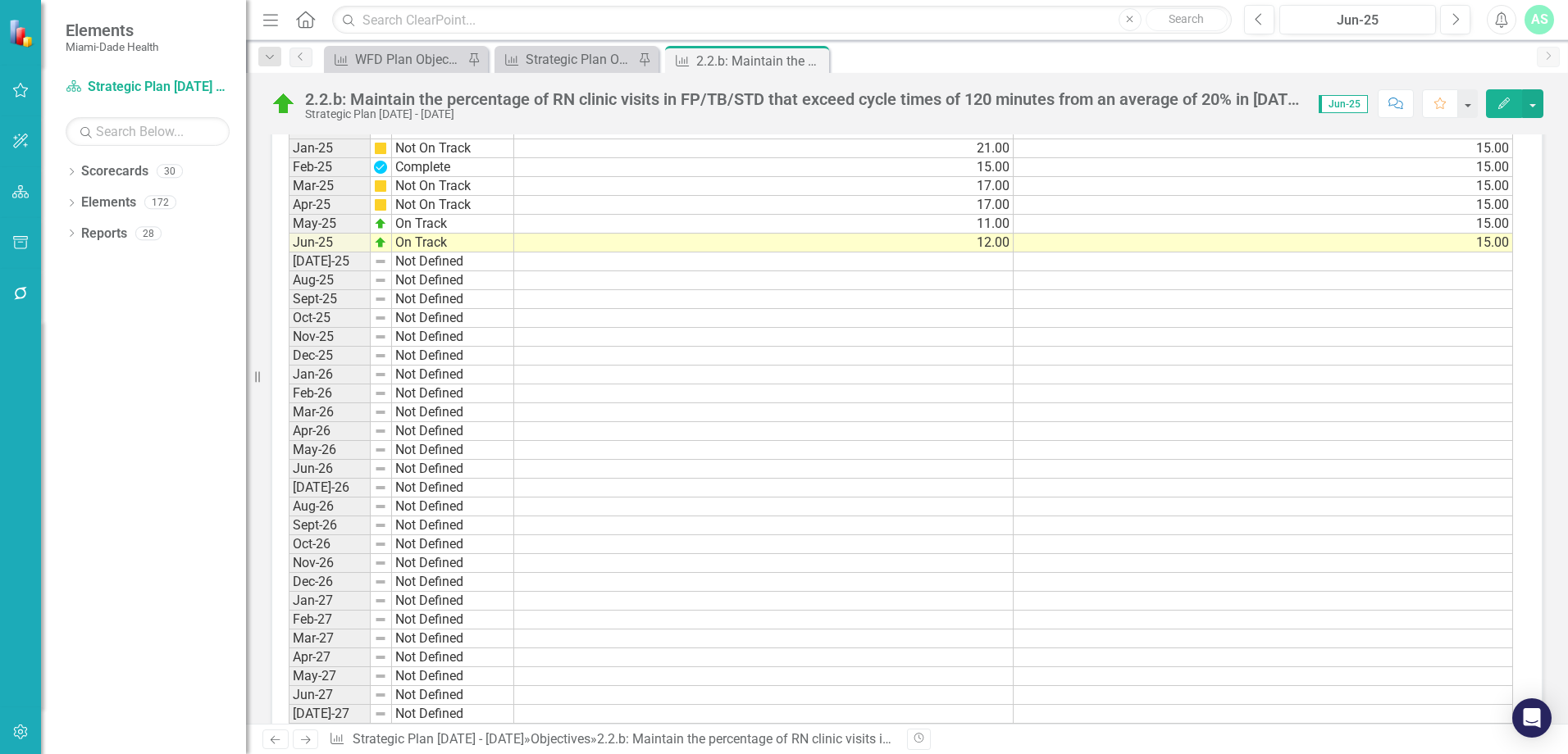 scroll, scrollTop: 1845, scrollLeft: 0, axis: vertical 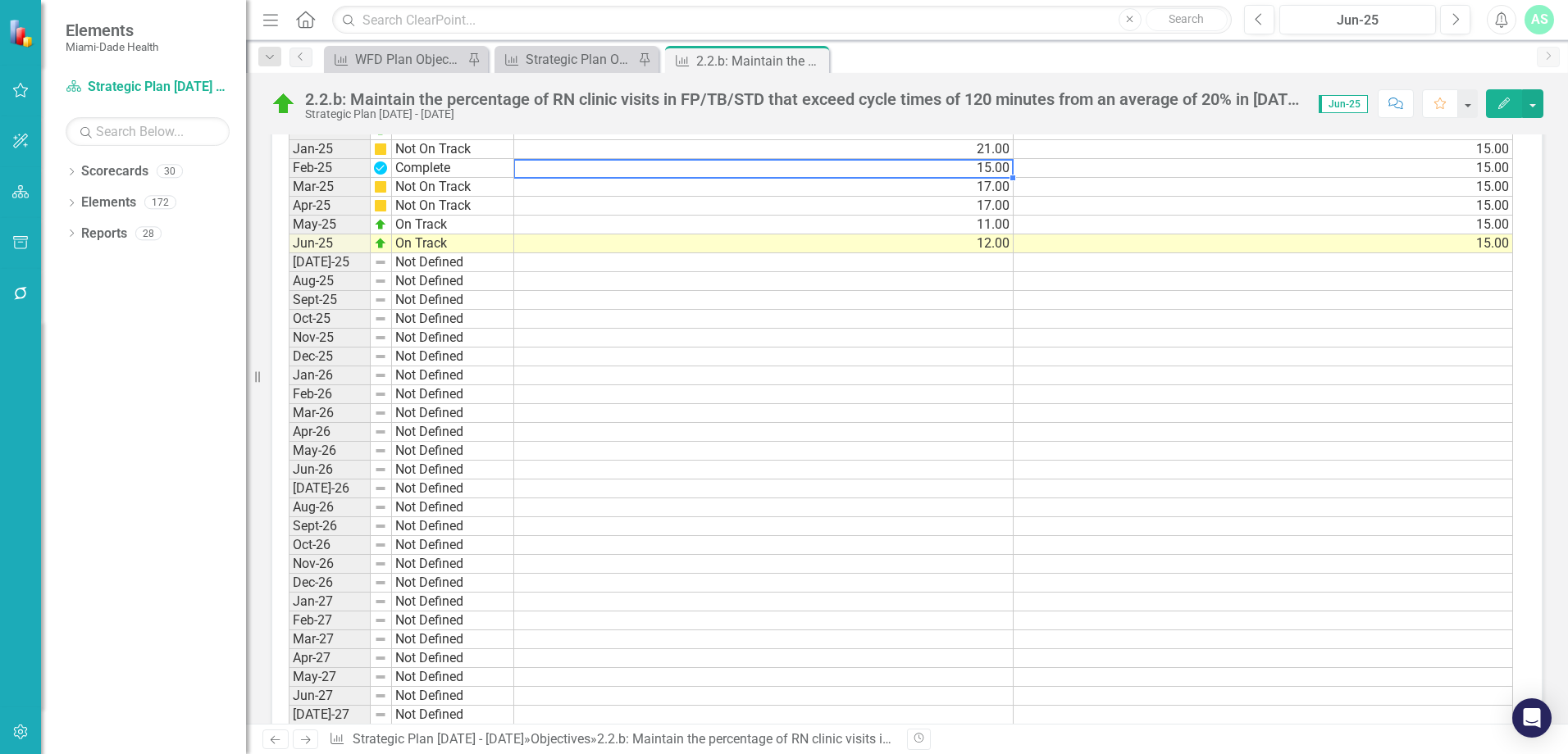 click on "15.00" at bounding box center [763, 168] 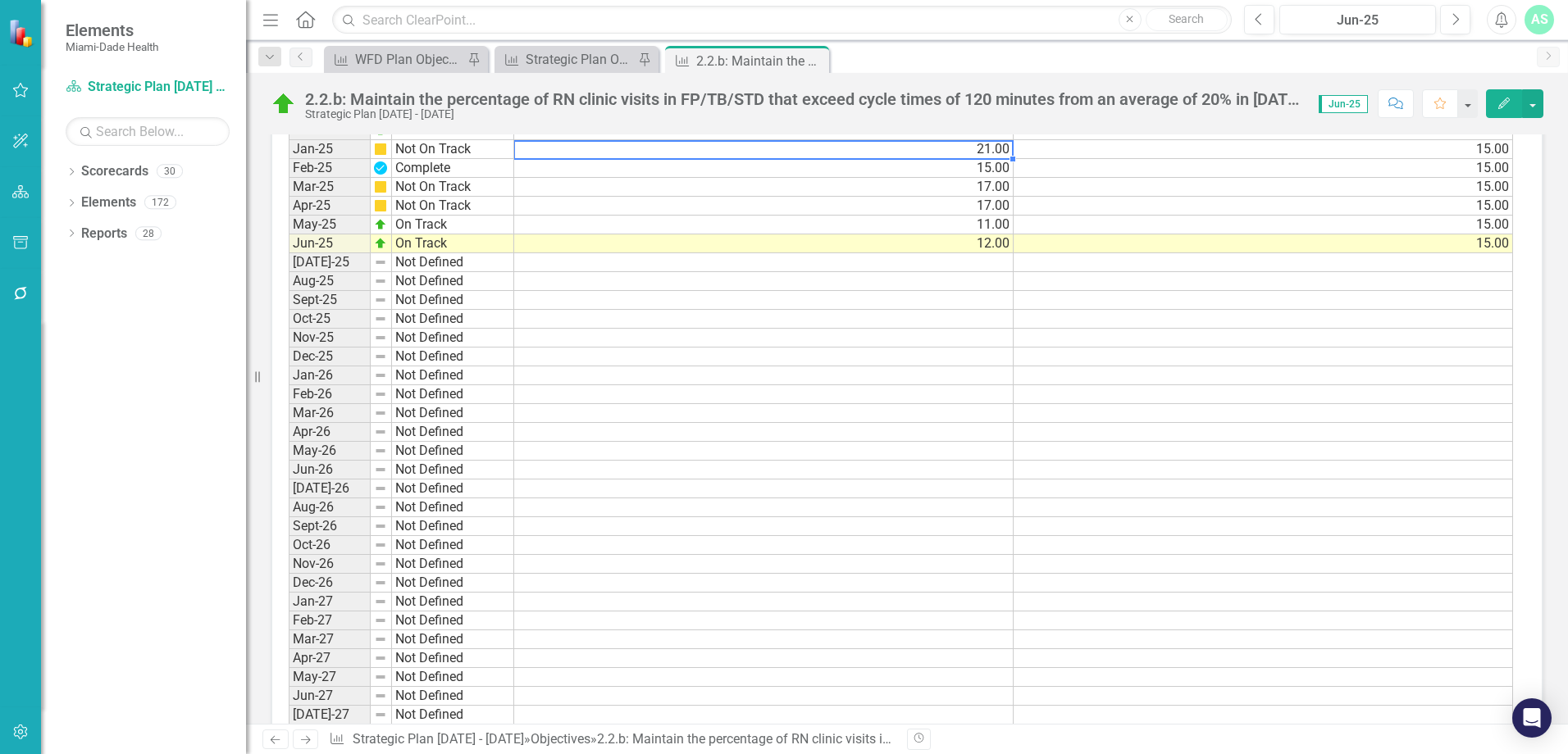 click at bounding box center [763, 375] 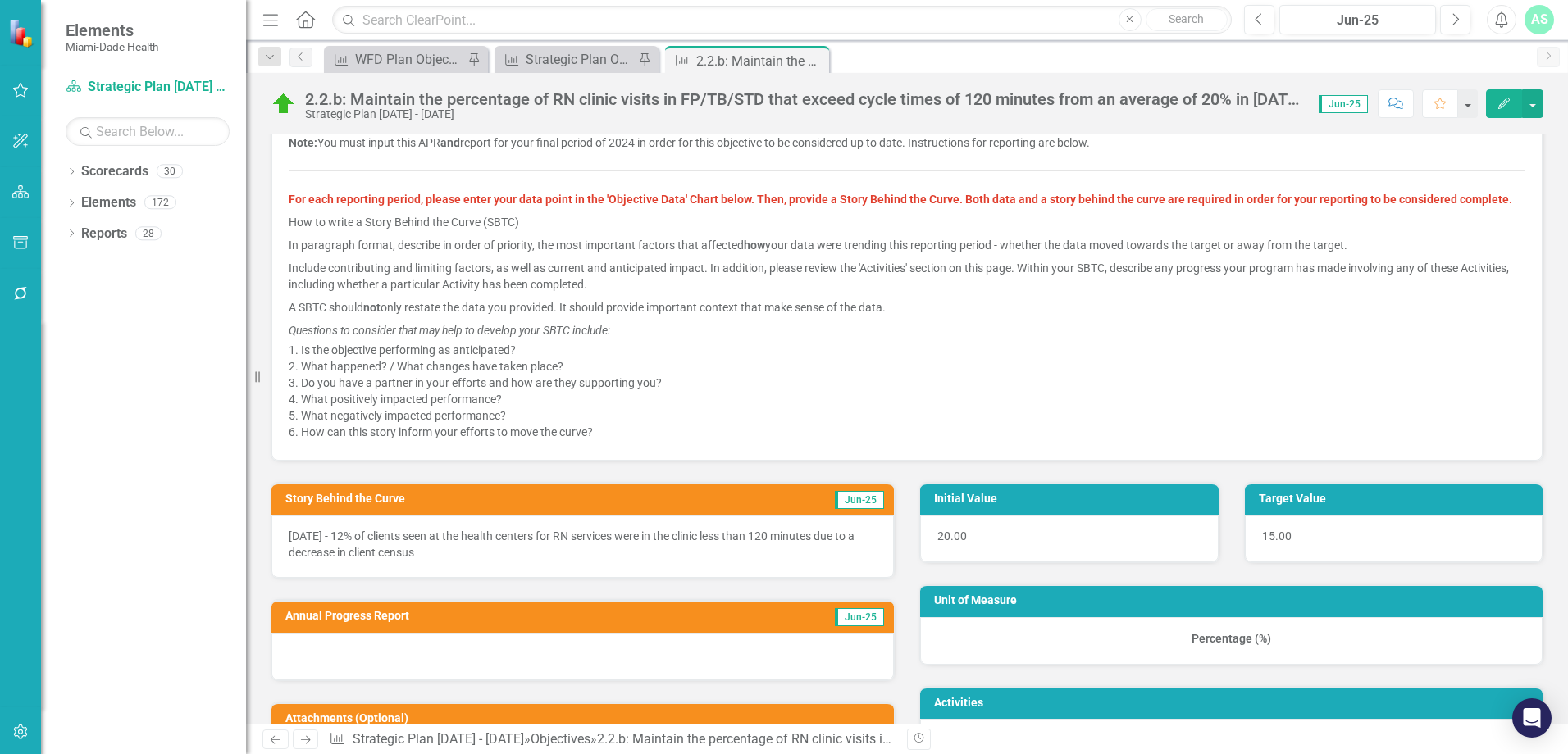 scroll, scrollTop: 556, scrollLeft: 0, axis: vertical 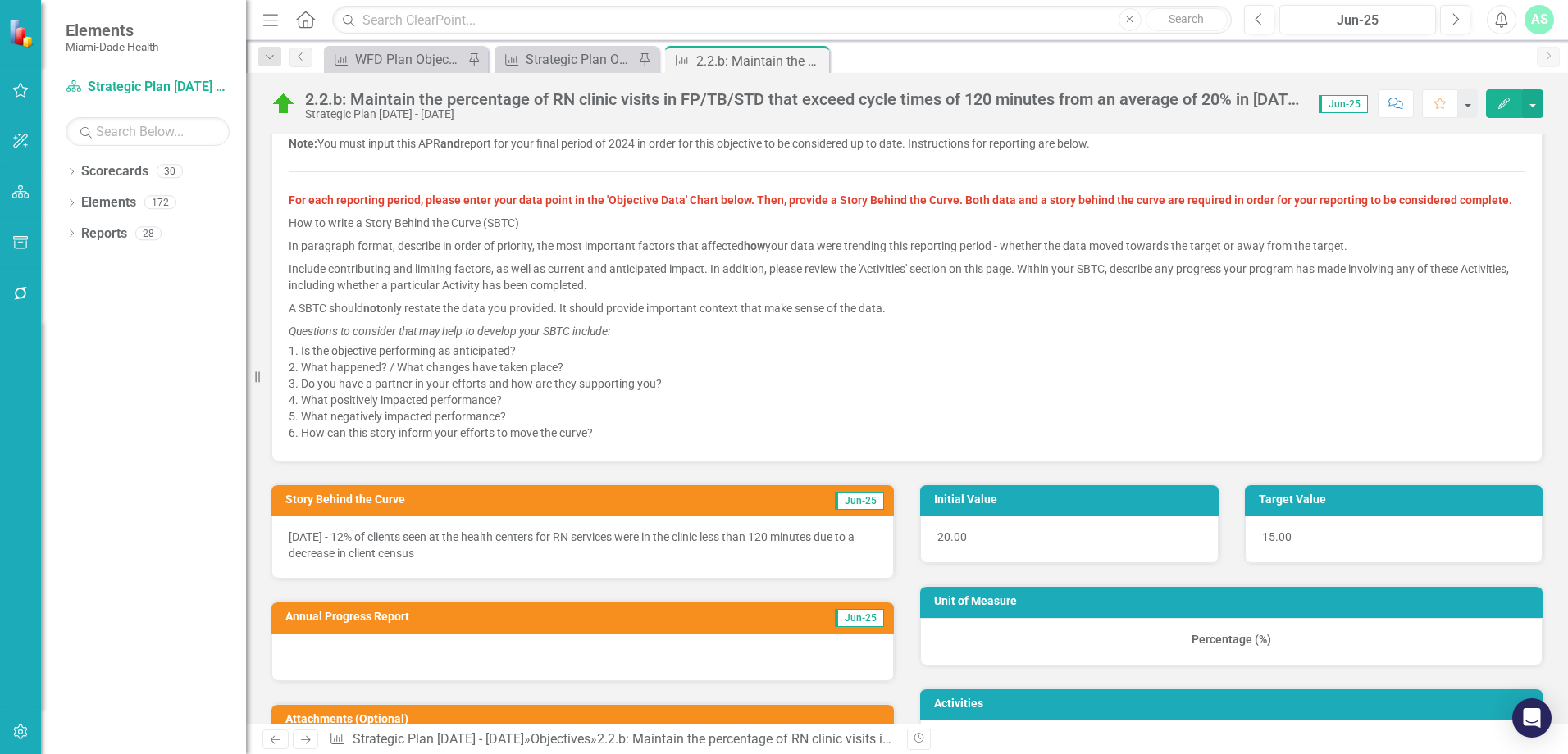 click on "[DATE] - 12% of clients seen at the health centers for RN services were in the clinic less than 120 minutes due to a decrease in client census" at bounding box center [582, 545] 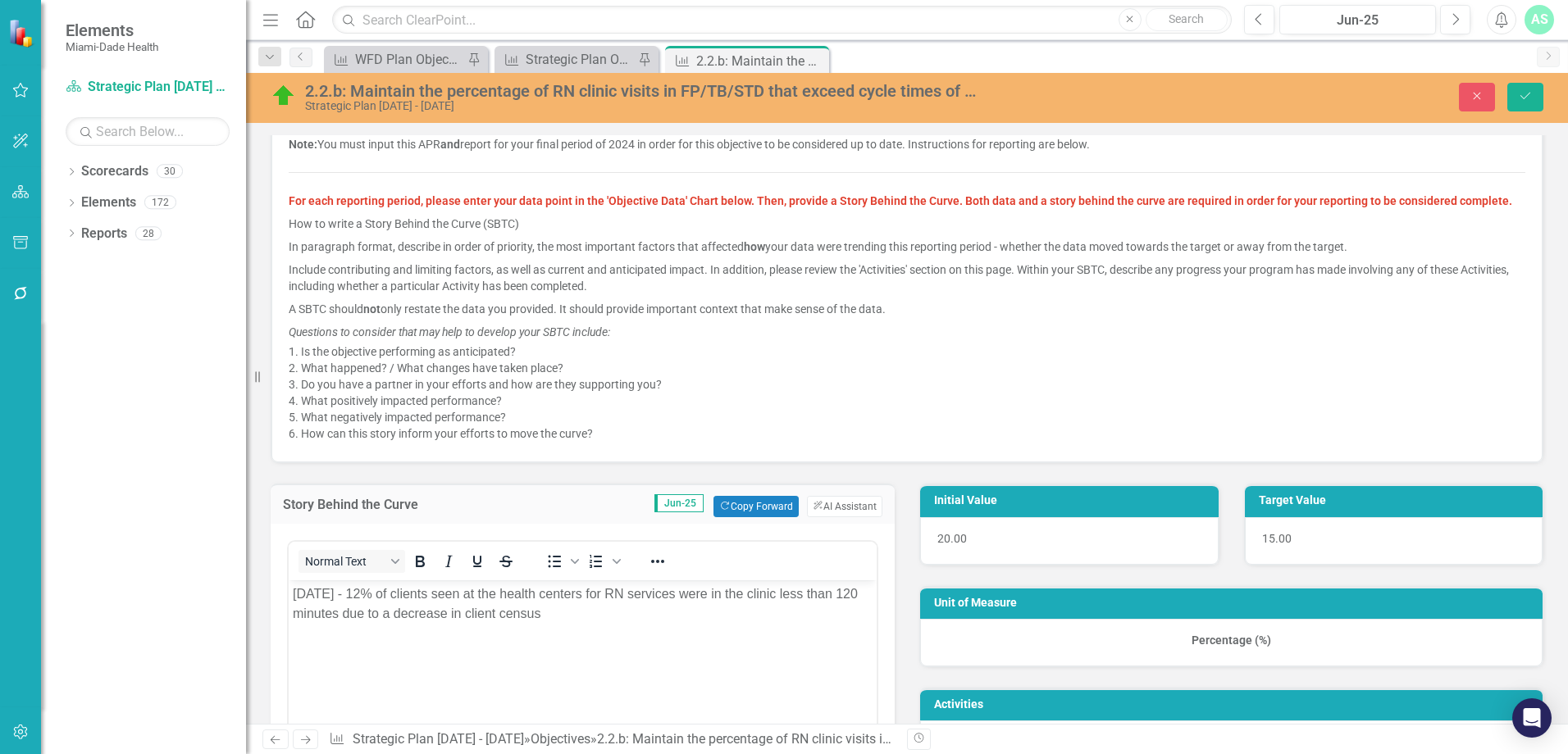 scroll, scrollTop: 0, scrollLeft: 0, axis: both 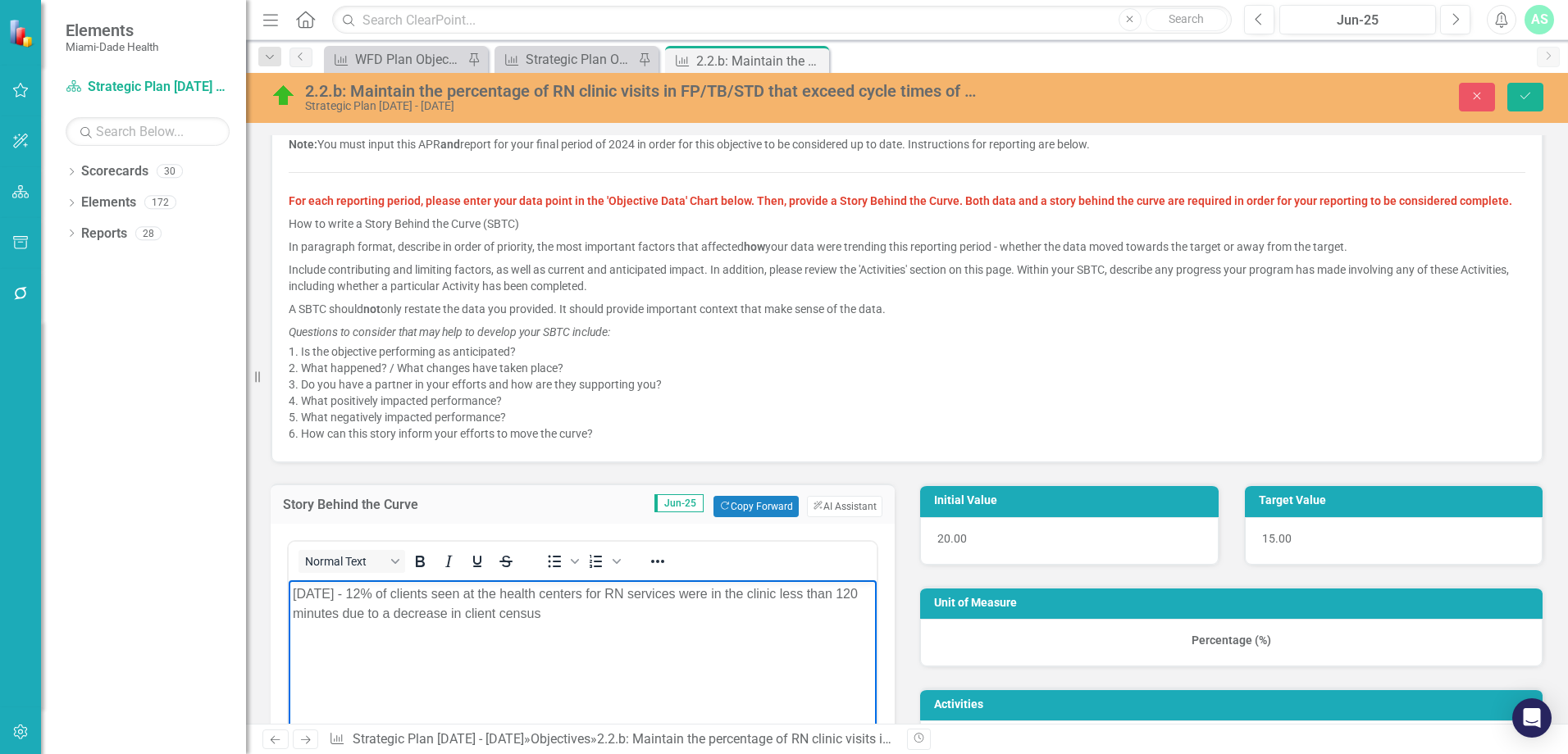 drag, startPoint x: 587, startPoint y: 620, endPoint x: 369, endPoint y: 597, distance: 219.20995 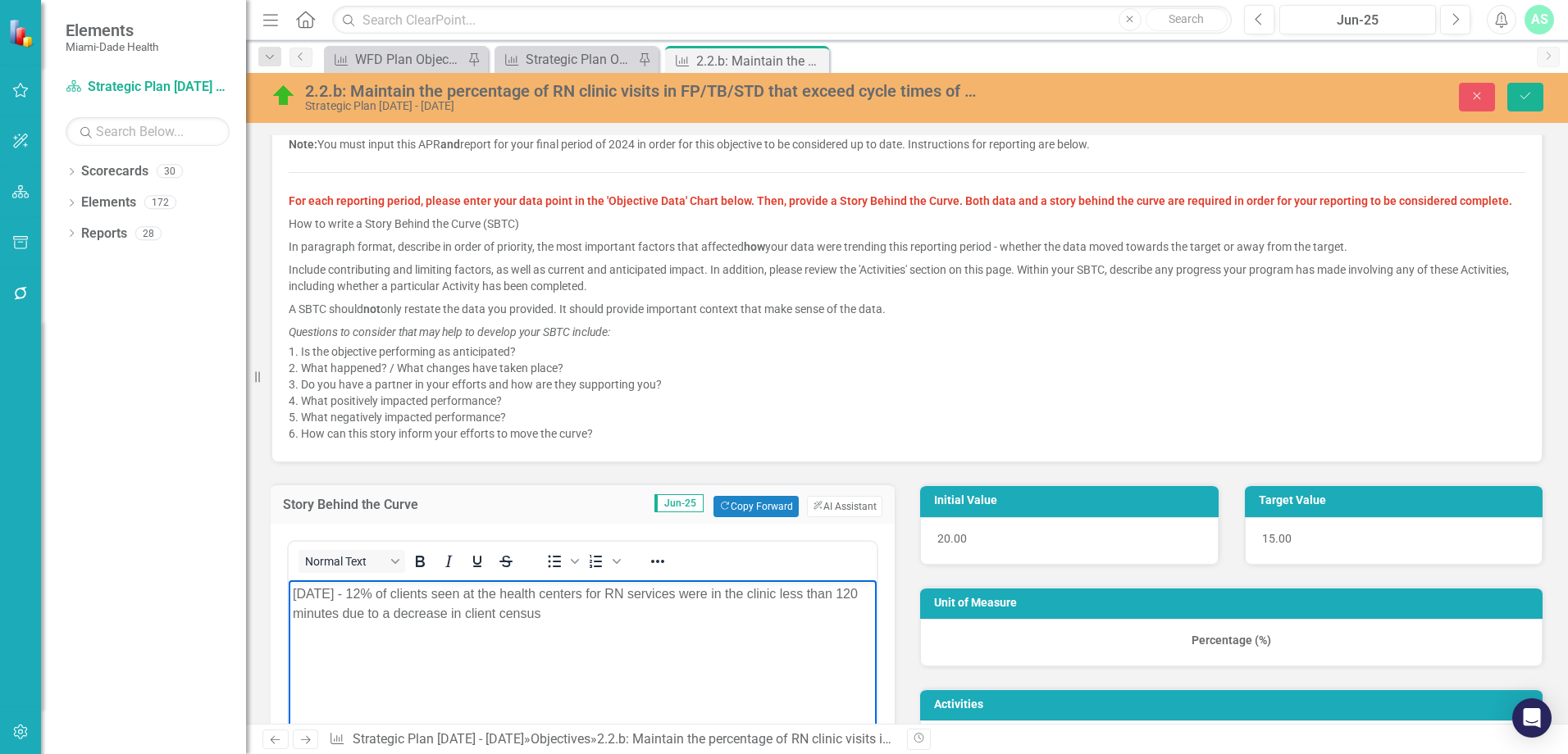 click on "[DATE] - 12% of clients seen at the health centers for RN services were in the clinic less than 120 minutes due to a decrease in client census" at bounding box center [582, 604] 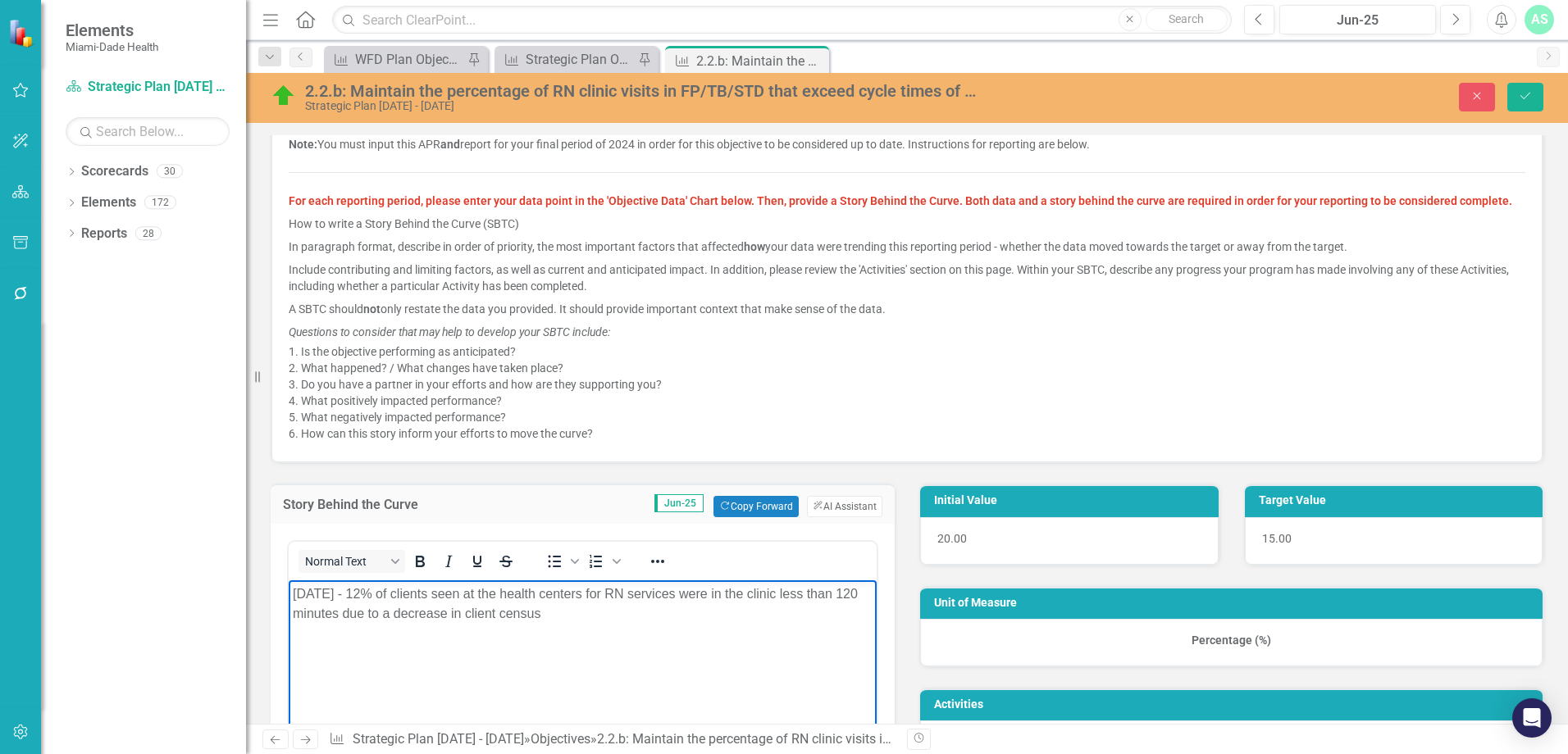 copy on "12% of clients seen at the health centers for RN services were in the clinic less than 120 minutes due to a decrease in client census" 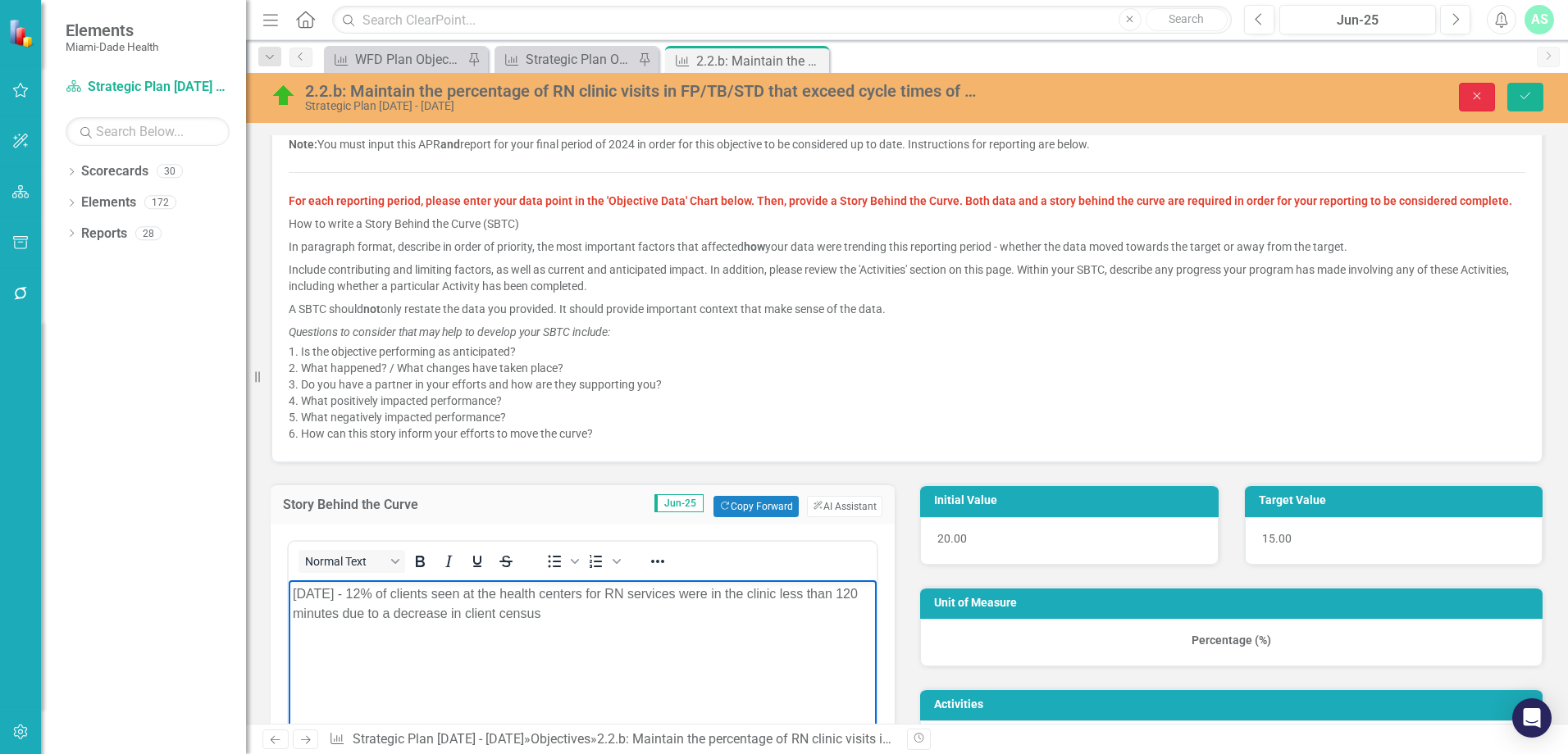 click on "Close" at bounding box center (1477, 97) 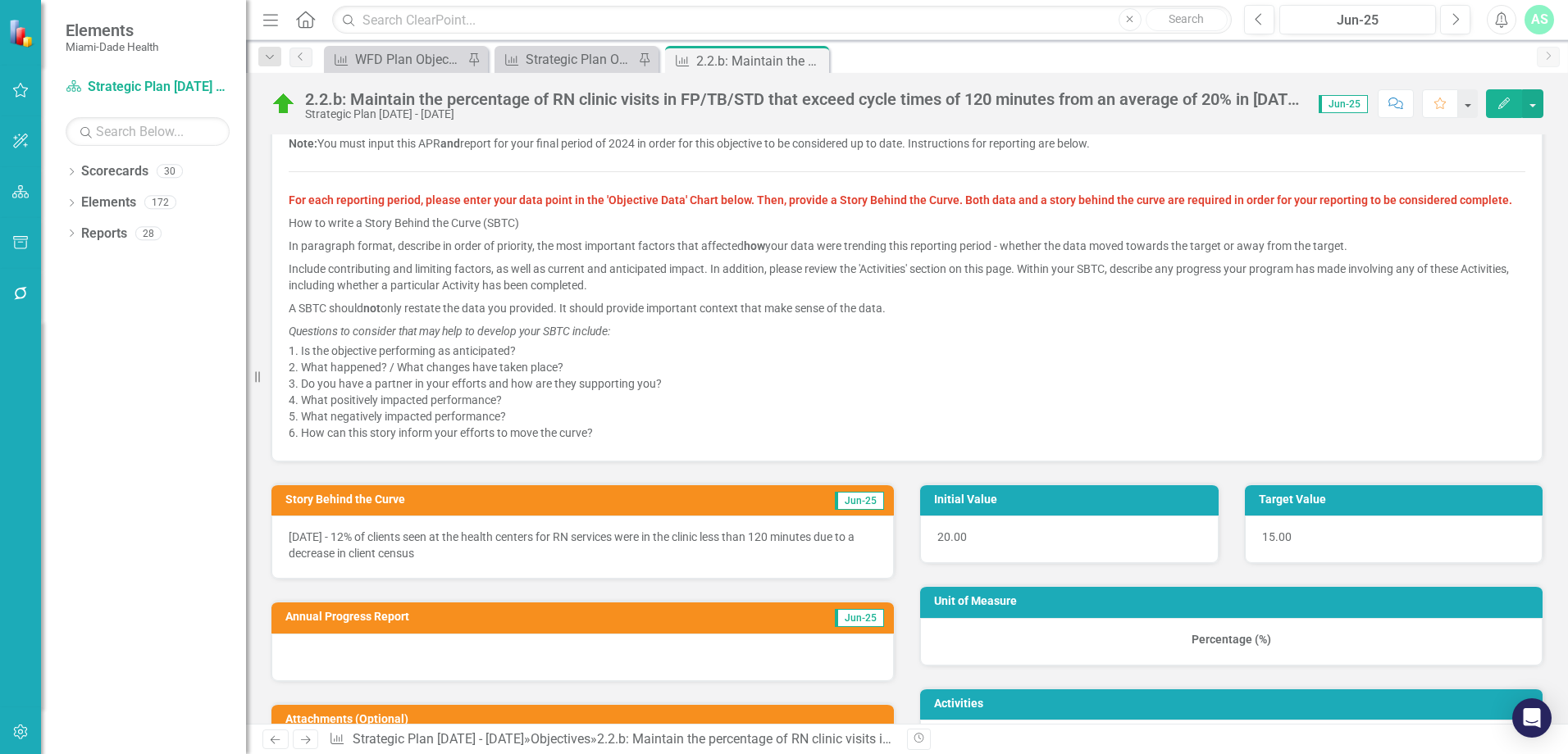 click on "What negatively impacted performance?" at bounding box center [913, 416] 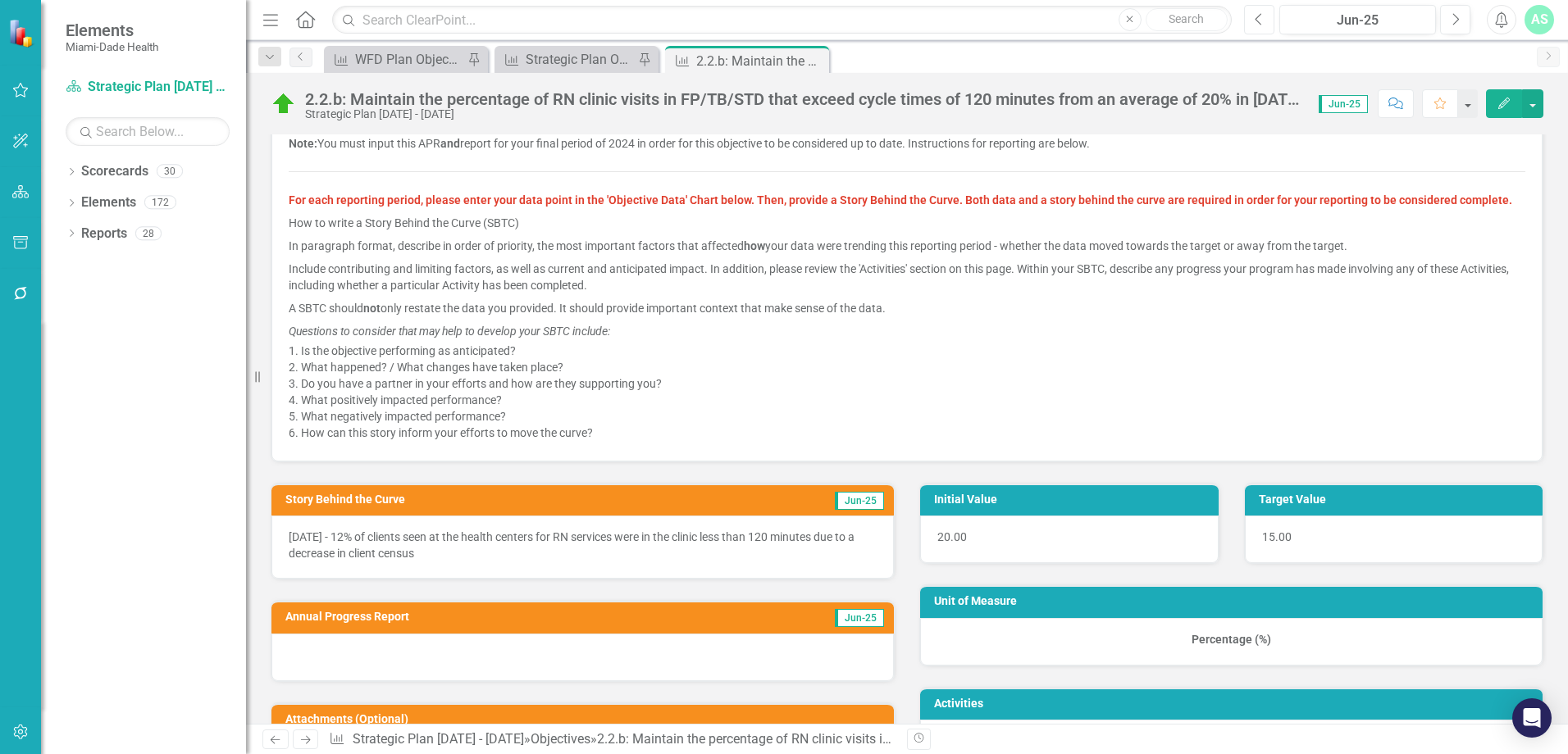 click on "Previous" 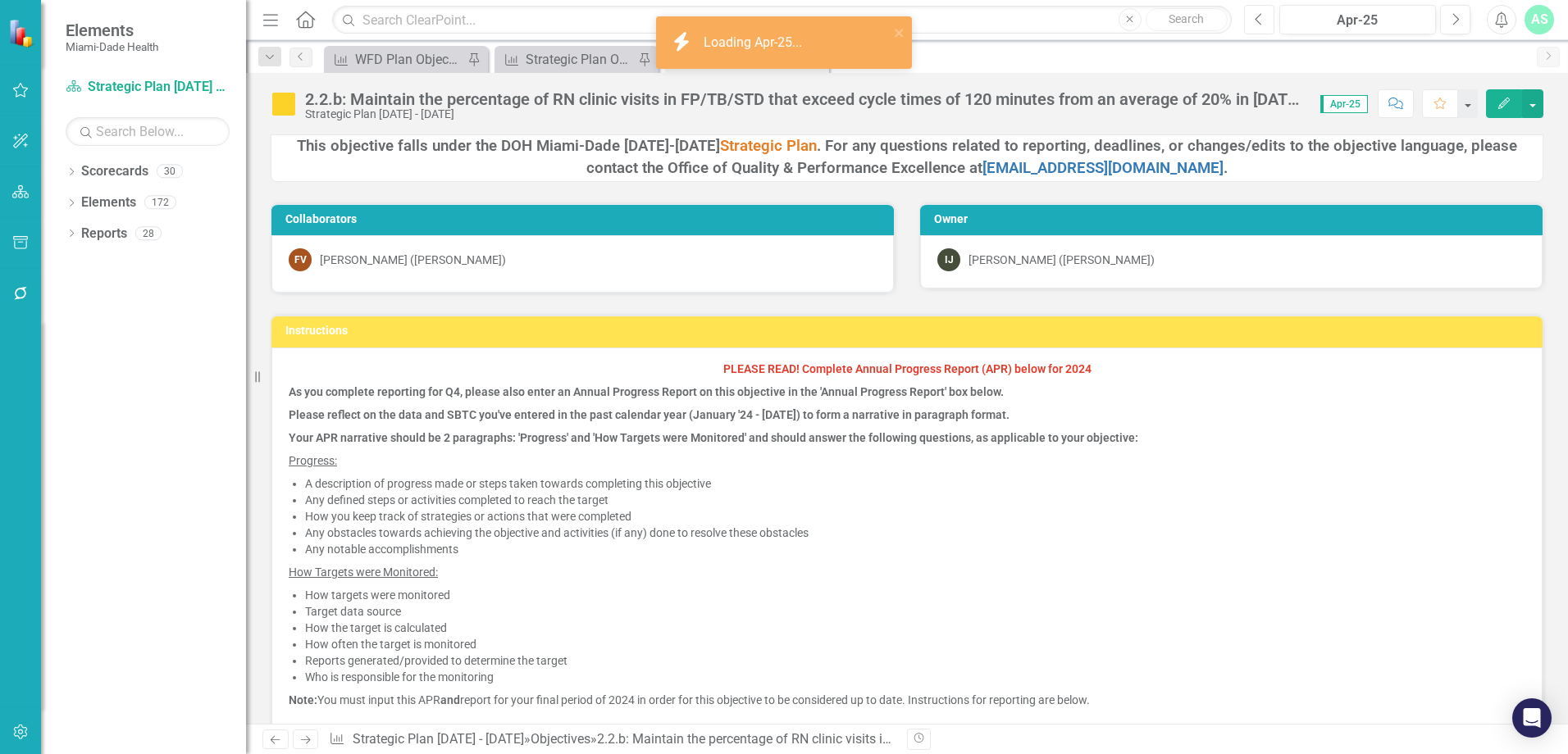 click on "Previous" 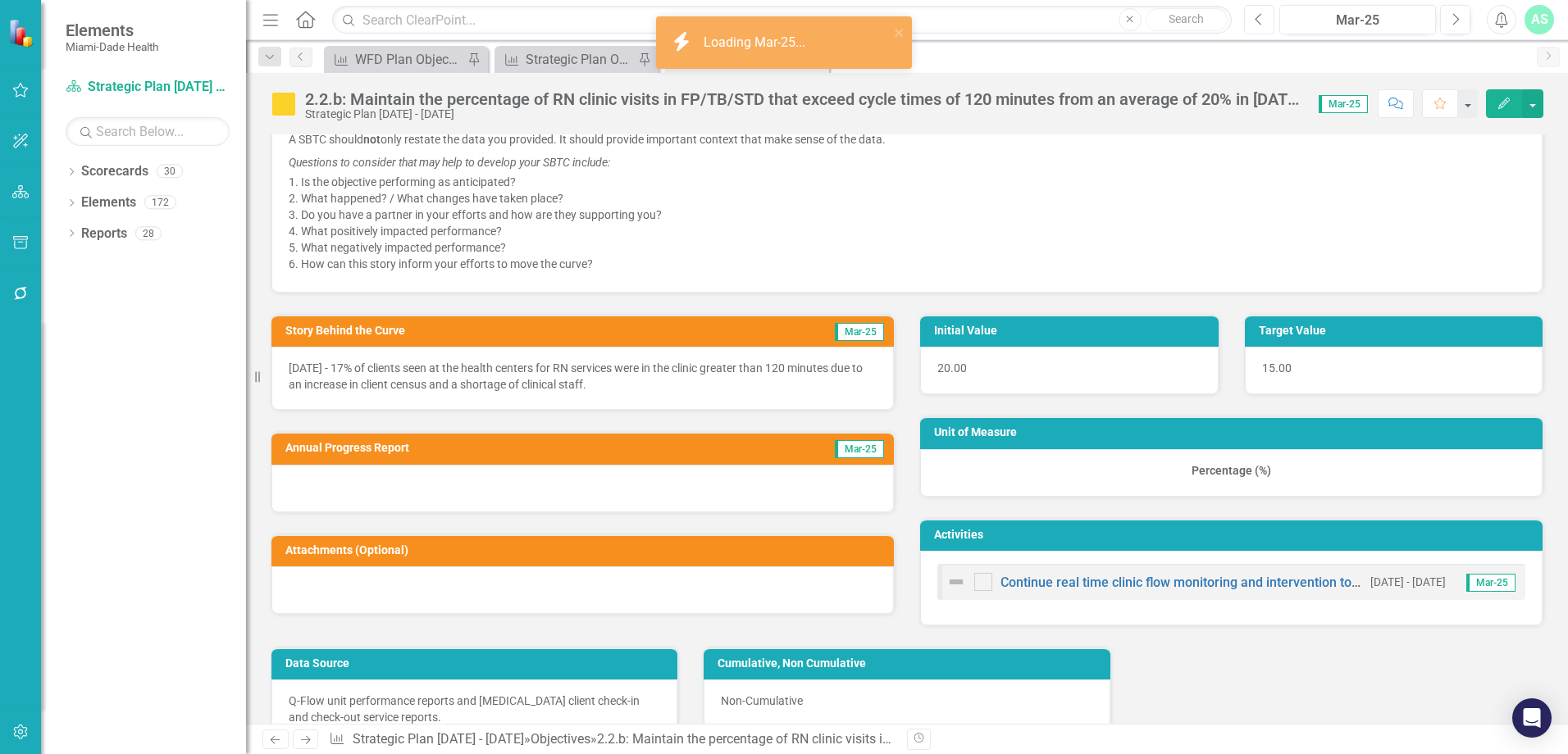 scroll, scrollTop: 738, scrollLeft: 0, axis: vertical 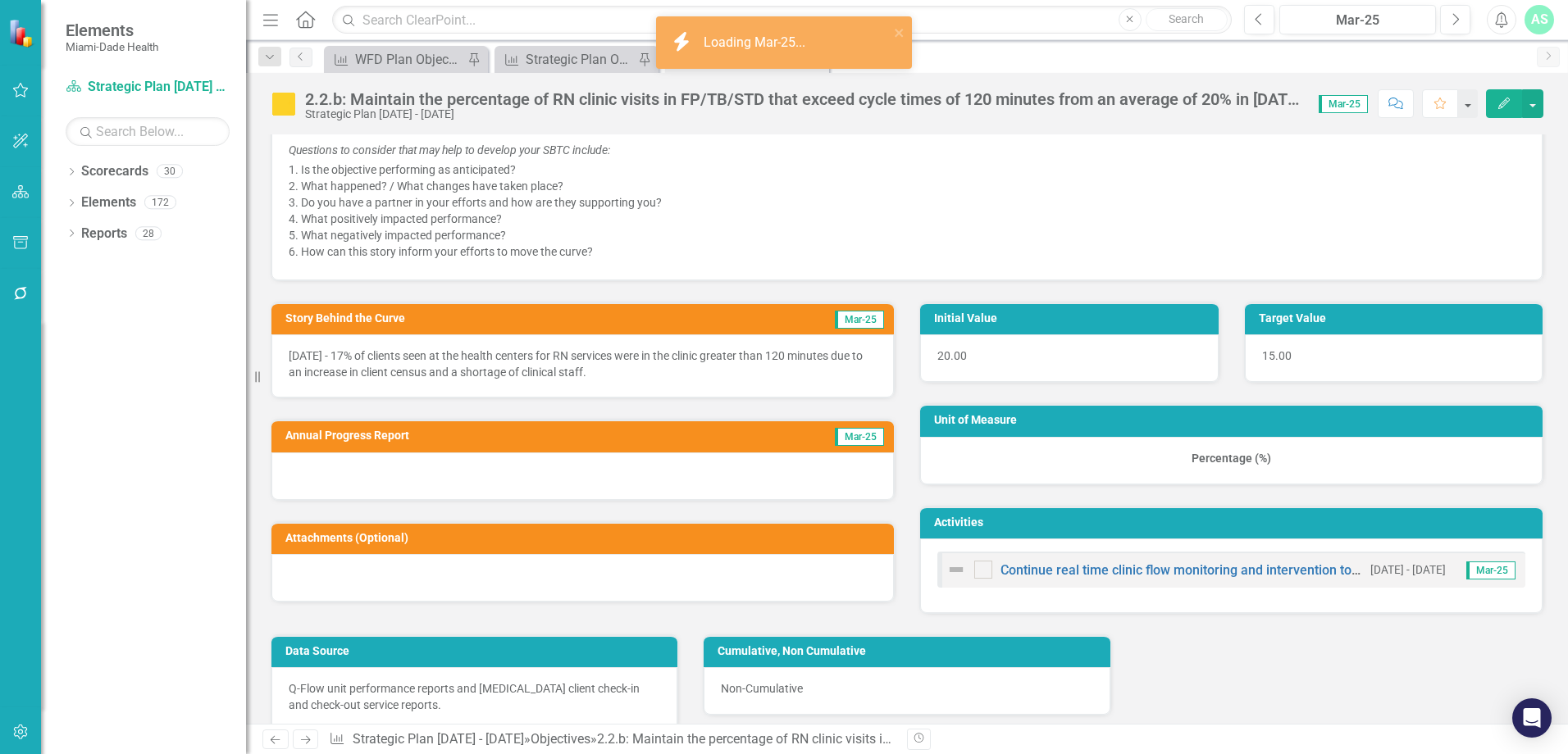 click on "[DATE] - 17% of clients seen at the health centers for RN services were in the clinic greater than 120 minutes due to an increase in client census and a shortage of clinical staff." at bounding box center (582, 364) 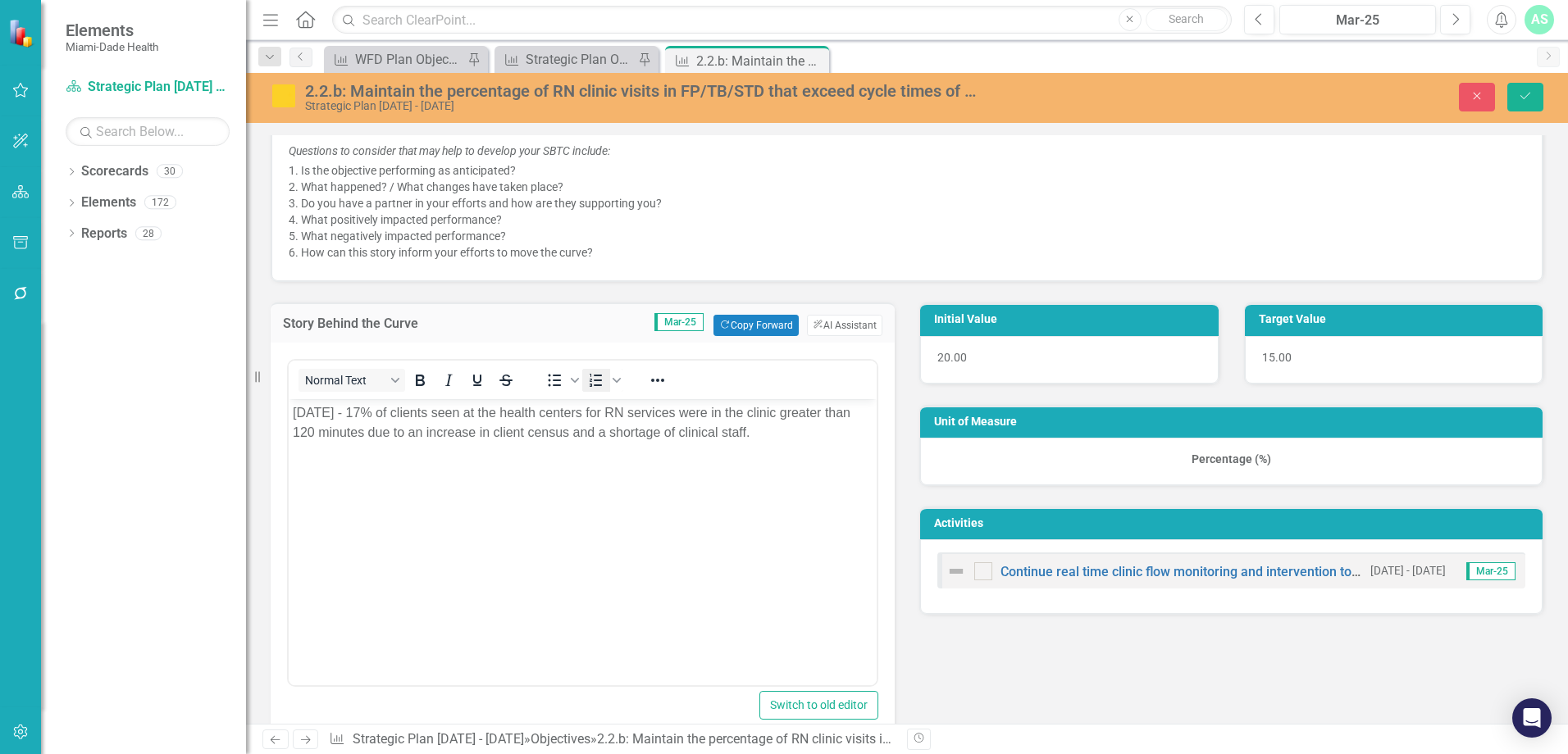 scroll, scrollTop: 0, scrollLeft: 0, axis: both 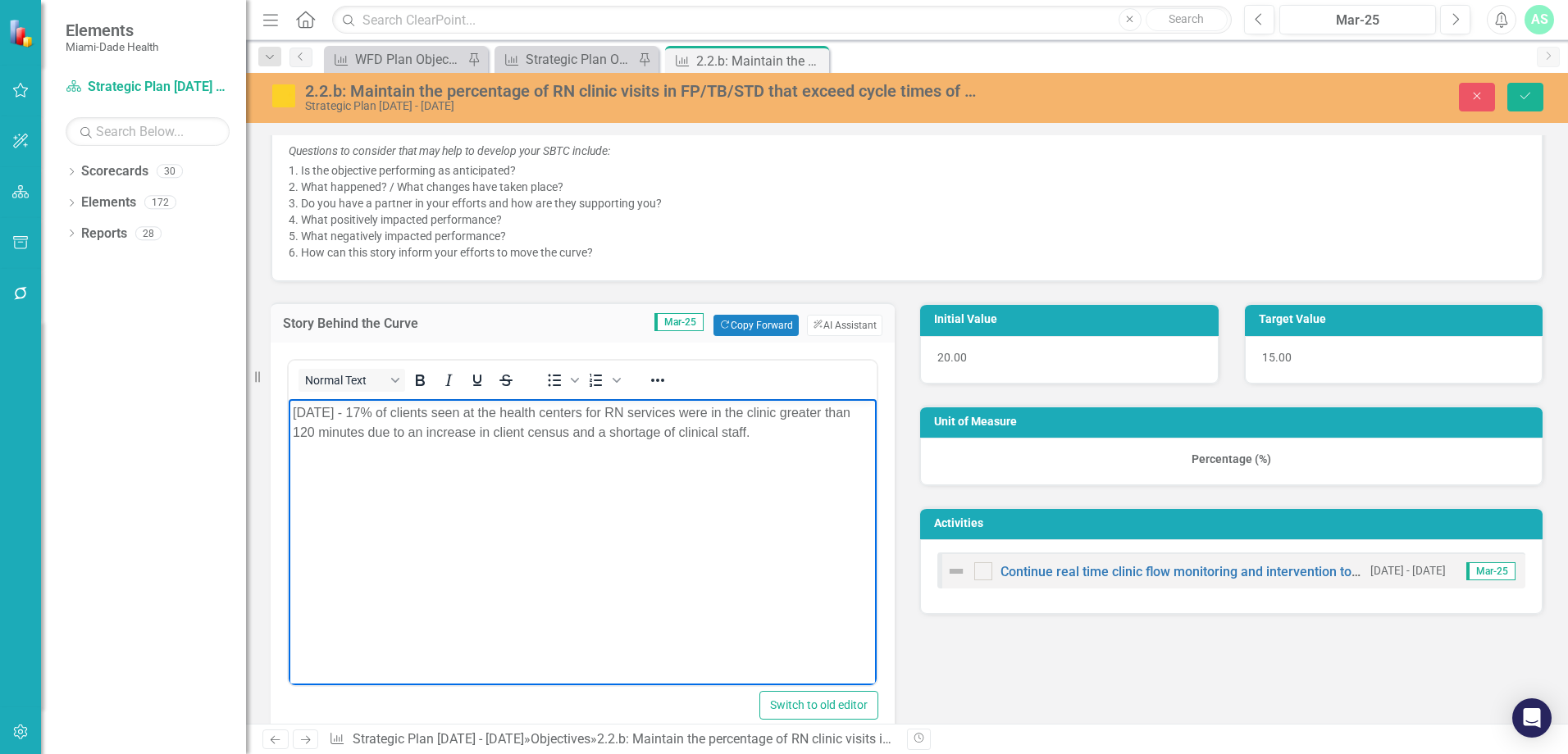 drag, startPoint x: 796, startPoint y: 440, endPoint x: 375, endPoint y: 411, distance: 421.99763 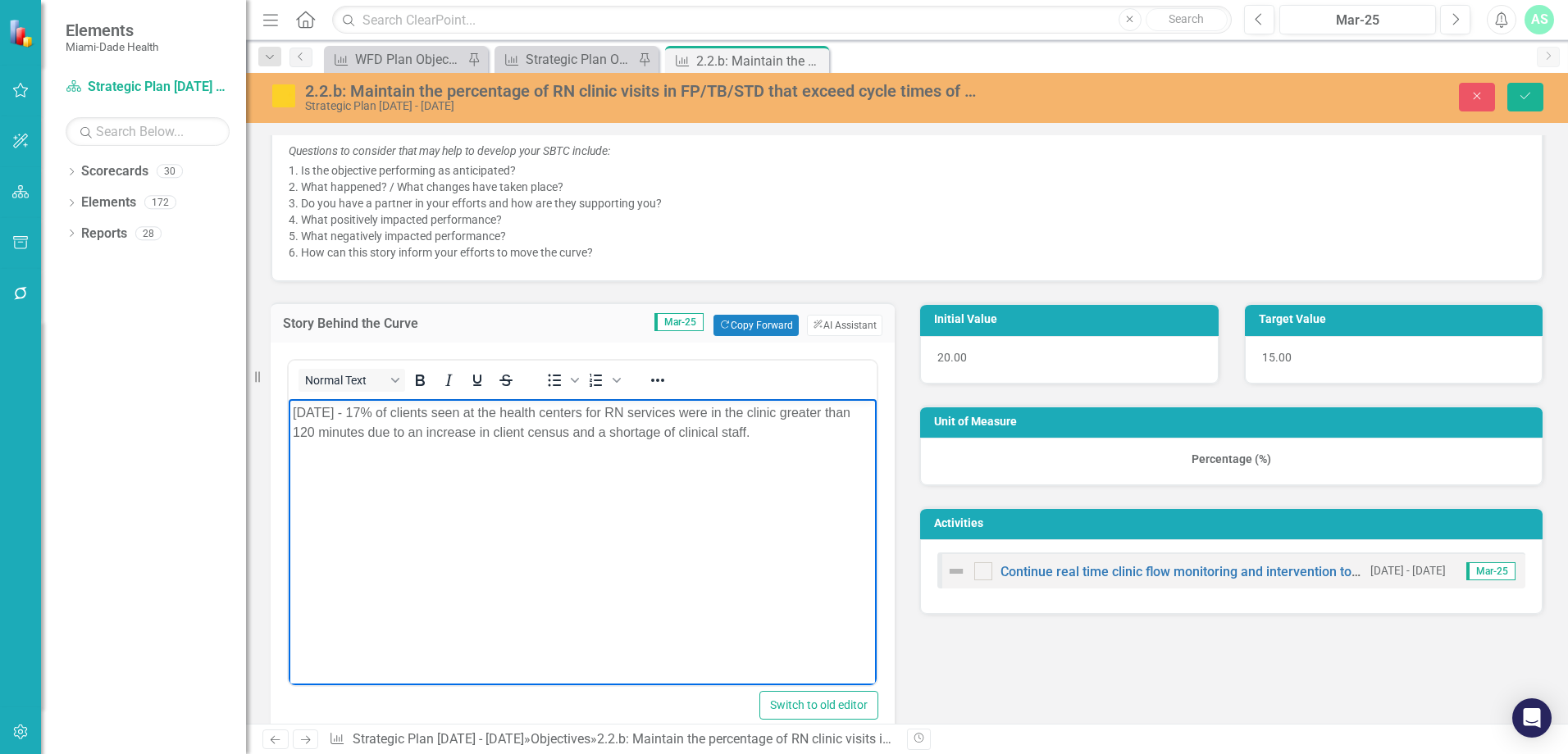 click on "[DATE] - 17% of clients seen at the health centers for RN services were in the clinic greater than 120 minutes due to an increase in client census and a shortage of clinical staff." at bounding box center [582, 423] 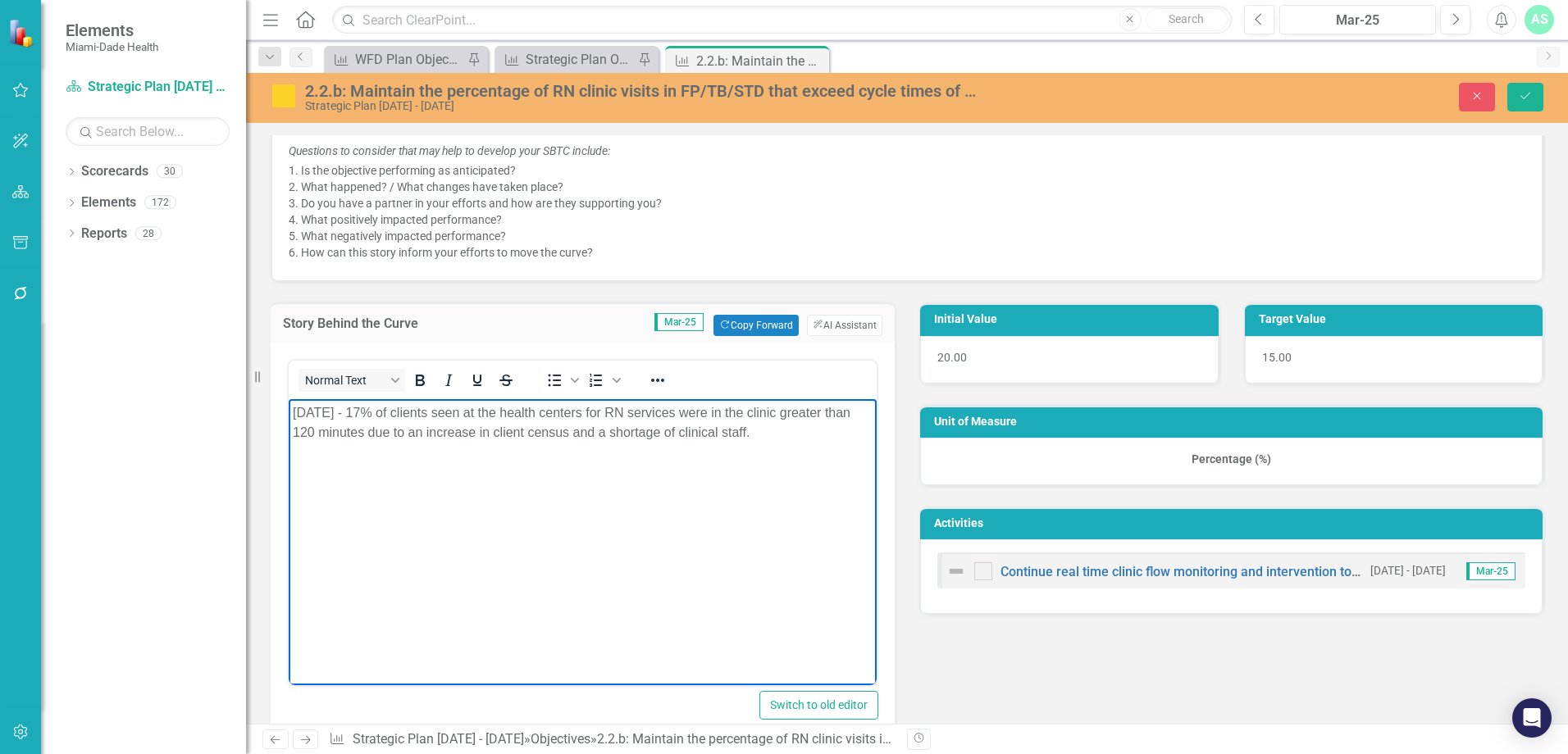 copy on "17% of clients seen at the health centers for RN services were in the clinic greater than 120 minutes due to an increase in client census and a shortage of clinical staff." 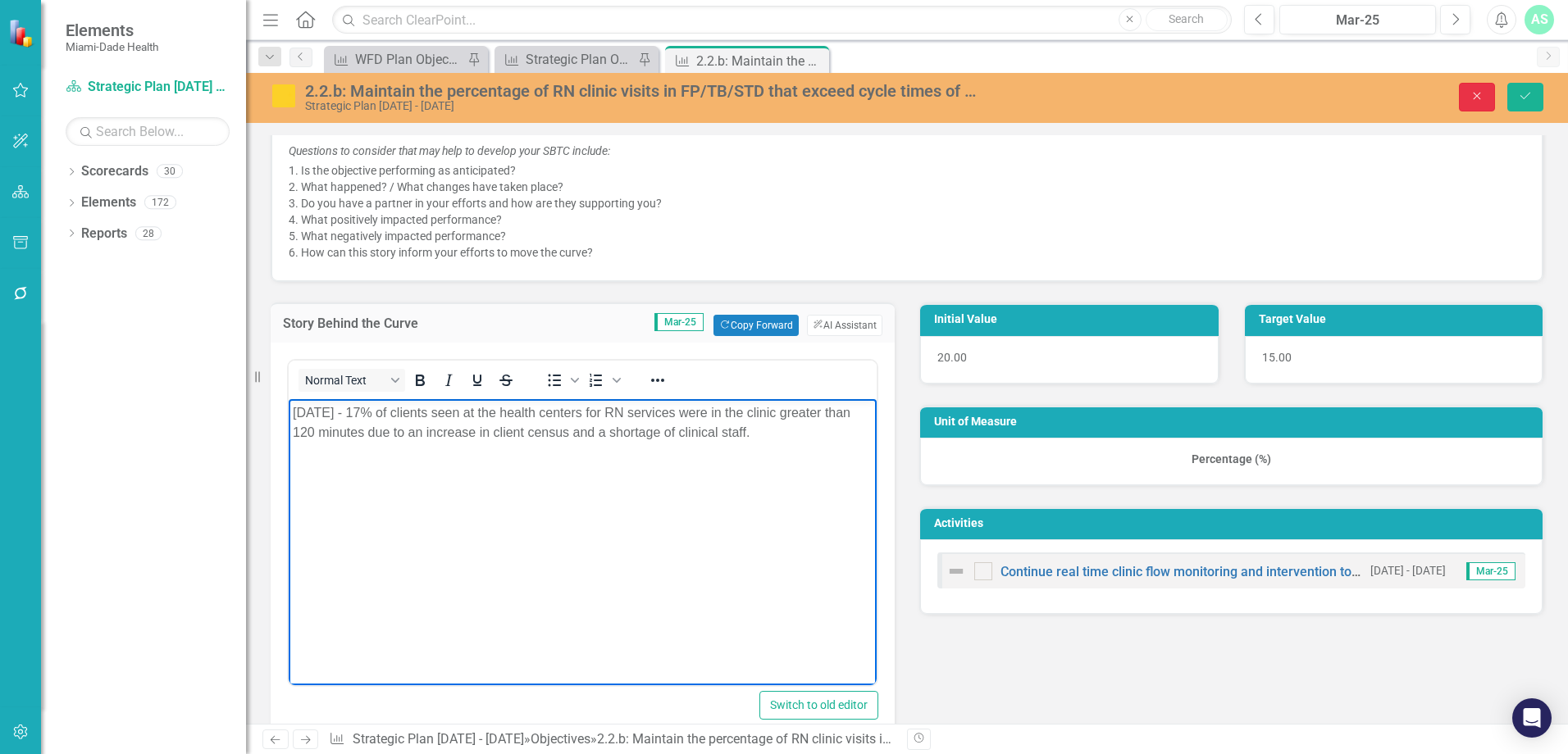 click on "Close" at bounding box center (1477, 97) 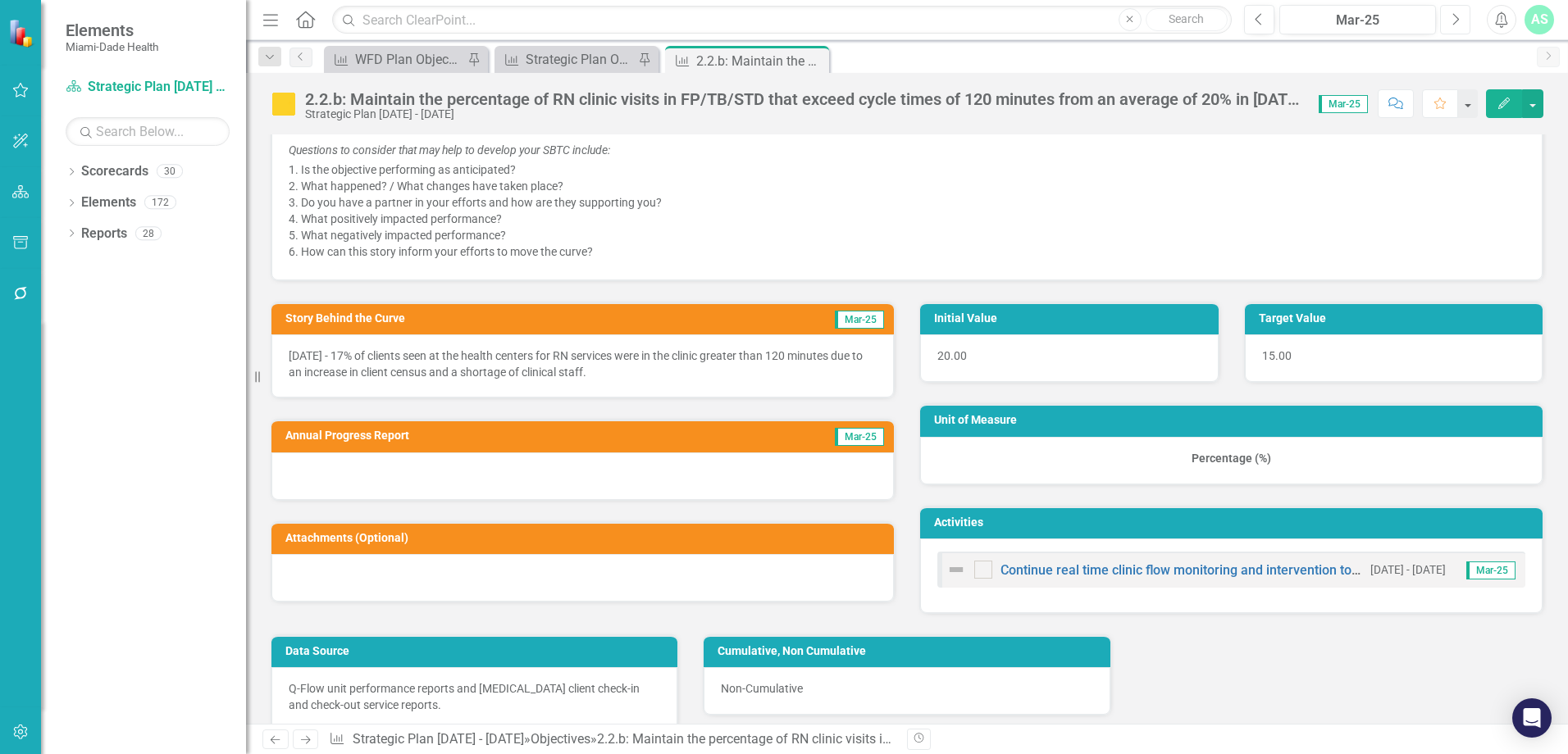 click 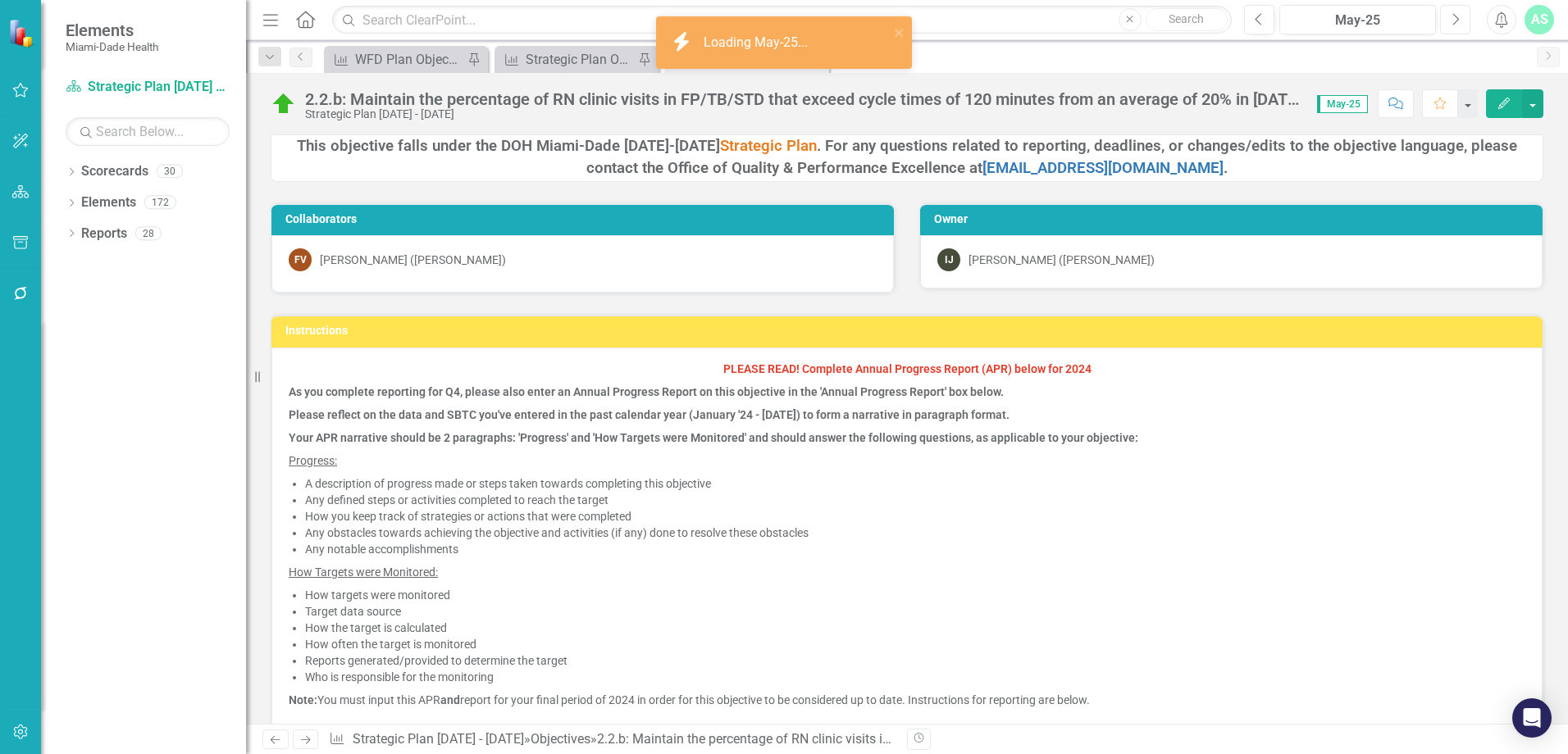 click 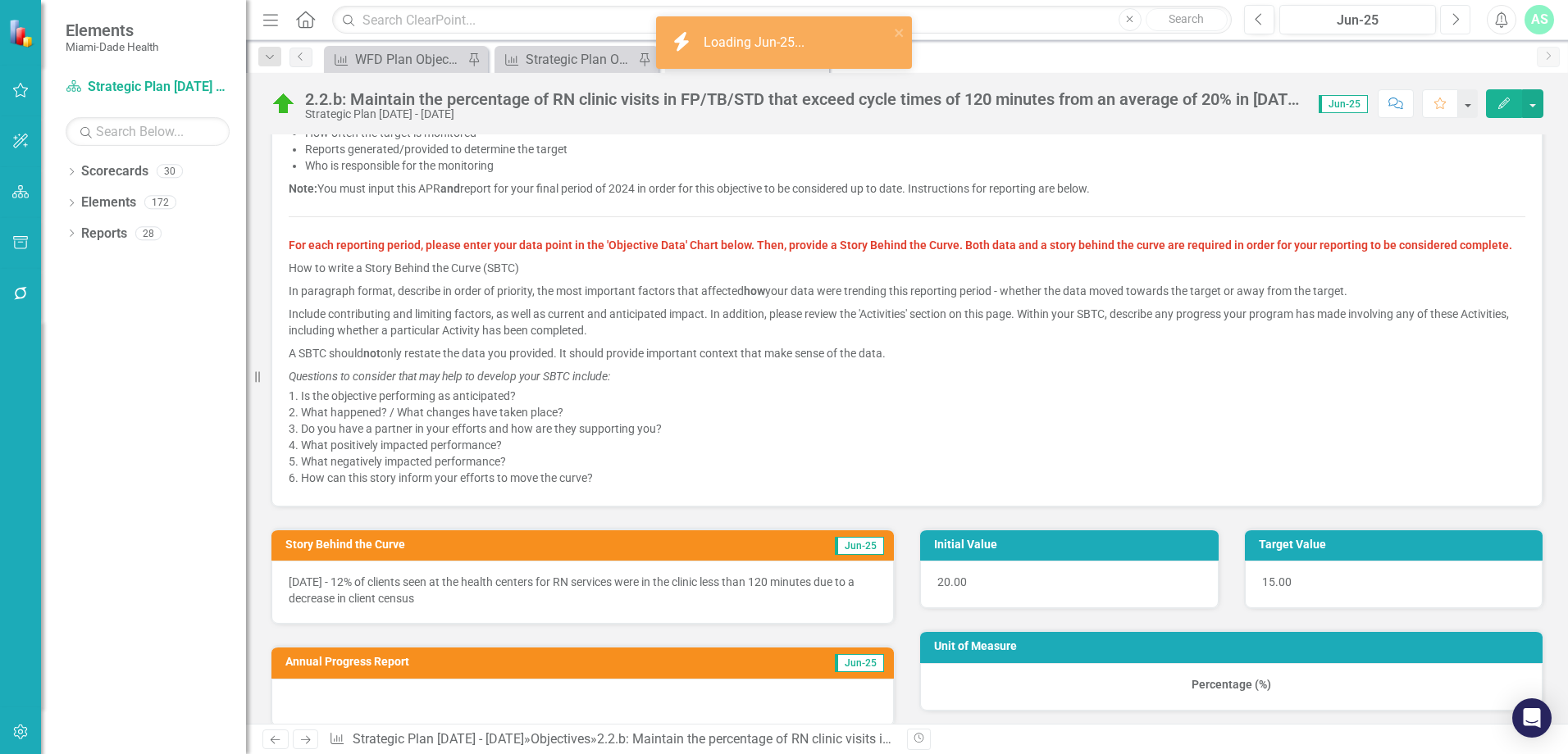 scroll, scrollTop: 656, scrollLeft: 0, axis: vertical 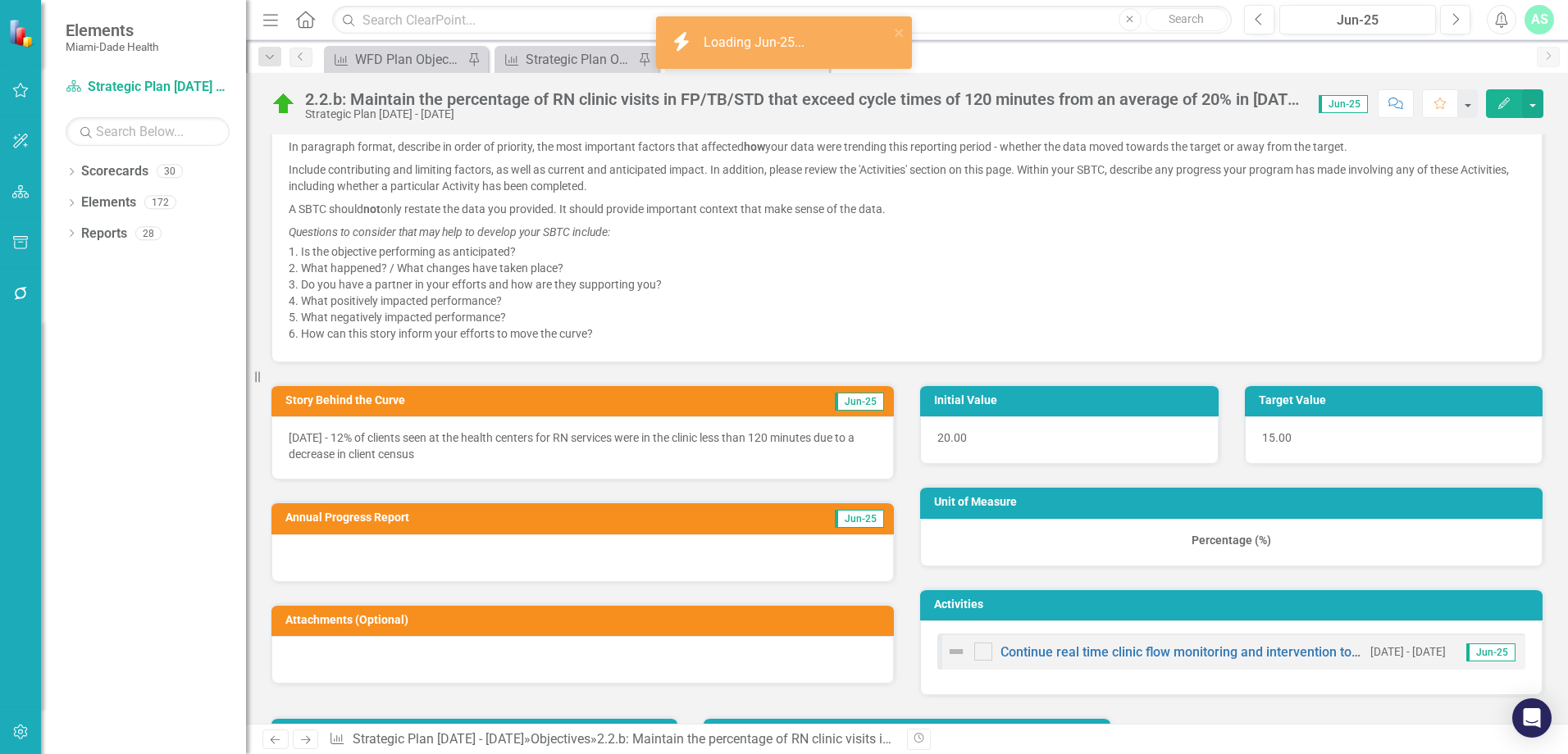 click on "[DATE] - 12% of clients seen at the health centers for RN services were in the clinic less than 120 minutes due to a decrease in client census" at bounding box center (582, 446) 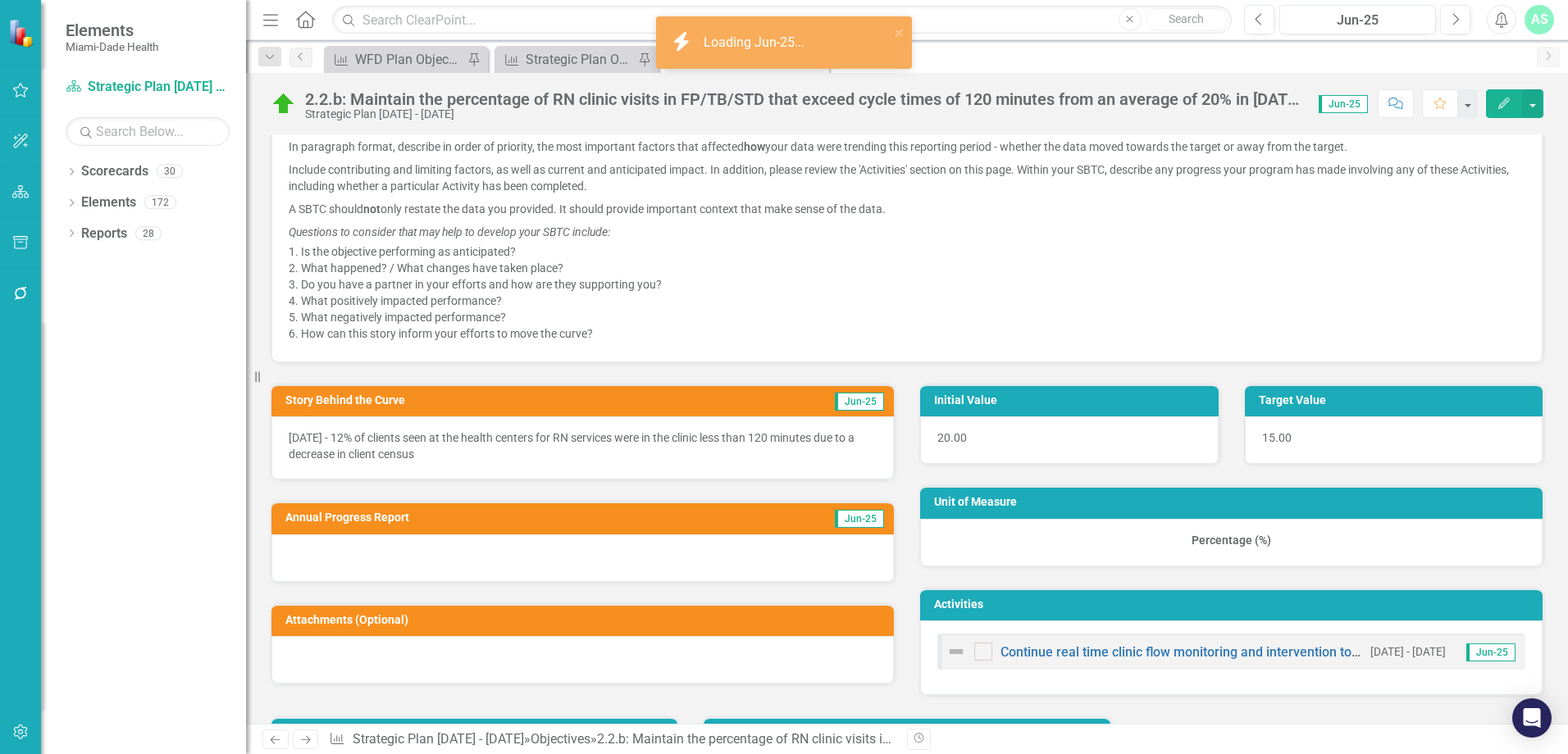 click on "[DATE] - 12% of clients seen at the health centers for RN services were in the clinic less than 120 minutes due to a decrease in client census" at bounding box center (582, 446) 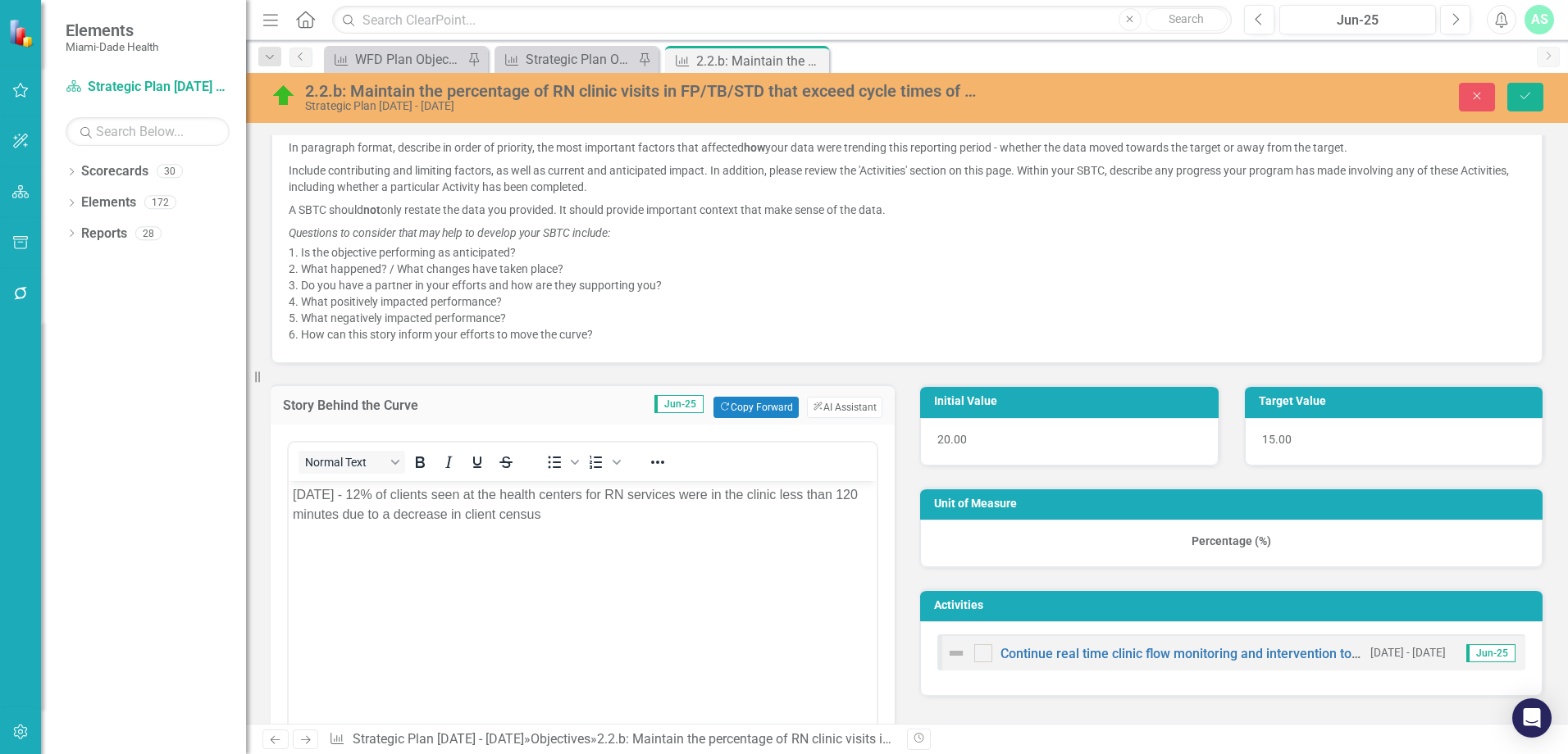 scroll, scrollTop: 0, scrollLeft: 0, axis: both 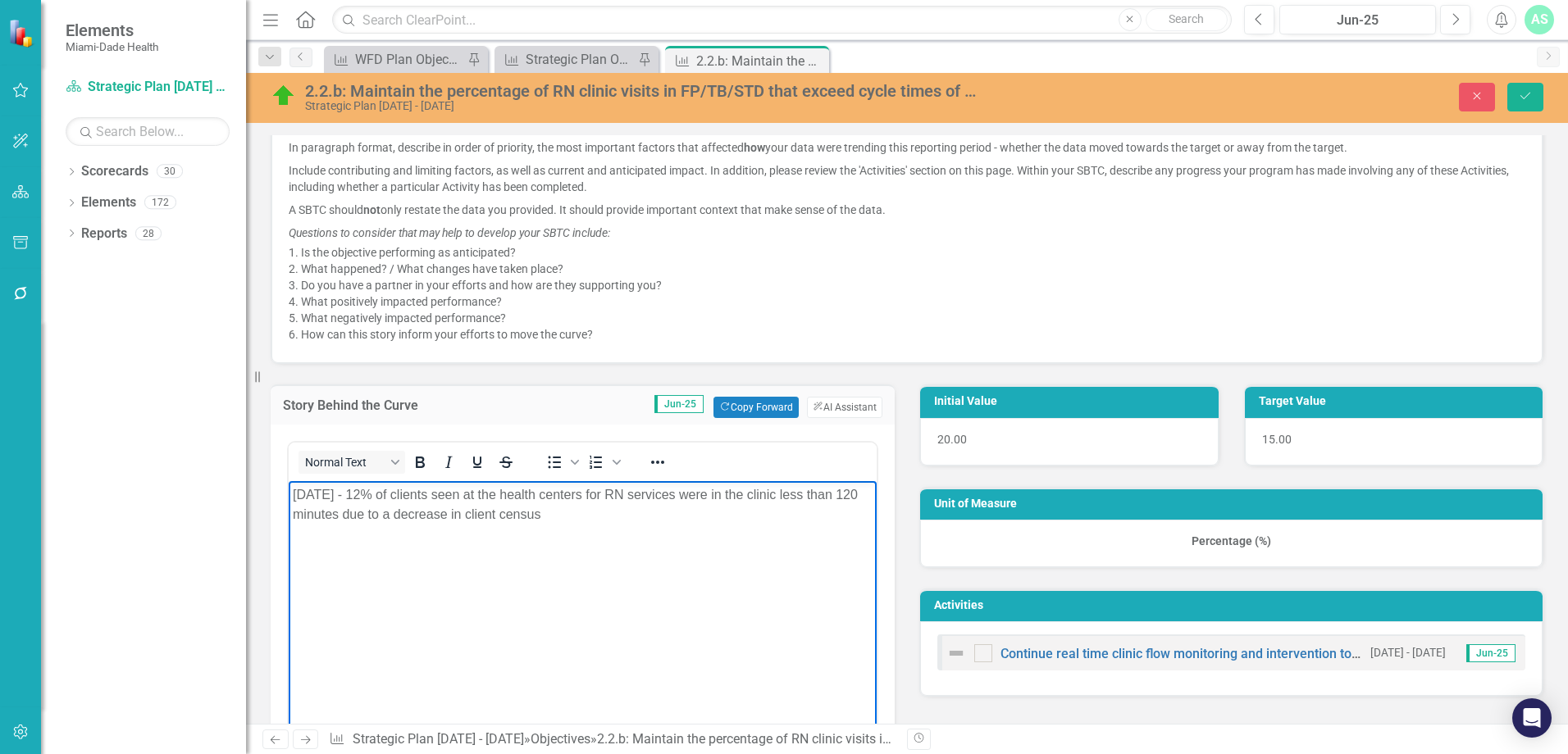 drag, startPoint x: 596, startPoint y: 517, endPoint x: 270, endPoint y: 483, distance: 327.76821 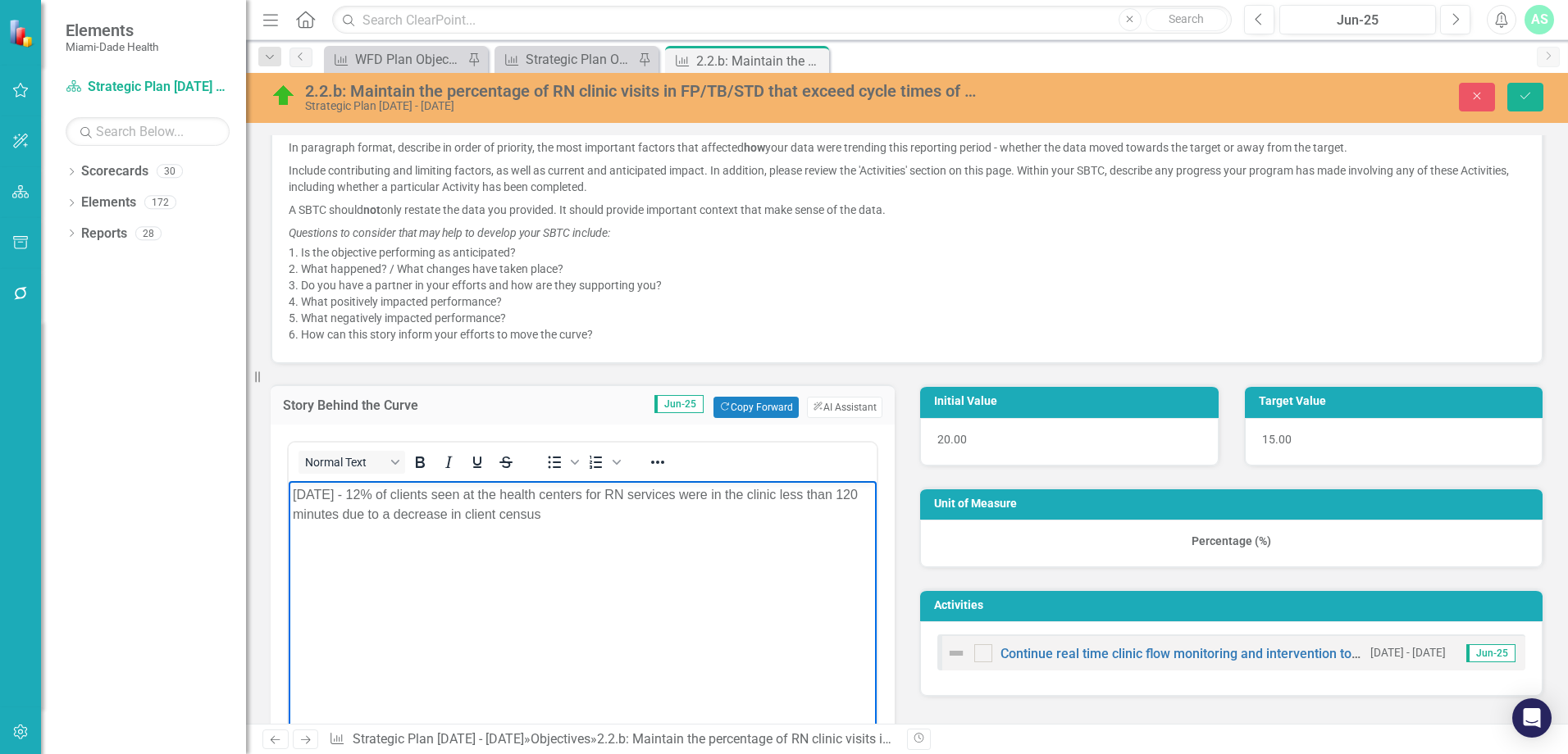 click on "[DATE] - 12% of clients seen at the health centers for RN services were in the clinic less than 120 minutes due to a decrease in client census" at bounding box center (582, 604) 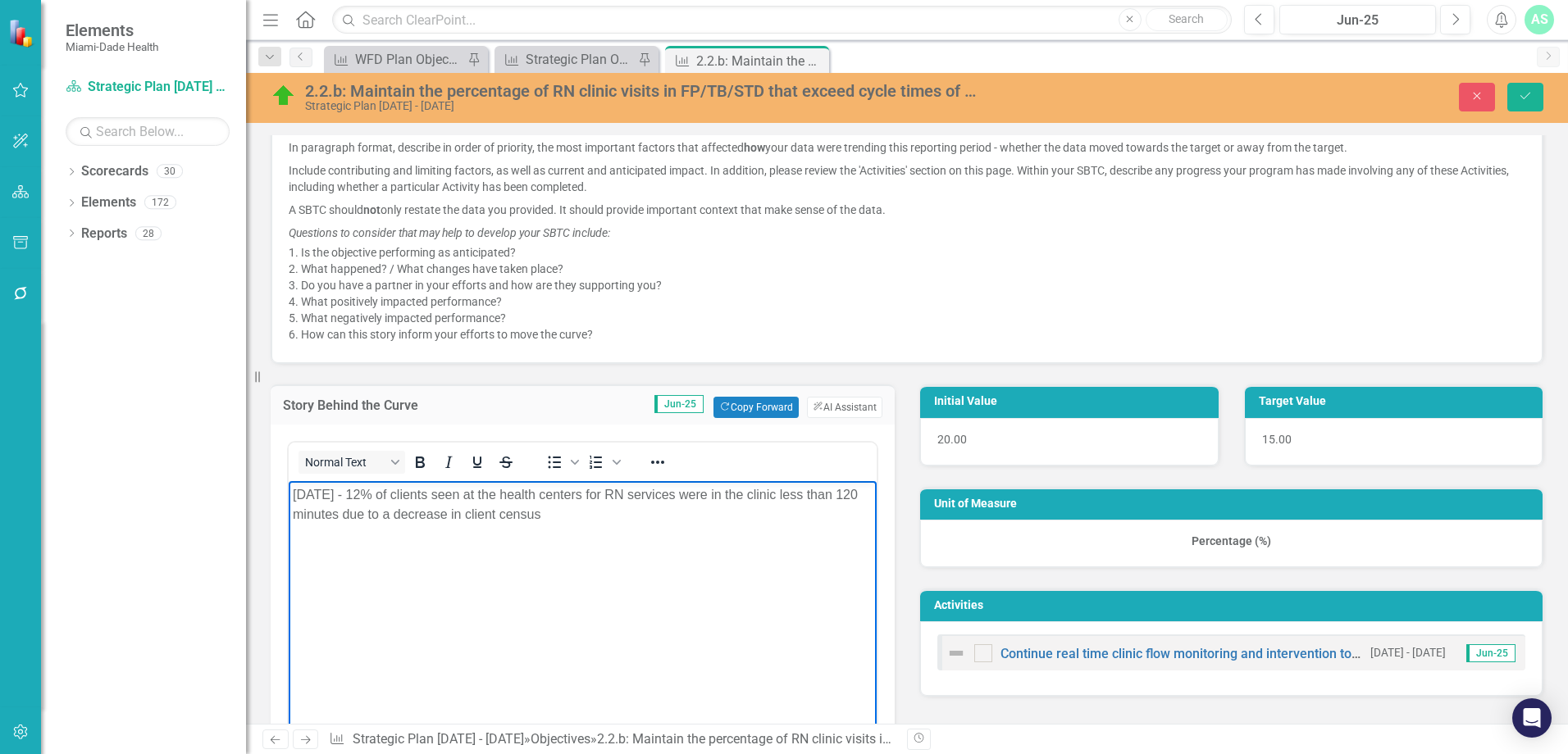 copy on "[DATE] - 12% of clients seen at the health centers for RN services were in the clinic less than 120 minutes due to a decrease in client census" 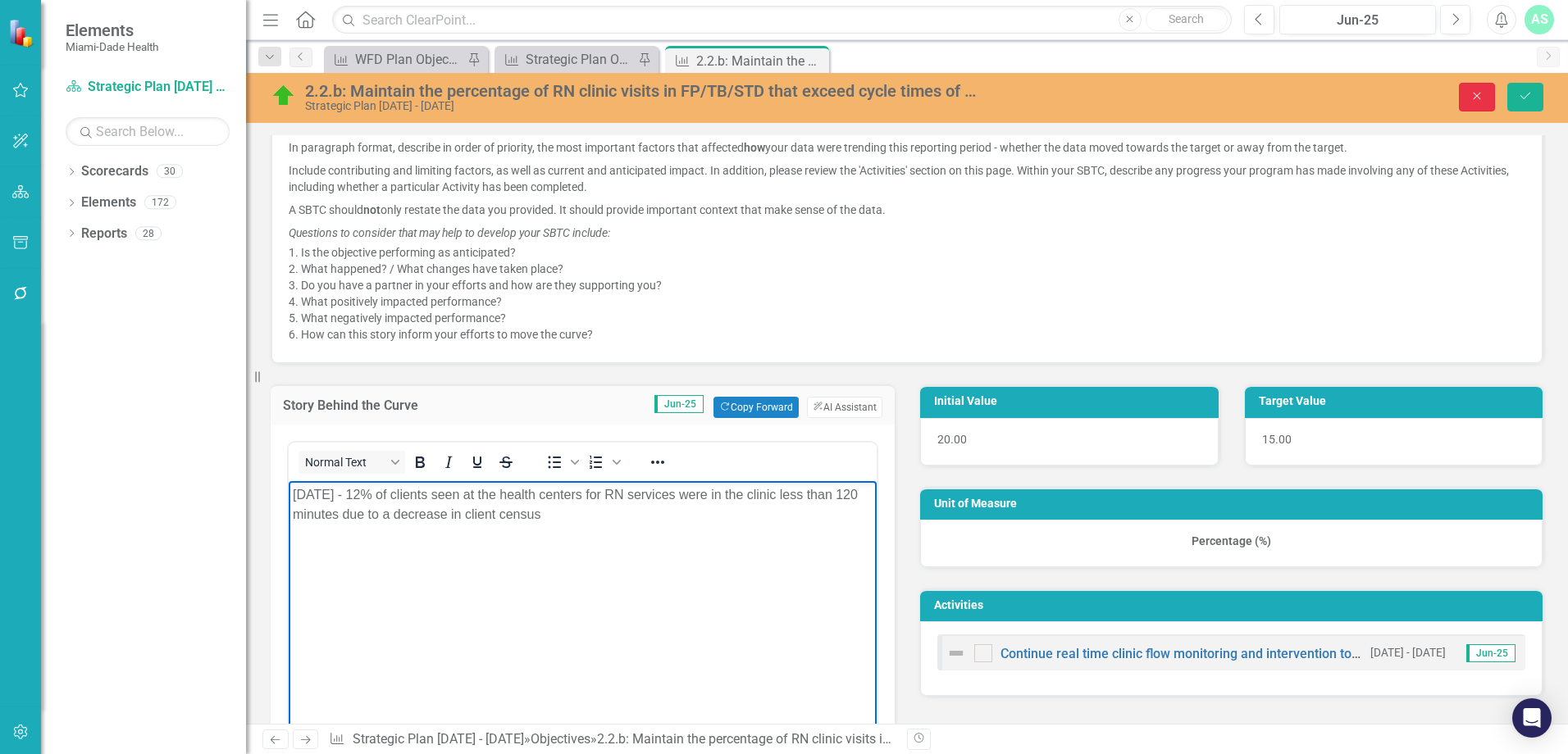 click on "Close" 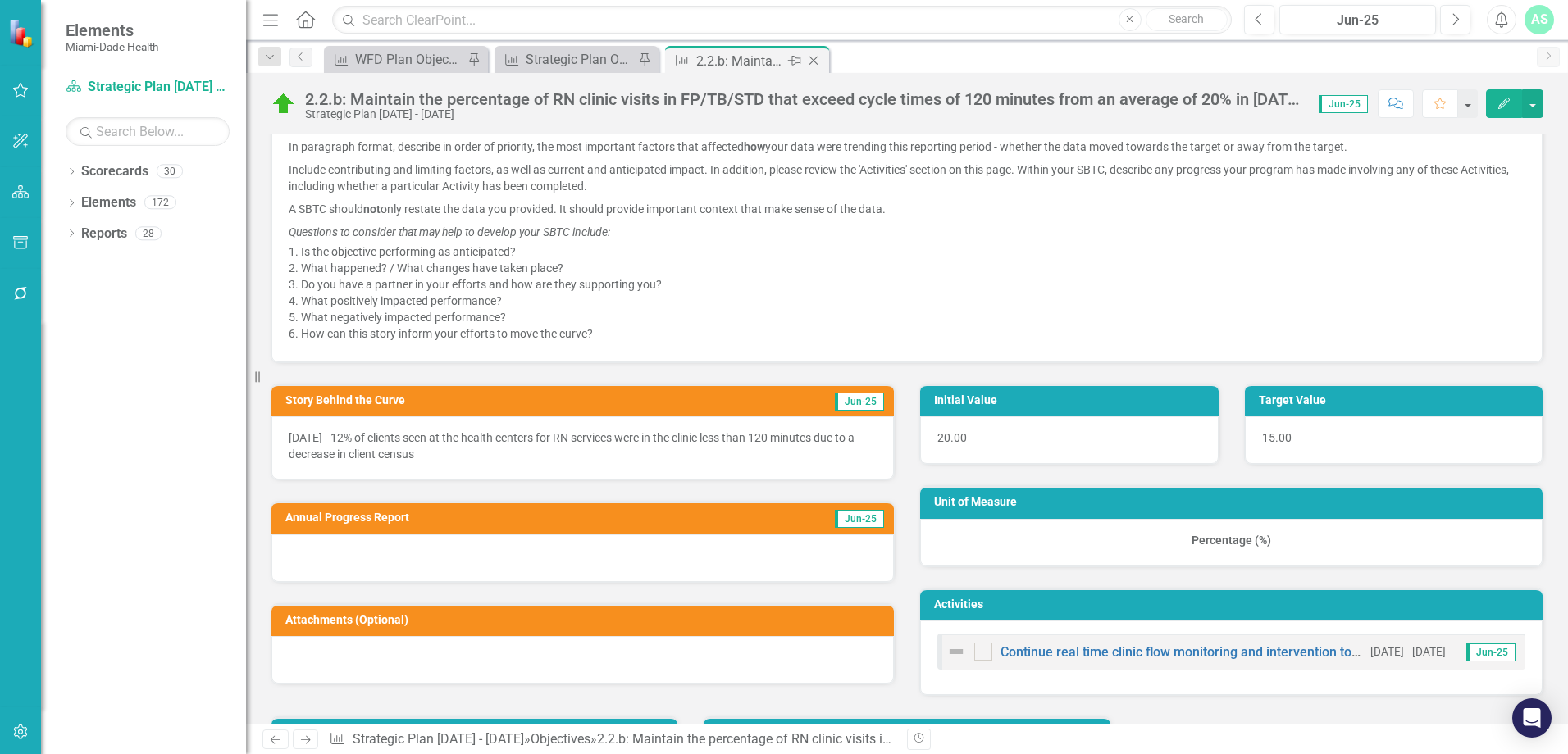 click on "Close" 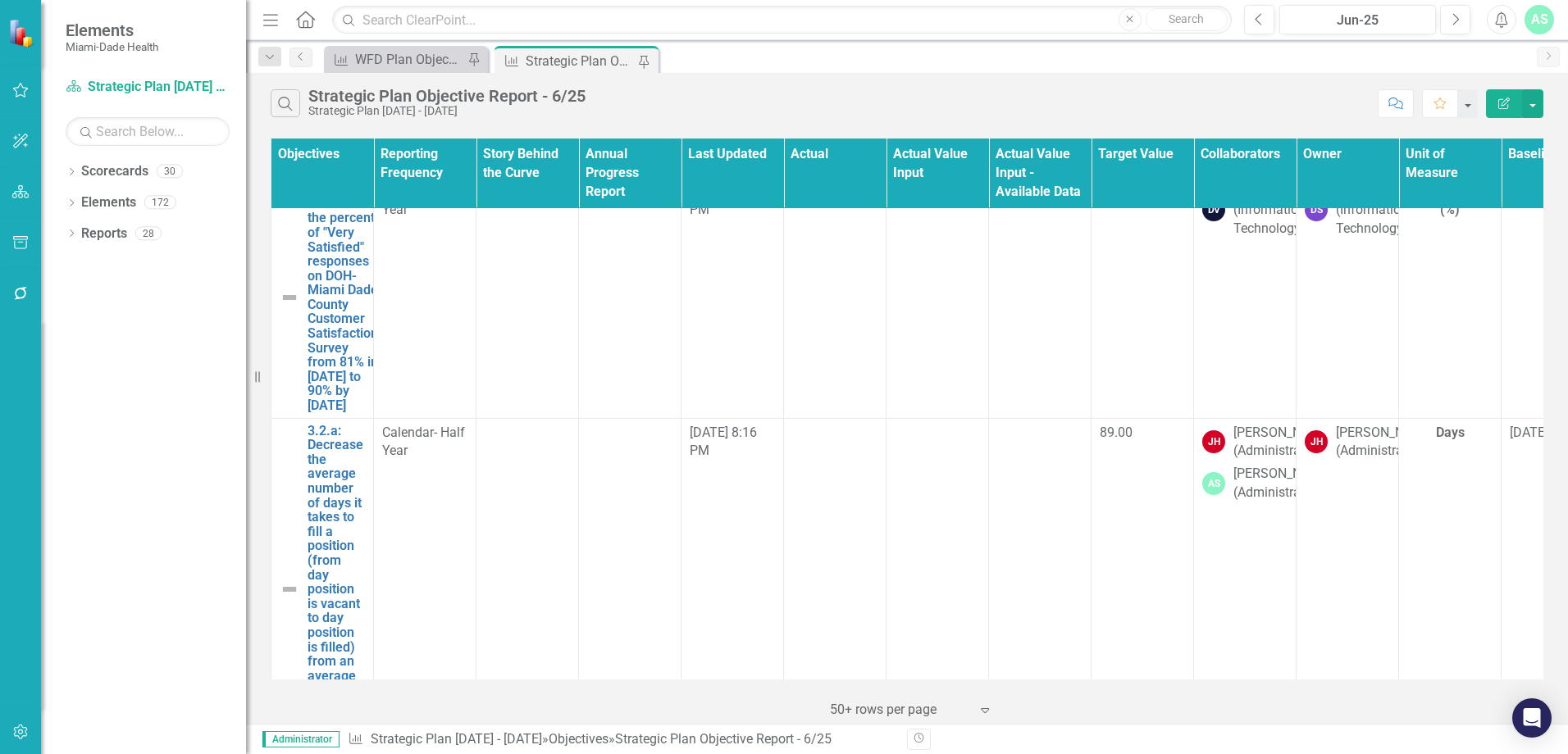 scroll, scrollTop: 27455, scrollLeft: 0, axis: vertical 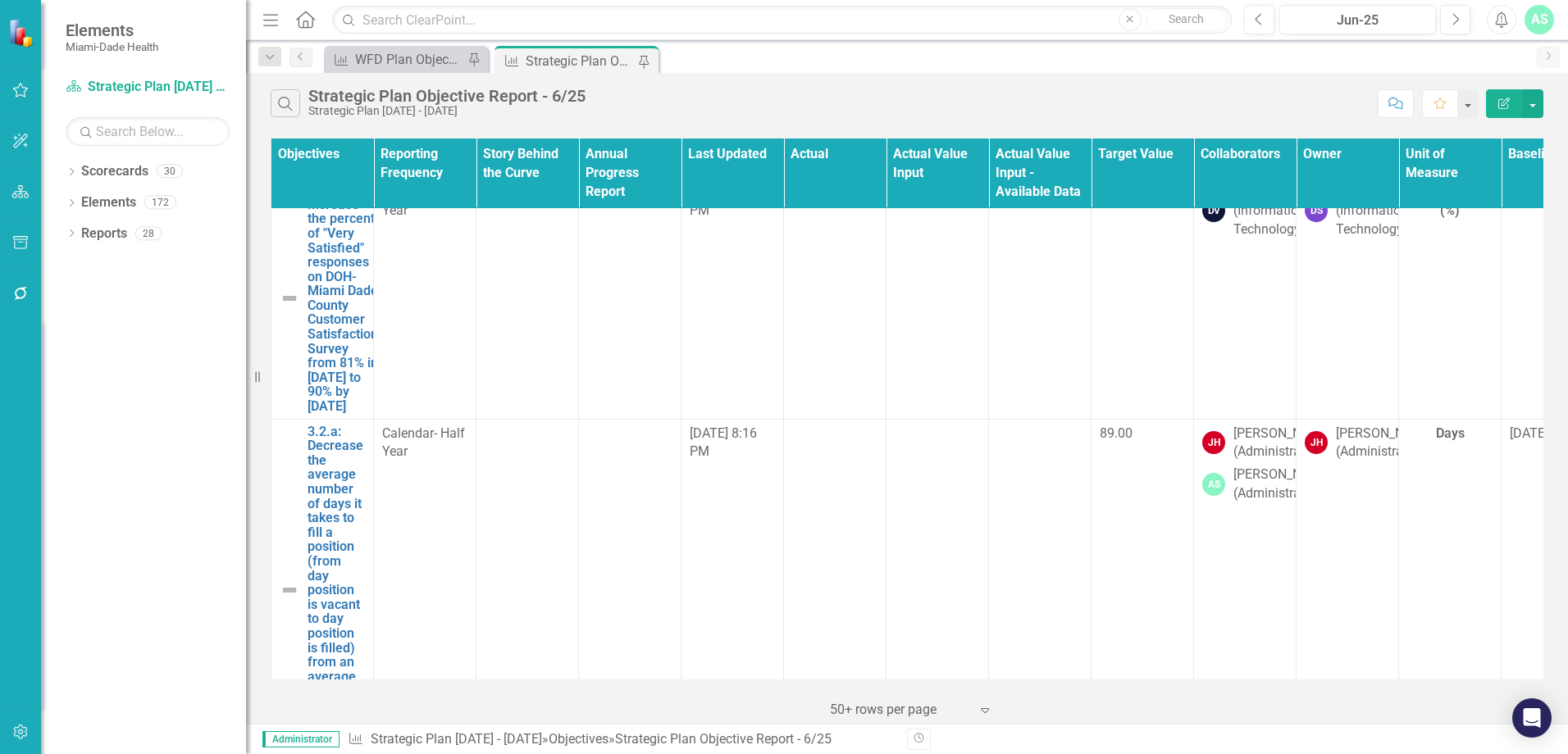 click on "2.2.c: Develop a hybrid registration process to include technology to decrease face-to-face registration from 16 minutes (2022) to 13 minutes by [DATE]." at bounding box center [341, -187] 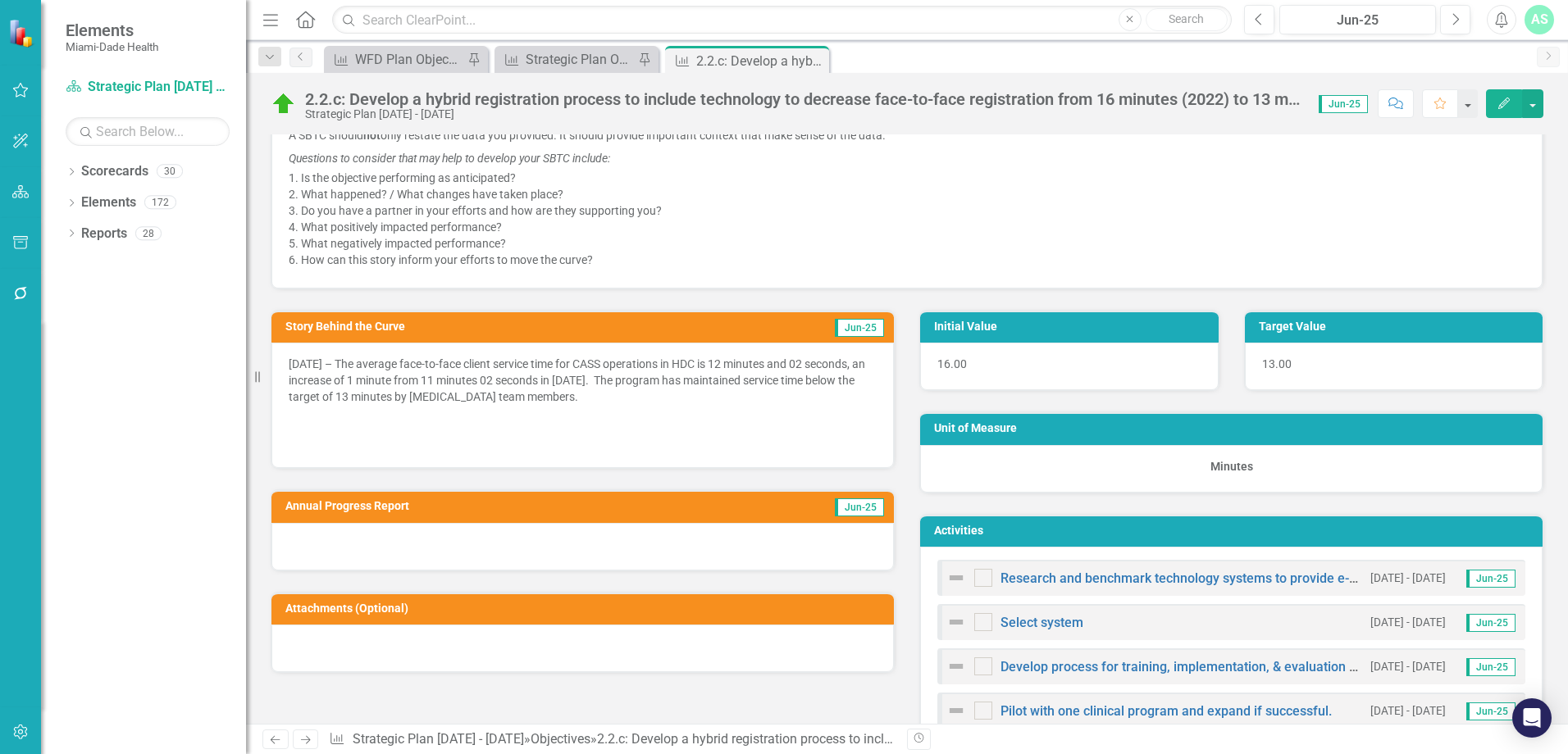 scroll, scrollTop: 738, scrollLeft: 0, axis: vertical 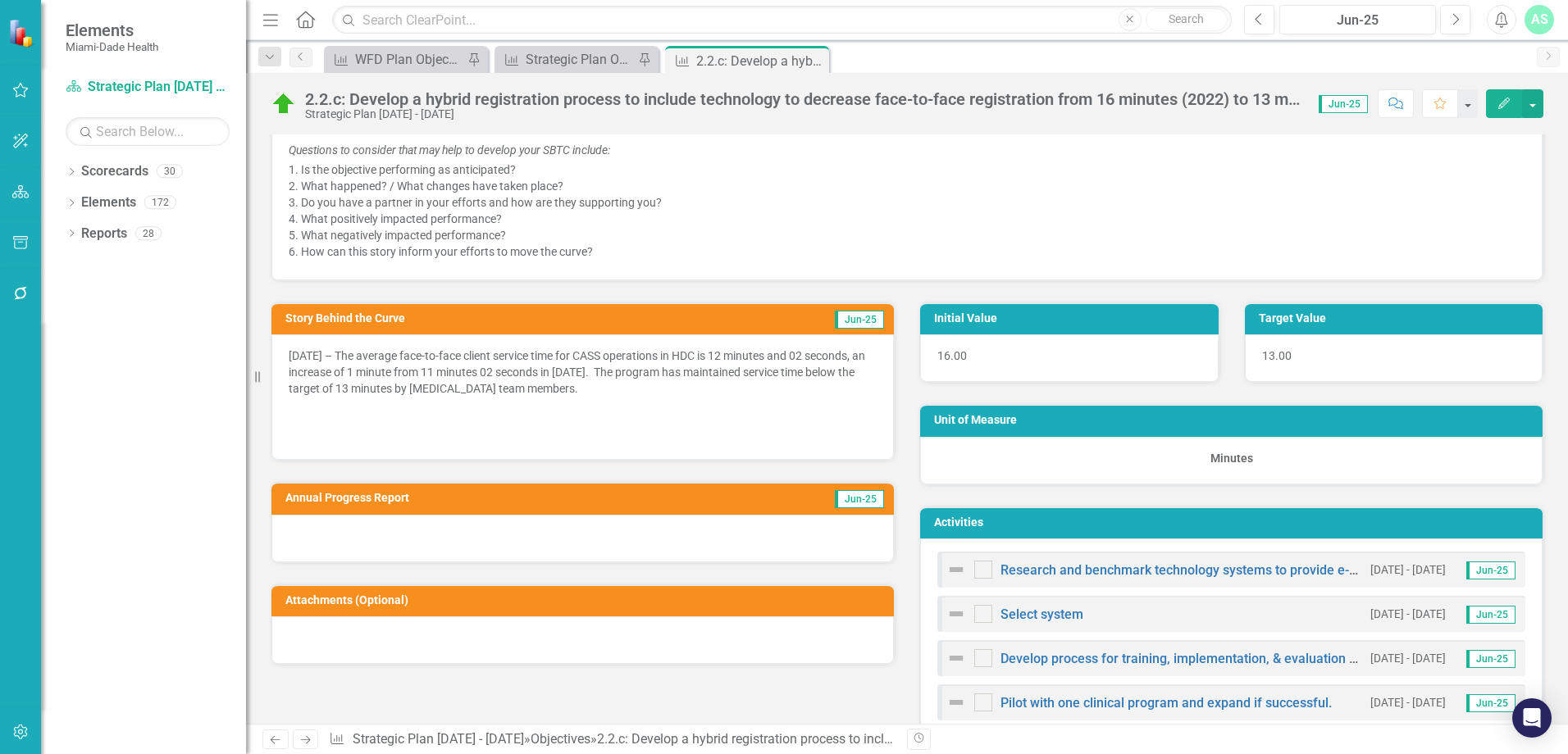 click on "[DATE] – The average face-to-face client service time for CASS operations in HDC is 12 minutes and 02 seconds, an increase of 1 minute from 11 minutes 02 seconds in [DATE].  The program has maintained service time below the target of 13 minutes by [MEDICAL_DATA] team members." at bounding box center [582, 374] 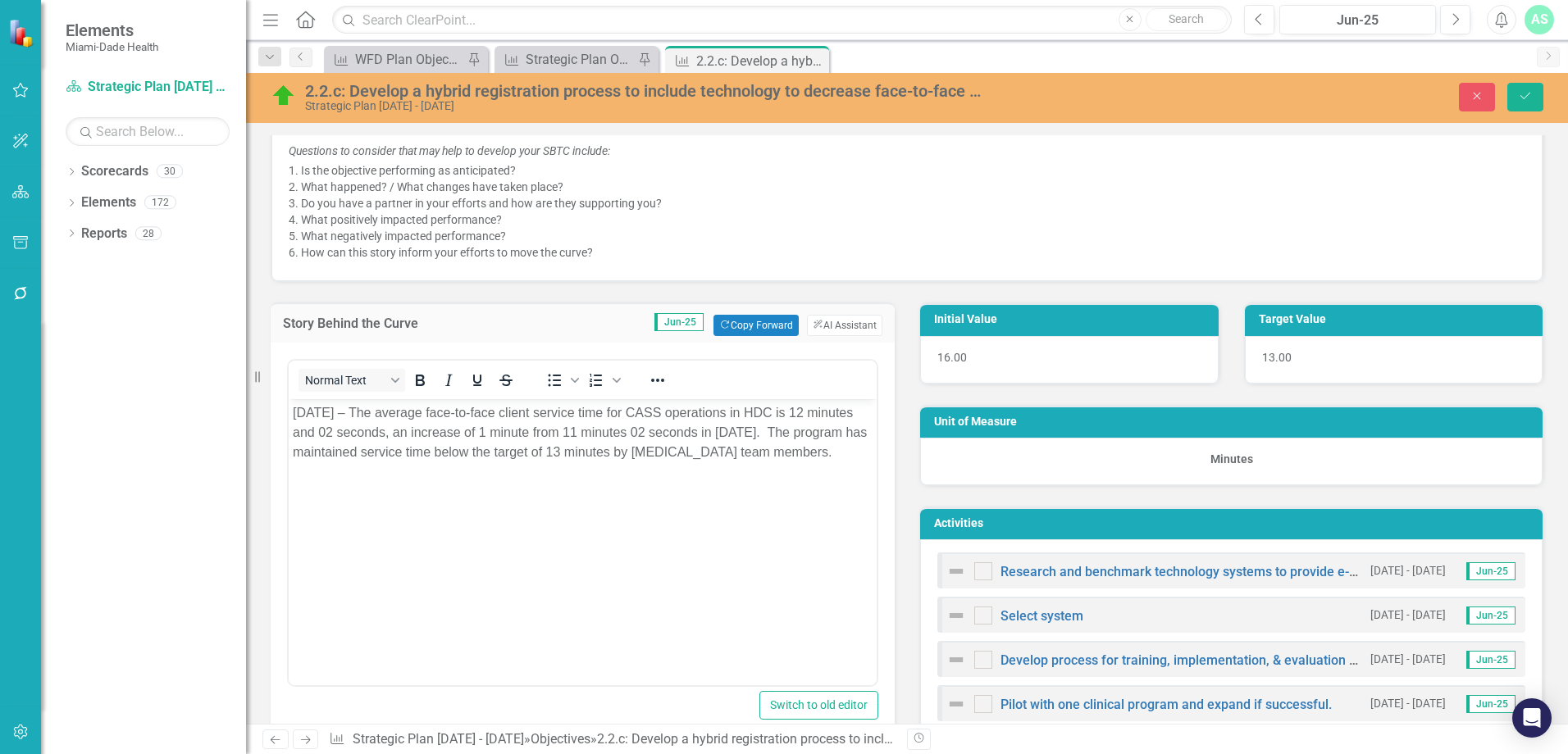scroll, scrollTop: 0, scrollLeft: 0, axis: both 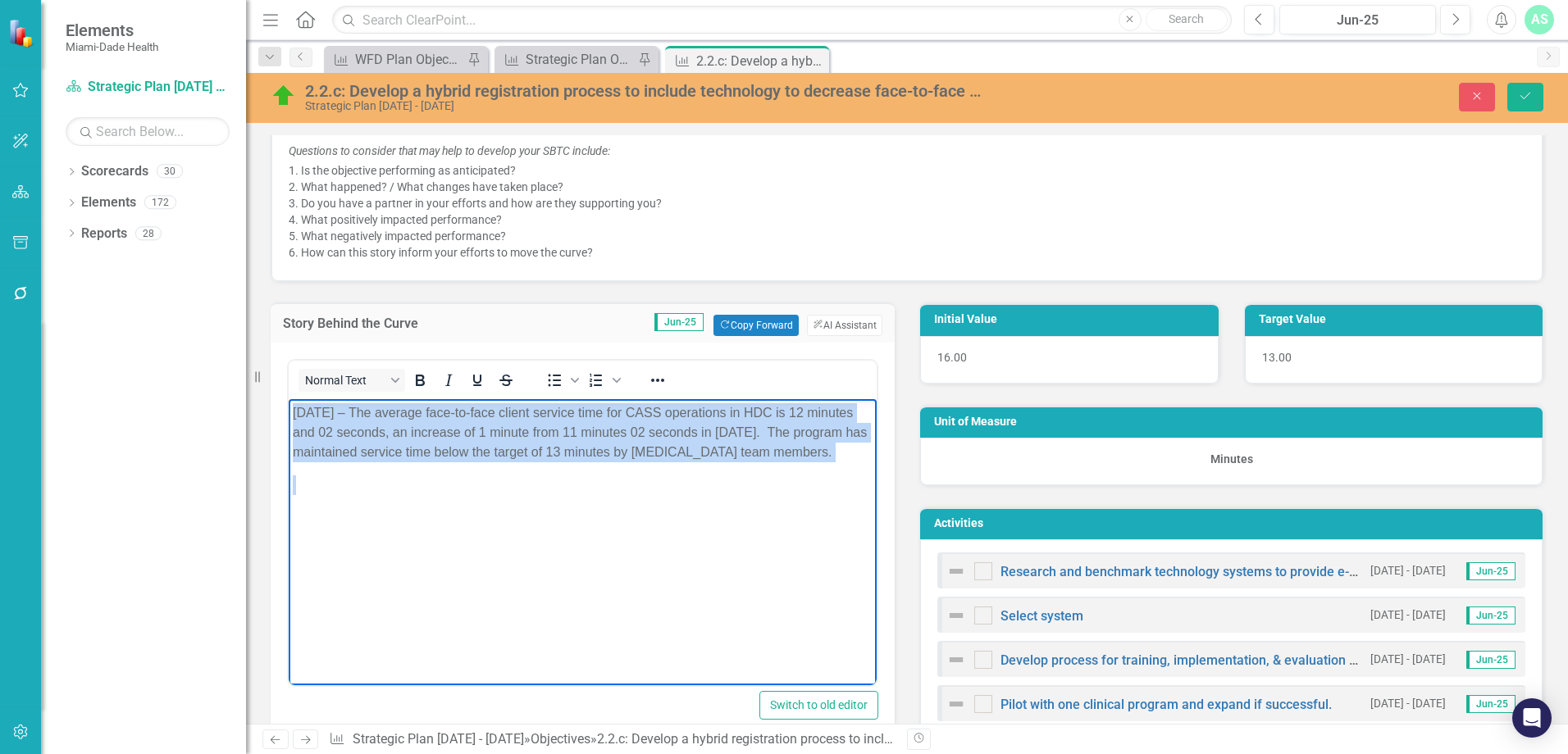 drag, startPoint x: 522, startPoint y: 496, endPoint x: 293, endPoint y: 405, distance: 246.41834 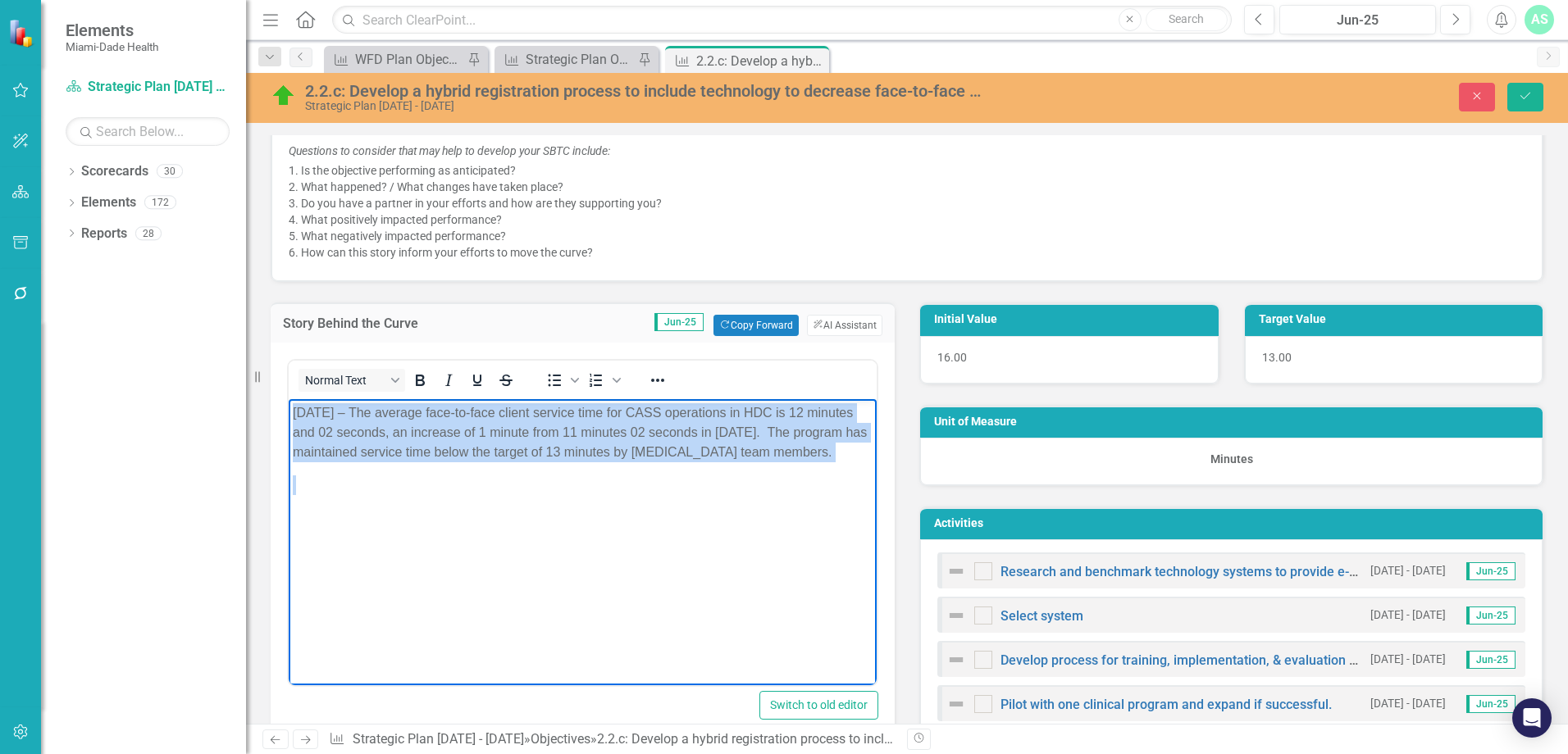 click on "[DATE] – The average face-to-face client service time for CASS operations in HDC is 12 minutes and 02 seconds, an increase of 1 minute from 11 minutes 02 seconds in [DATE].  The program has maintained service time below the target of 13 minutes by [MEDICAL_DATA] team members." at bounding box center [582, 522] 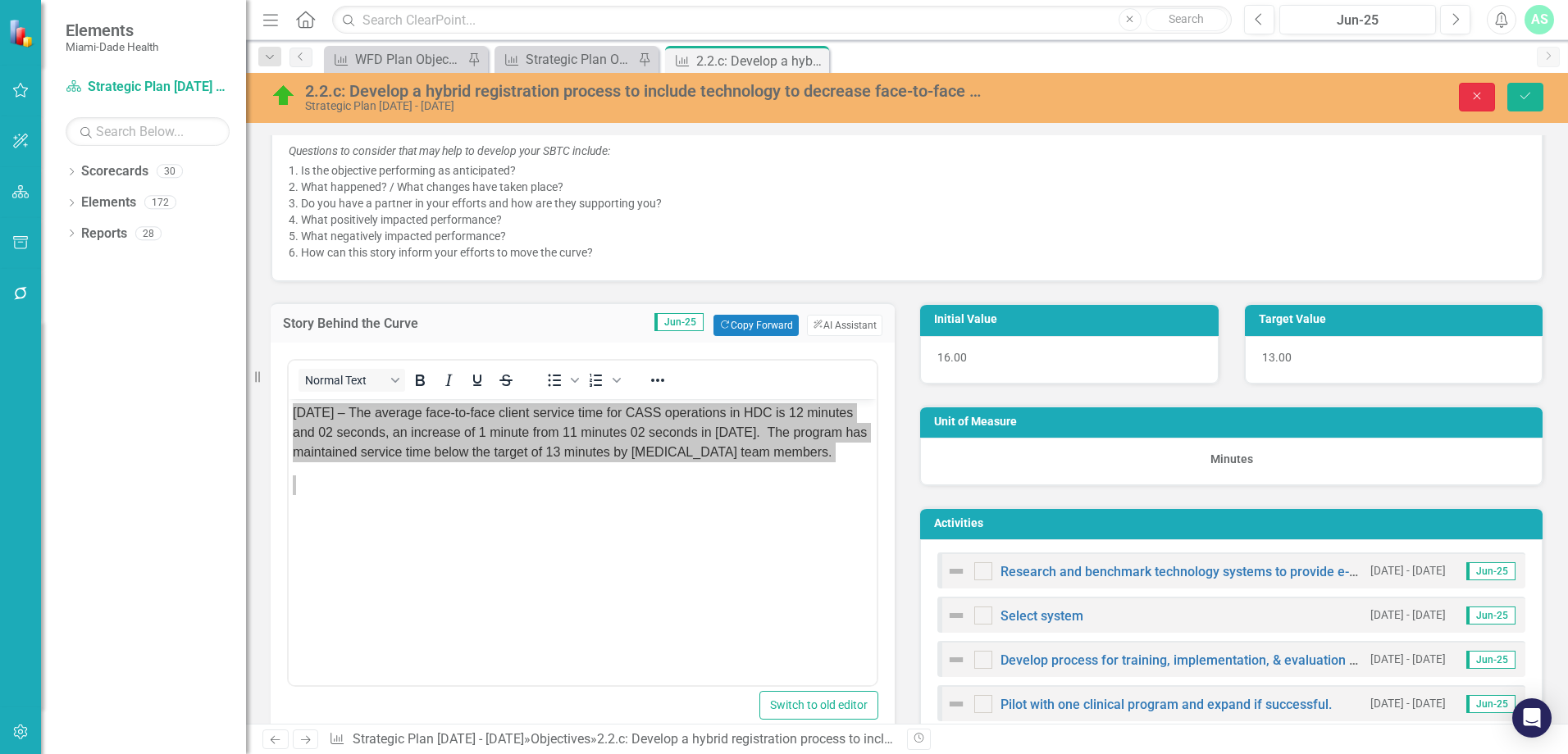 click on "Close" at bounding box center [1477, 97] 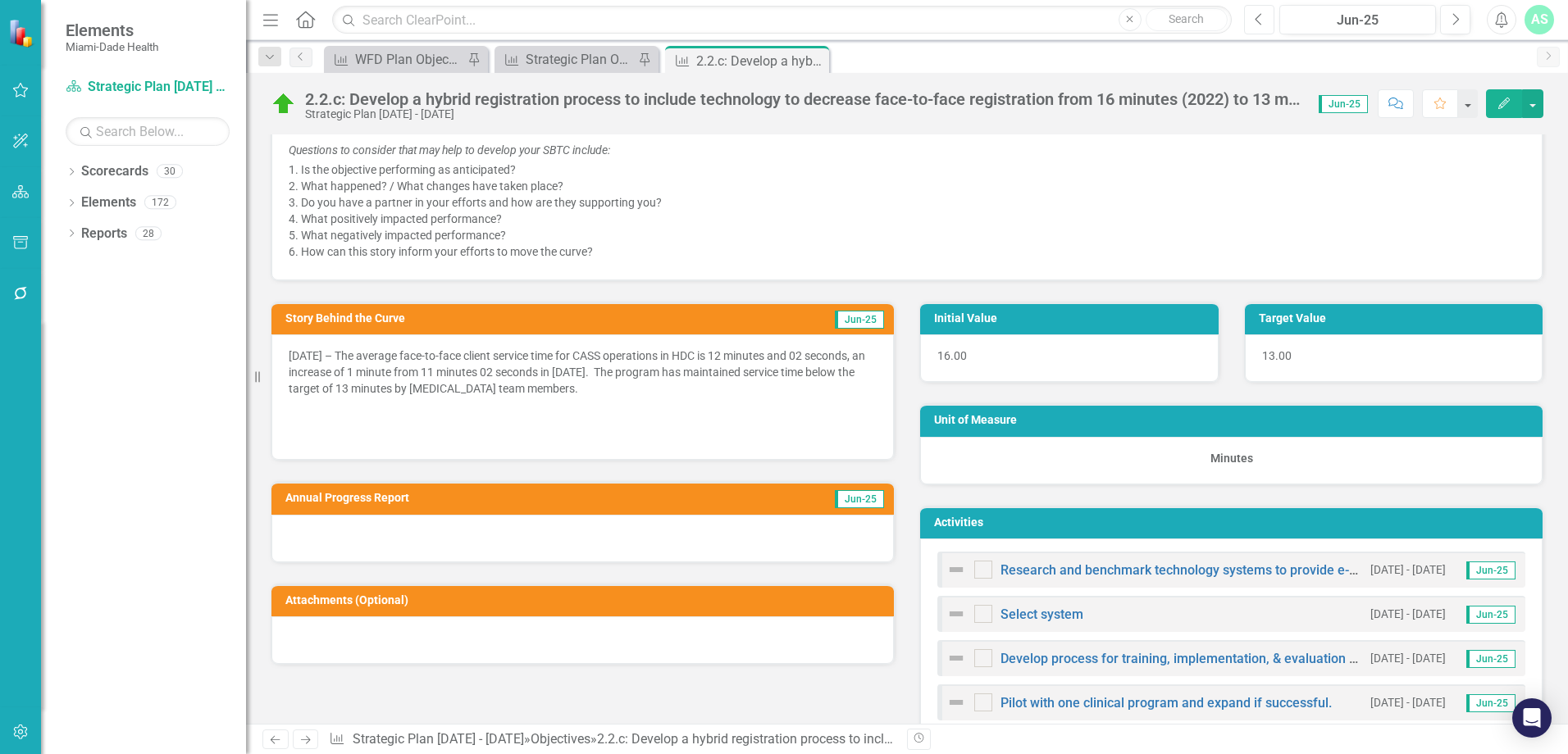 click on "Previous" 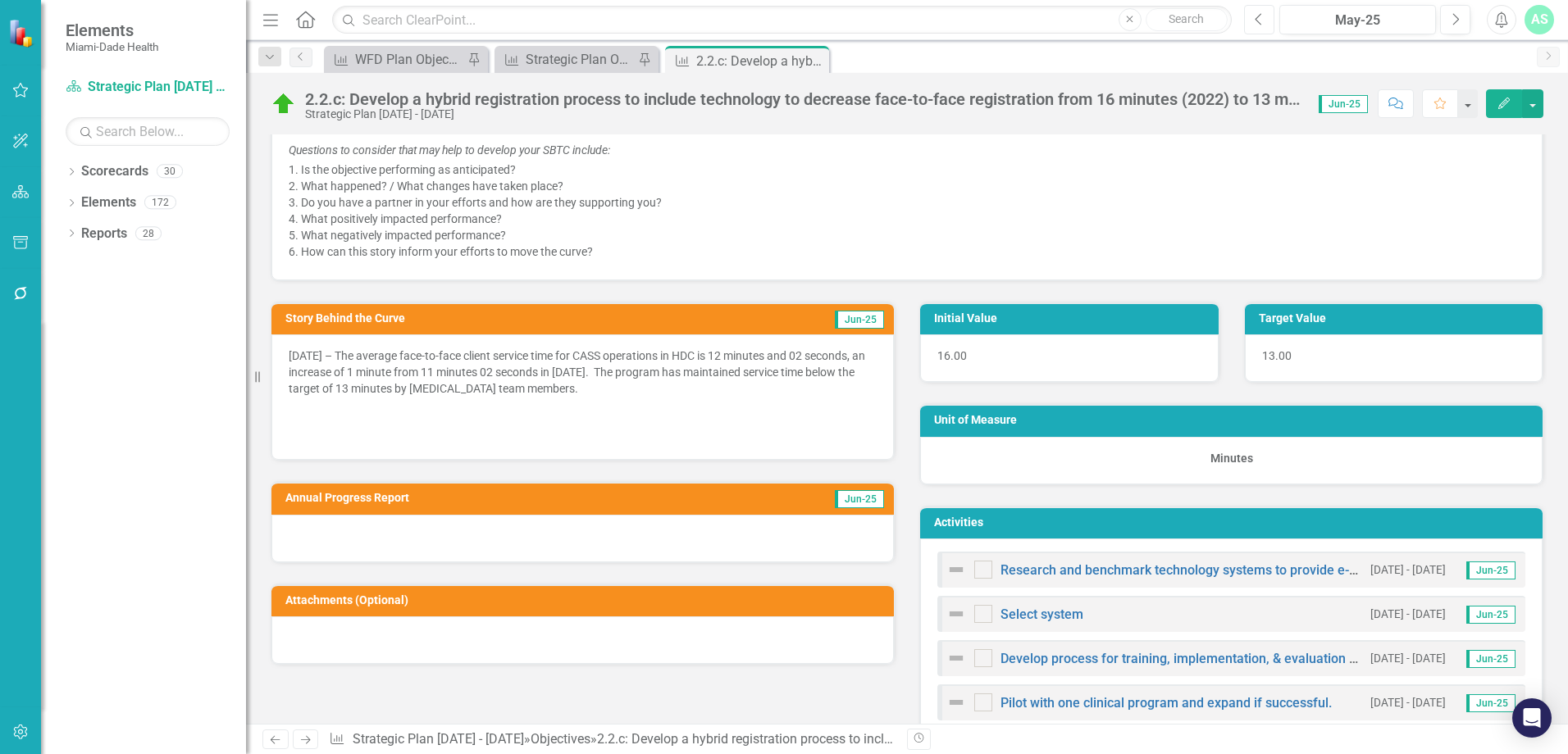 click on "Previous" 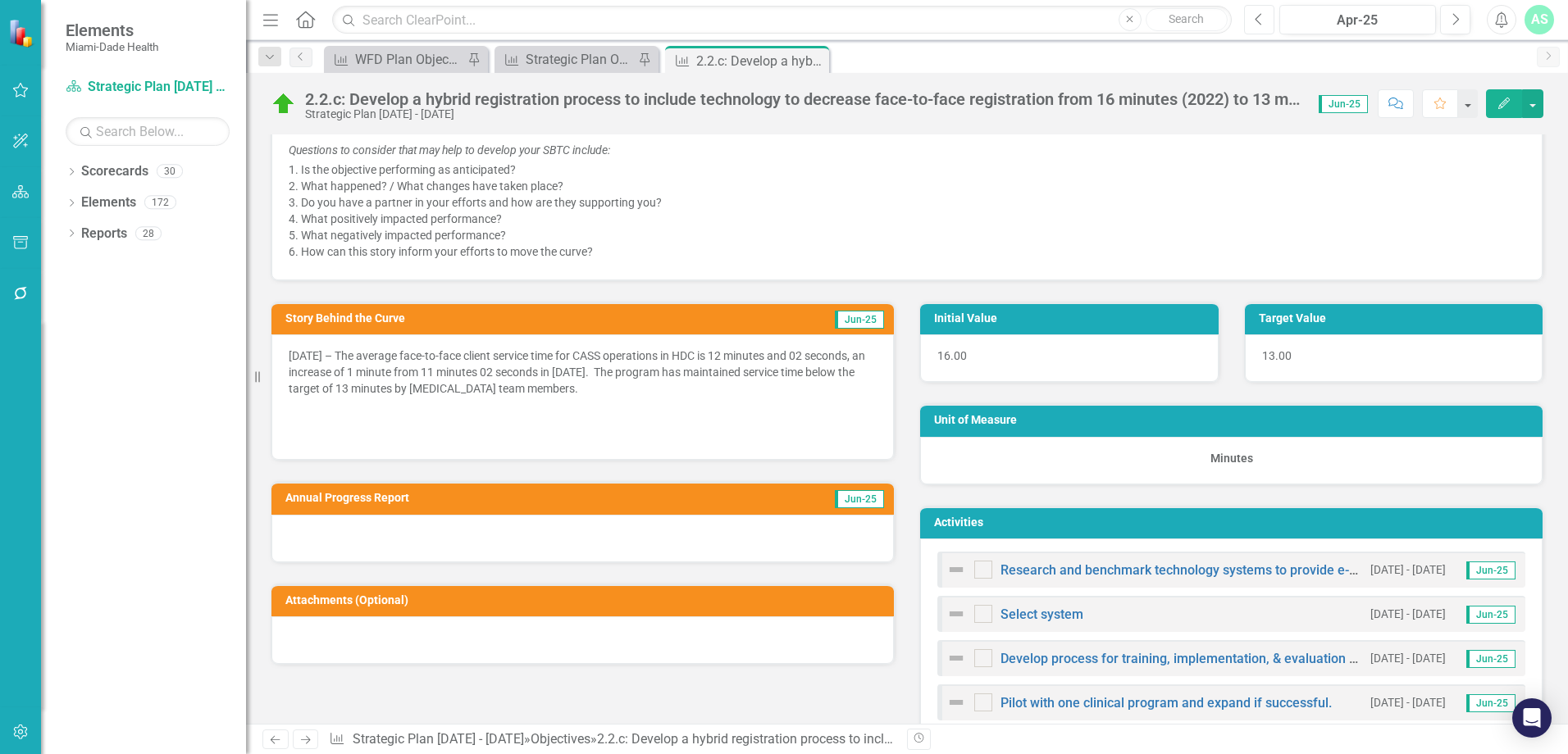 click on "Previous" 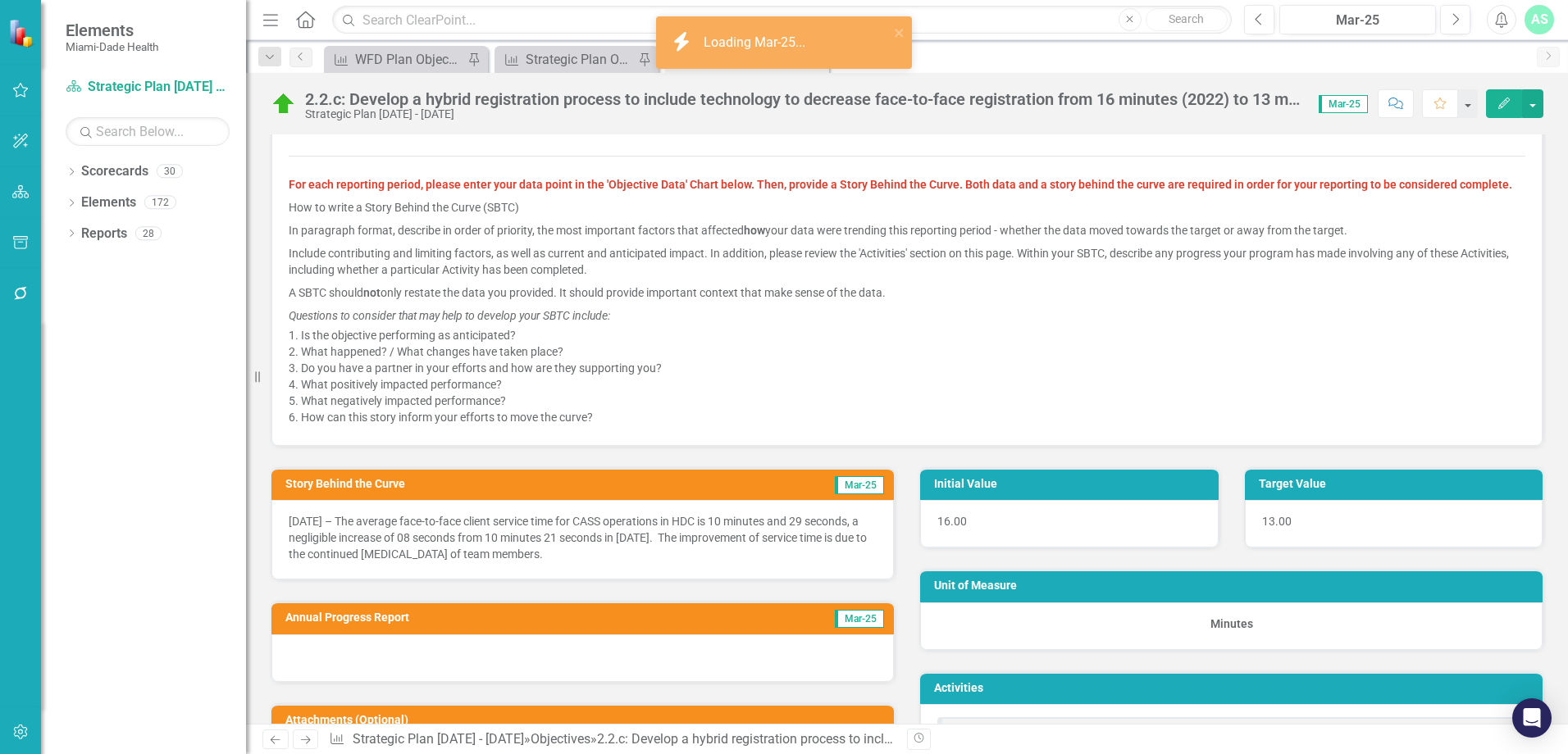 scroll, scrollTop: 574, scrollLeft: 0, axis: vertical 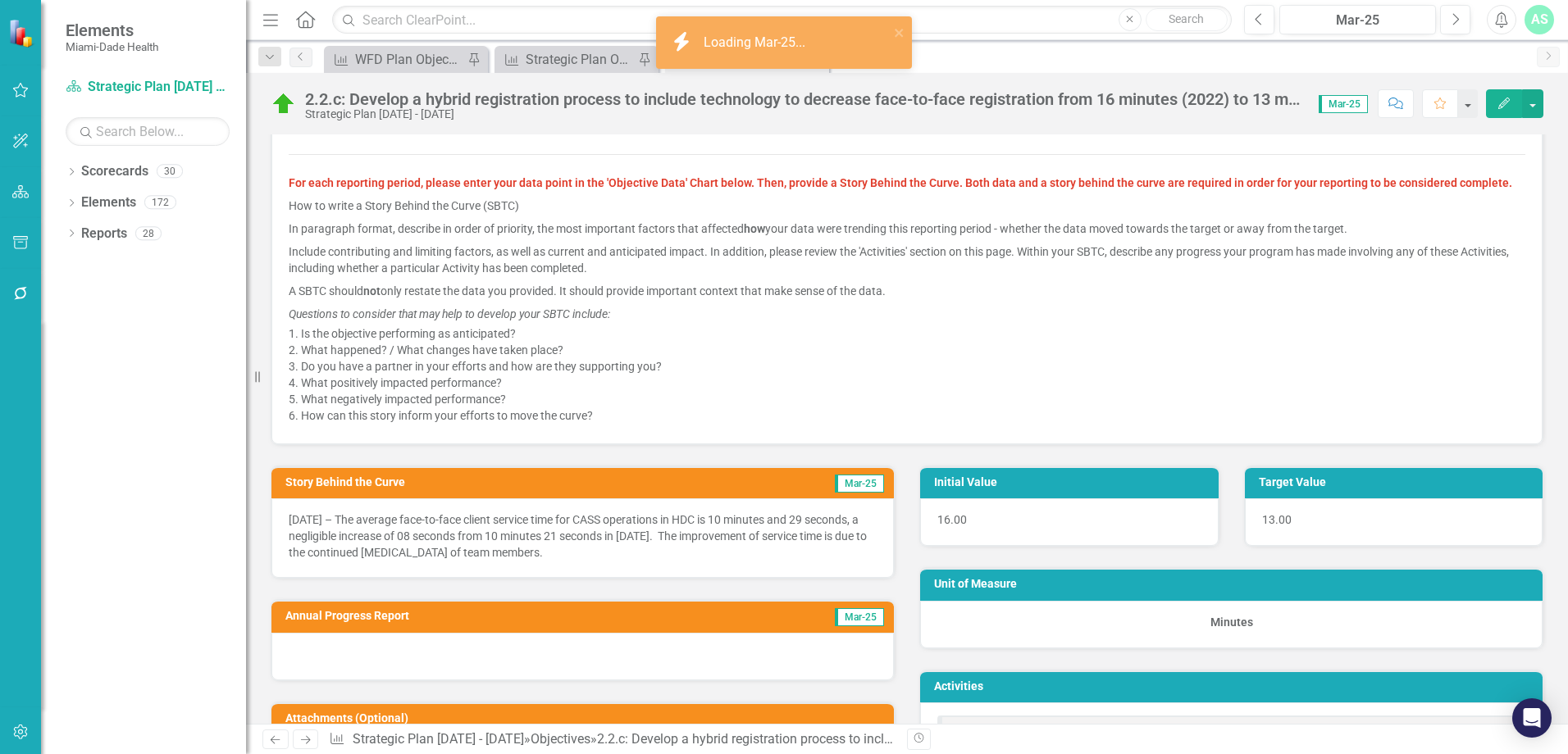 click on "[DATE] – The average face-to-face client service time for CASS operations in HDC is 10 minutes and 29 seconds, a negligible increase of 08 seconds from 10 minutes 21 seconds in [DATE].  The improvement of service time is due to the continued [MEDICAL_DATA] of team members." at bounding box center (582, 536) 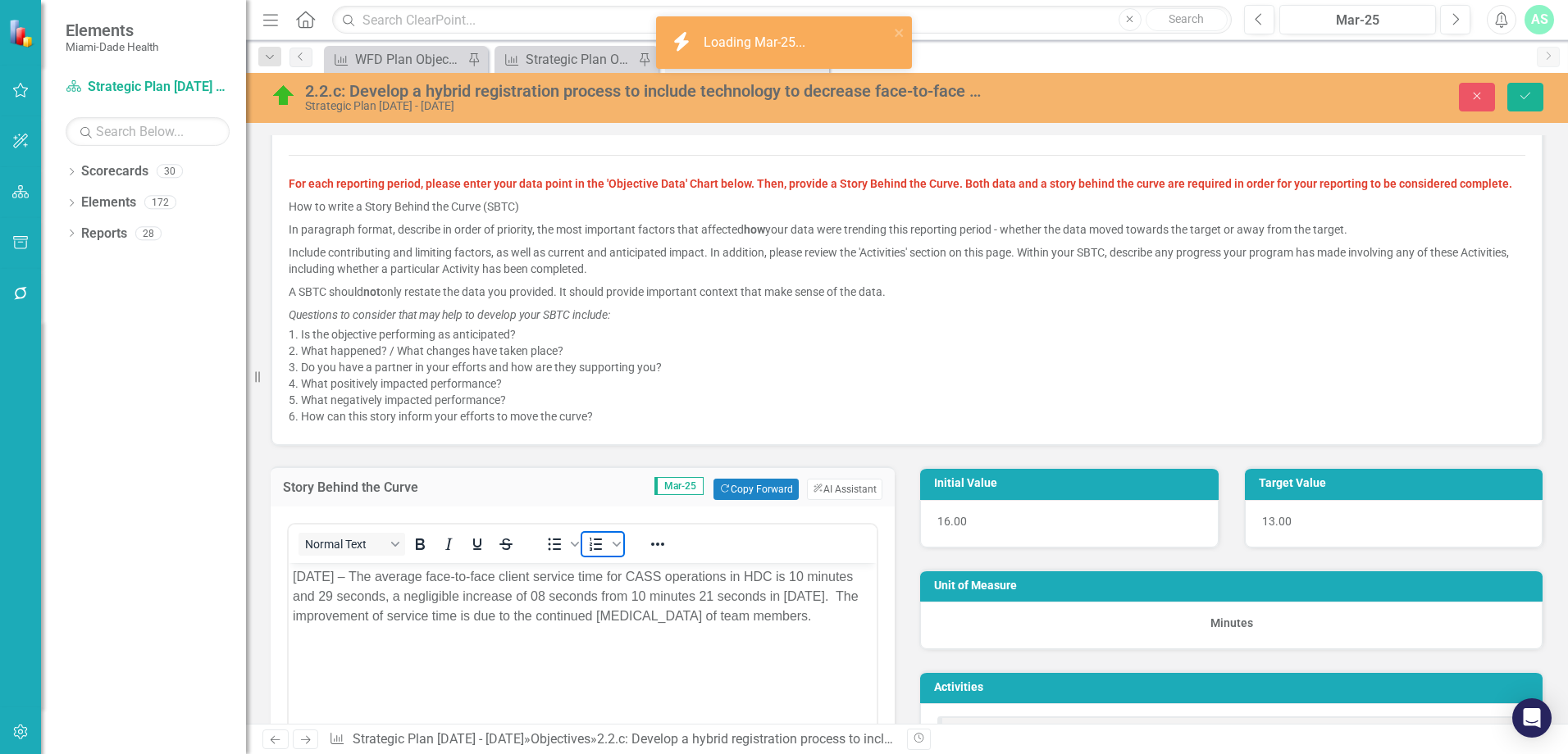 scroll, scrollTop: 0, scrollLeft: 0, axis: both 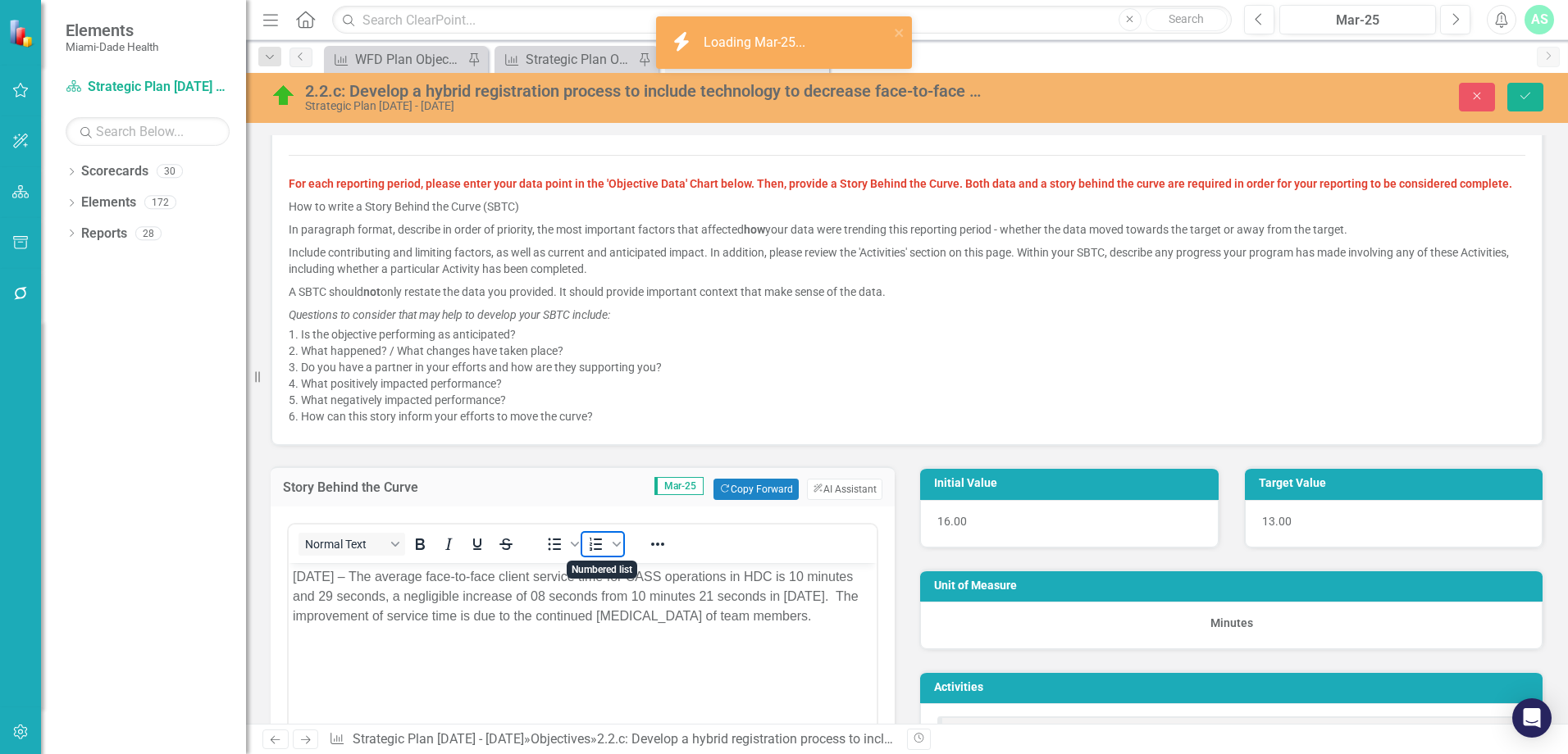 click at bounding box center (596, 544) 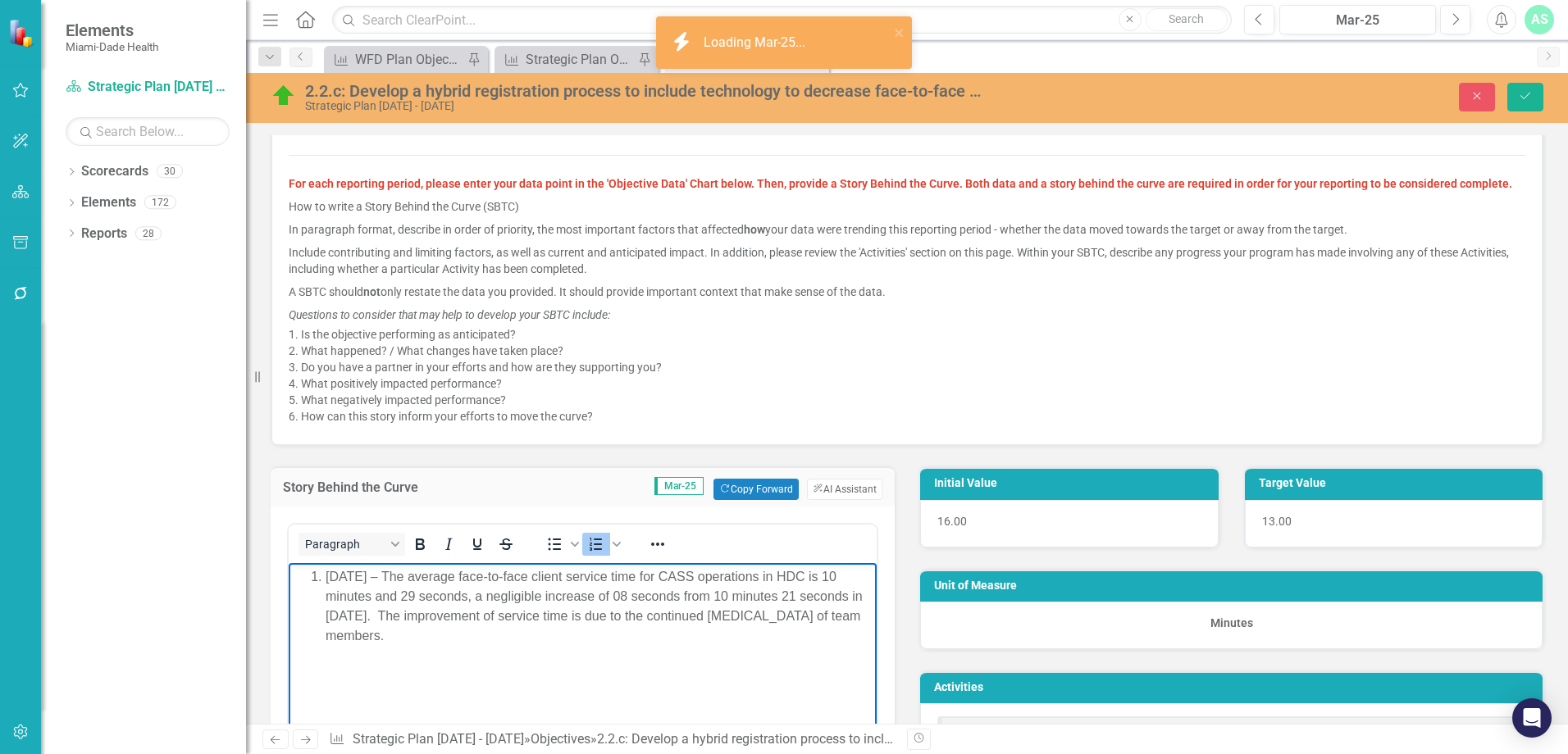 click on "[DATE] – The average face-to-face client service time for CASS operations in HDC is 10 minutes and 29 seconds, a negligible increase of 08 seconds from 10 minutes 21 seconds in [DATE].  The improvement of service time is due to the continued [MEDICAL_DATA] of team members." at bounding box center [582, 686] 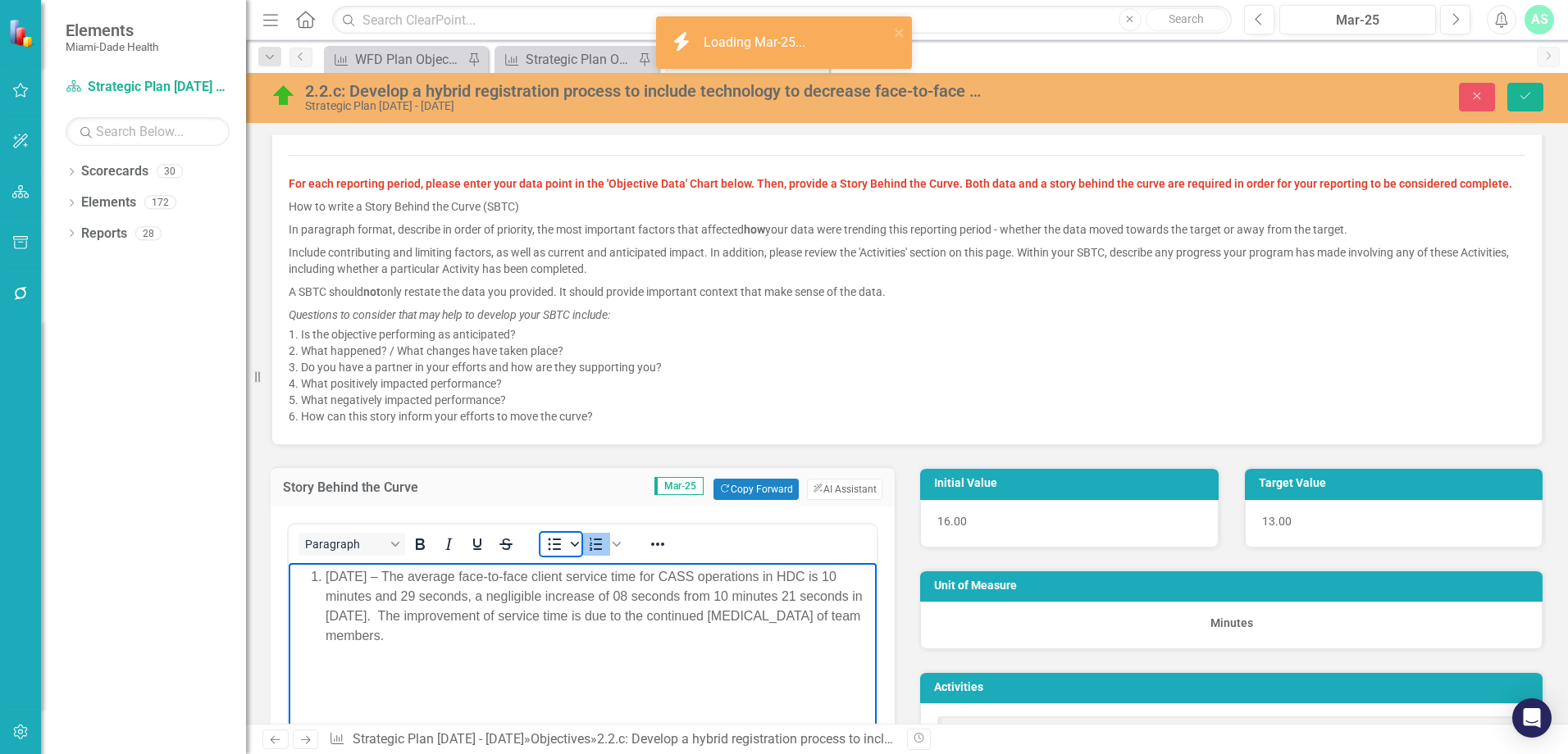 click at bounding box center [575, 544] 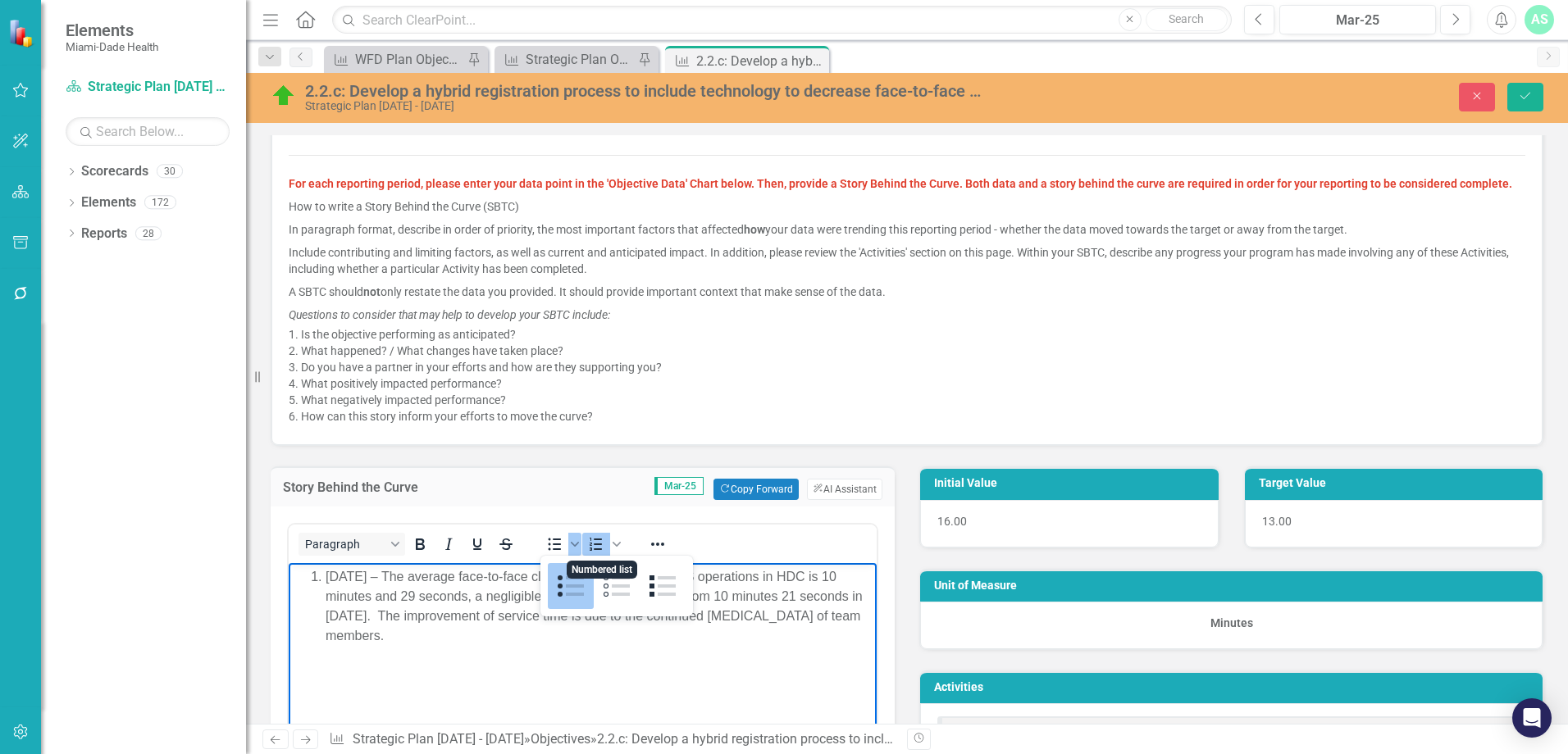 click on "[DATE] – The average face-to-face client service time for CASS operations in HDC is 10 minutes and 29 seconds, a negligible increase of 08 seconds from 10 minutes 21 seconds in [DATE].  The improvement of service time is due to the continued [MEDICAL_DATA] of team members." at bounding box center (599, 606) 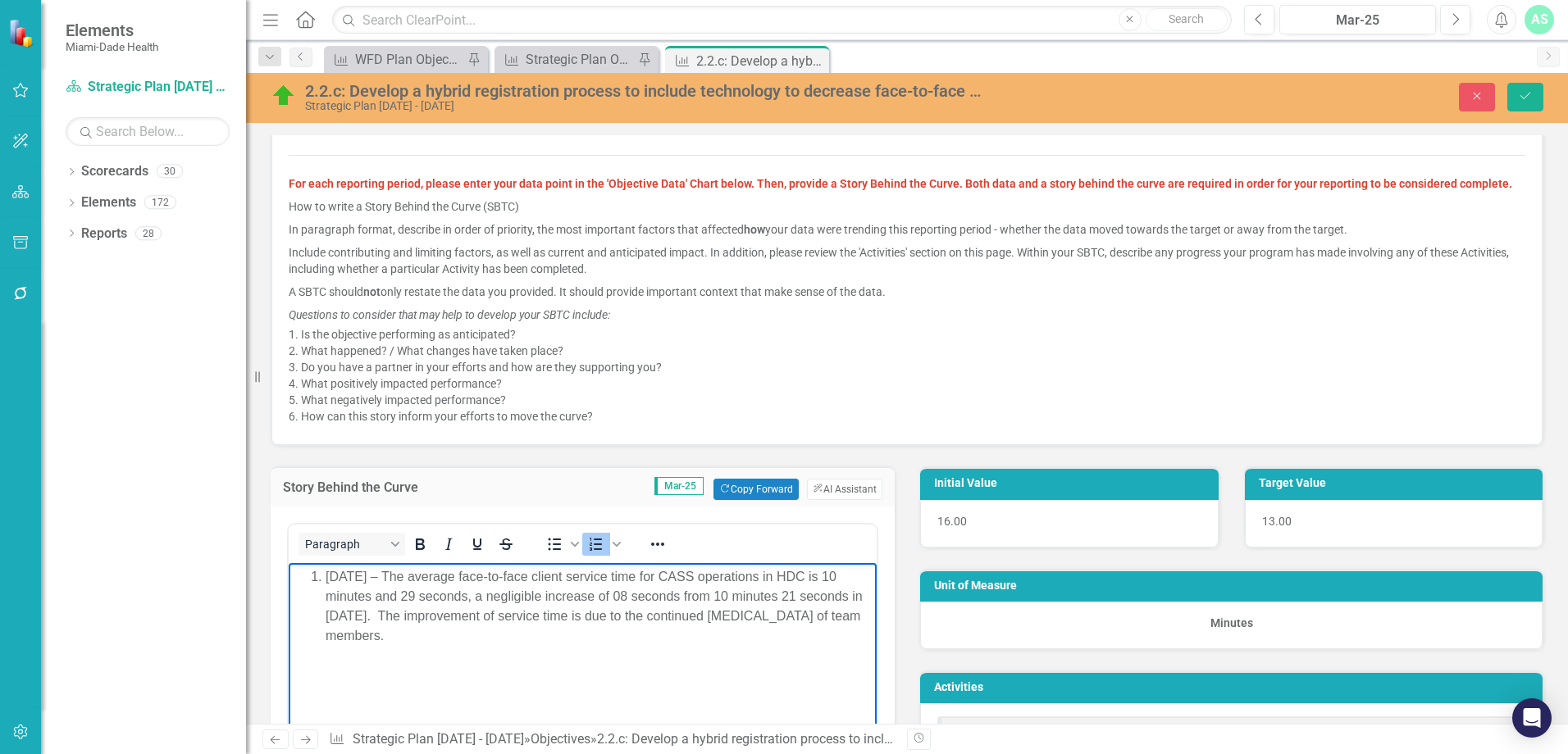 drag, startPoint x: 467, startPoint y: 643, endPoint x: 330, endPoint y: 573, distance: 153.8473 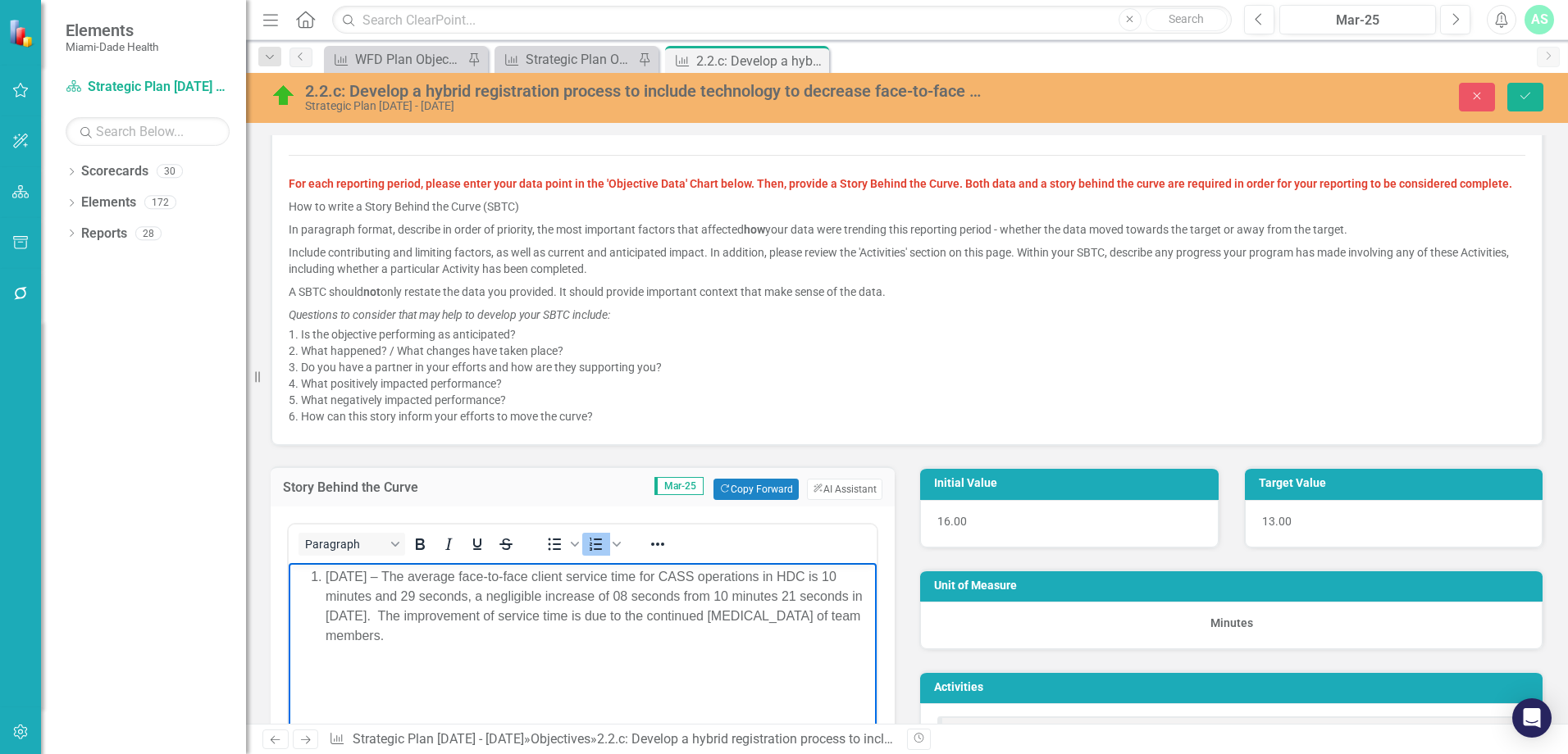 click on "[DATE] – The average face-to-face client service time for CASS operations in HDC is 10 minutes and 29 seconds, a negligible increase of 08 seconds from 10 minutes 21 seconds in [DATE].  The improvement of service time is due to the continued [MEDICAL_DATA] of team members." at bounding box center (599, 606) 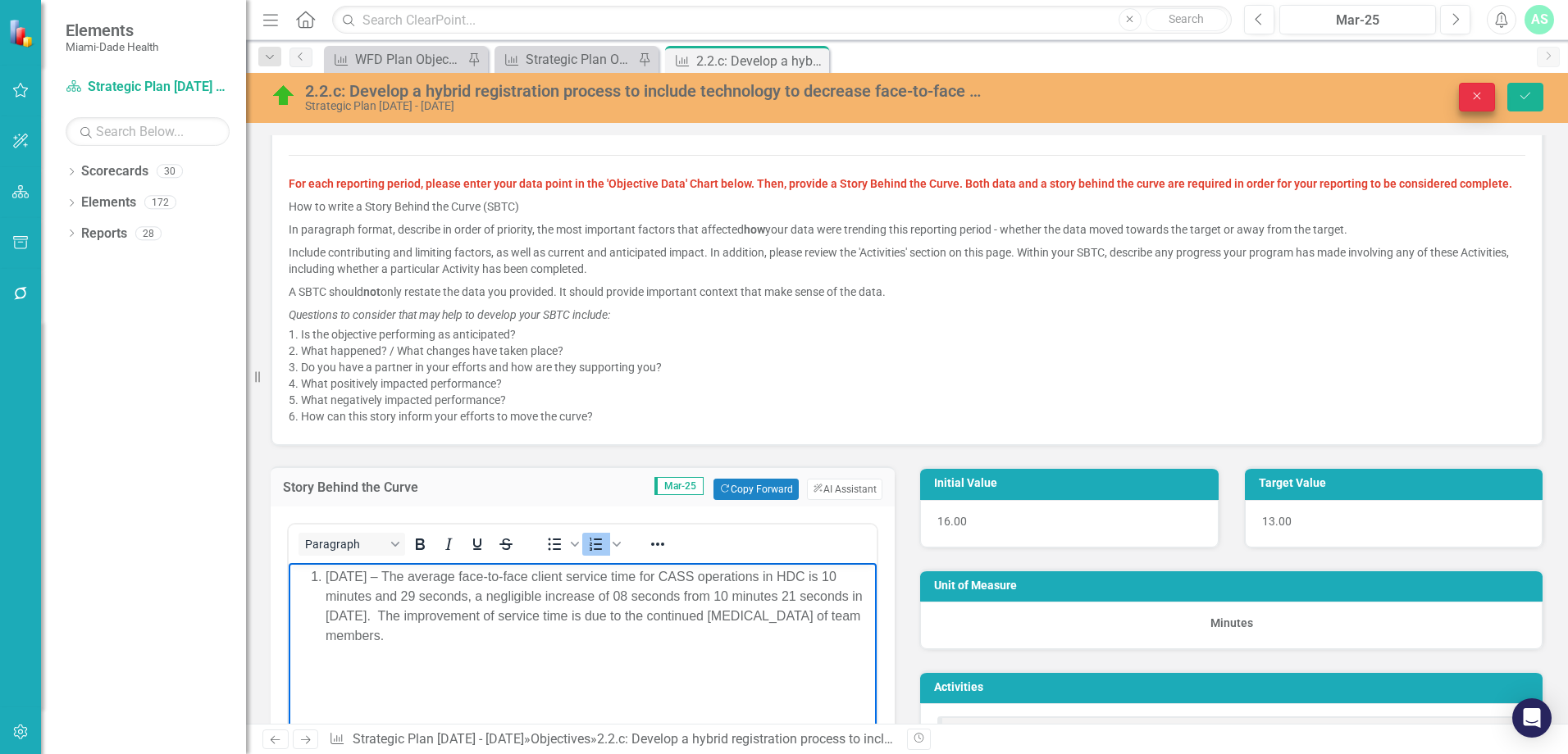 click on "Close" at bounding box center [1477, 97] 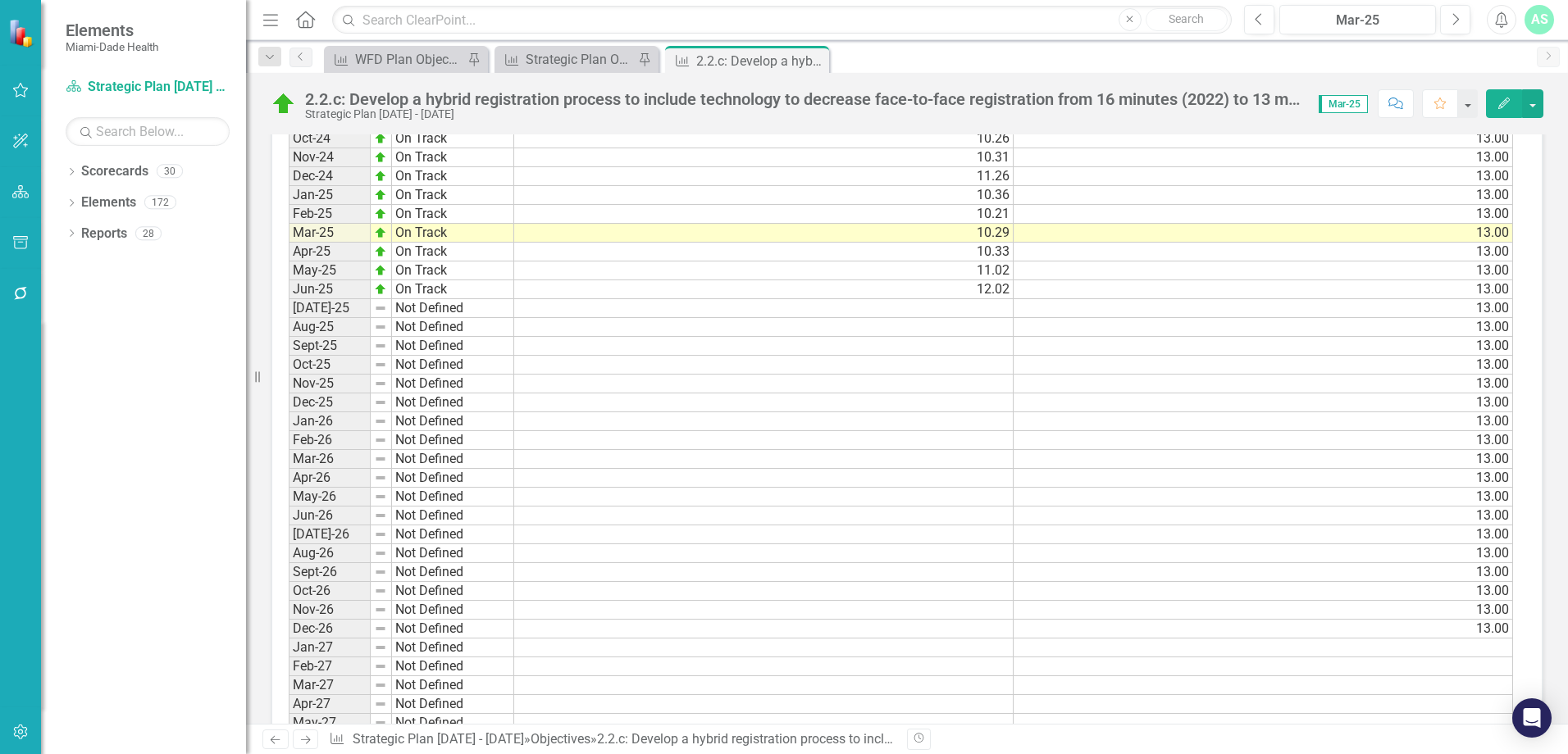 scroll, scrollTop: 1967, scrollLeft: 0, axis: vertical 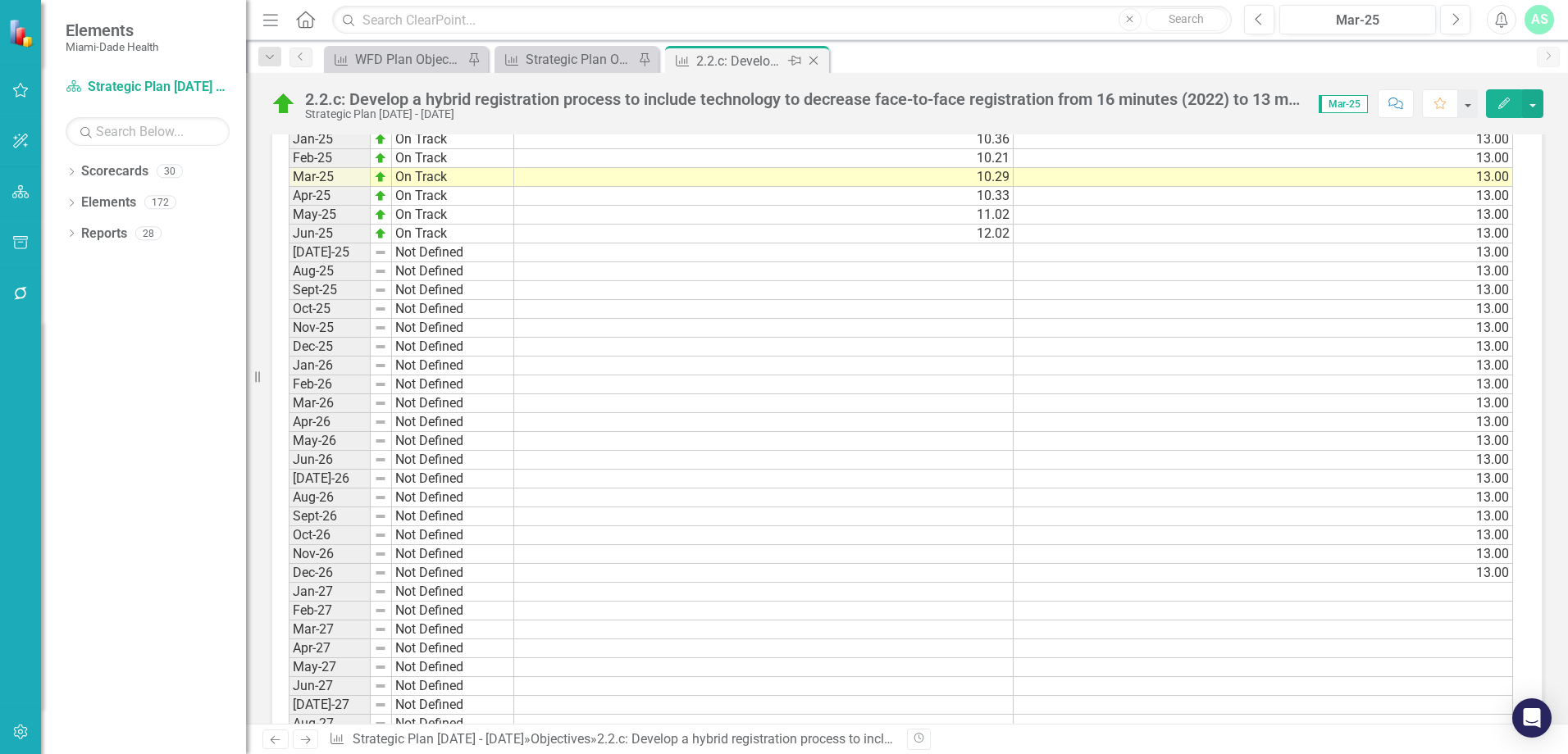 click on "Close" 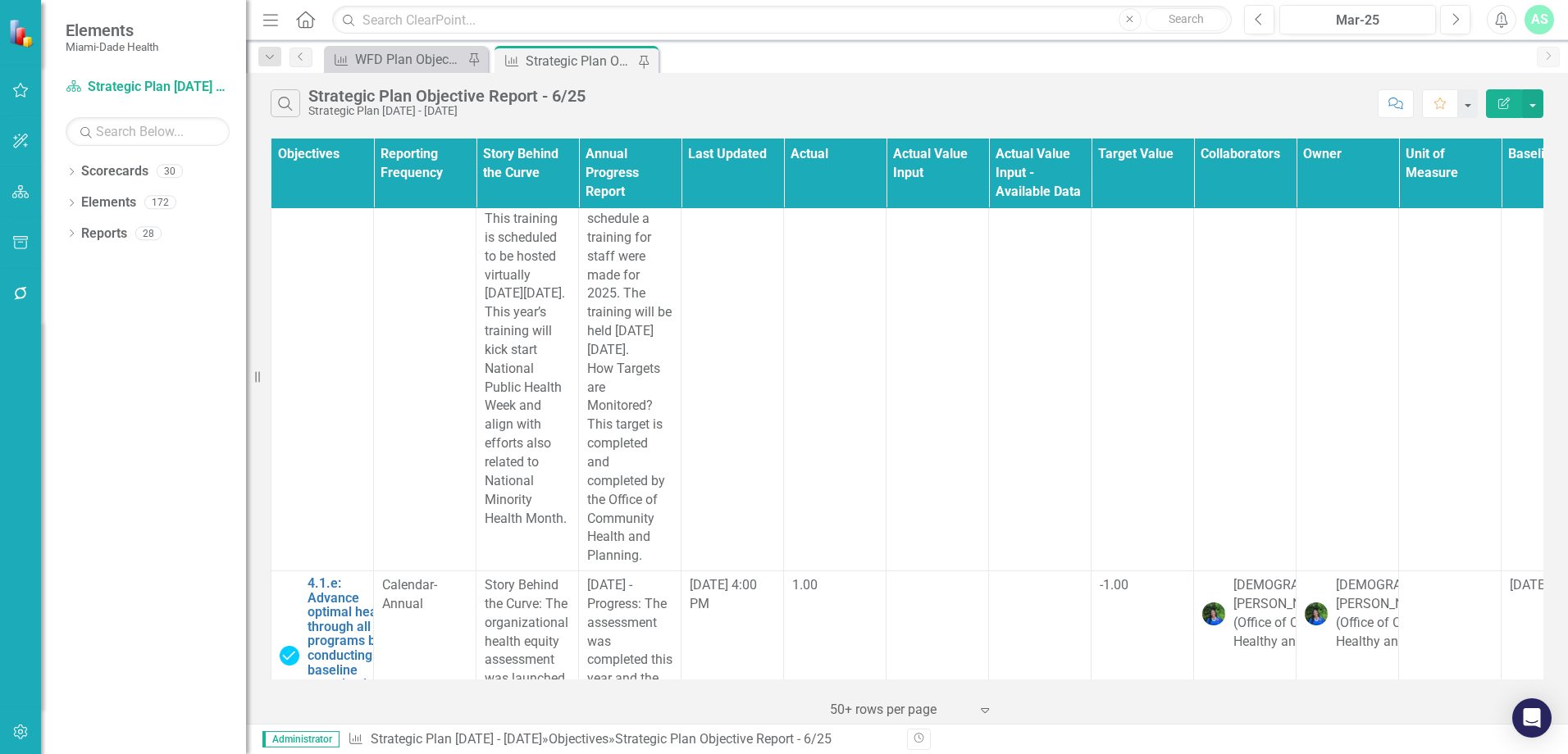 scroll, scrollTop: 35384, scrollLeft: 0, axis: vertical 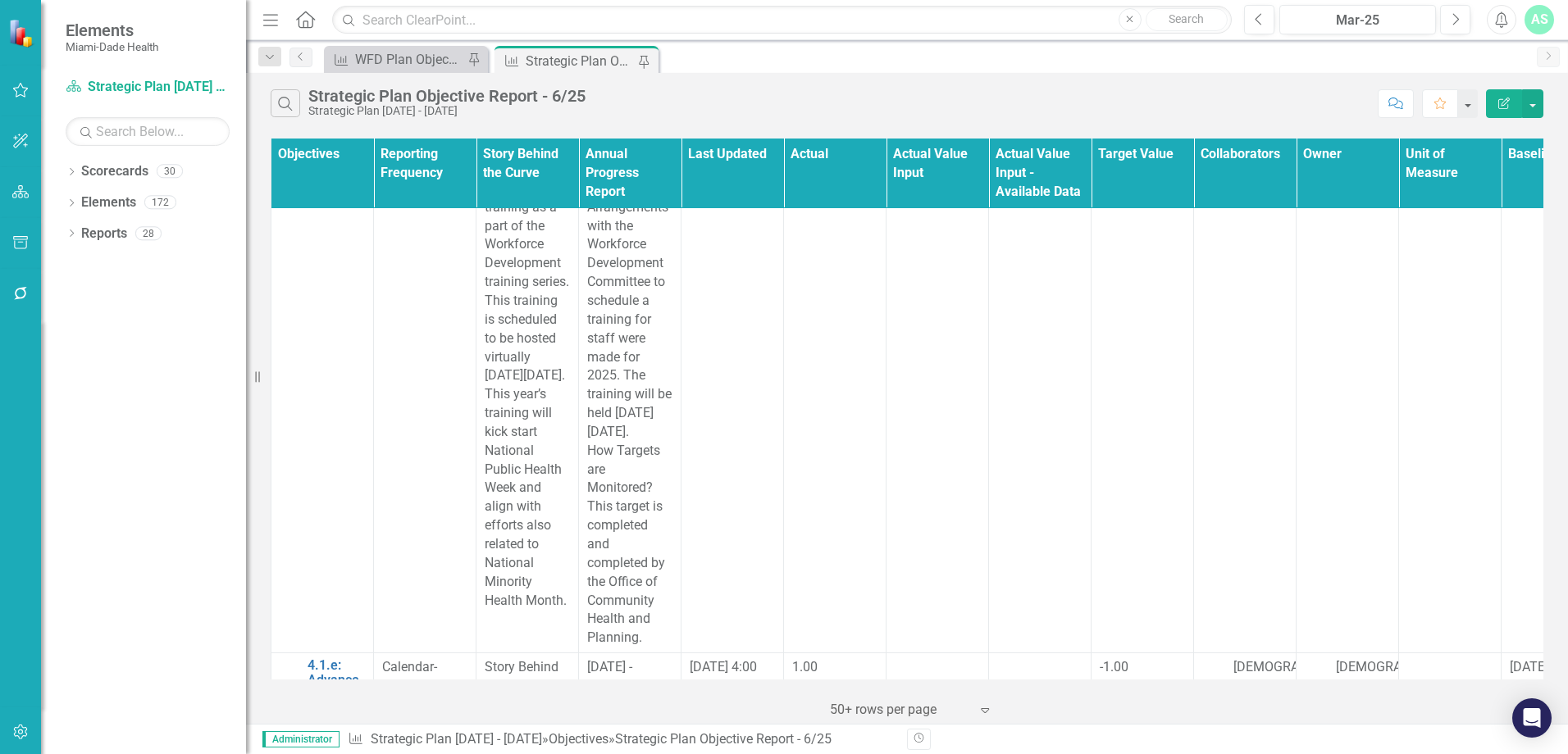 click on "4.1.b: Increase the initiation rate of breastfeeding amongst the [DEMOGRAPHIC_DATA] WIC Population in [GEOGRAPHIC_DATA] from 86.7% (2022) to 95% by [DATE]." at bounding box center [376, -446] 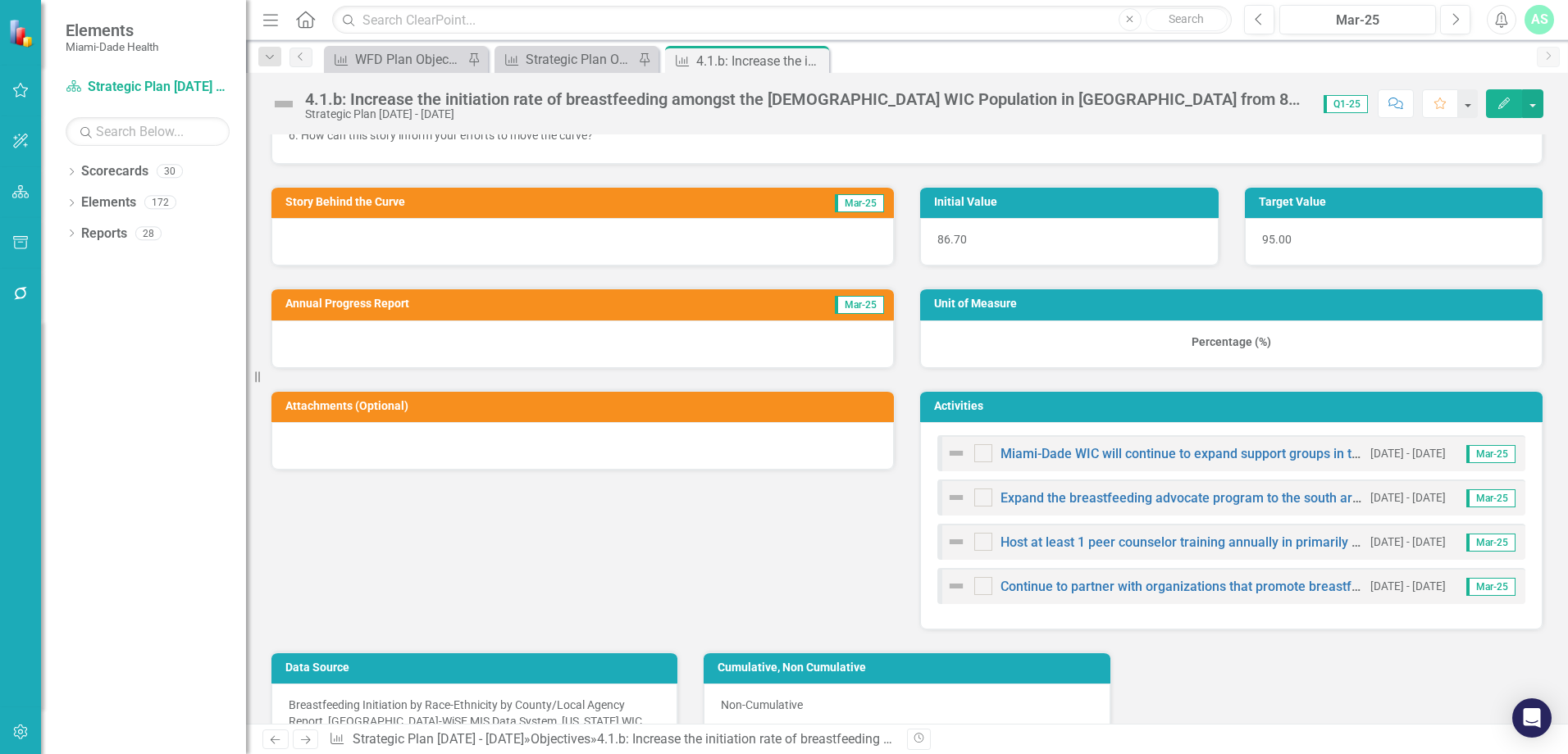 scroll, scrollTop: 902, scrollLeft: 0, axis: vertical 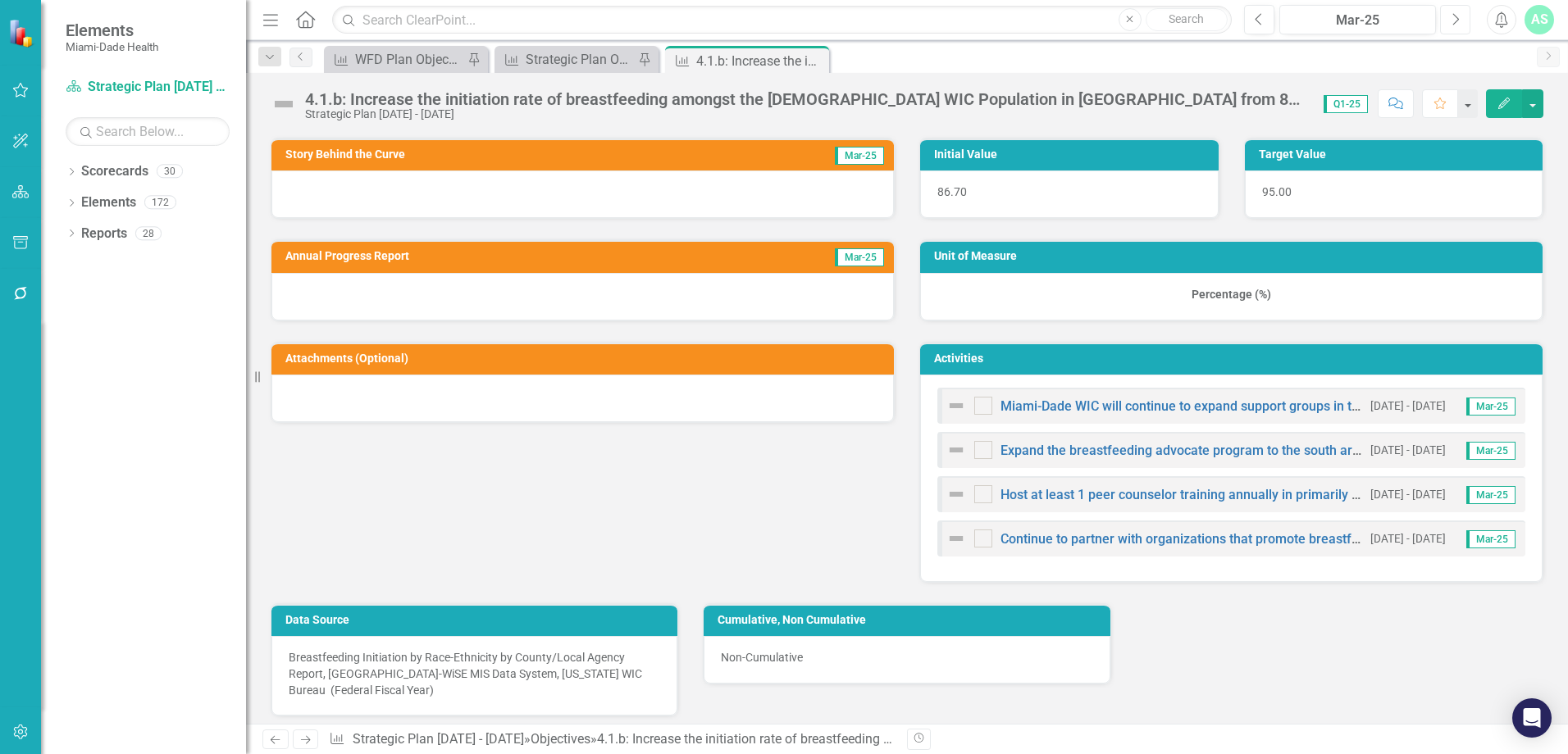 click on "Next" at bounding box center [1455, 20] 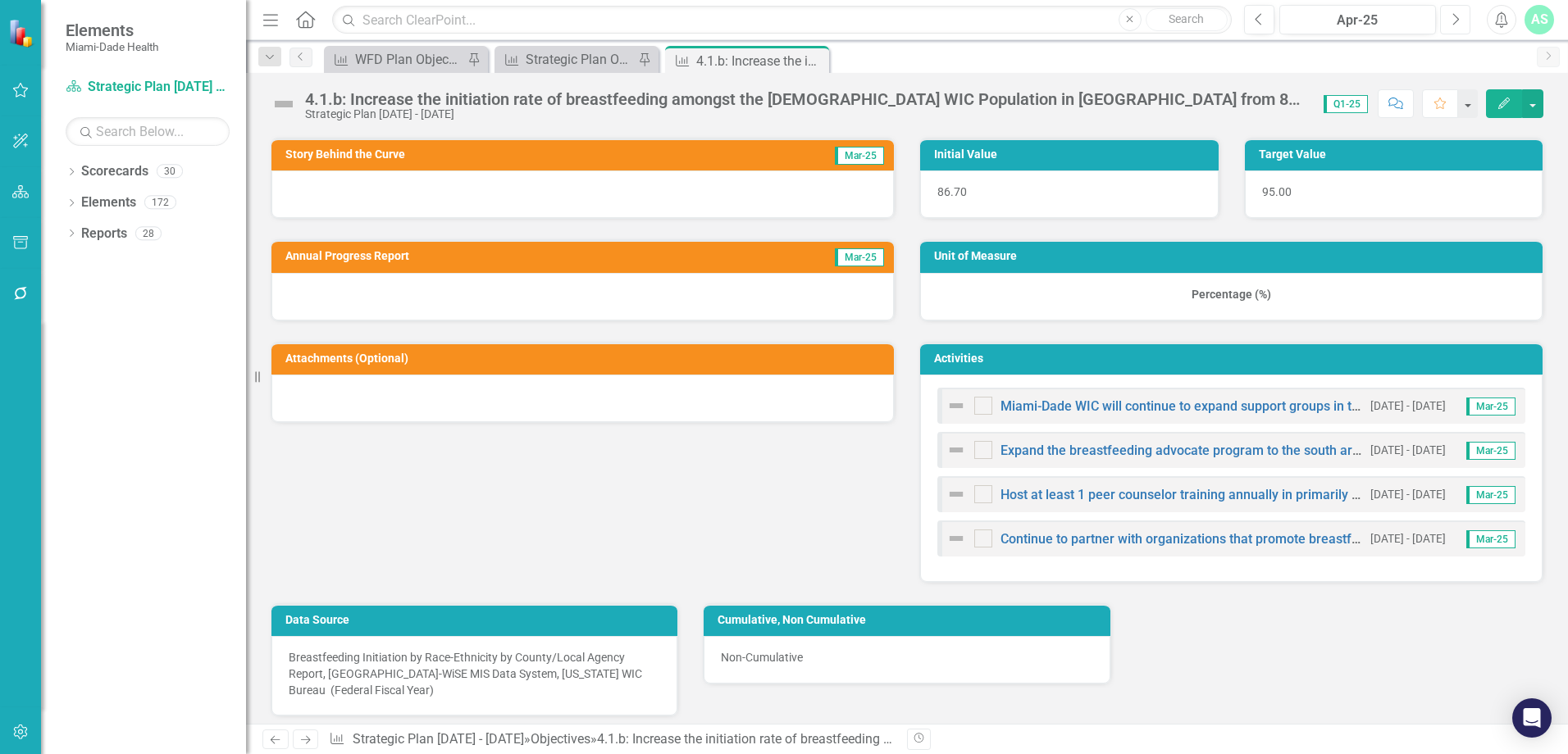 click on "Next" at bounding box center (1455, 20) 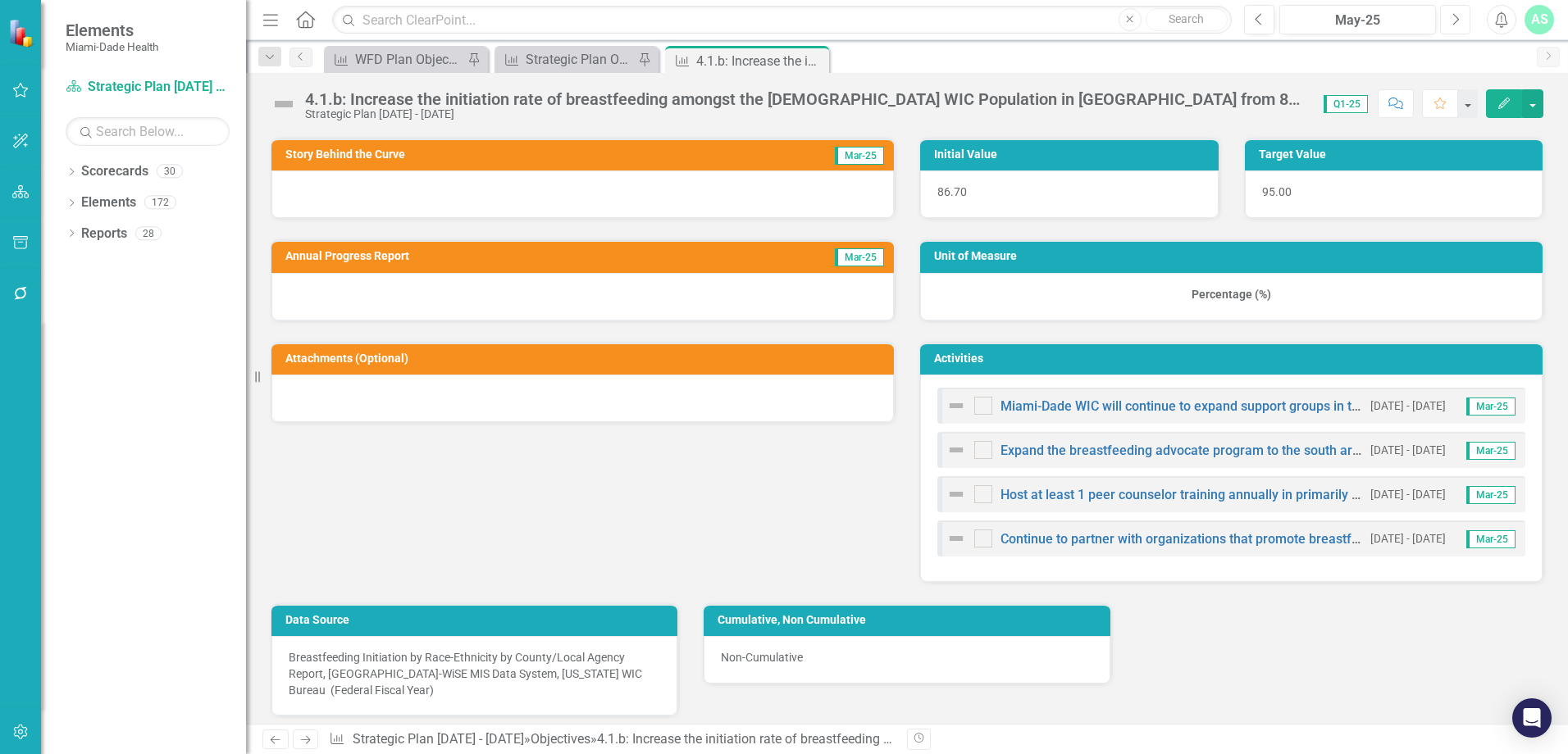 click on "Next" at bounding box center (1455, 20) 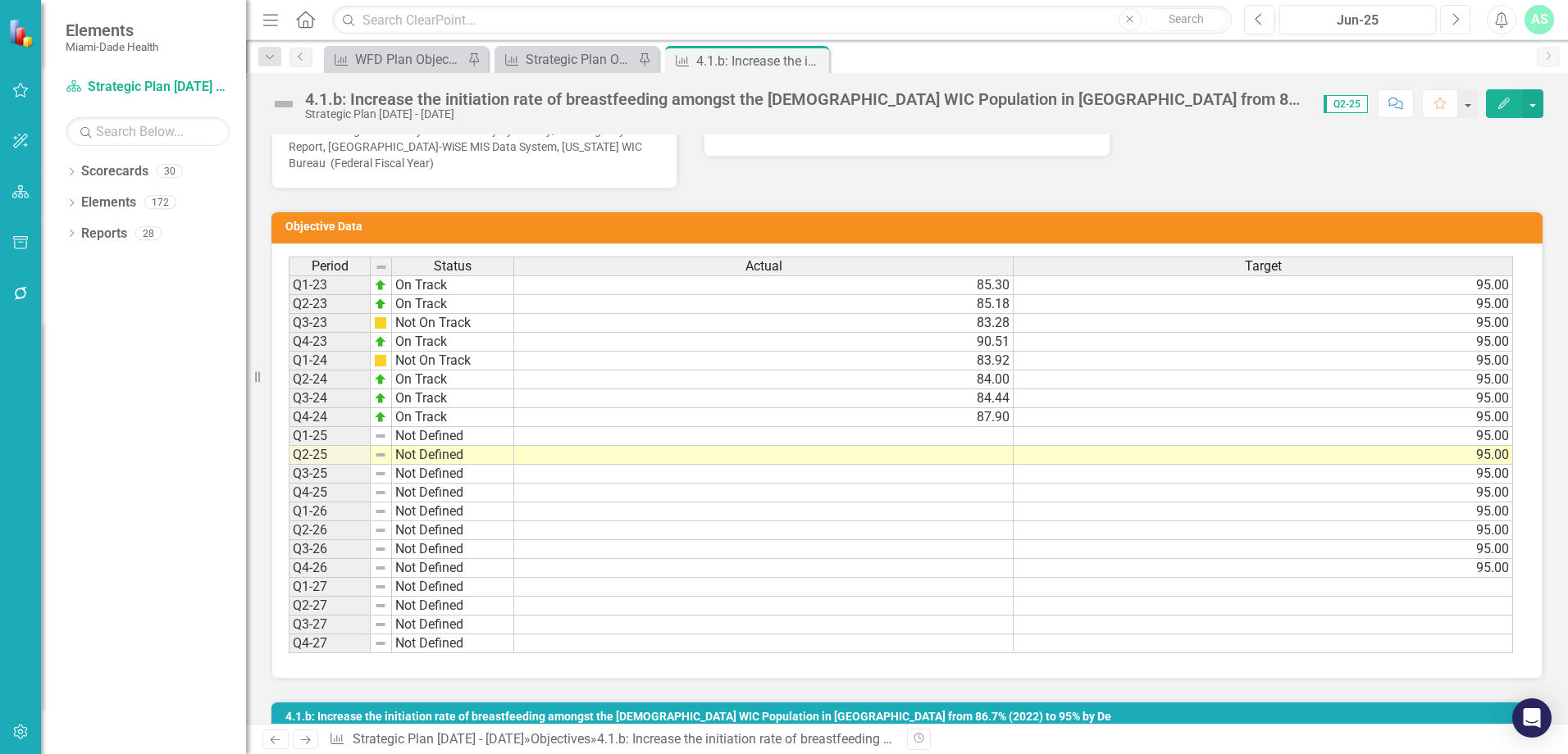 scroll, scrollTop: 1475, scrollLeft: 0, axis: vertical 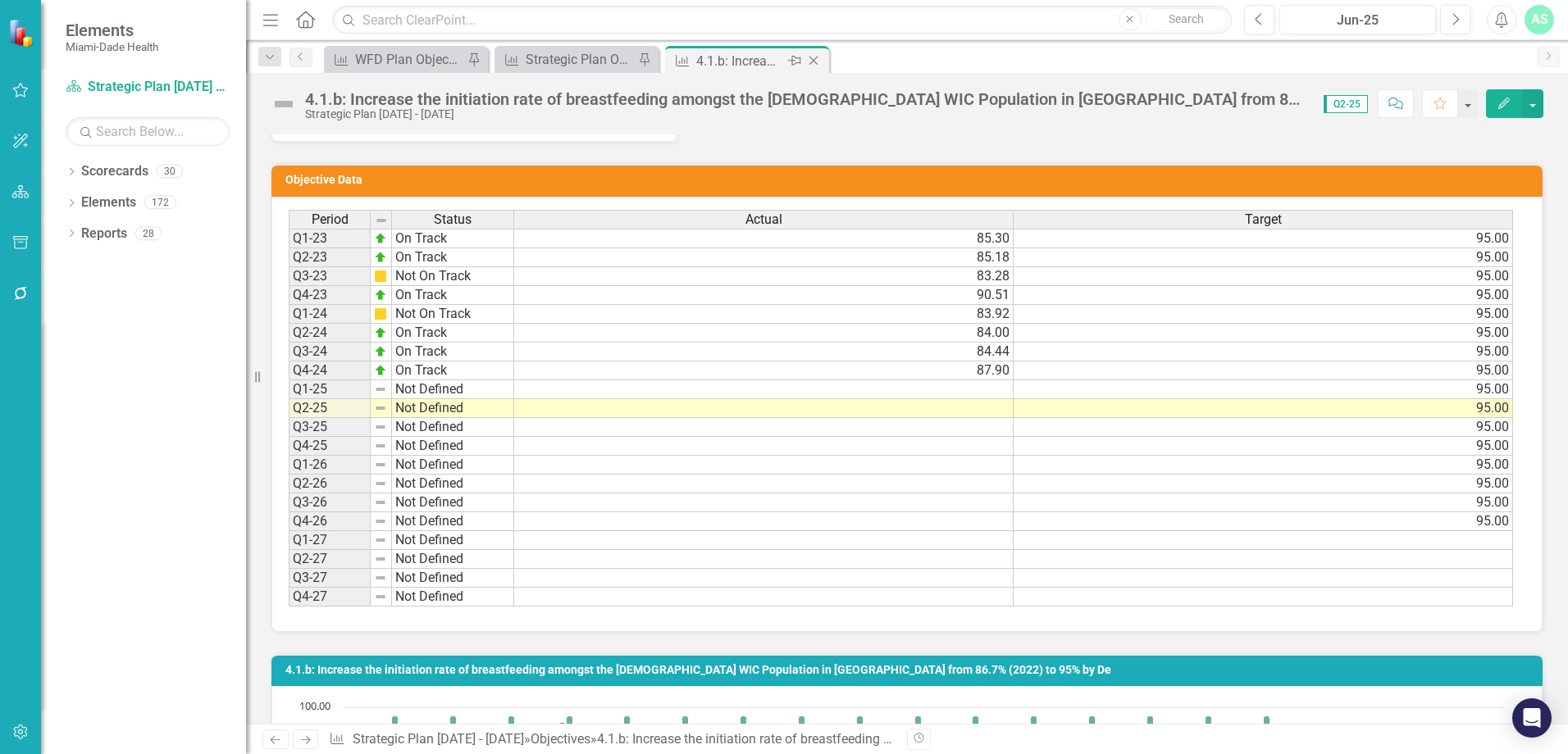 click on "Close" 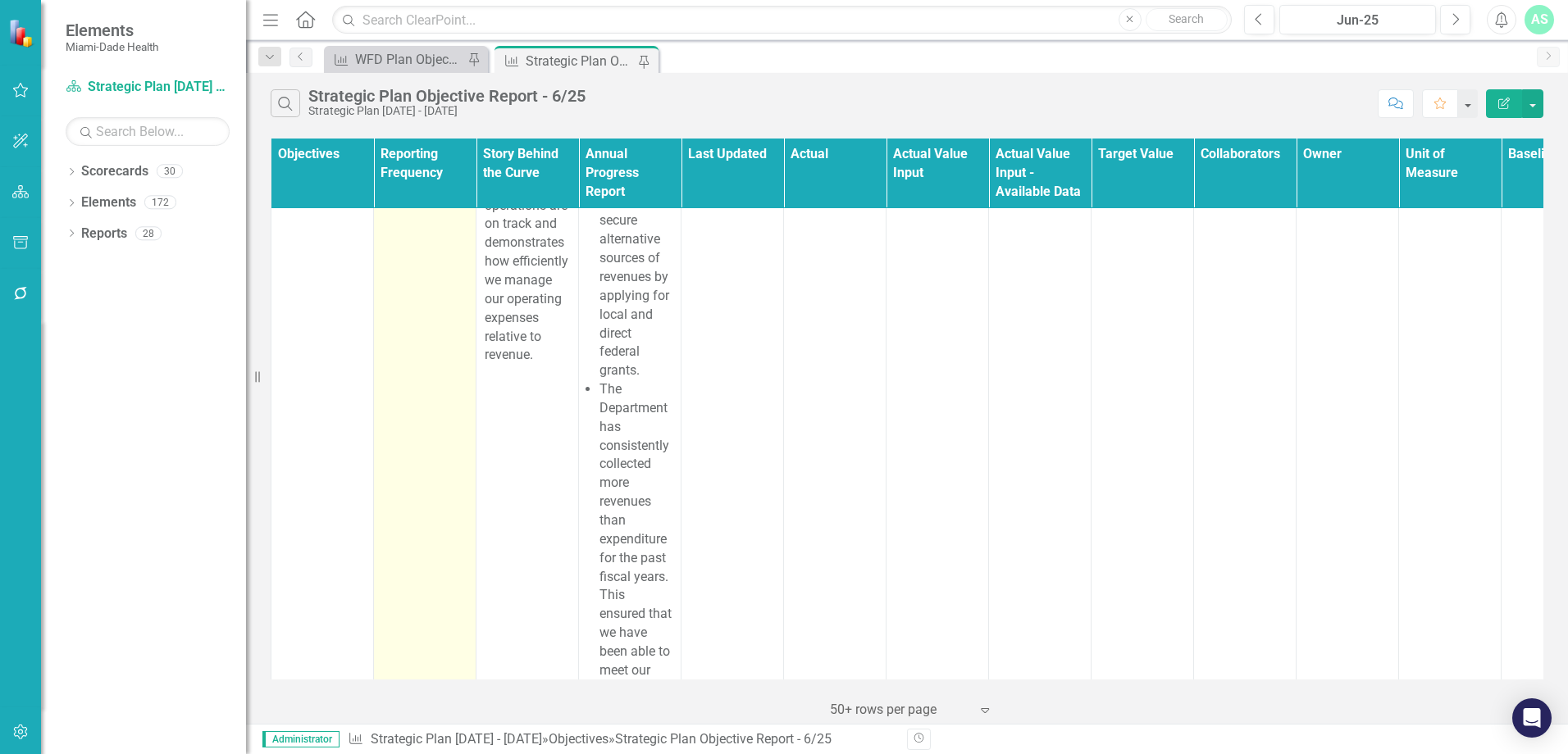scroll, scrollTop: 23929, scrollLeft: 0, axis: vertical 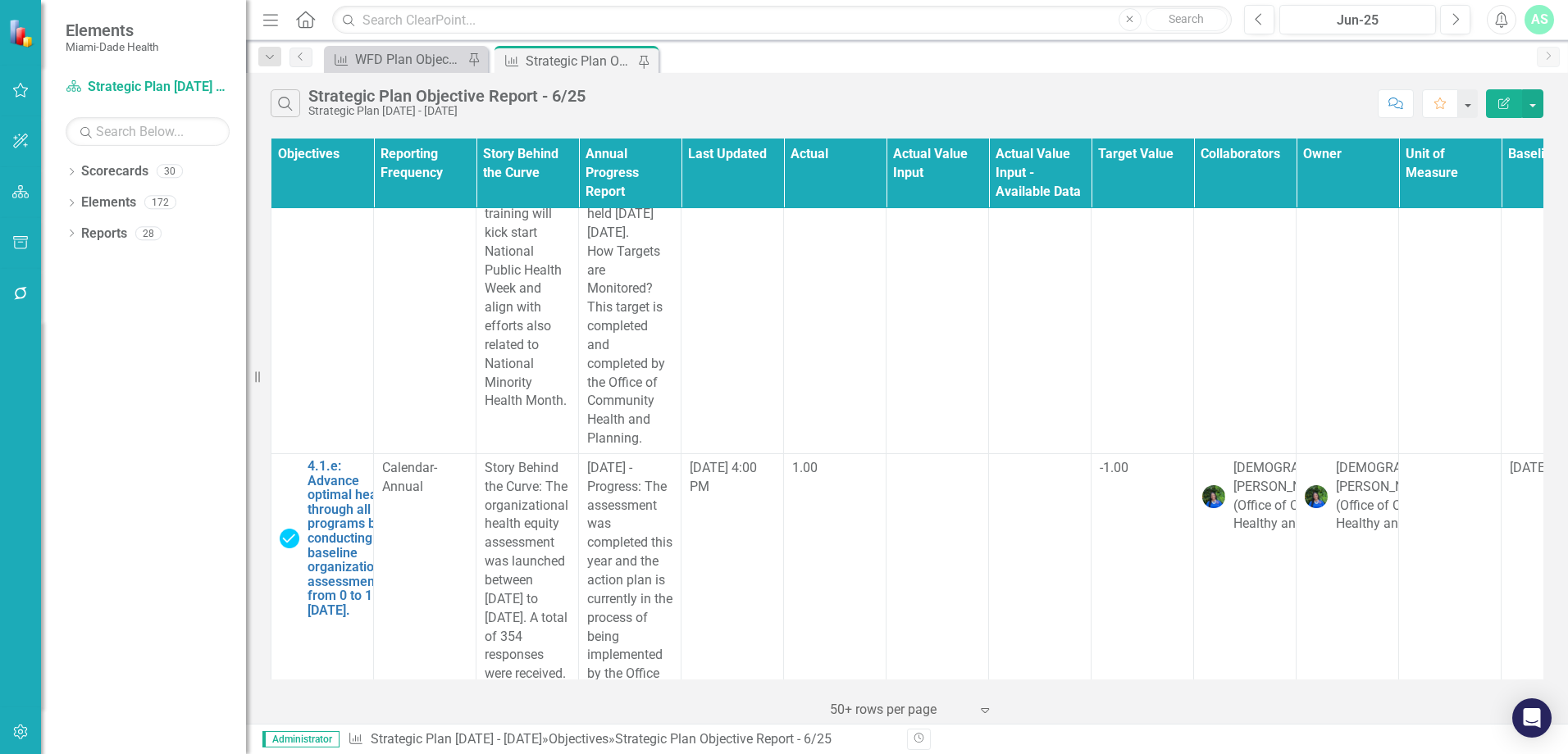 click on "4.1.c: Increase the percentage of WIC women who are breastfeeding (any-partial or exclusive) their infant at 6 months of age from 52.2% (2022) to 60.6% by [DATE]." at bounding box center [349, -469] 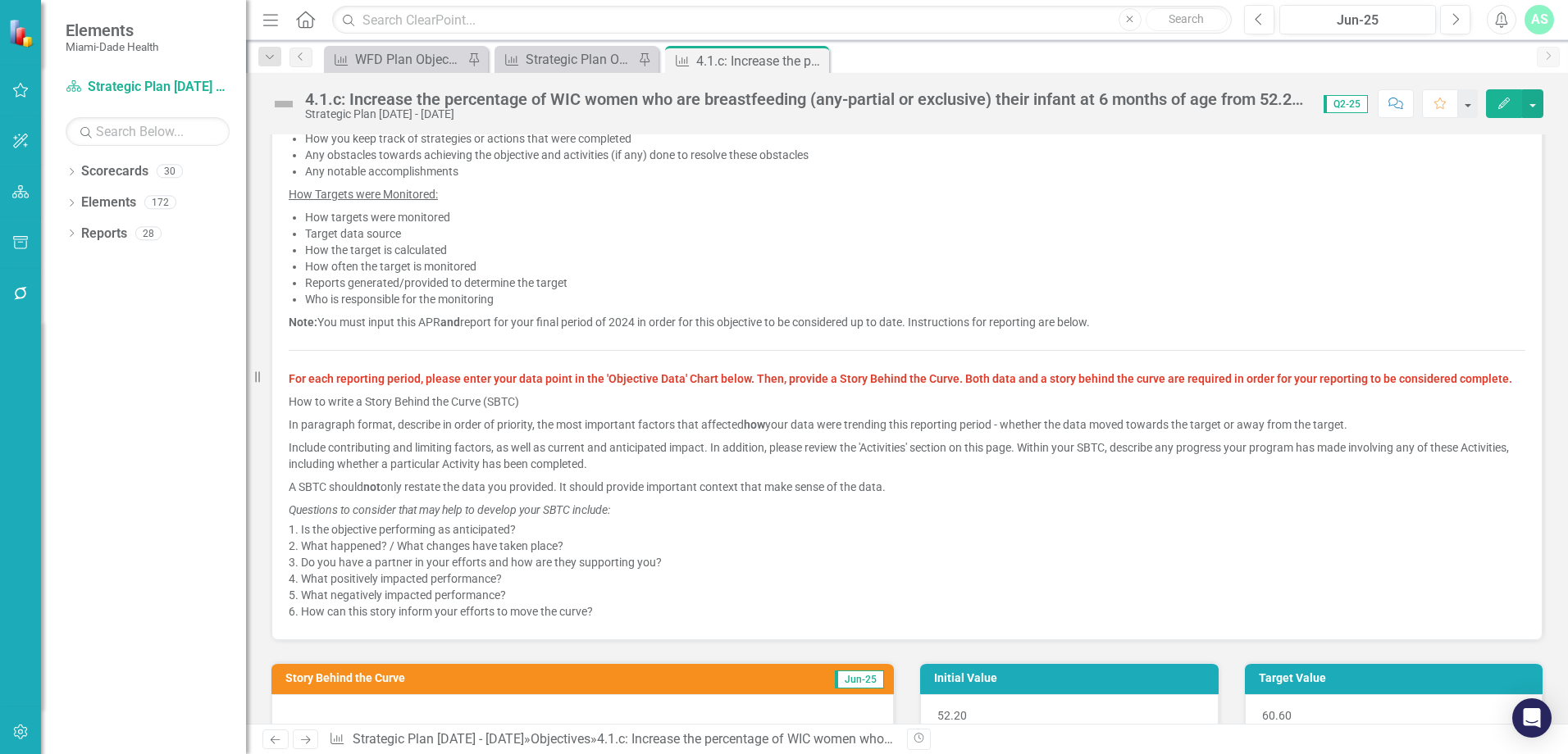 scroll, scrollTop: 492, scrollLeft: 0, axis: vertical 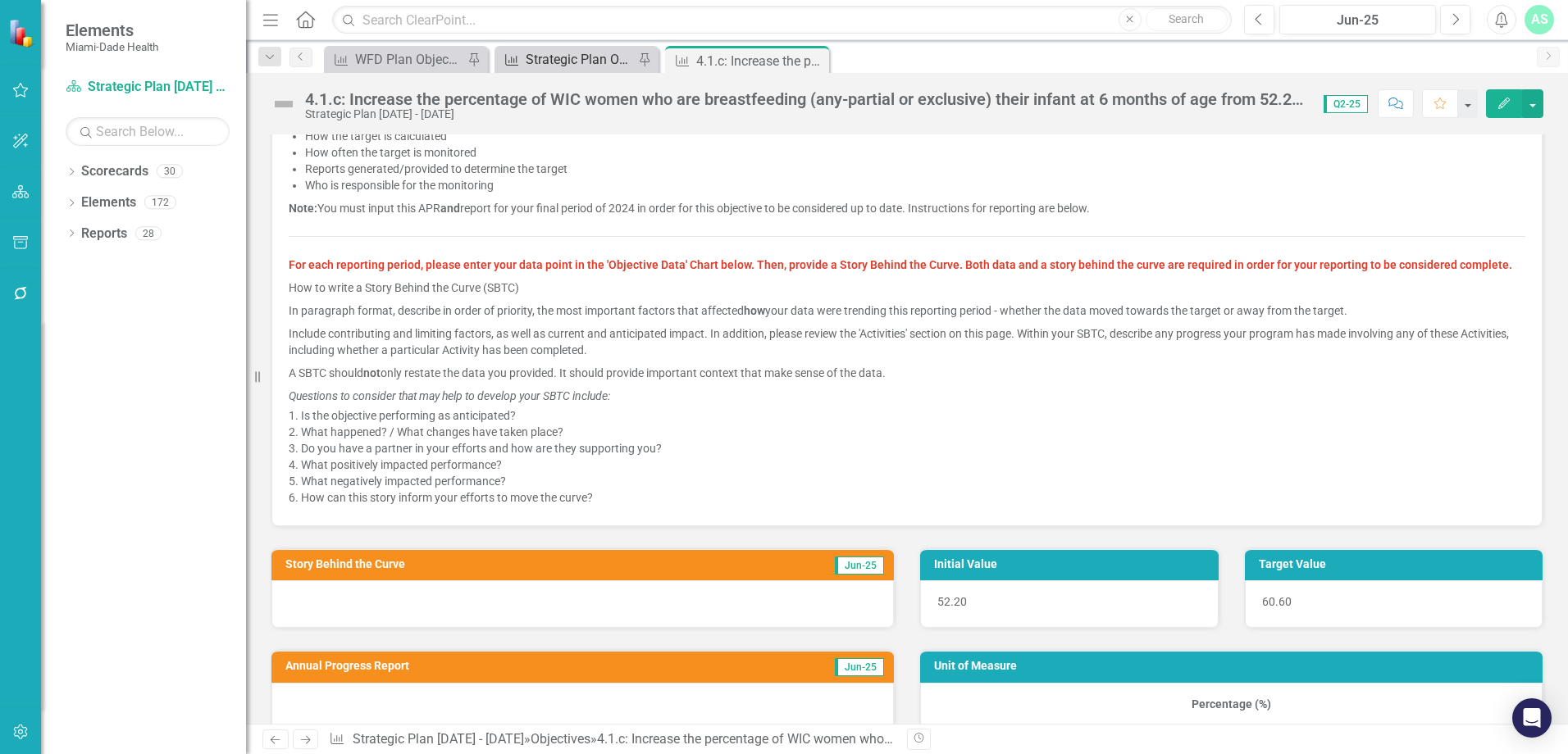 click on "Strategic Plan Objective Report - 6/25" at bounding box center (580, 59) 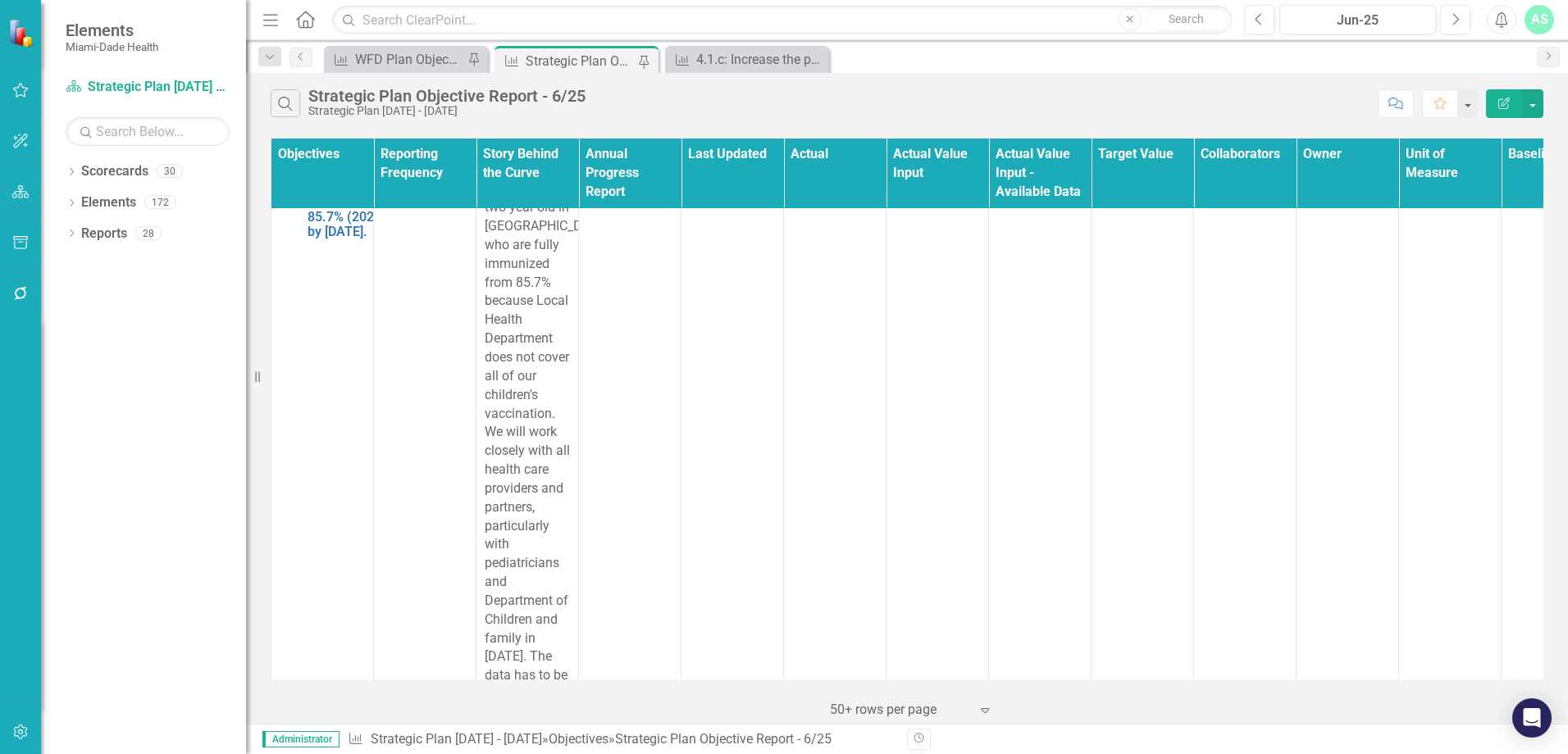 scroll, scrollTop: 8933, scrollLeft: 0, axis: vertical 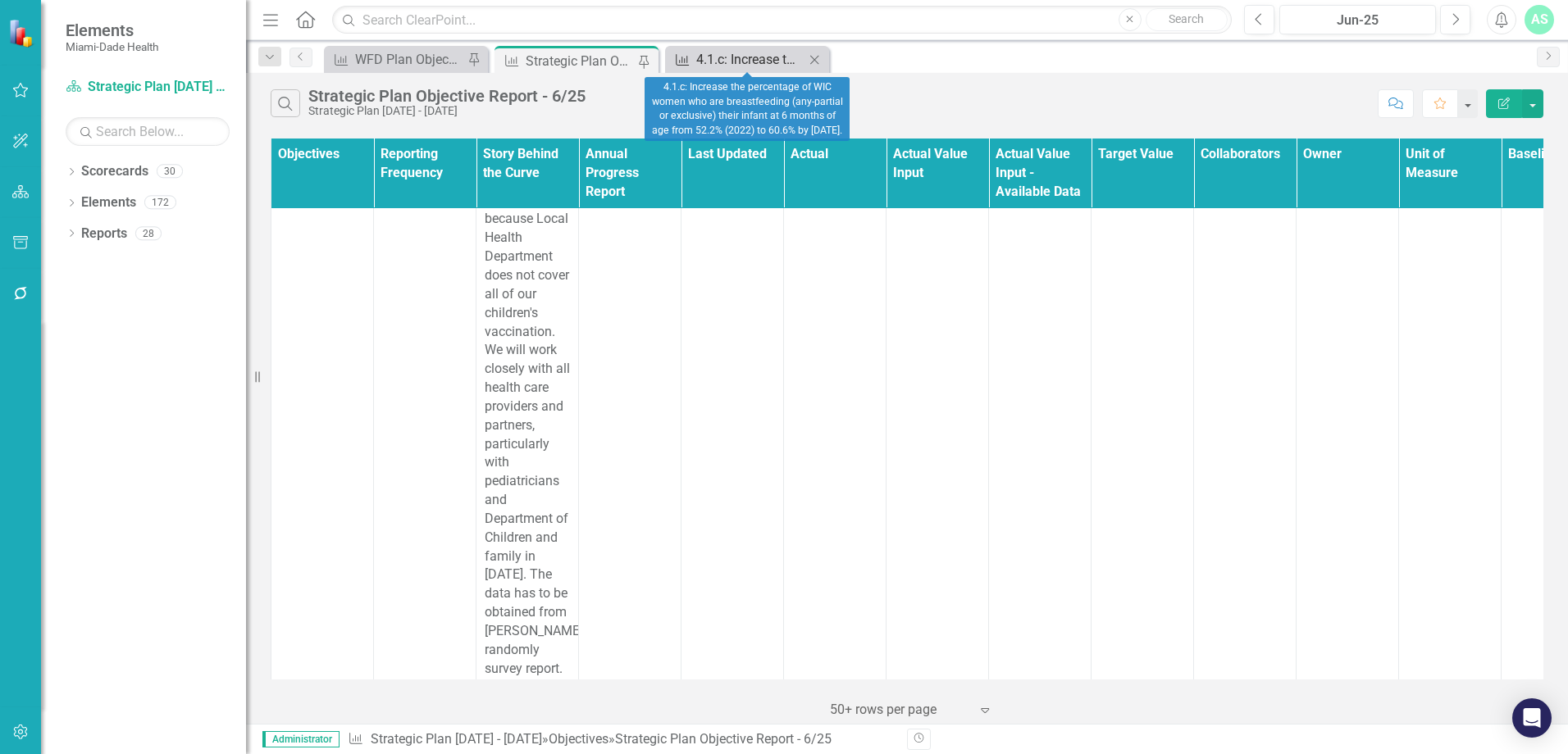click on "4.1.c: Increase the percentage of WIC women who are breastfeeding (any-partial or exclusive) their infant at 6 months of age from 52.2% (2022) to 60.6% by [DATE]." at bounding box center (750, 59) 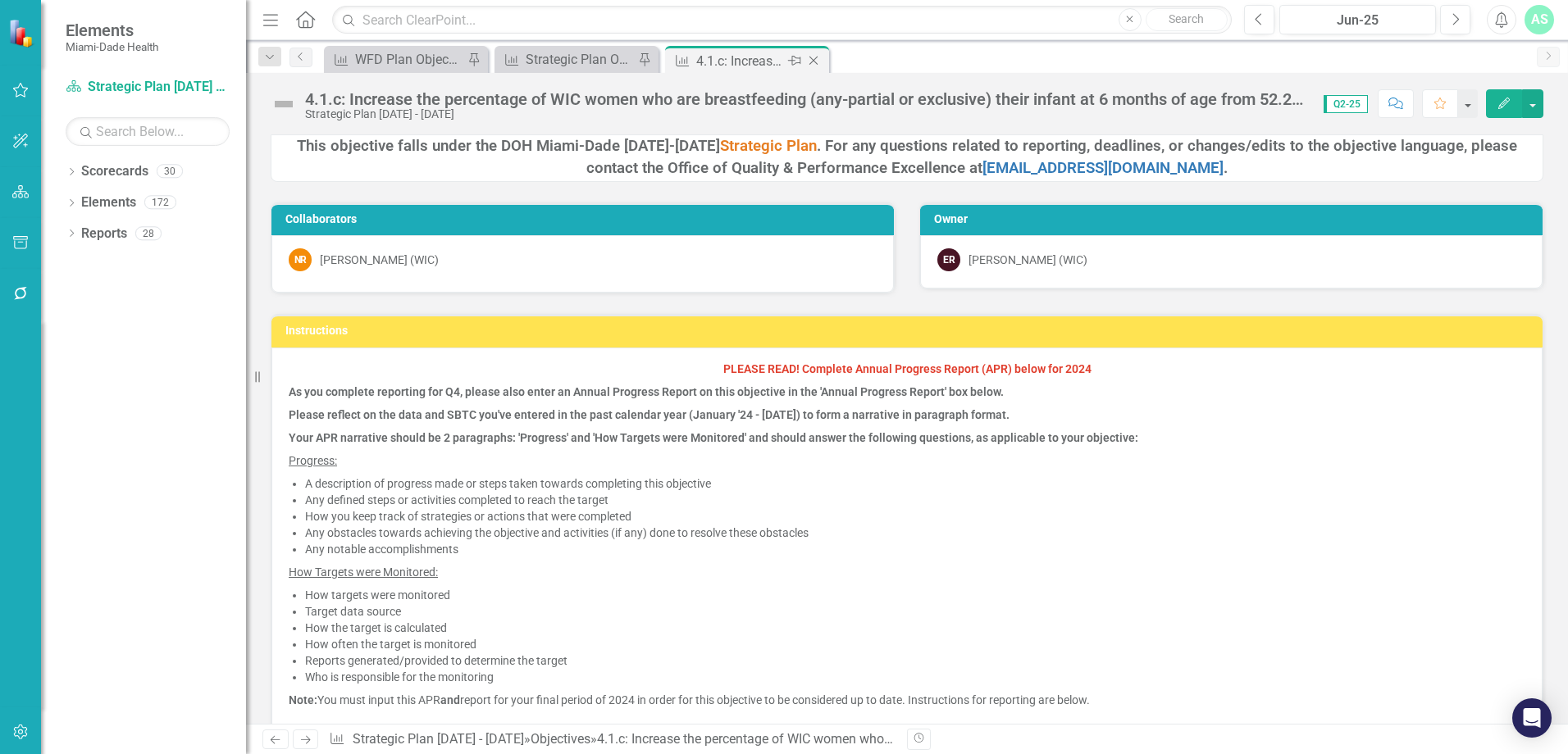 click 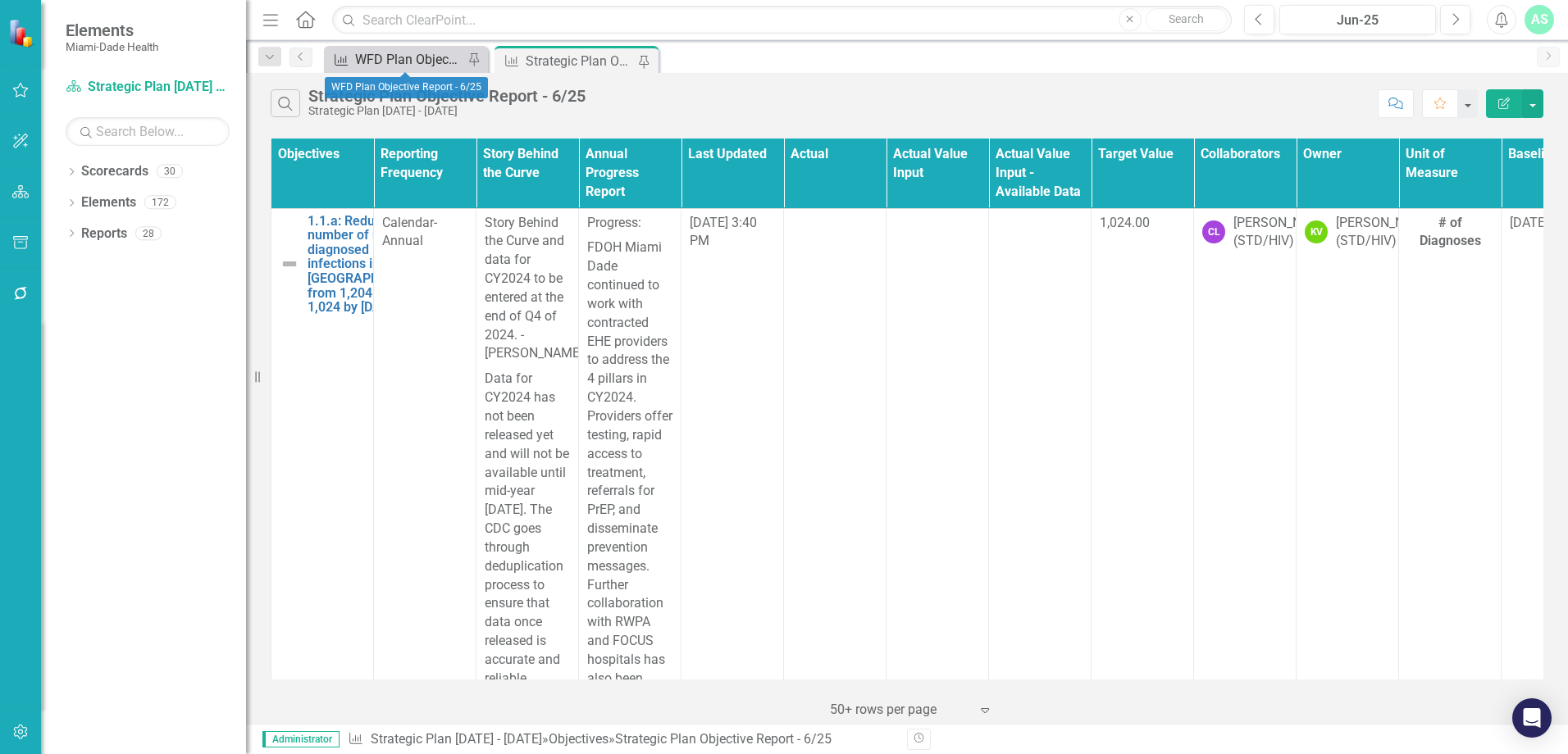 click on "WFD Plan Objective Report - 6/25" at bounding box center [409, 59] 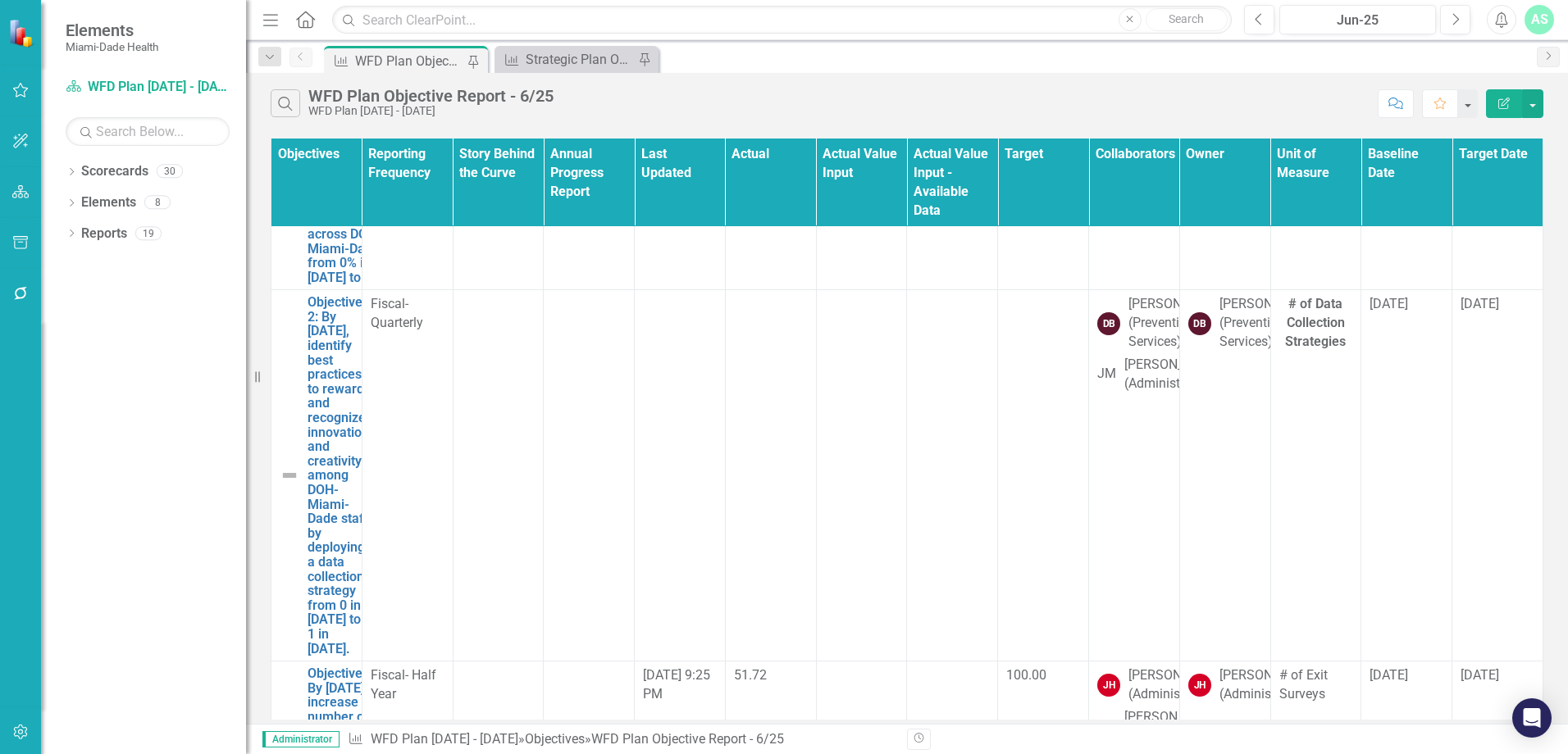 scroll, scrollTop: 0, scrollLeft: 0, axis: both 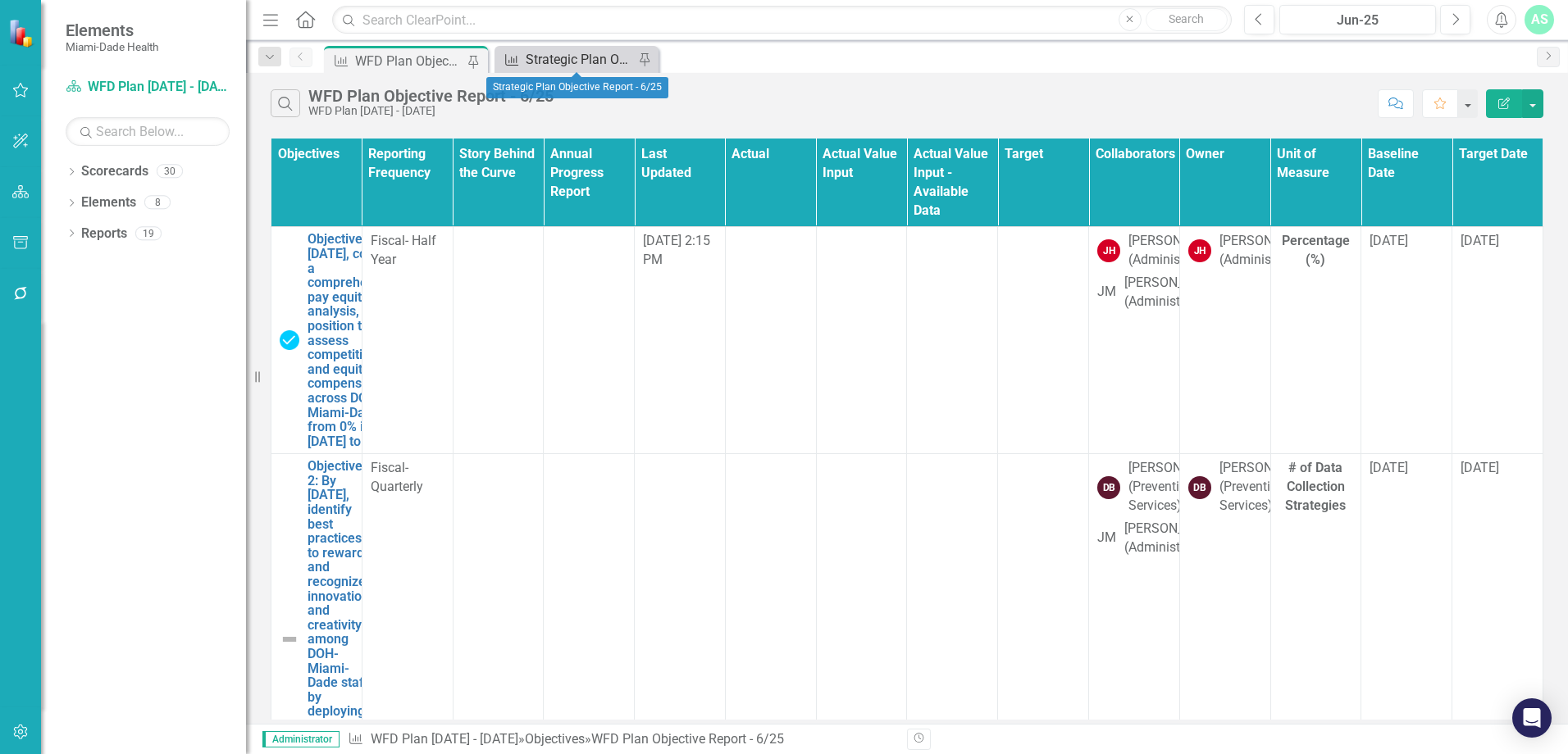 click on "Strategic Plan Objective Report - 6/25" at bounding box center (580, 59) 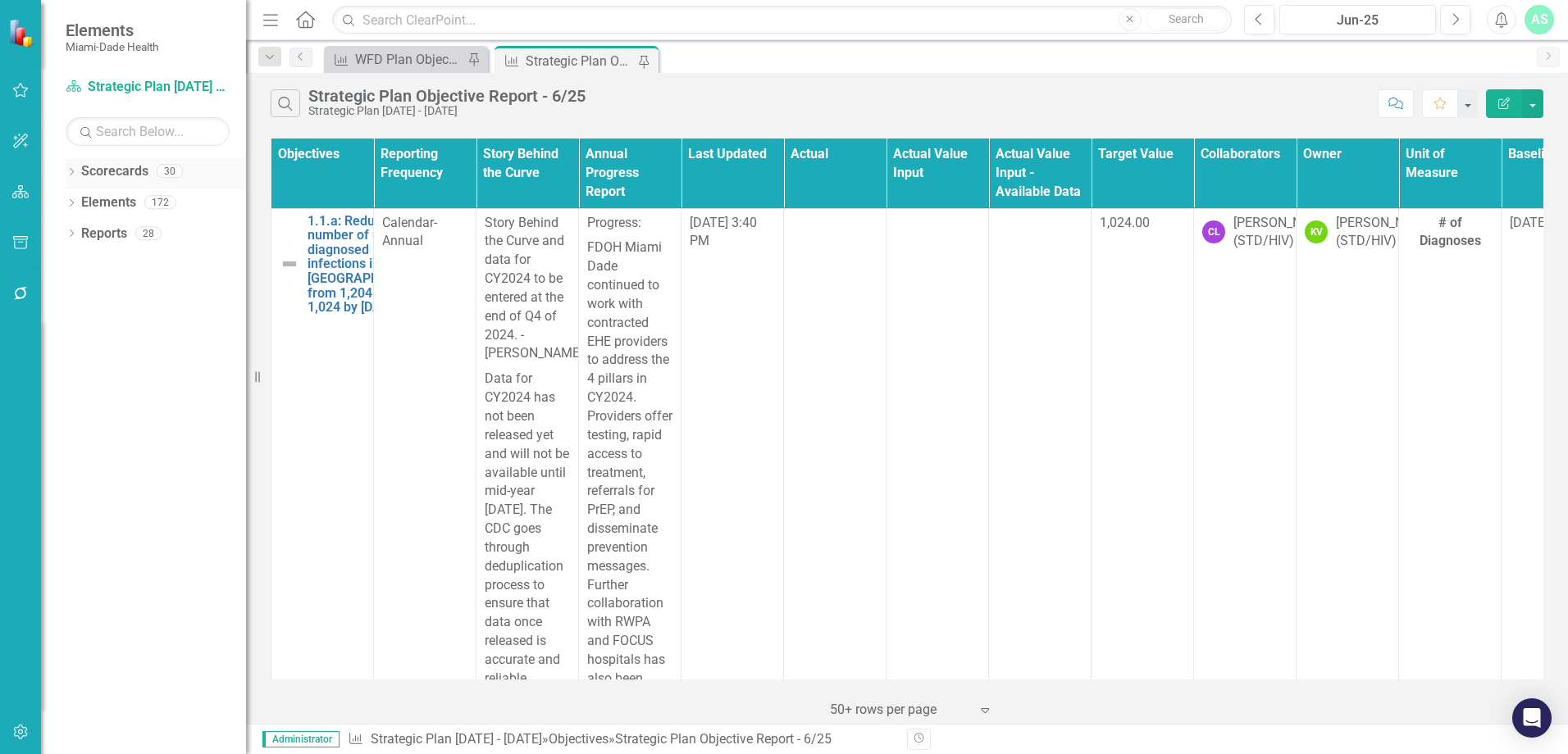 click on "Dropdown" 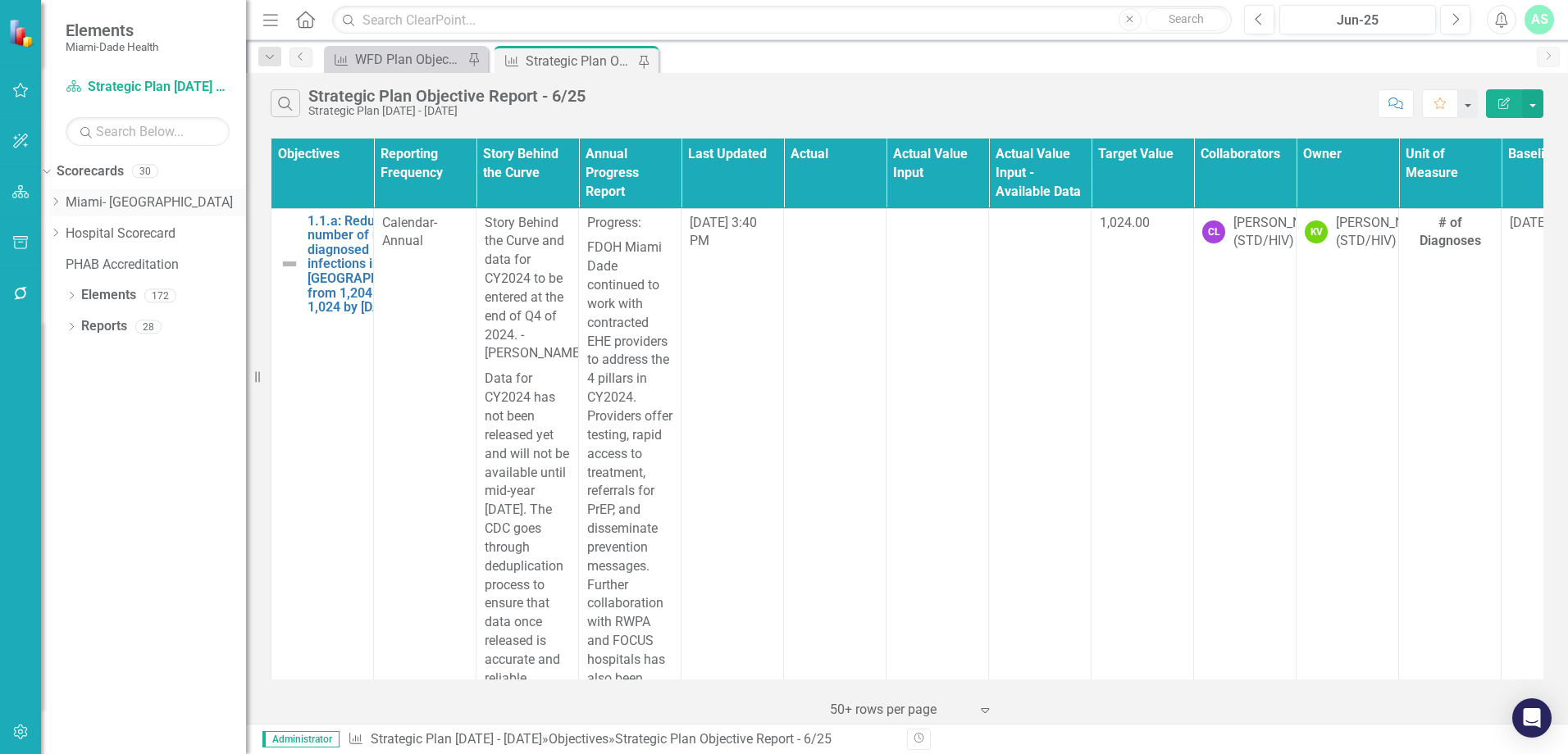 click on "Dropdown" at bounding box center [55, 202] 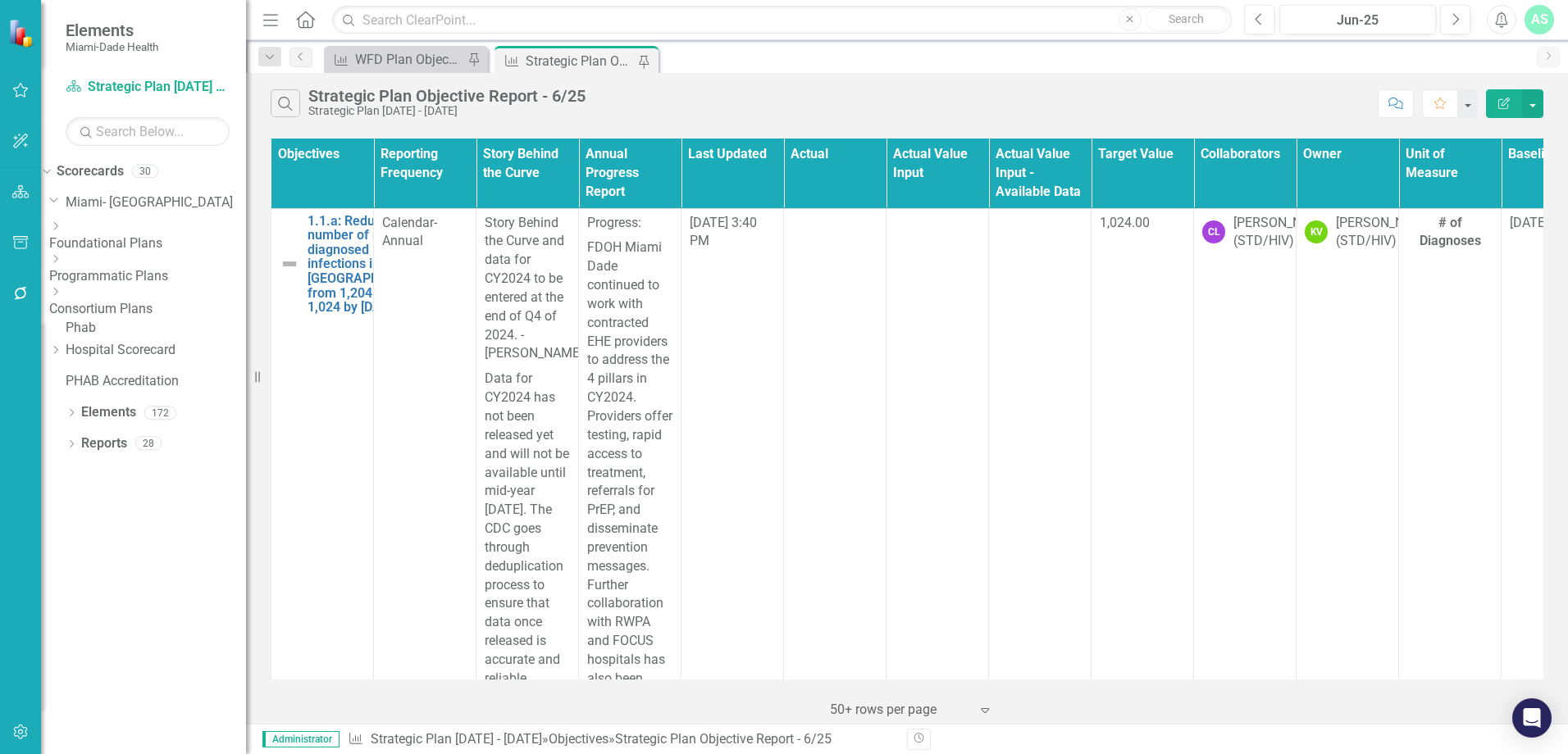 click on "Dropdown" 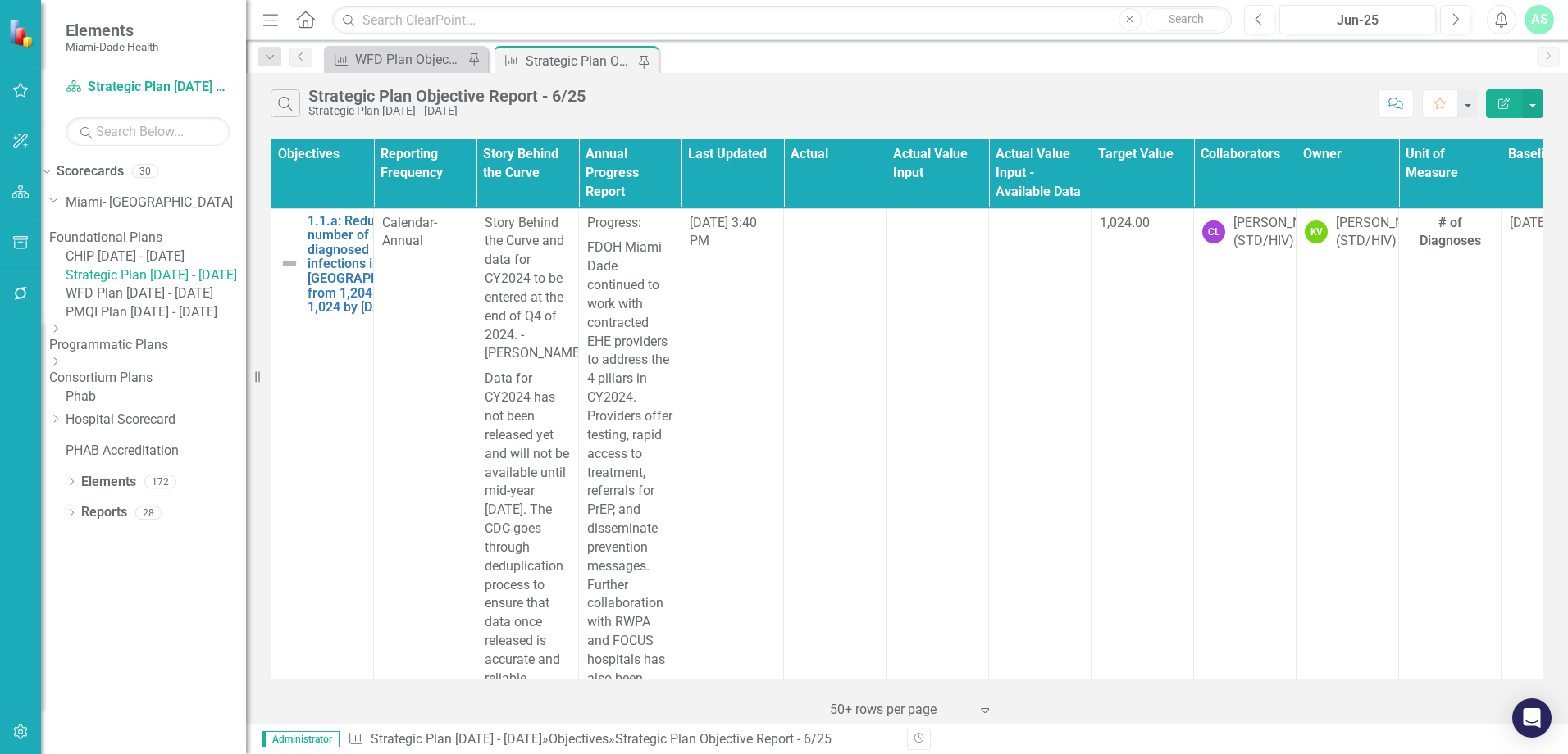 click on "PMQI Plan [DATE] - [DATE]" at bounding box center (156, 312) 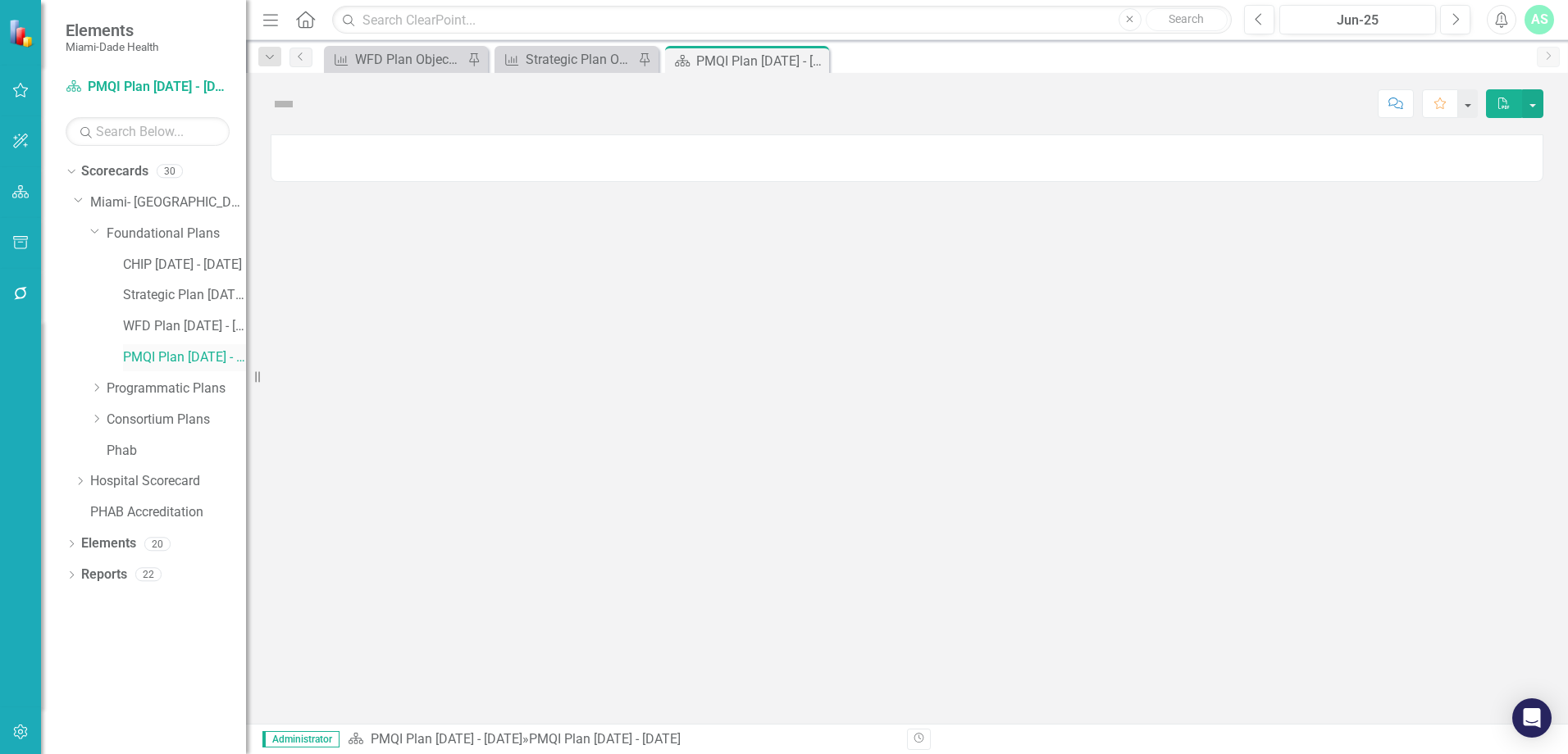 scroll, scrollTop: 0, scrollLeft: 0, axis: both 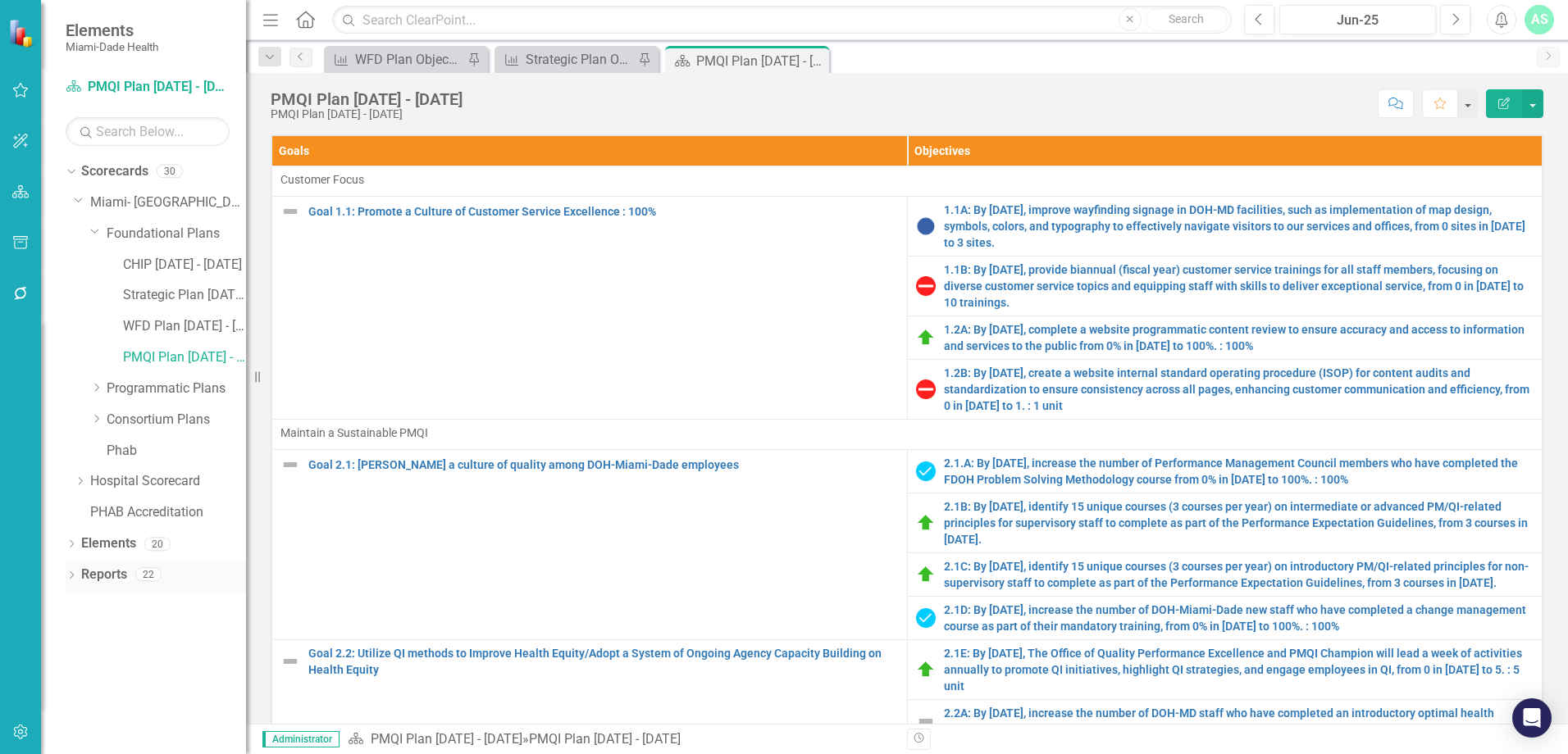 click on "Dropdown" 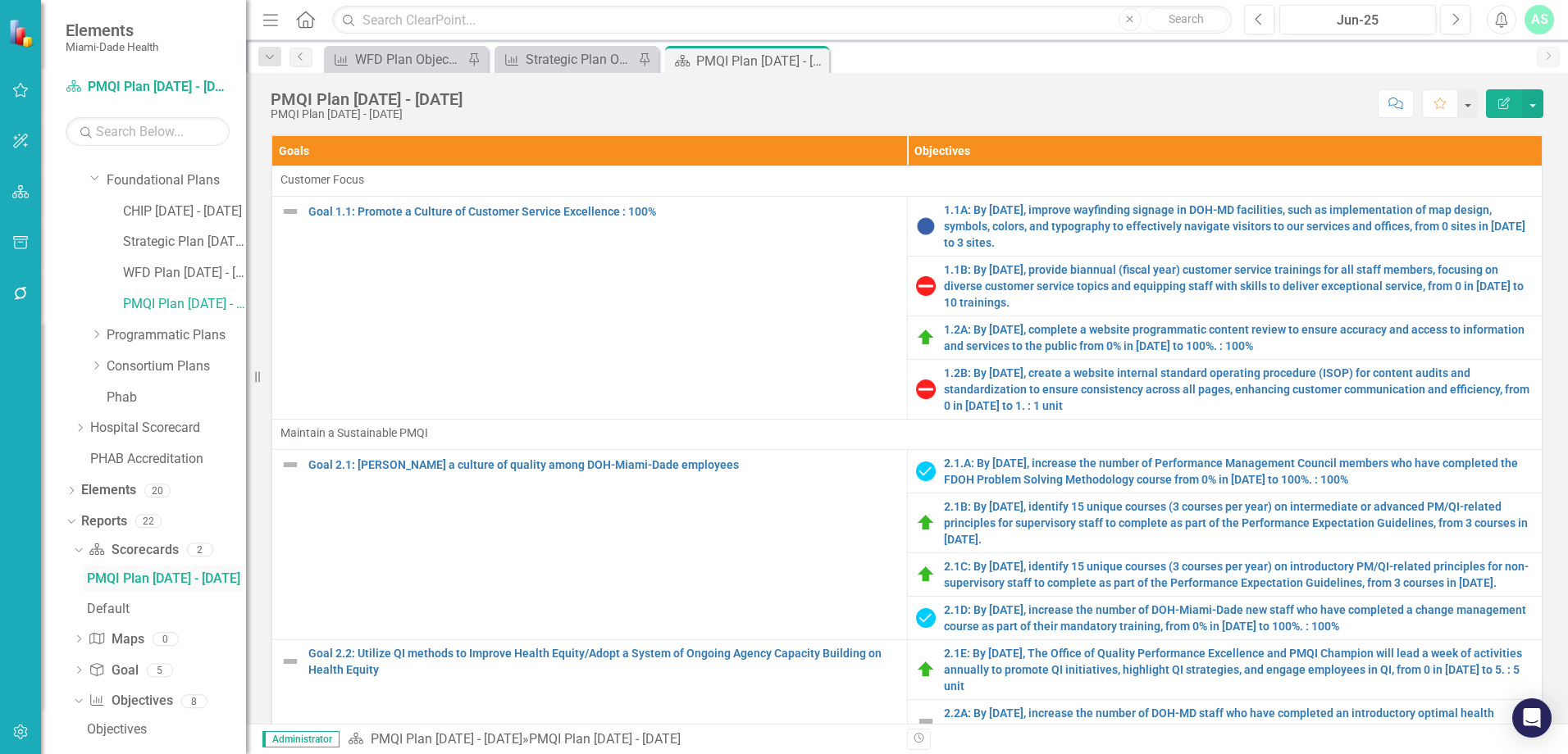 scroll, scrollTop: 82, scrollLeft: 0, axis: vertical 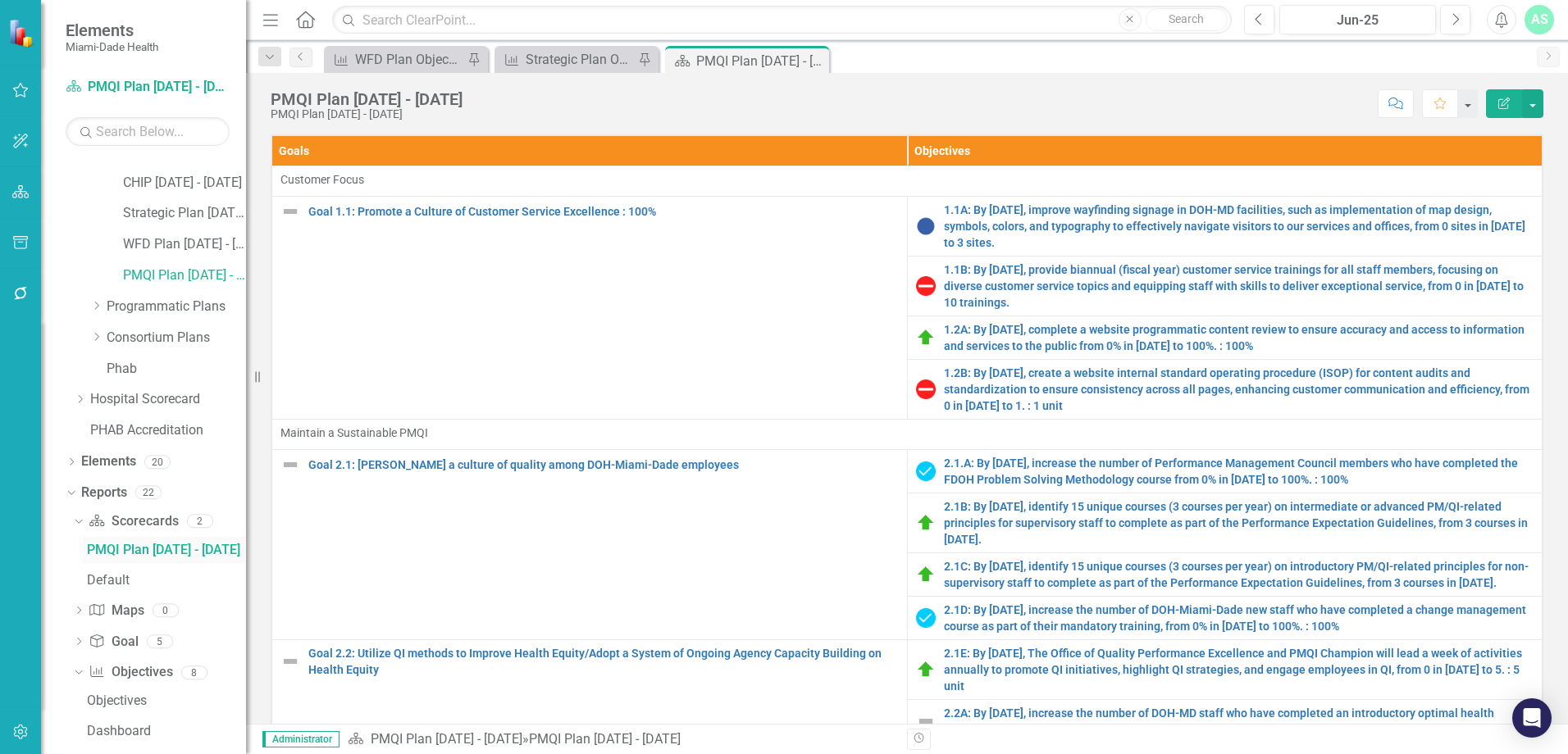 click on "PMQI Plan [DATE] - [DATE]" at bounding box center [166, 550] 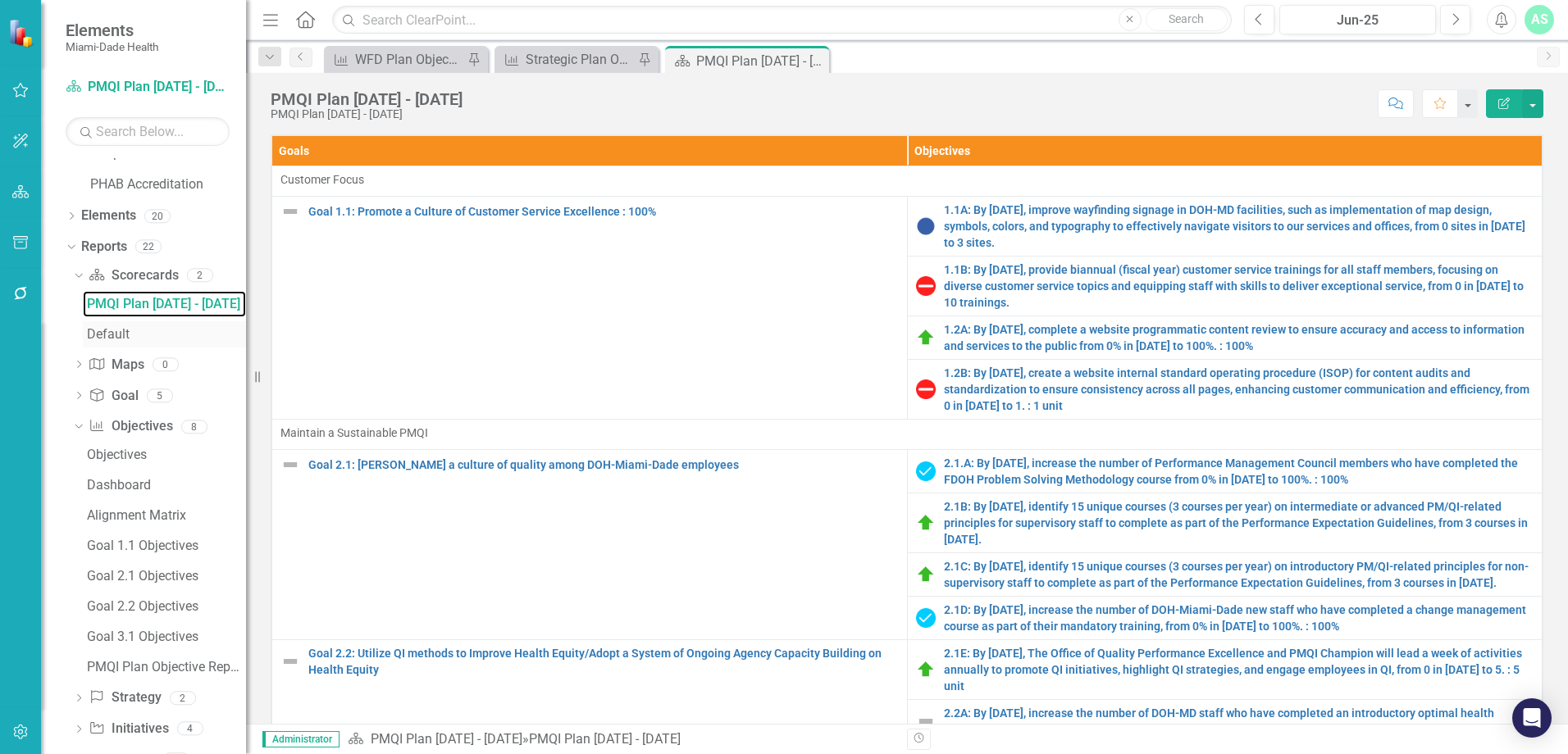 scroll, scrollTop: 376, scrollLeft: 0, axis: vertical 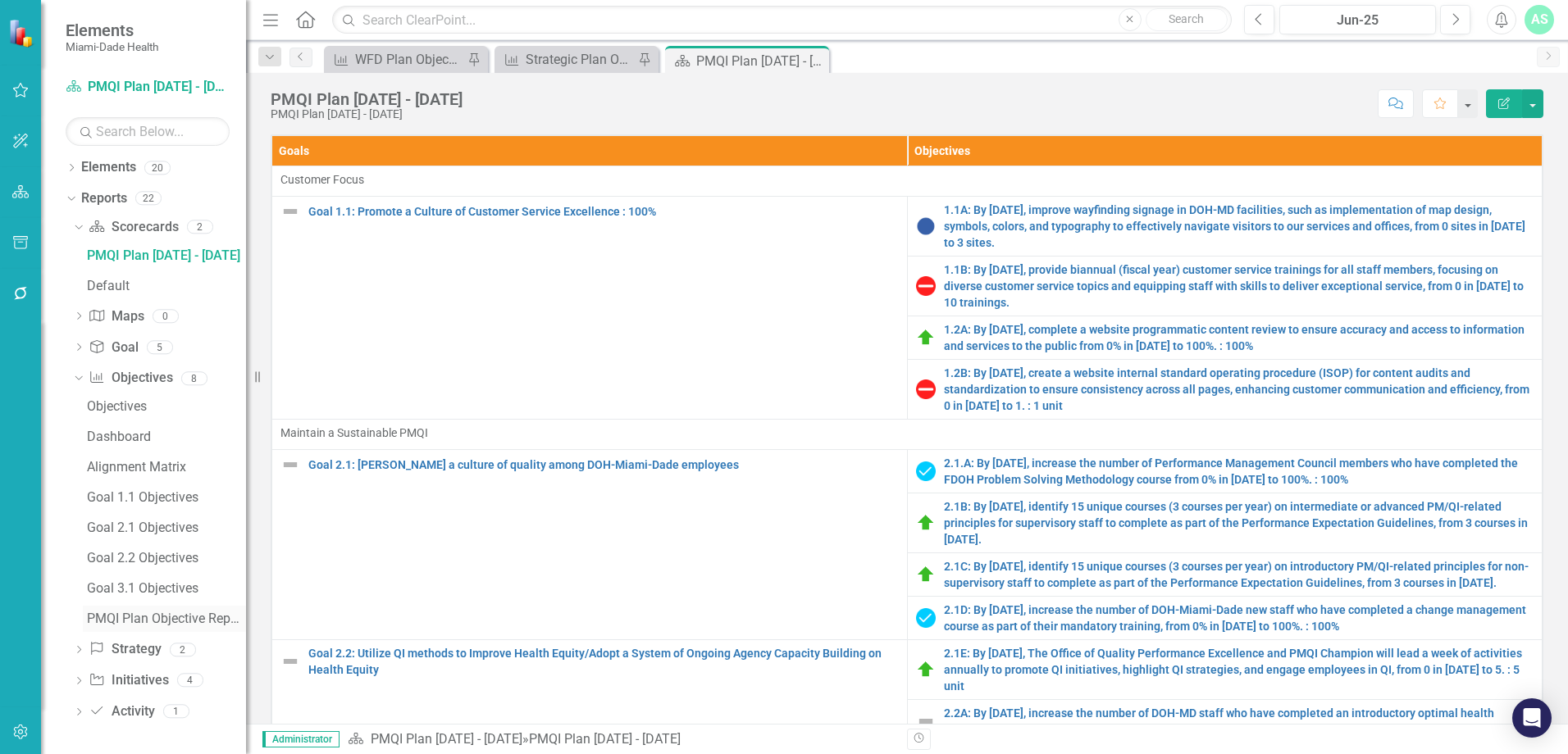 click on "PMQI Plan Objective Report - 6/25" at bounding box center (166, 619) 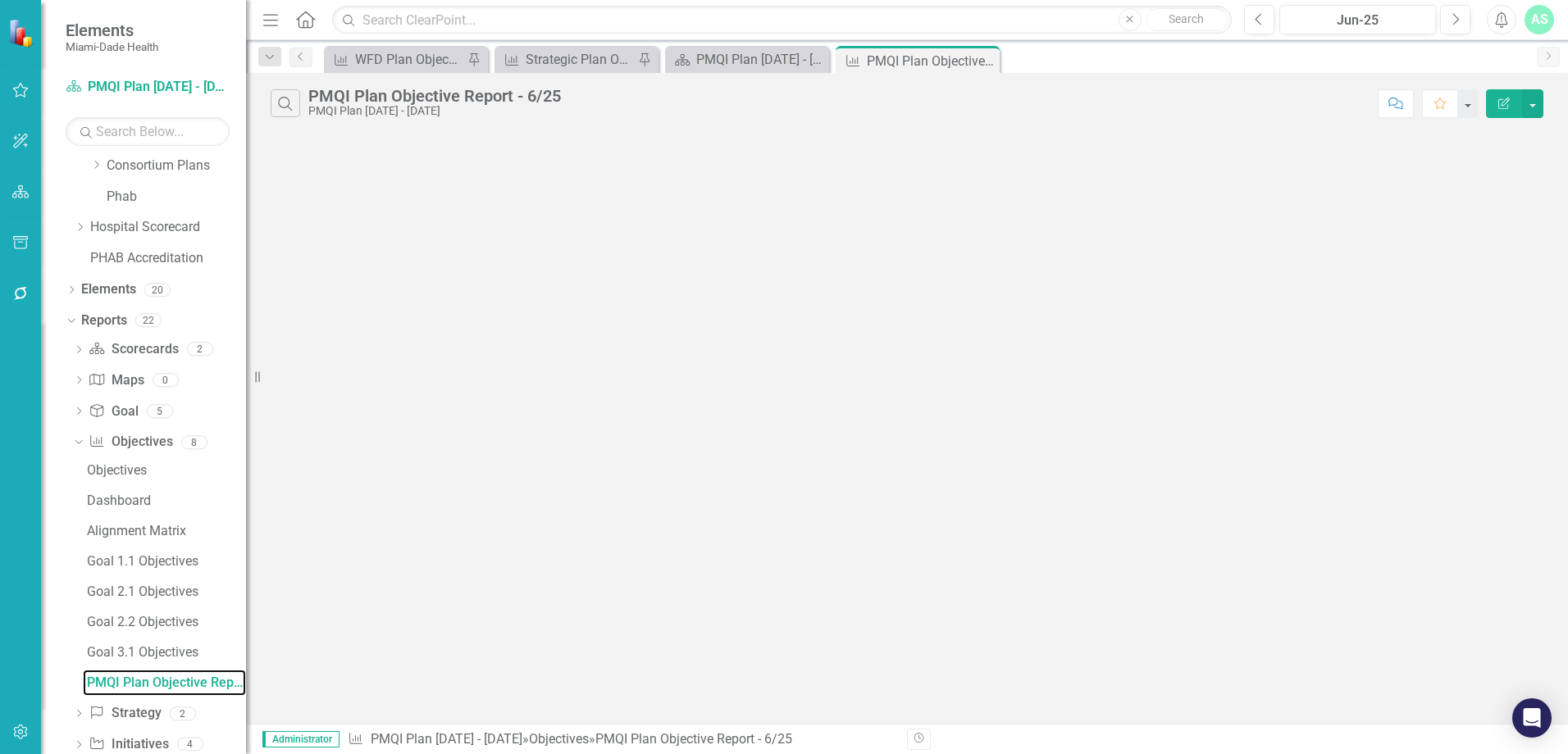 scroll, scrollTop: 196, scrollLeft: 0, axis: vertical 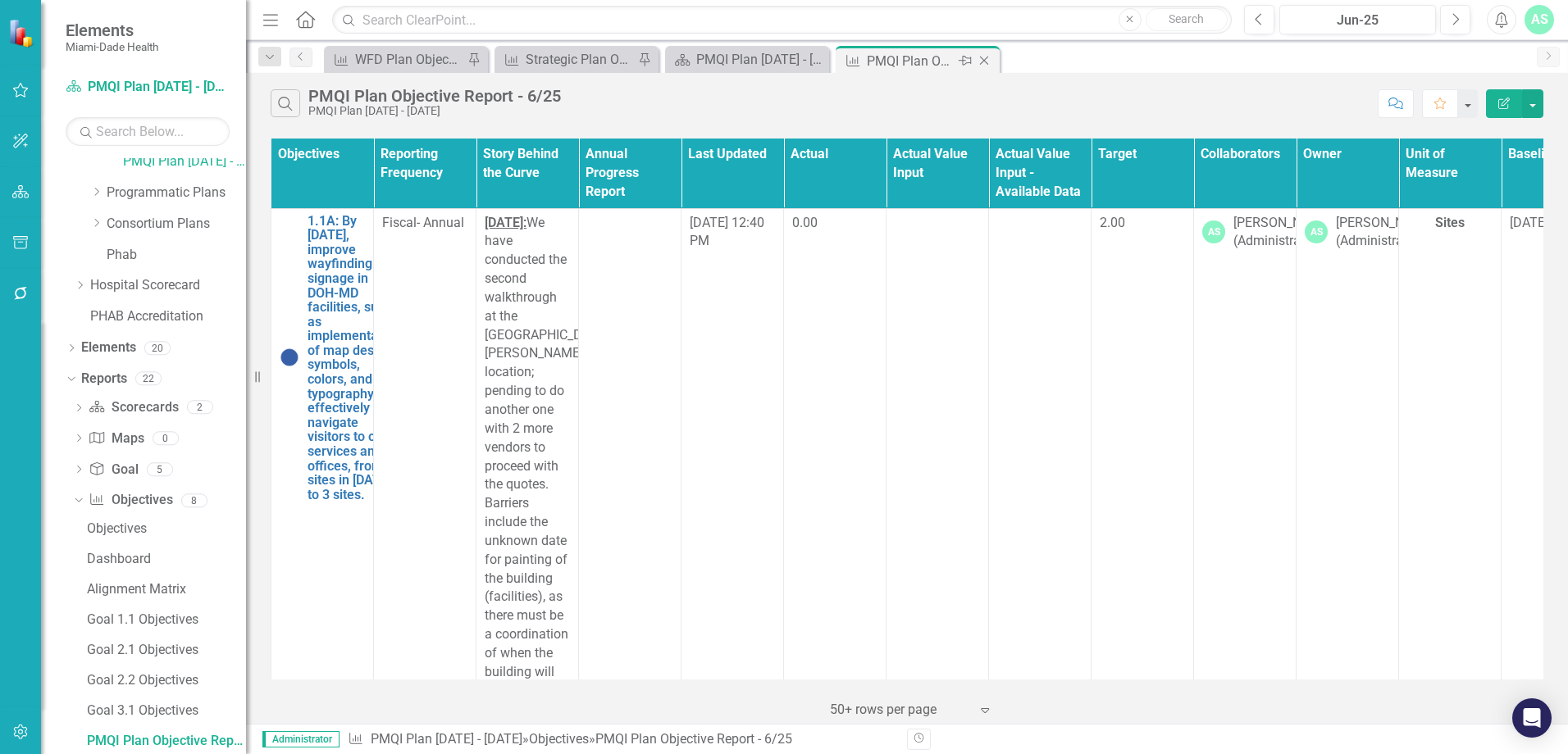 click on "Pin" 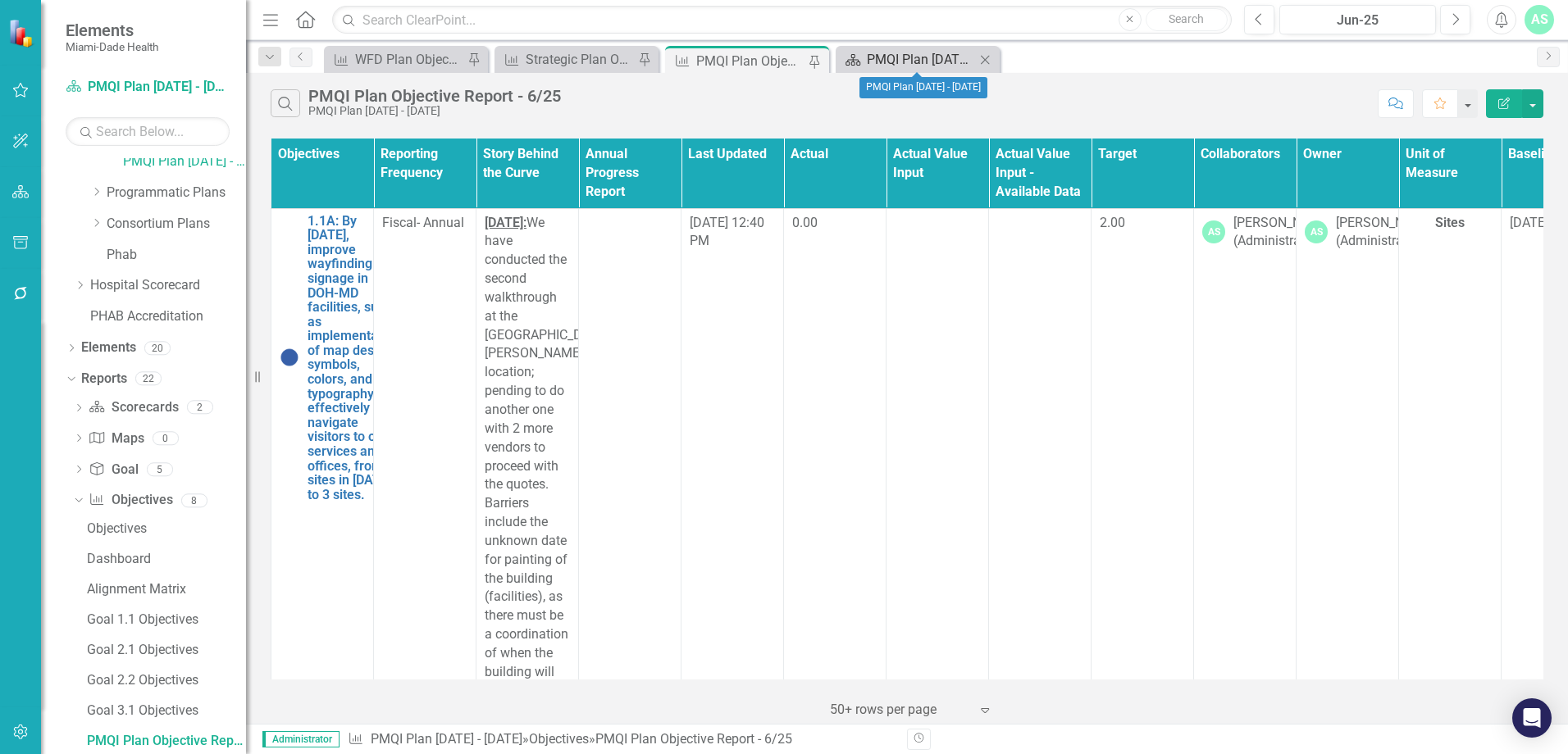 click on "PMQI Plan [DATE] - [DATE]" at bounding box center [921, 59] 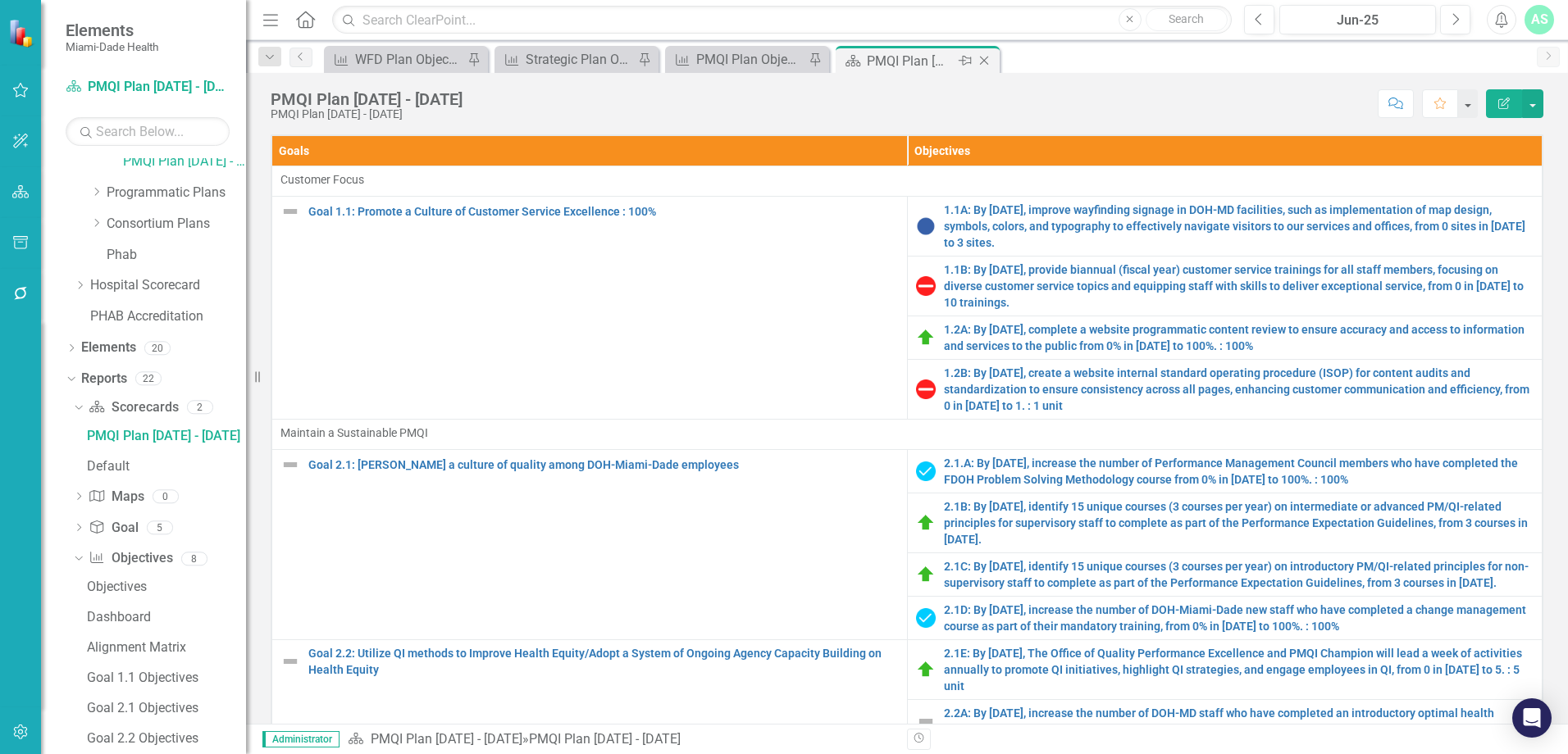 scroll, scrollTop: 114, scrollLeft: 0, axis: vertical 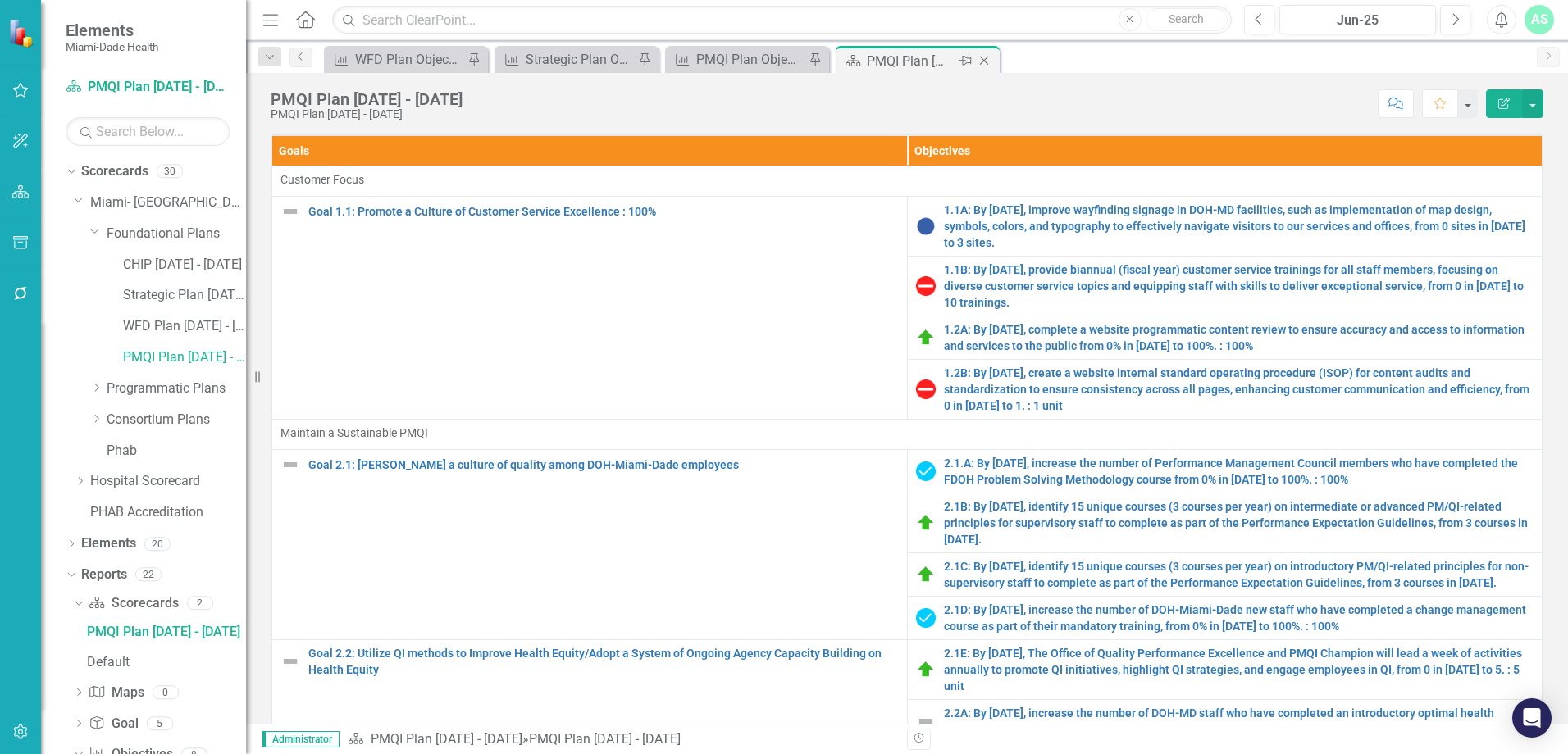 click 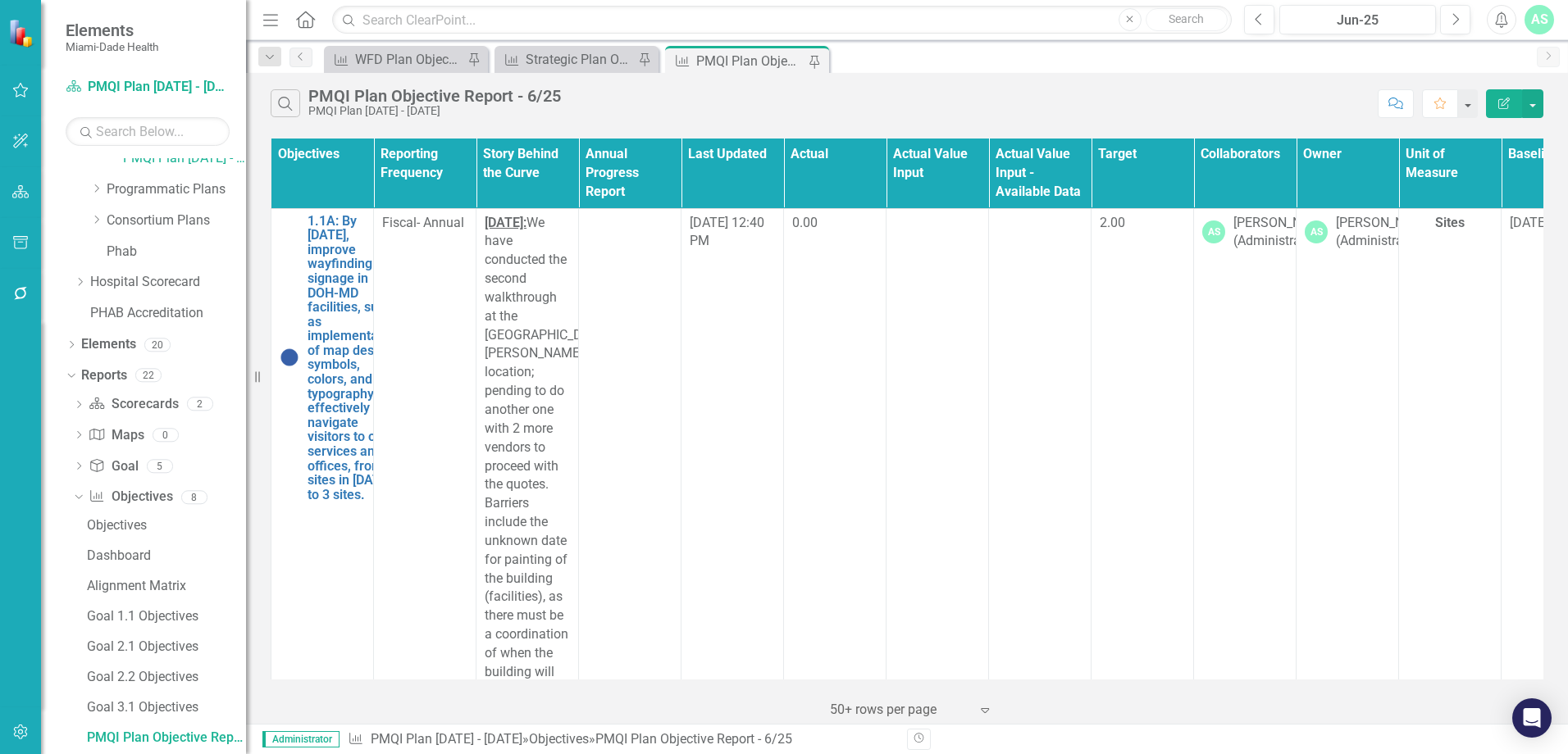 scroll, scrollTop: 196, scrollLeft: 0, axis: vertical 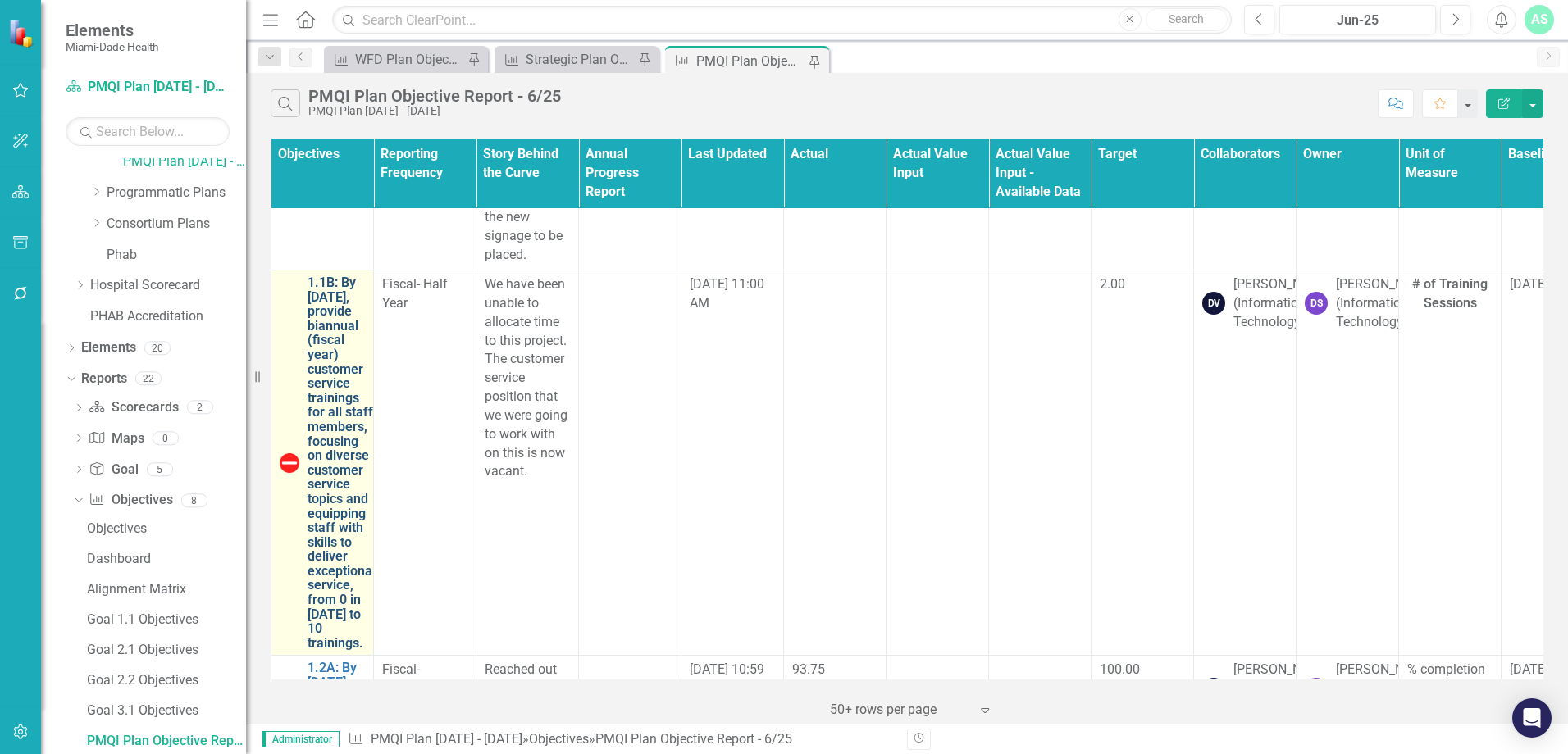 click on "1.1B: By [DATE], provide biannual (fiscal year) customer service trainings for all staff members, focusing on diverse customer service topics and equipping staff with skills to deliver exceptional service, from 0 in [DATE] to 10 trainings." at bounding box center [341, 462] 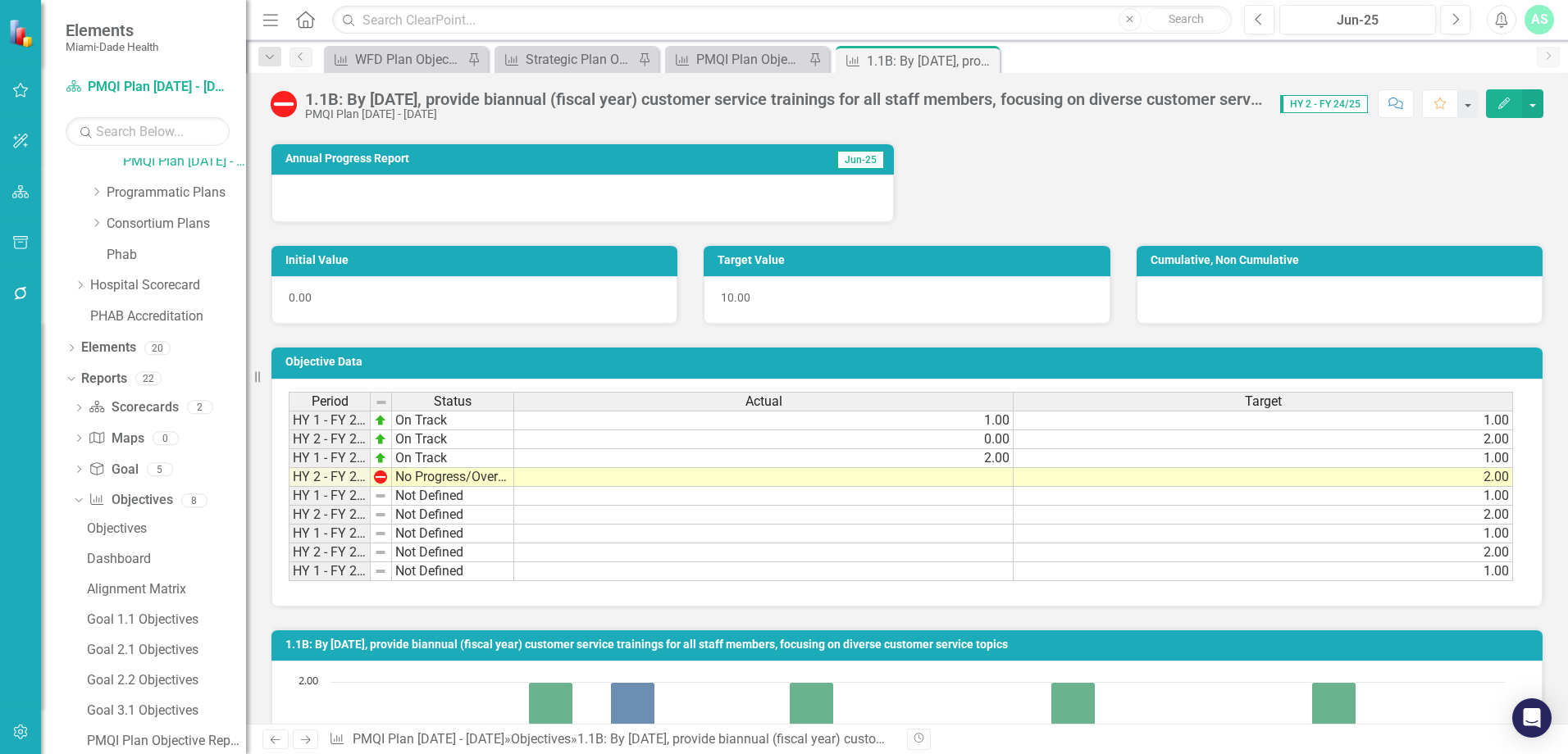 scroll, scrollTop: 738, scrollLeft: 0, axis: vertical 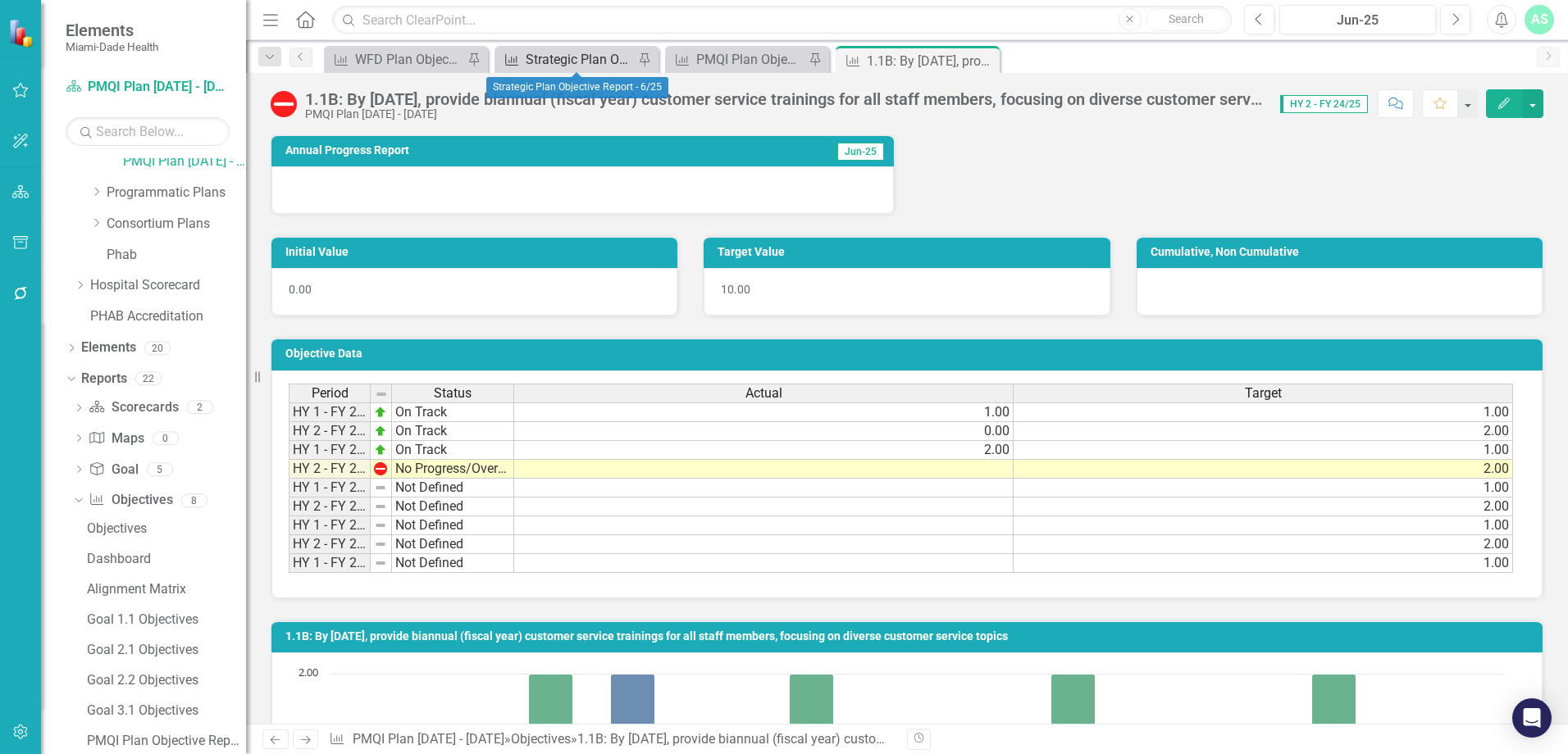 click on "Strategic Plan Objective Report - 6/25" at bounding box center [580, 59] 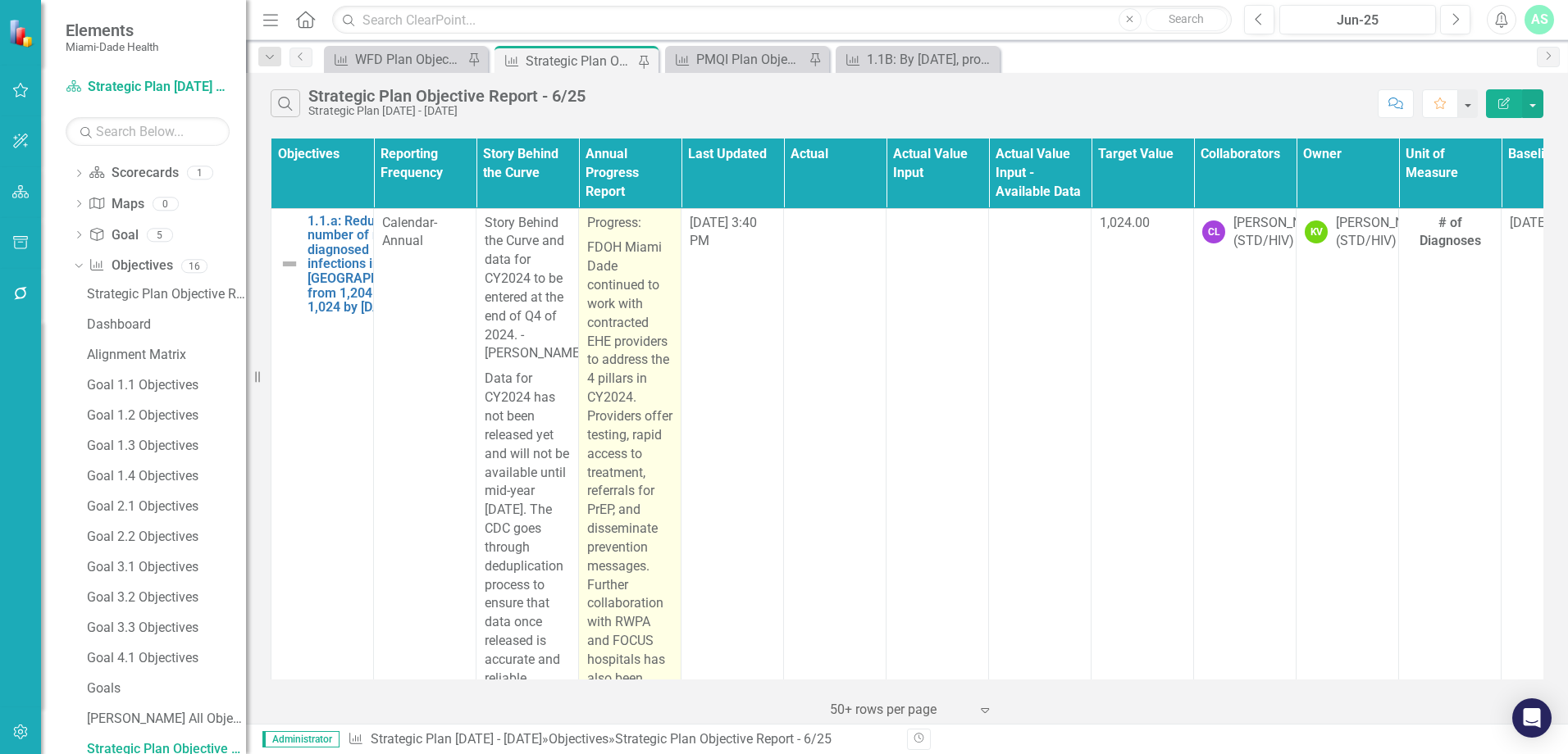 scroll, scrollTop: 438, scrollLeft: 0, axis: vertical 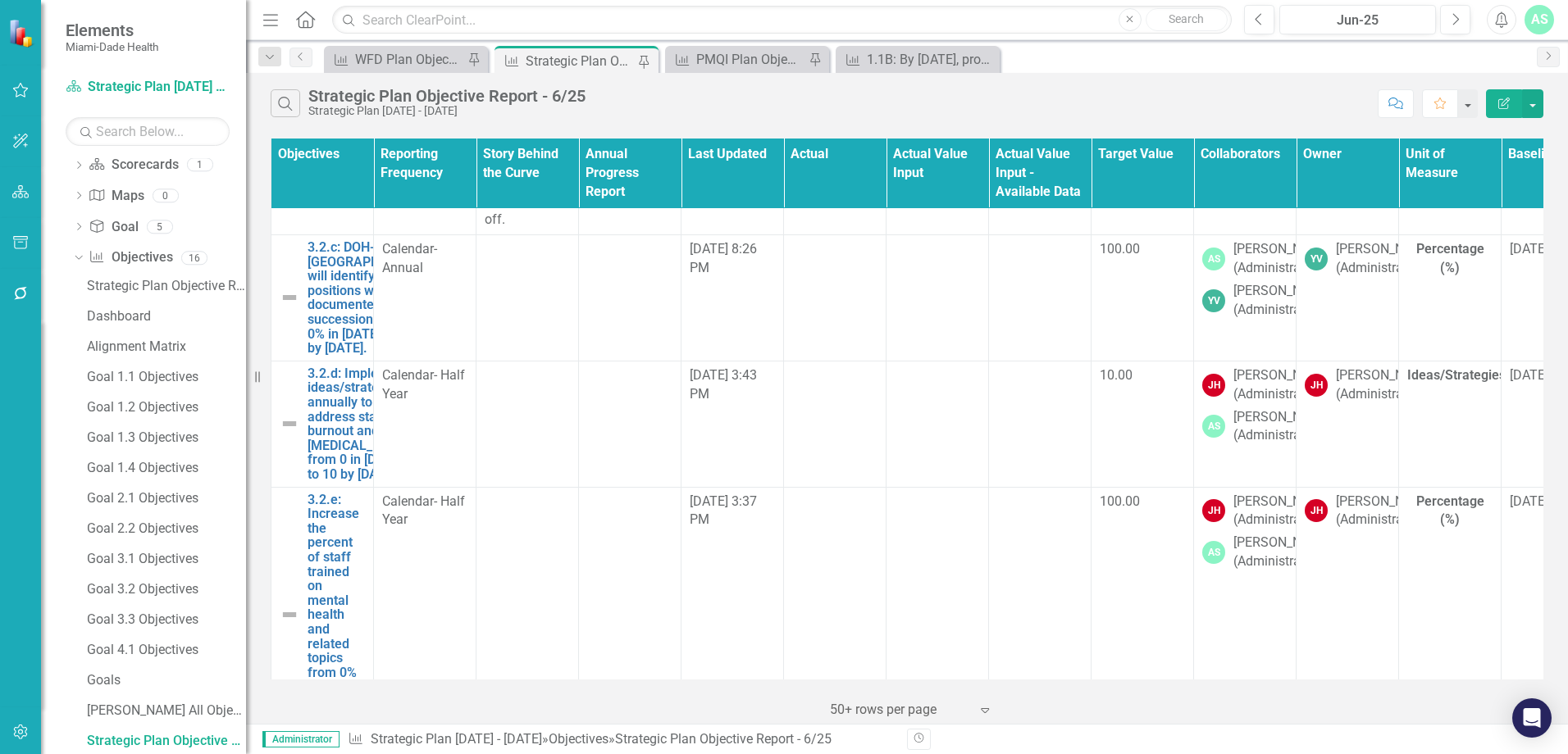 drag, startPoint x: 338, startPoint y: 429, endPoint x: 661, endPoint y: 728, distance: 440.1477 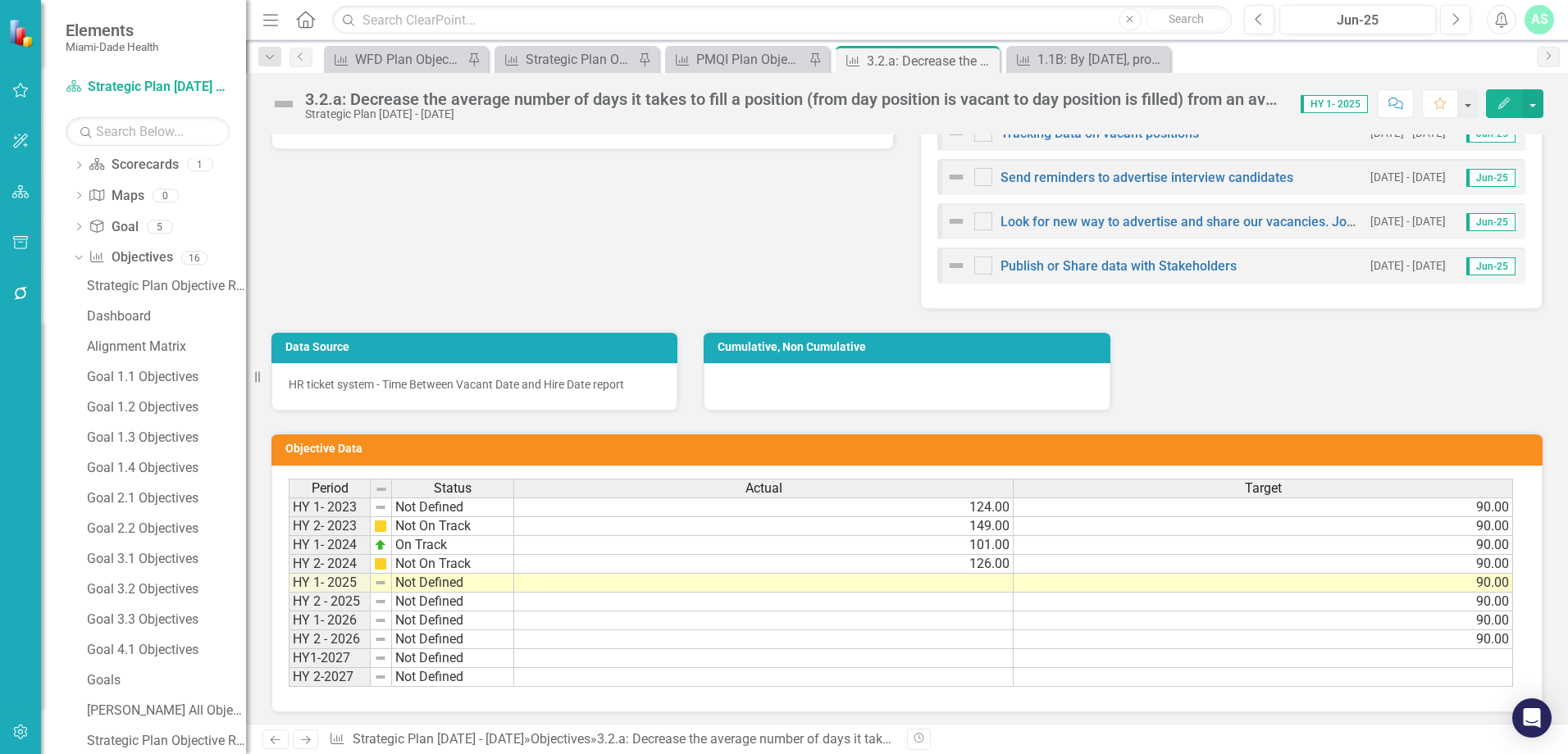 scroll, scrollTop: 1229, scrollLeft: 0, axis: vertical 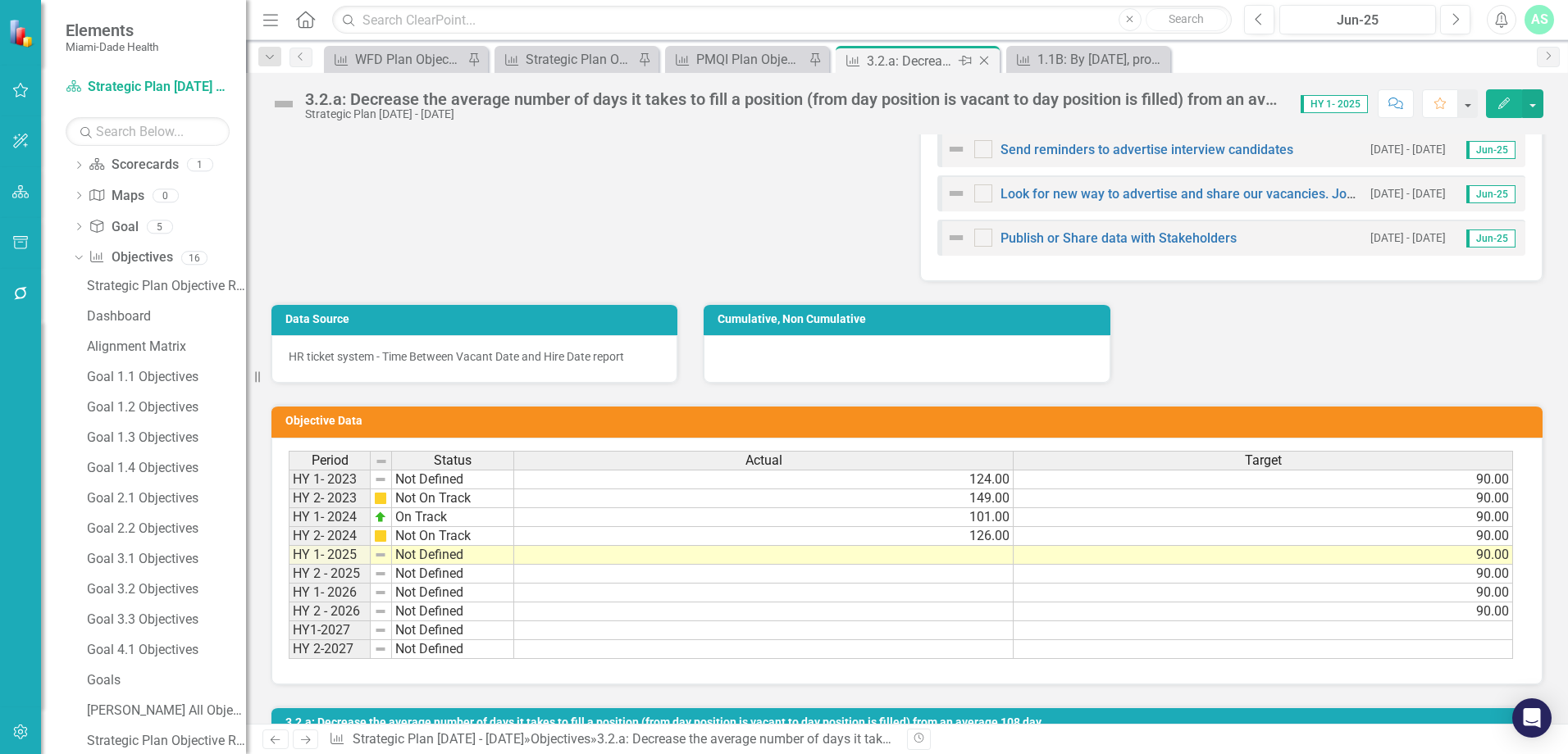 click on "Close" 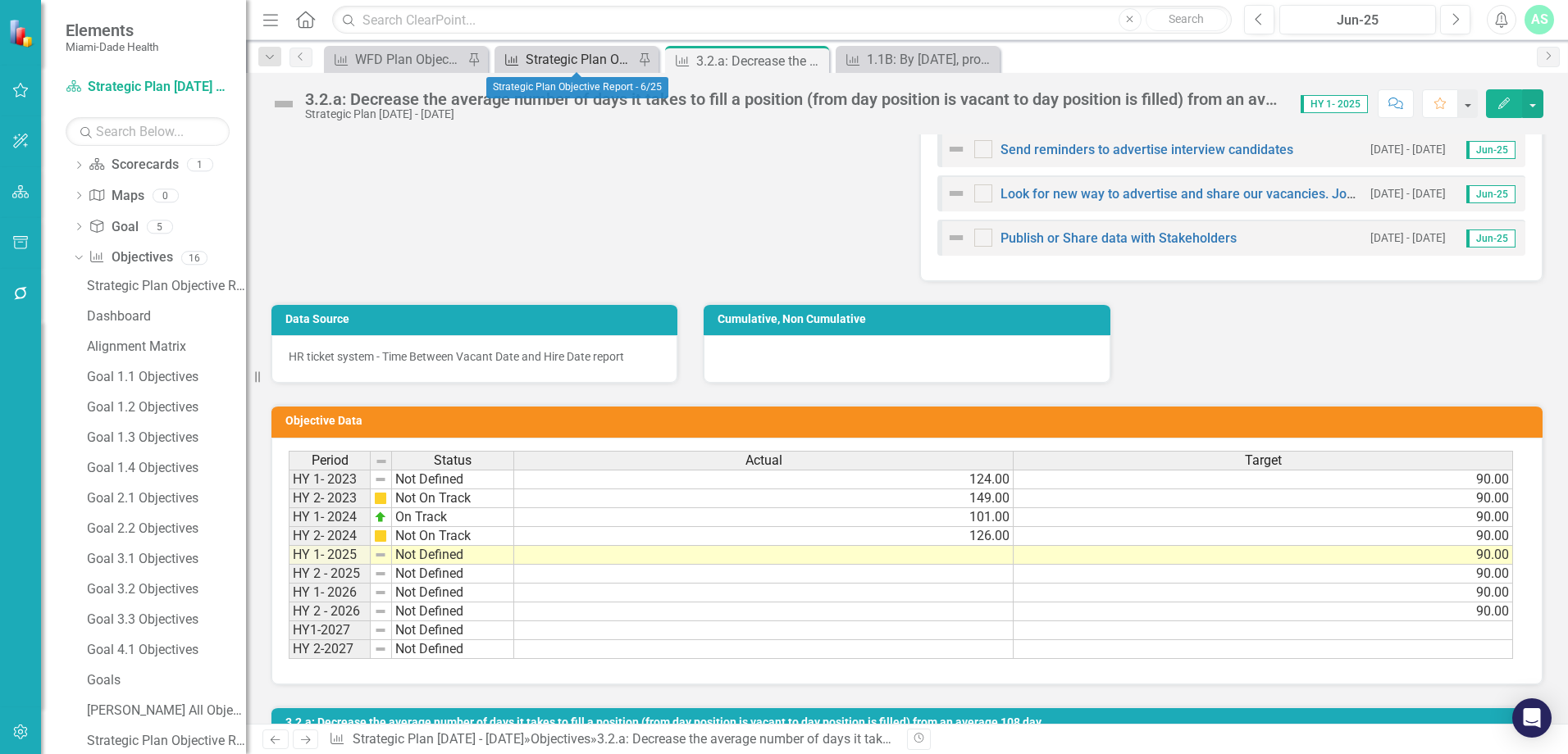 click on "Strategic Plan Objective Report - 6/25" at bounding box center (580, 59) 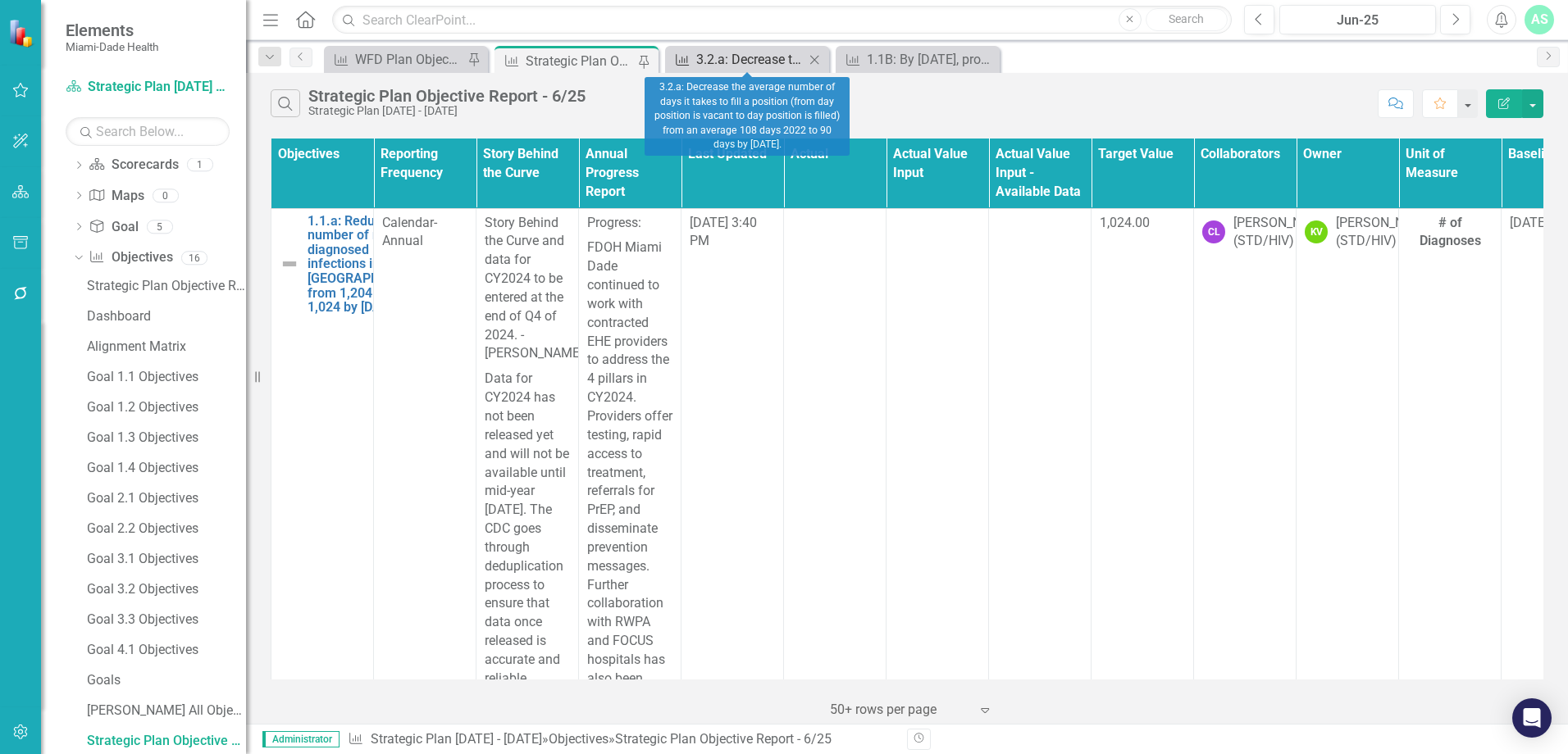 click on "3.2.a: Decrease the average number of days it takes to fill a position (from day position is vacant to day position is filled) from an average 108 days 2022 to 90 days by [DATE]." at bounding box center [750, 59] 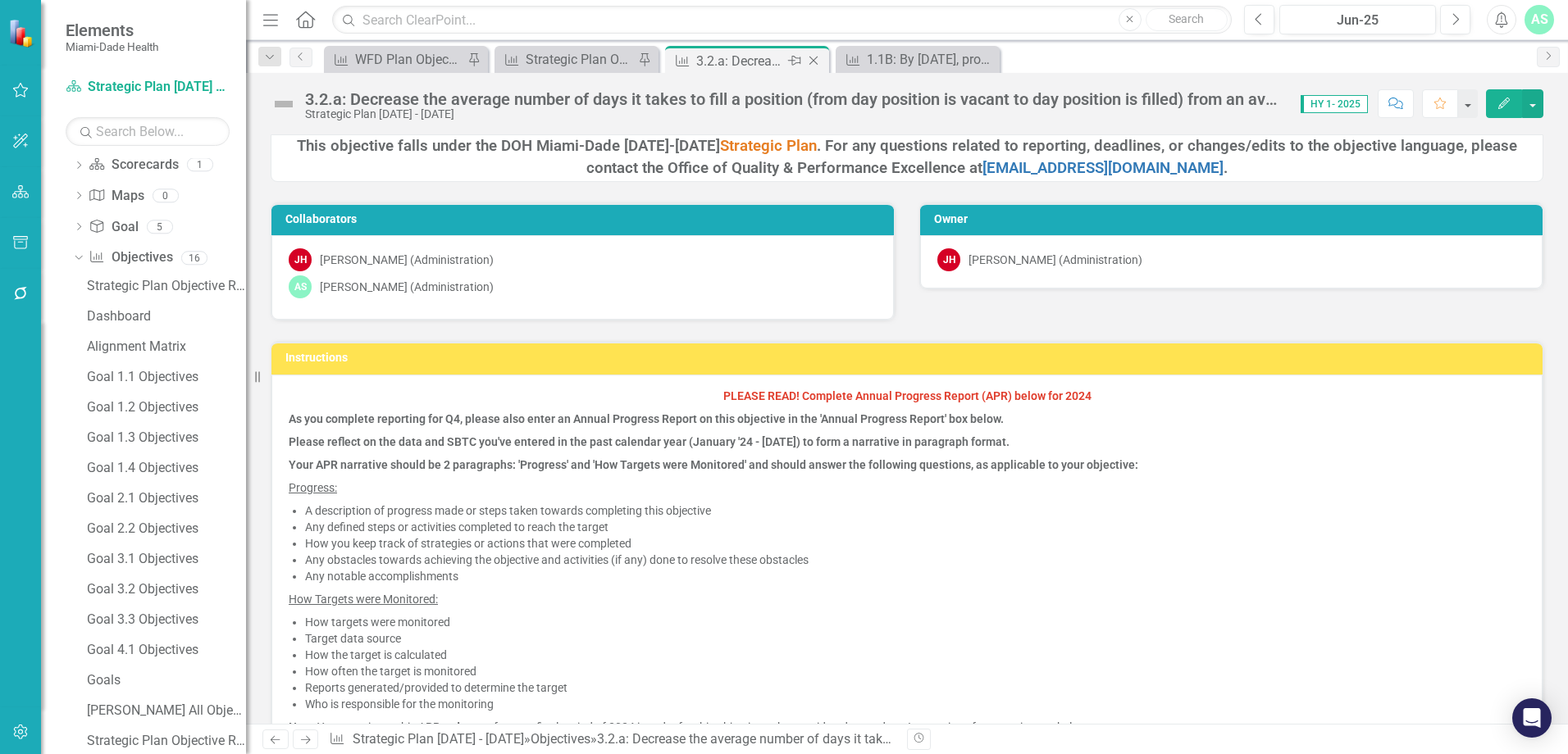 click on "Close" 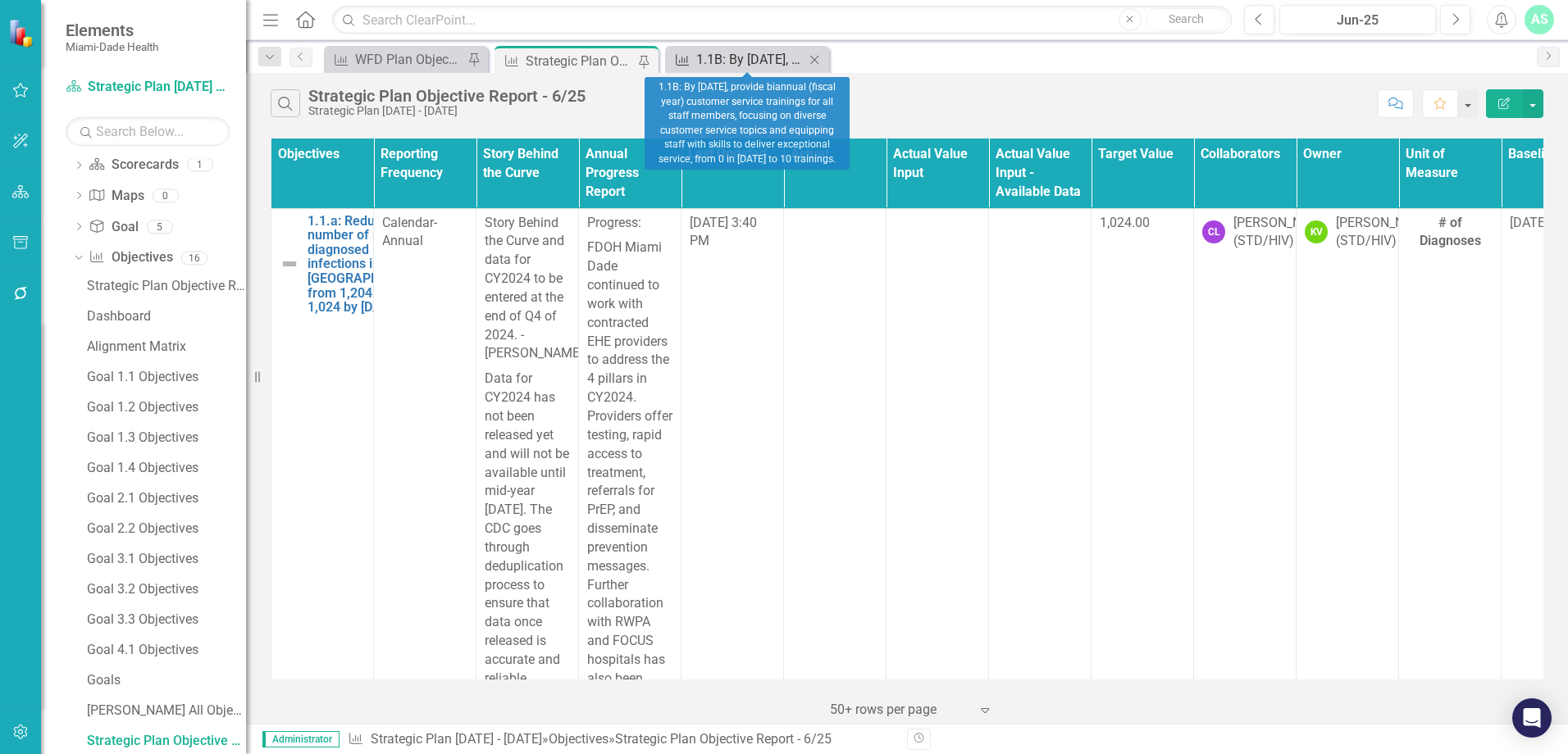 click on "1.1B: By [DATE], provide biannual (fiscal year) customer service trainings for all staff members, focusing on diverse customer service topics and equipping staff with skills to deliver exceptional service, from 0 in [DATE] to 10 trainings." at bounding box center (750, 59) 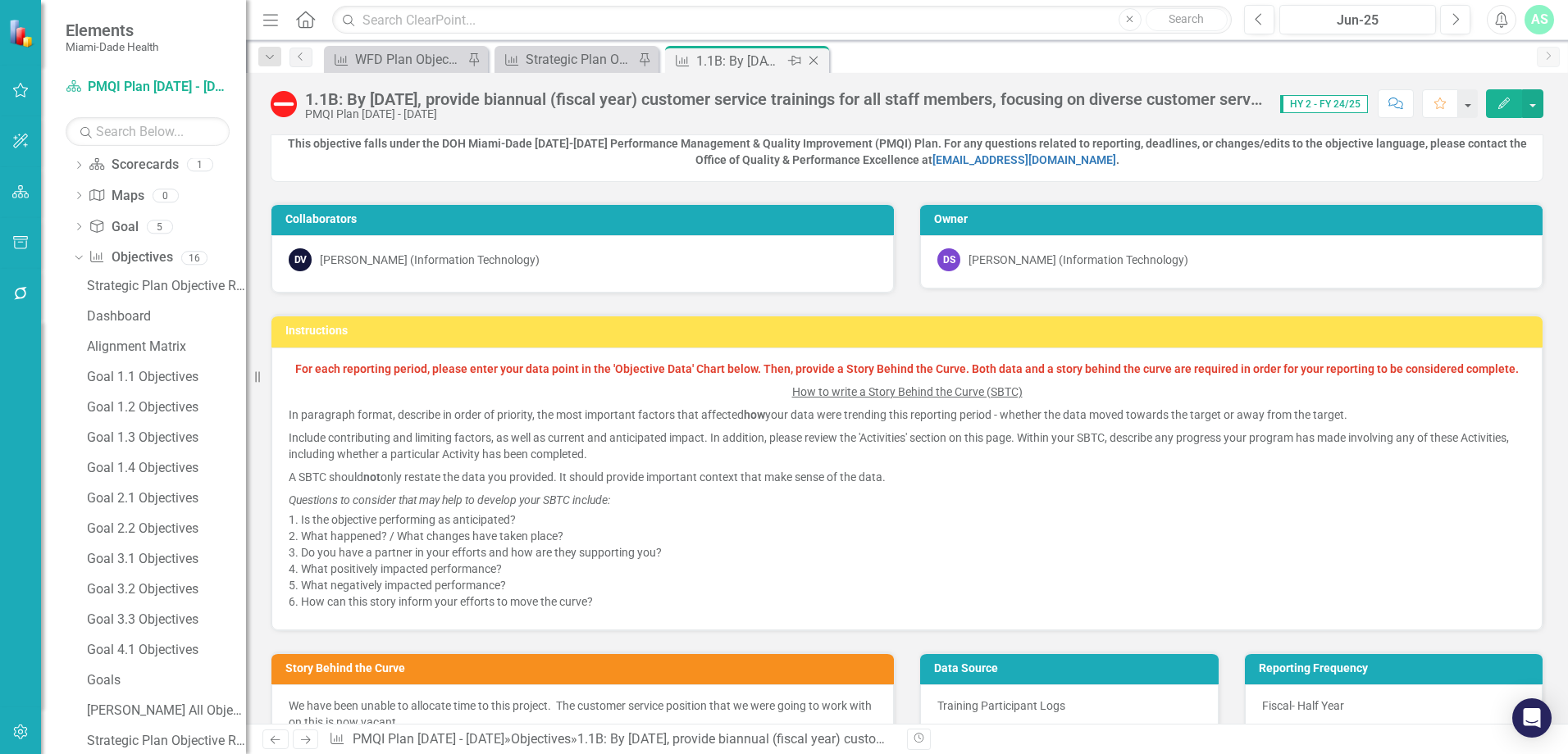 scroll, scrollTop: 318, scrollLeft: 0, axis: vertical 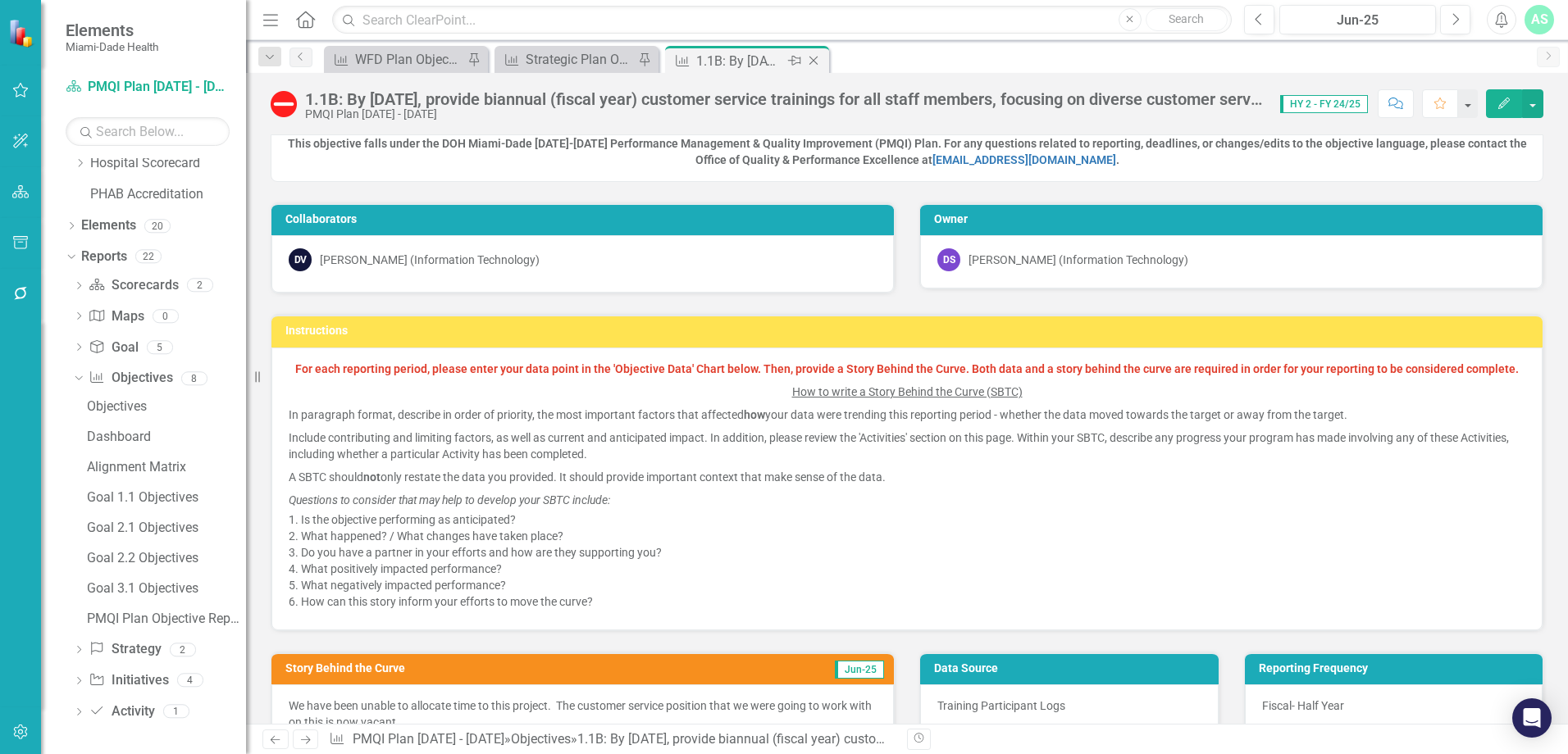 click on "Close" 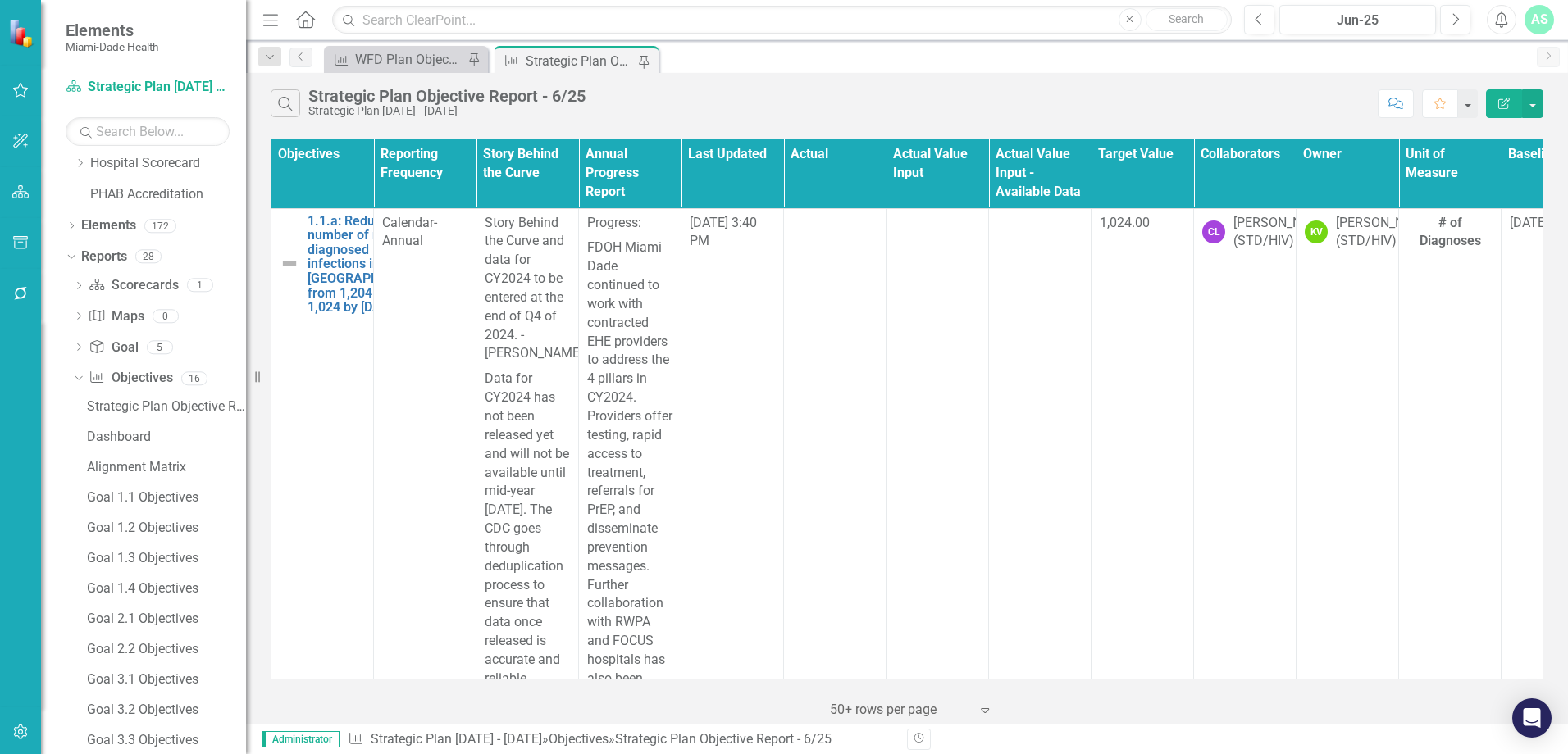scroll, scrollTop: 438, scrollLeft: 0, axis: vertical 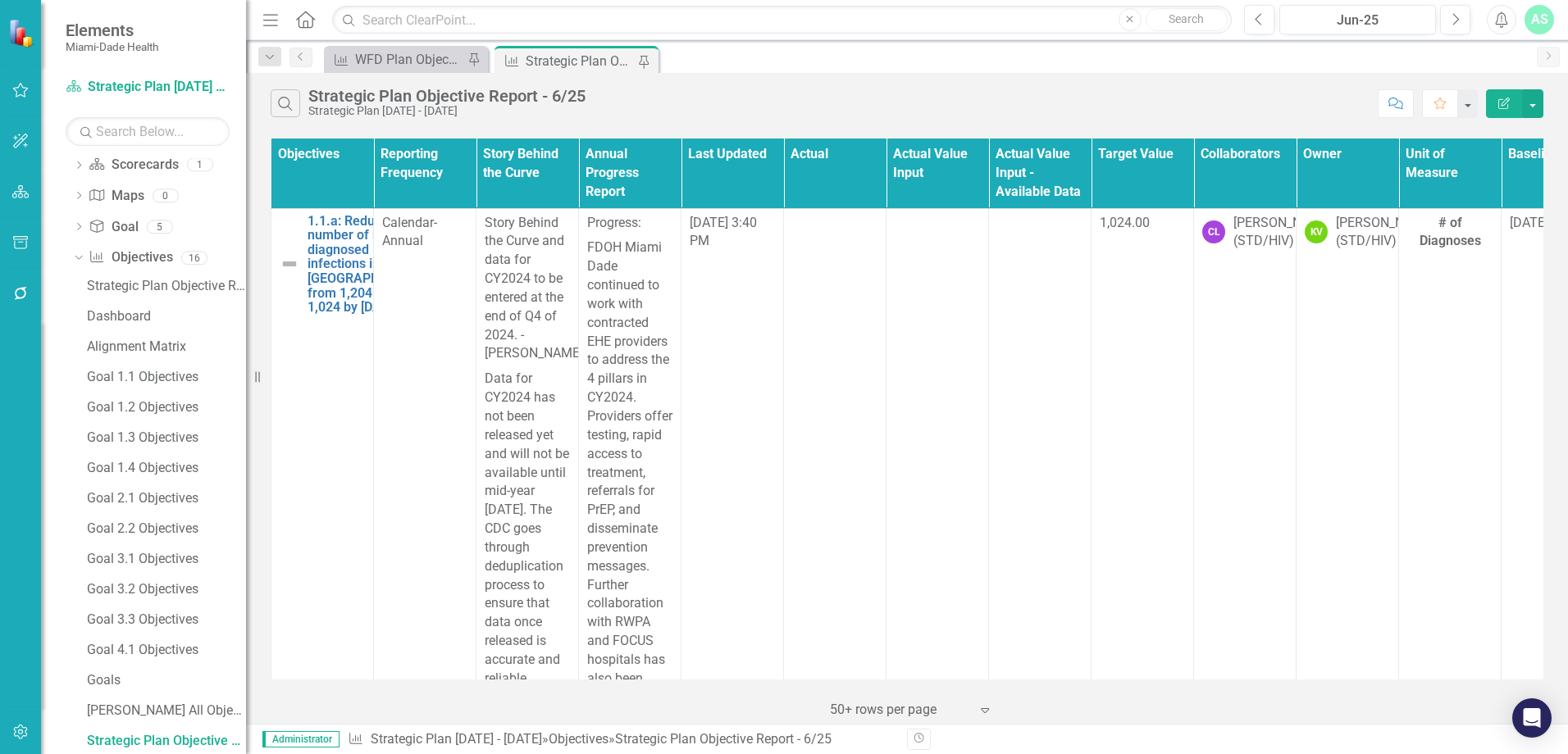 click on "Strategic Plan Objective Report - 6/25" at bounding box center [580, 61] 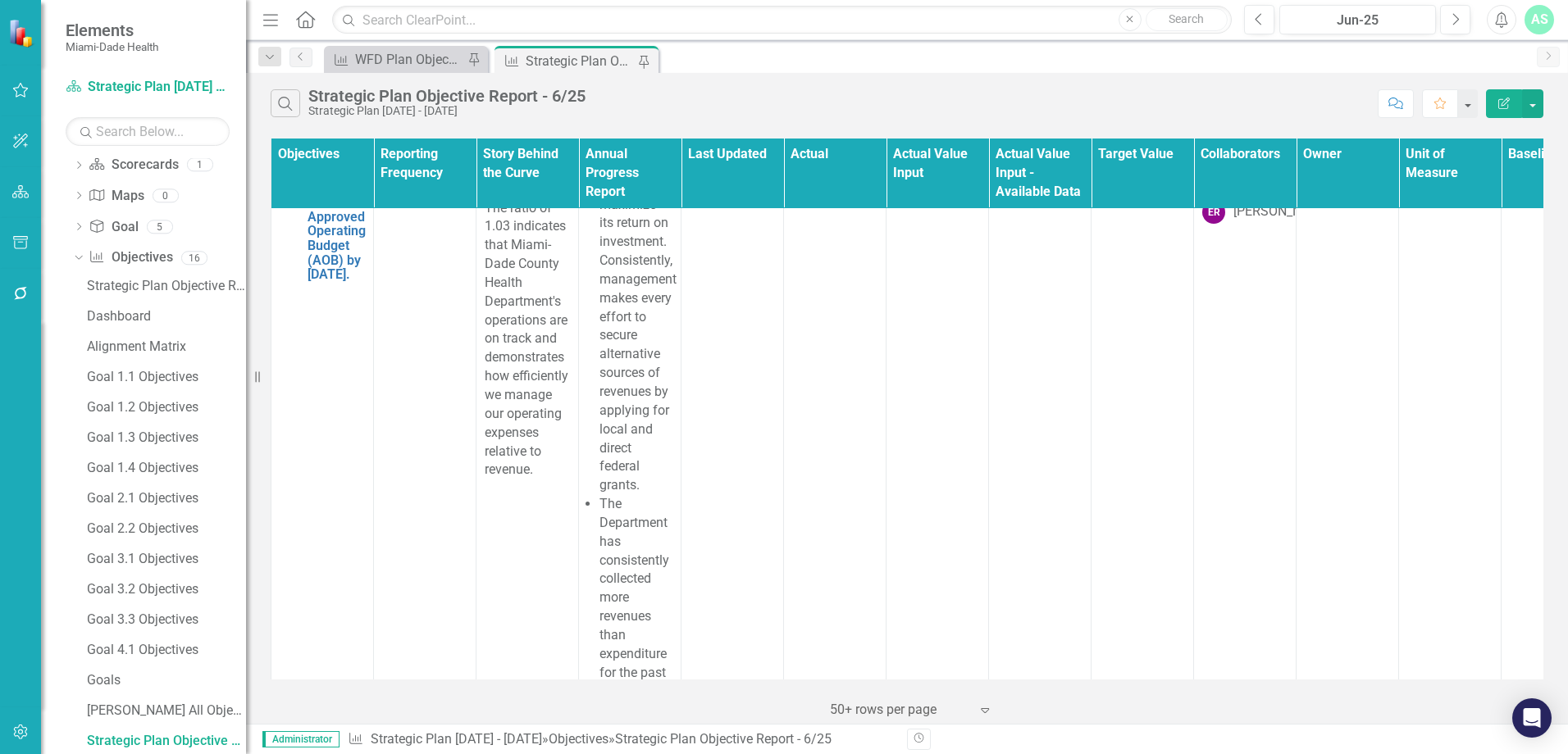 scroll, scrollTop: 23814, scrollLeft: 0, axis: vertical 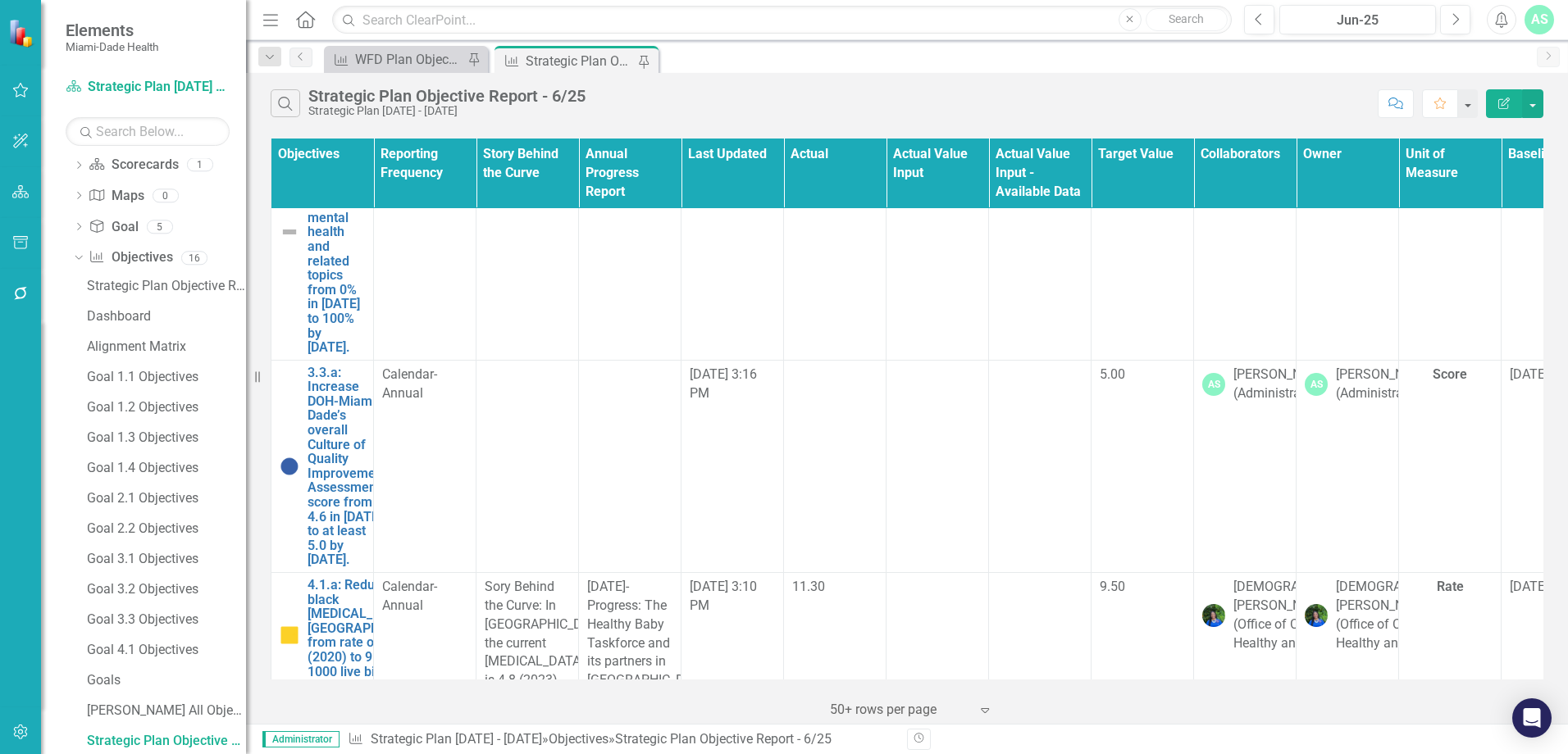 click on "3.2.b: Reduce voluntary staff turnover from 26.5% (2022) to 10% by [DATE]." at bounding box center (336, -343) 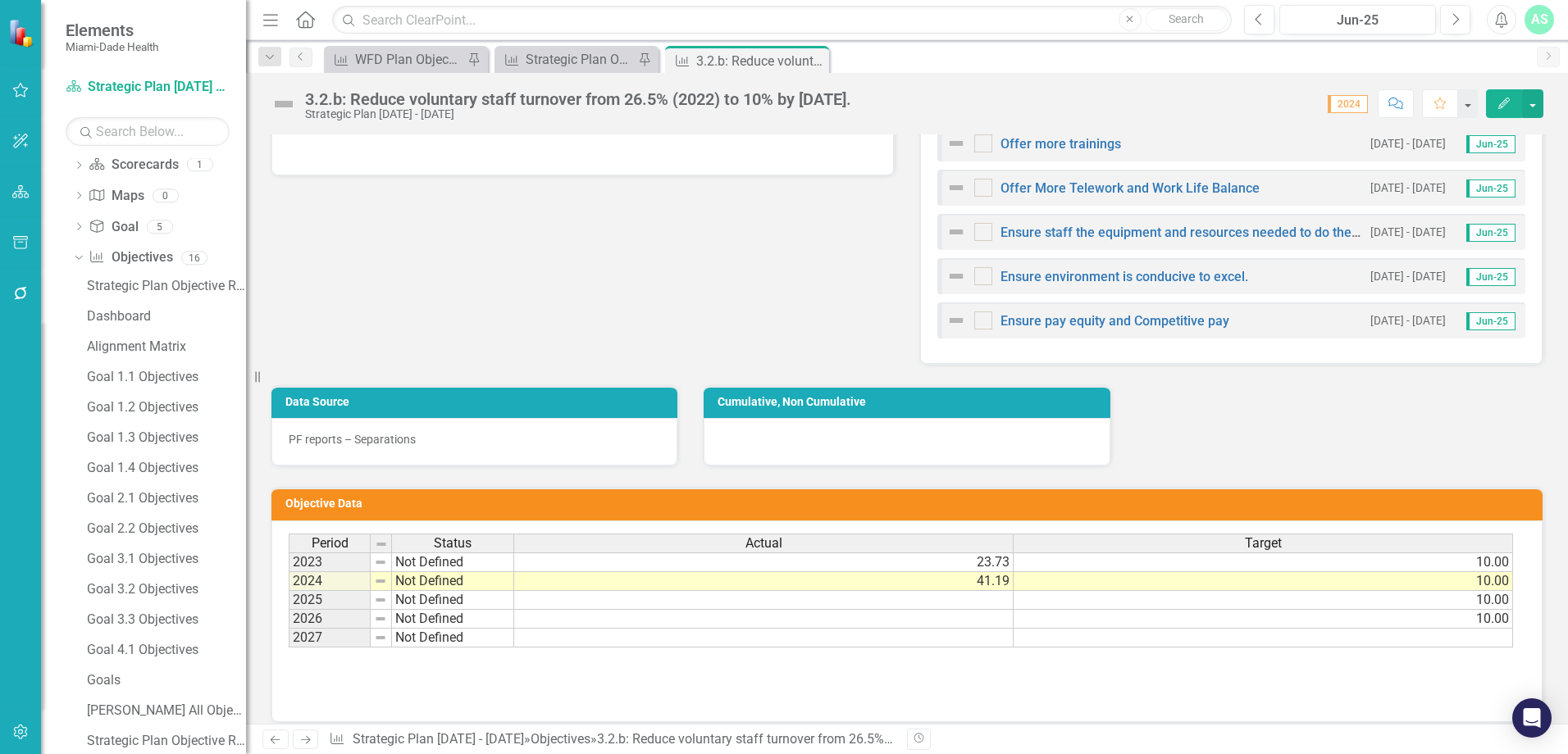 scroll, scrollTop: 902, scrollLeft: 0, axis: vertical 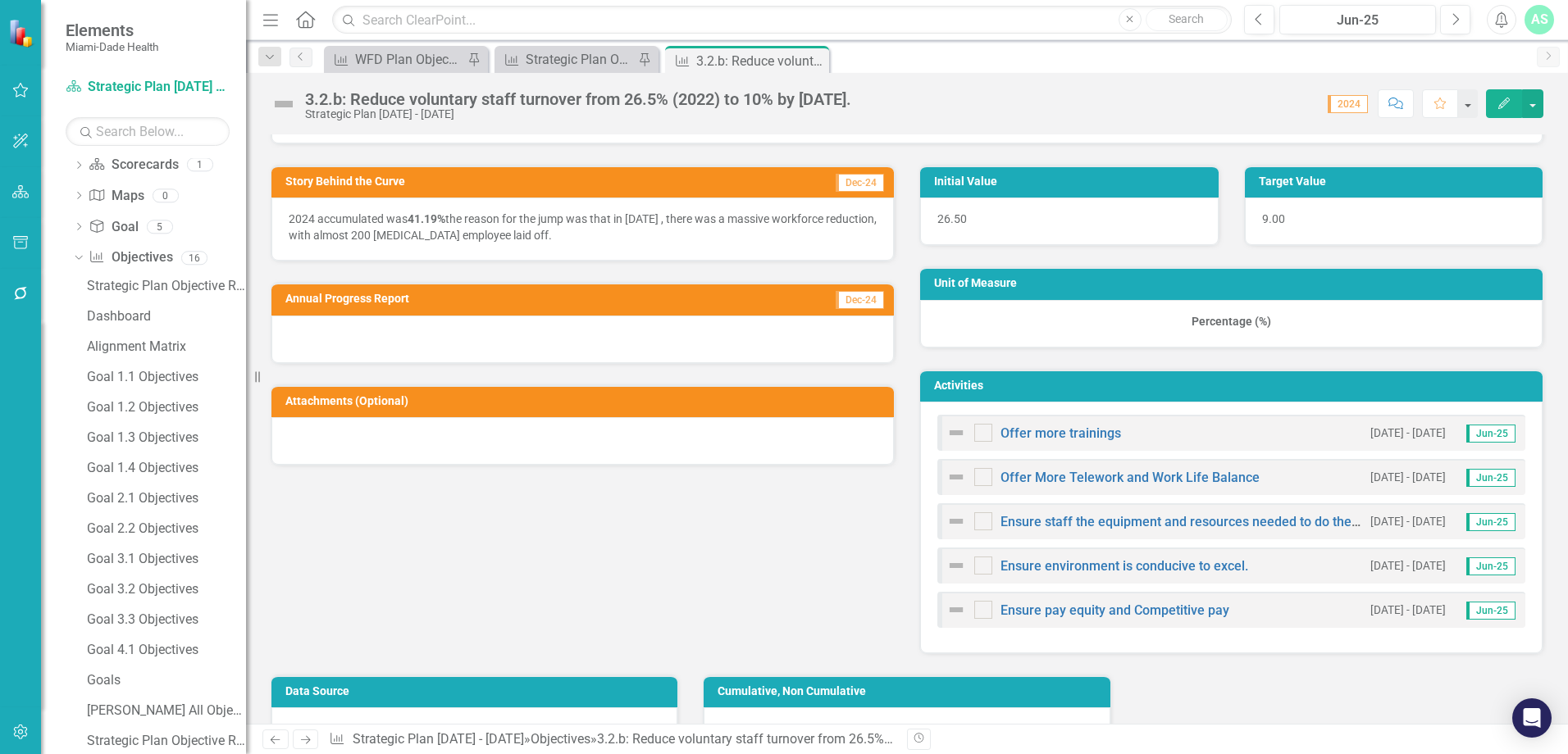 click on "2024 accumulated was  41.19%   the reason for the jump was that in June 2024 , there was a massive workforce reduction, with almost 200 COVID employee laid off." at bounding box center (582, 227) 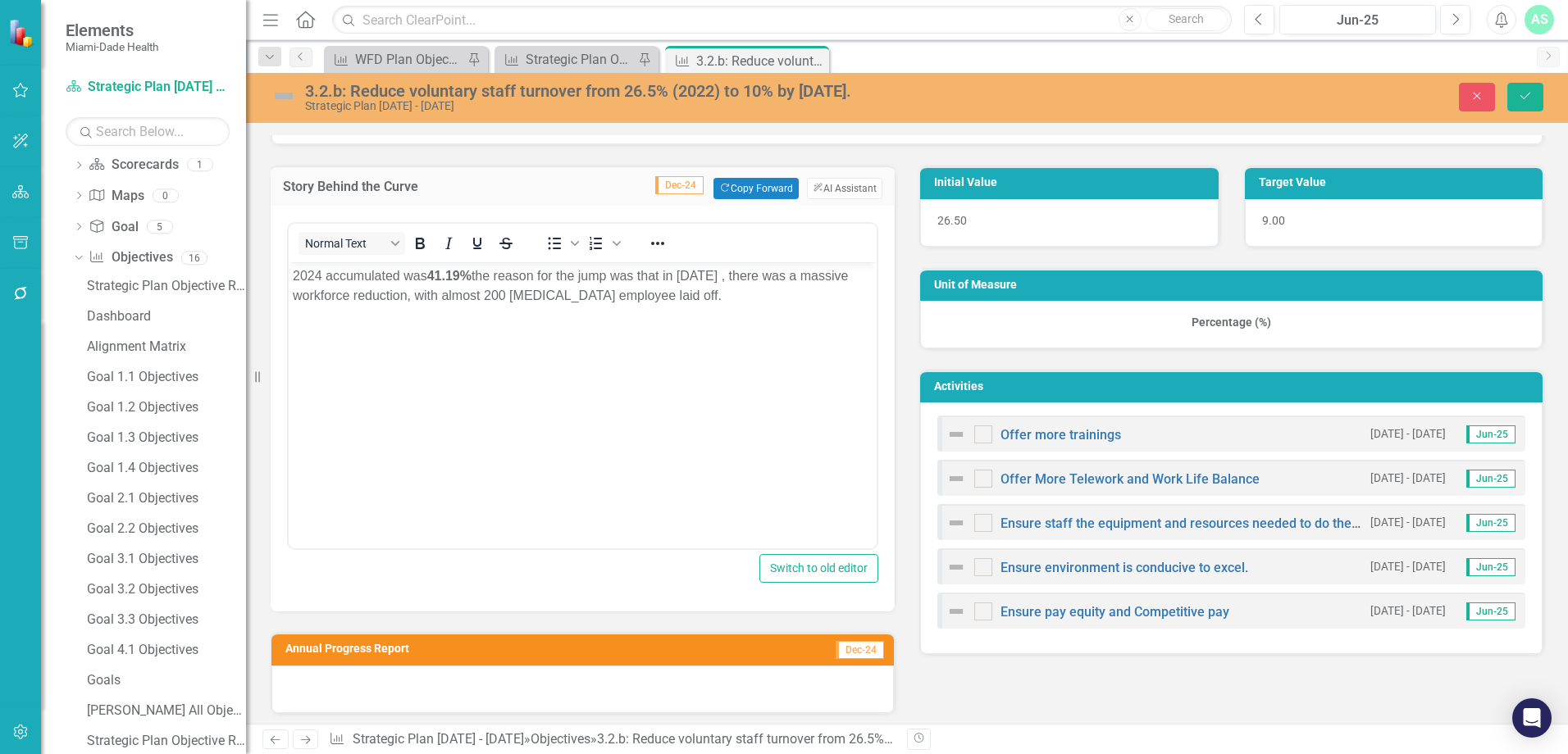 scroll, scrollTop: 0, scrollLeft: 0, axis: both 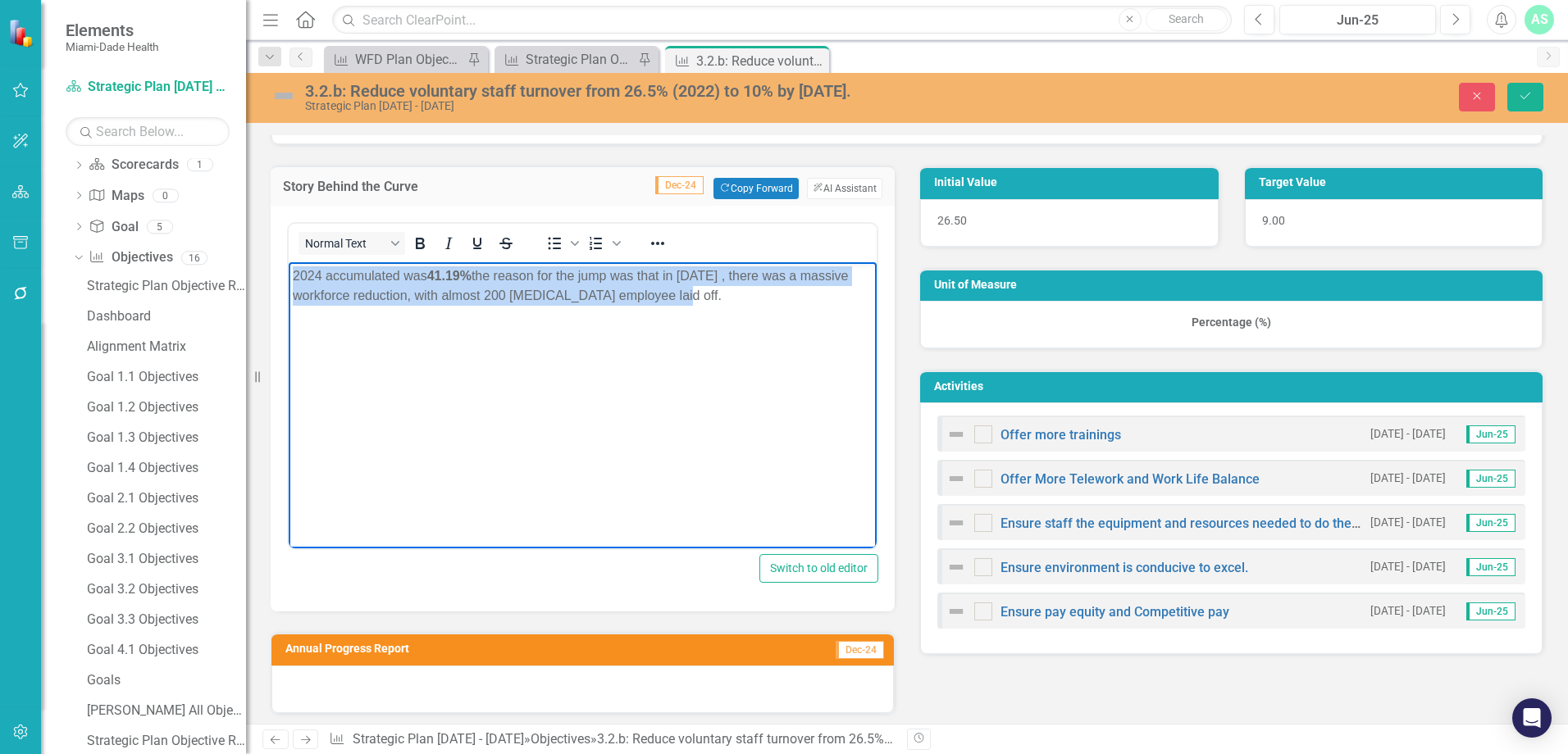 drag, startPoint x: 751, startPoint y: 298, endPoint x: 577, endPoint y: 534, distance: 293.20982 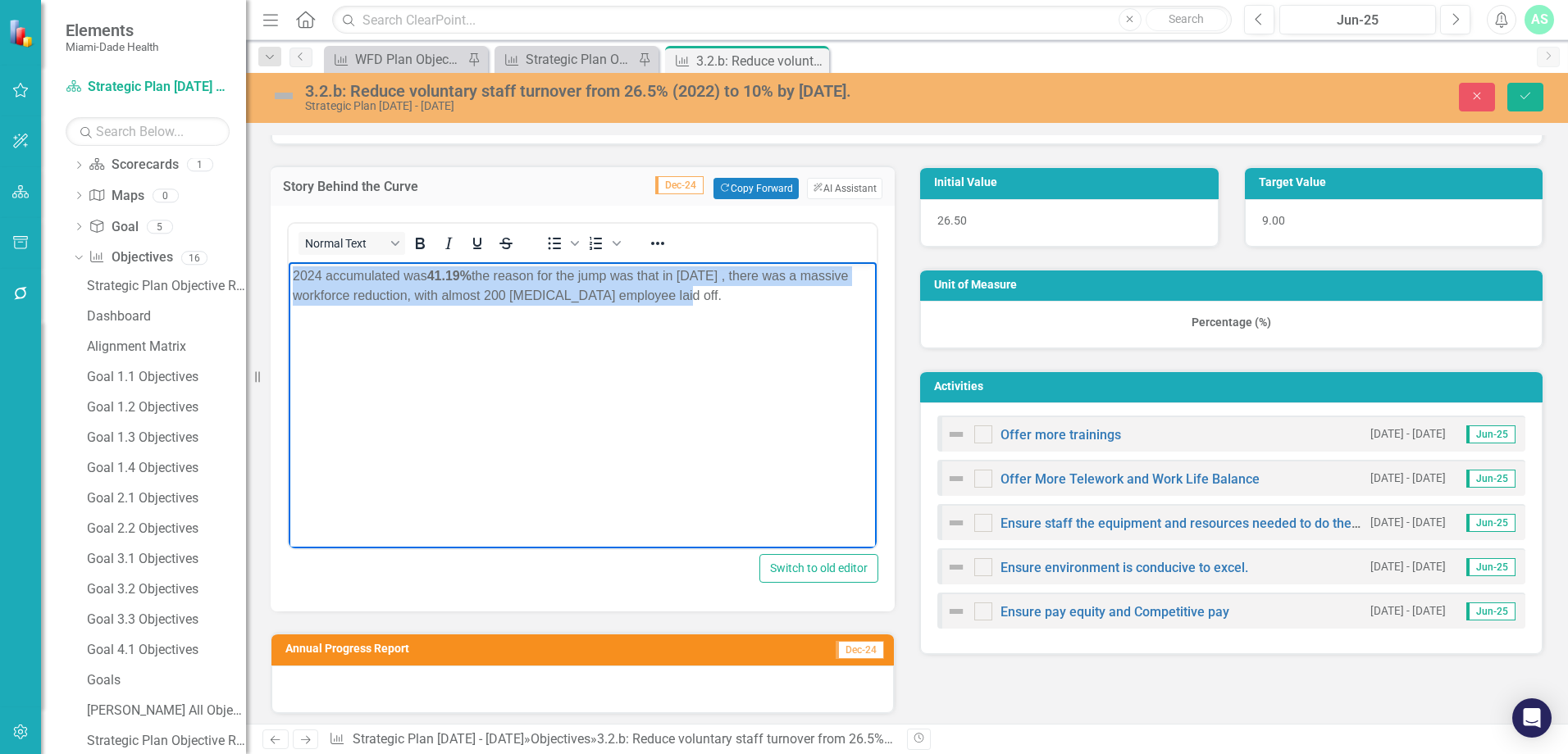 click on "2024 accumulated was  41.19%   the reason for the jump was that in June 2024 , there was a massive workforce reduction, with almost 200 COVID employee laid off." at bounding box center [582, 385] 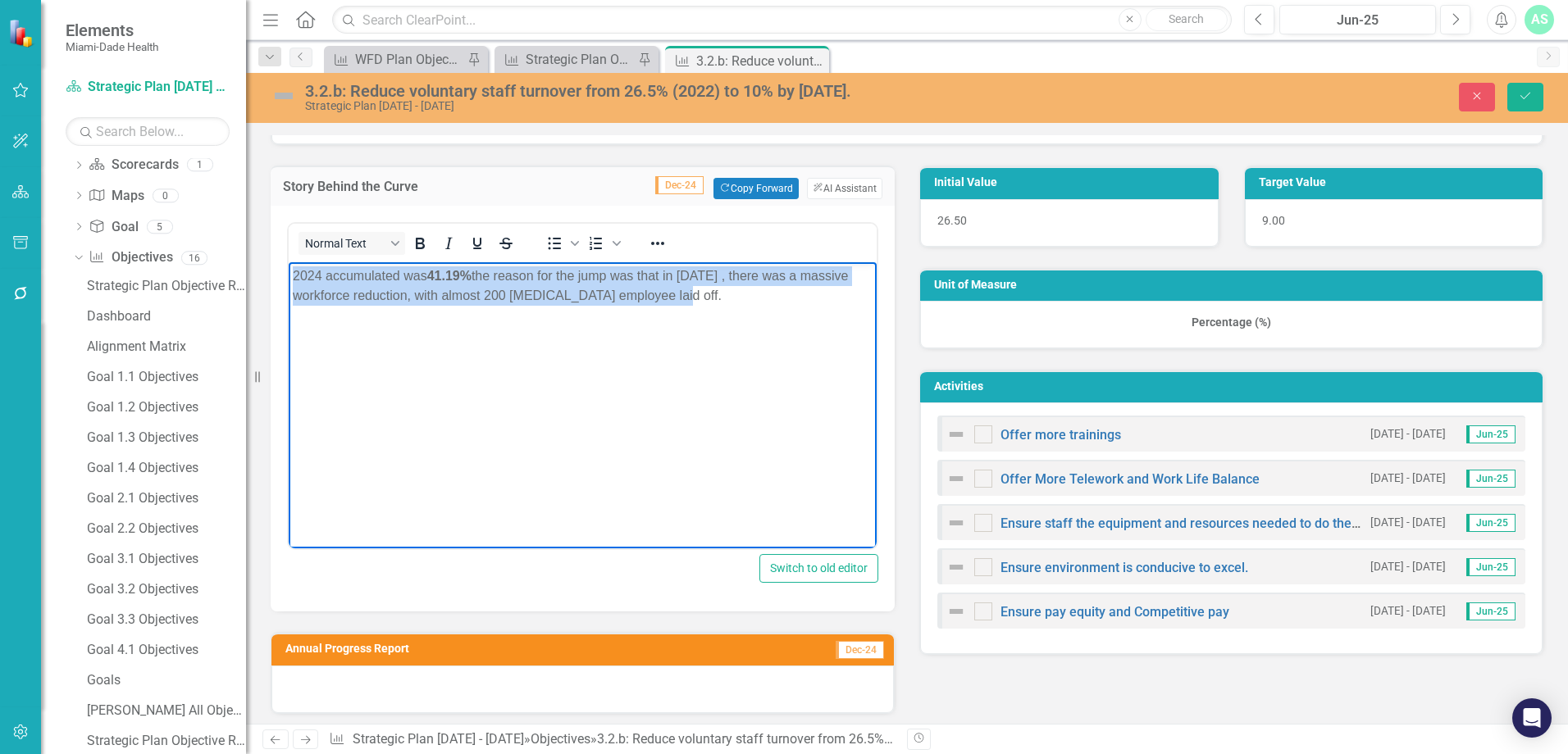 copy on "2024 accumulated was  41.19%   the reason for the jump was that in June 2024 , there was a massive workforce reduction, with almost 200 COVID employee laid off." 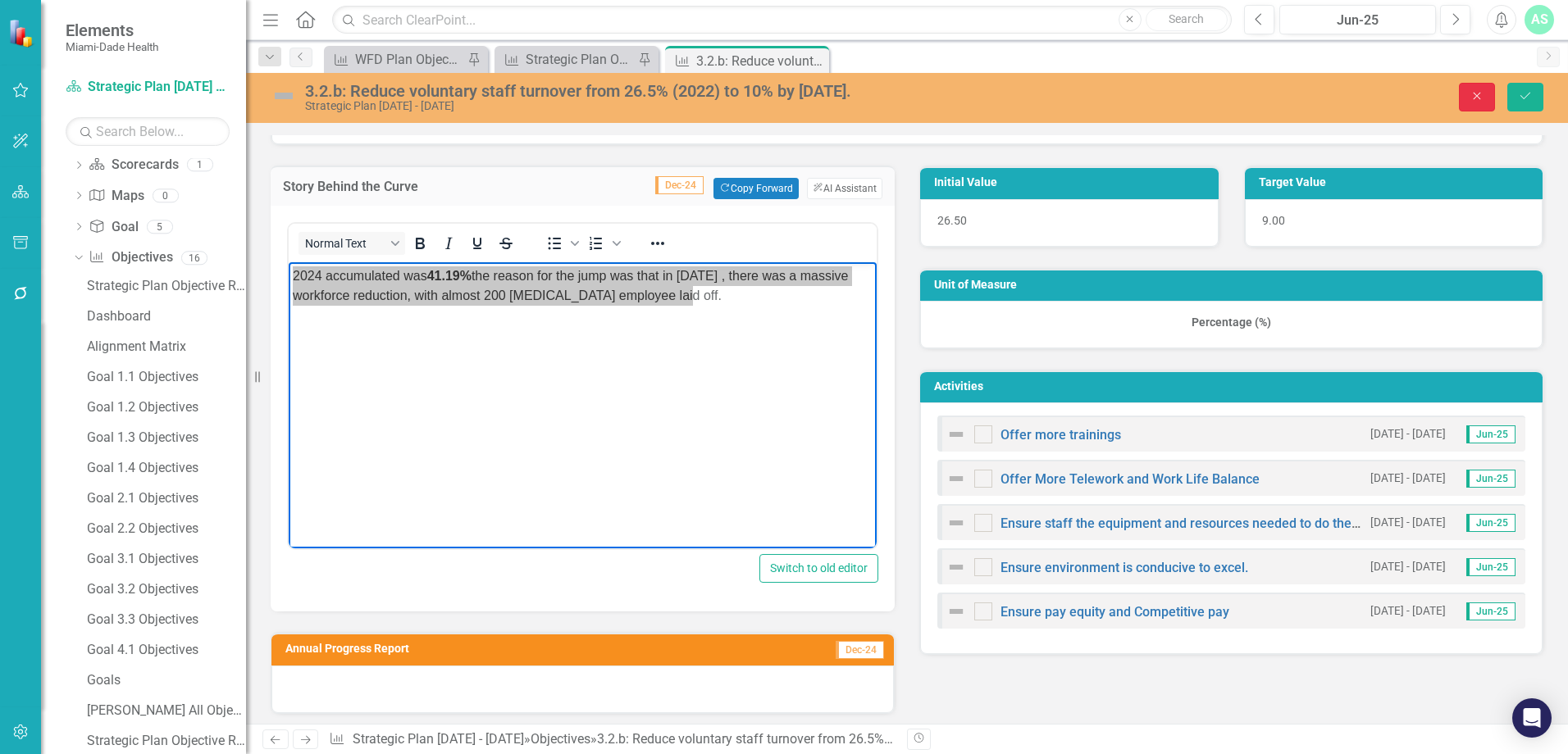 click on "Close" 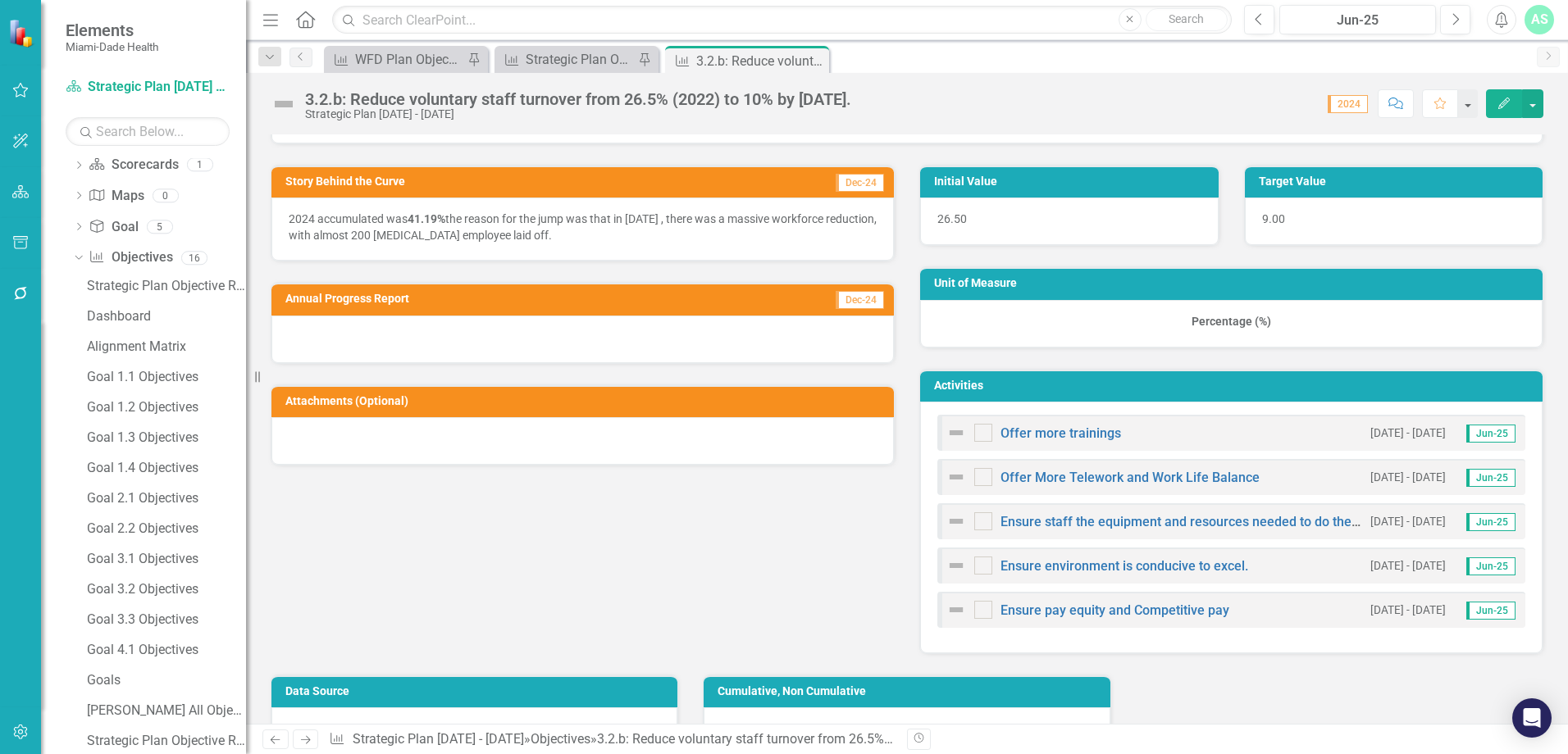 click on "Story Behind the Curve Dec-24 2024 accumulated was  41.19%   the reason for the jump was that in June 2024 , there was a massive workforce reduction, with almost 200 COVID employee laid off. Annual Progress Report Dec-24 Attachments (Optional)  Initial Value 26.50 Target Value 9.00 Unit of Measure Percentage (%) Activities Offer more trainings 1/1/23 - 12/31/27 Jun-25 Offer More Telework and Work Life Balance 1/1/23 - 12/31/27 Jun-25 Ensure staff the equipment and resources needed to do their jobs 1/1/23 - 12/31/27 Jun-25 Ensure environment is conducive to excel. 1/1/23 - 12/31/27 Jun-25 Ensure pay equity and Competitive pay 1/1/23 - 12/31/27 Jun-25" at bounding box center [907, 399] 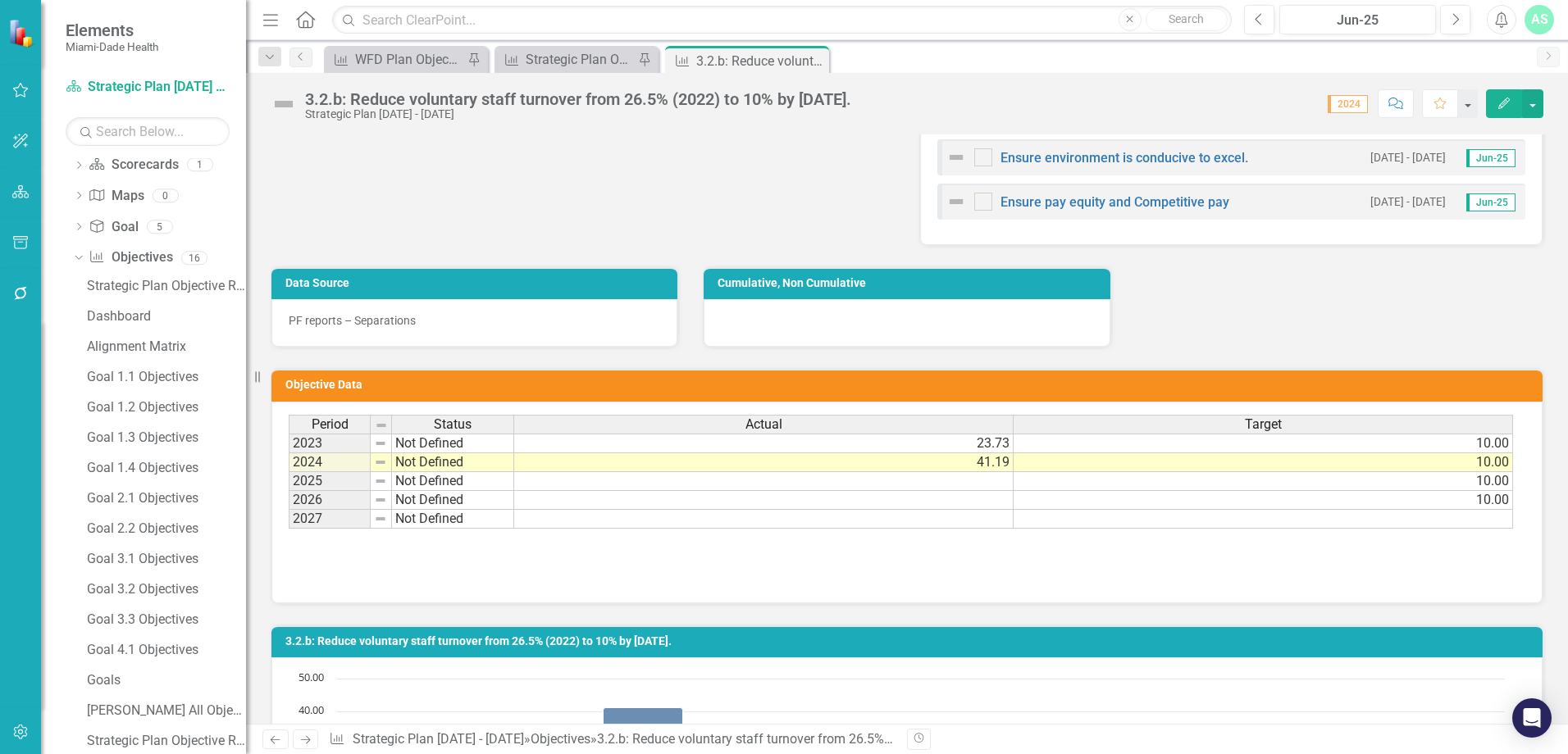 scroll, scrollTop: 1311, scrollLeft: 0, axis: vertical 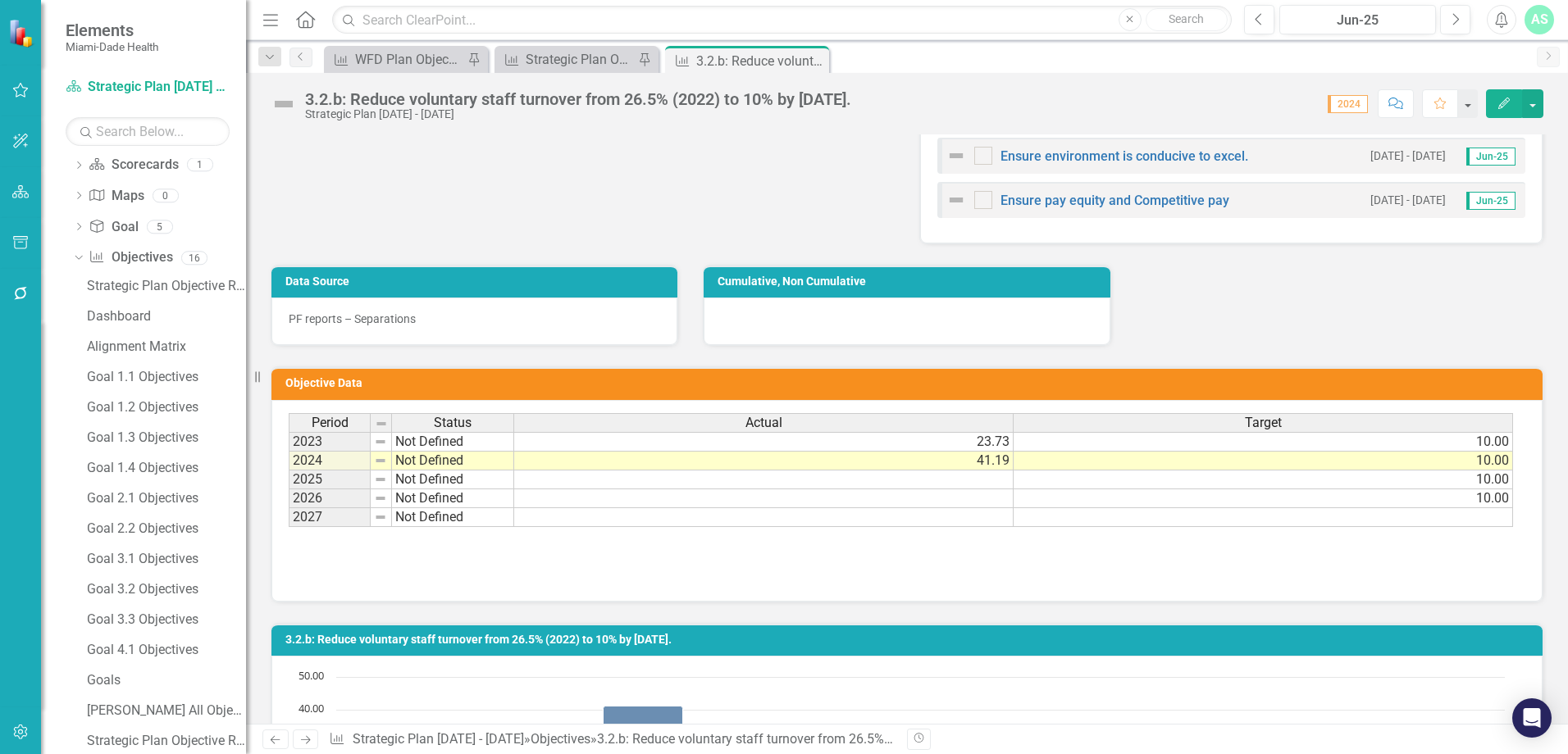 click on "Not Defined" at bounding box center (453, 461) 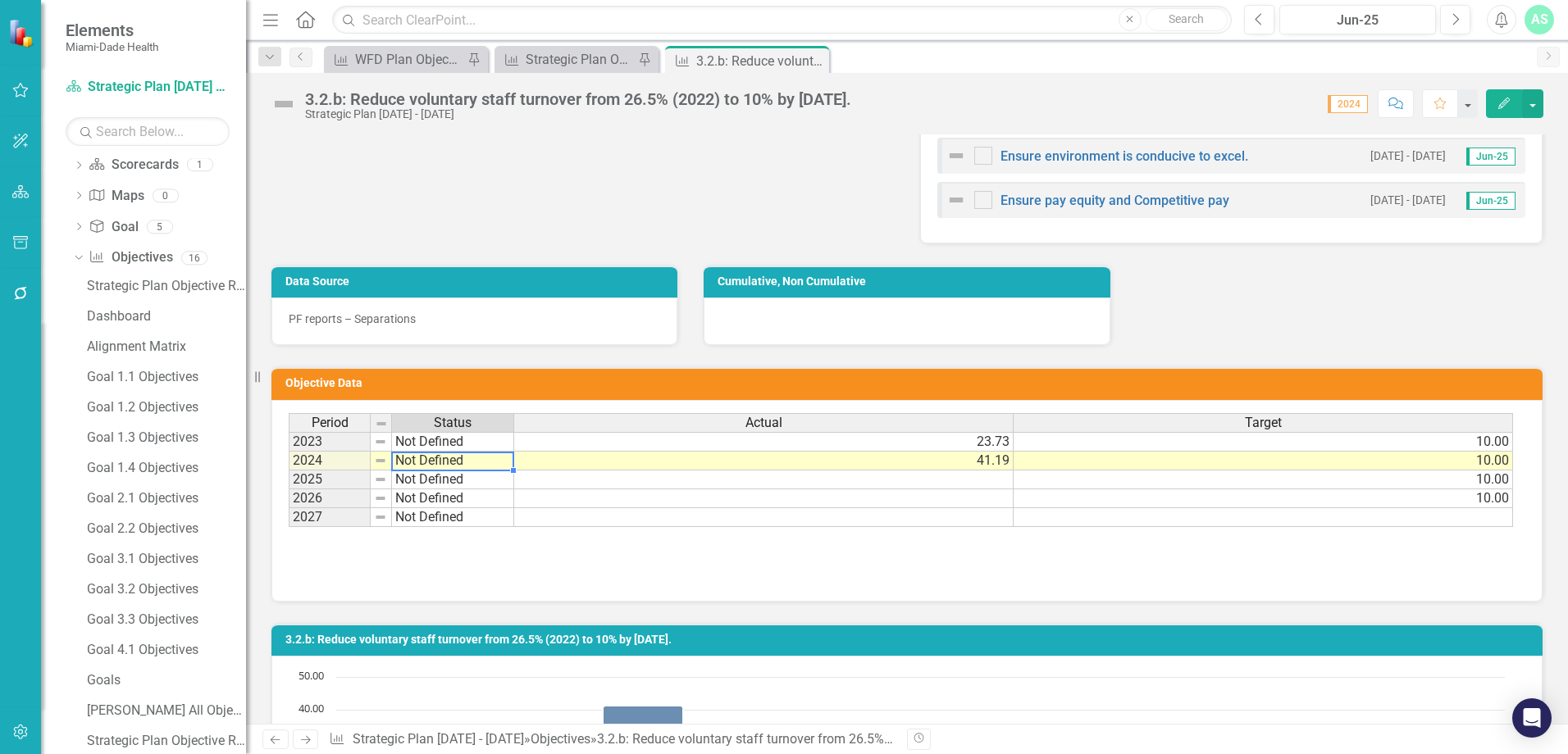 click on "Not Defined" at bounding box center [453, 461] 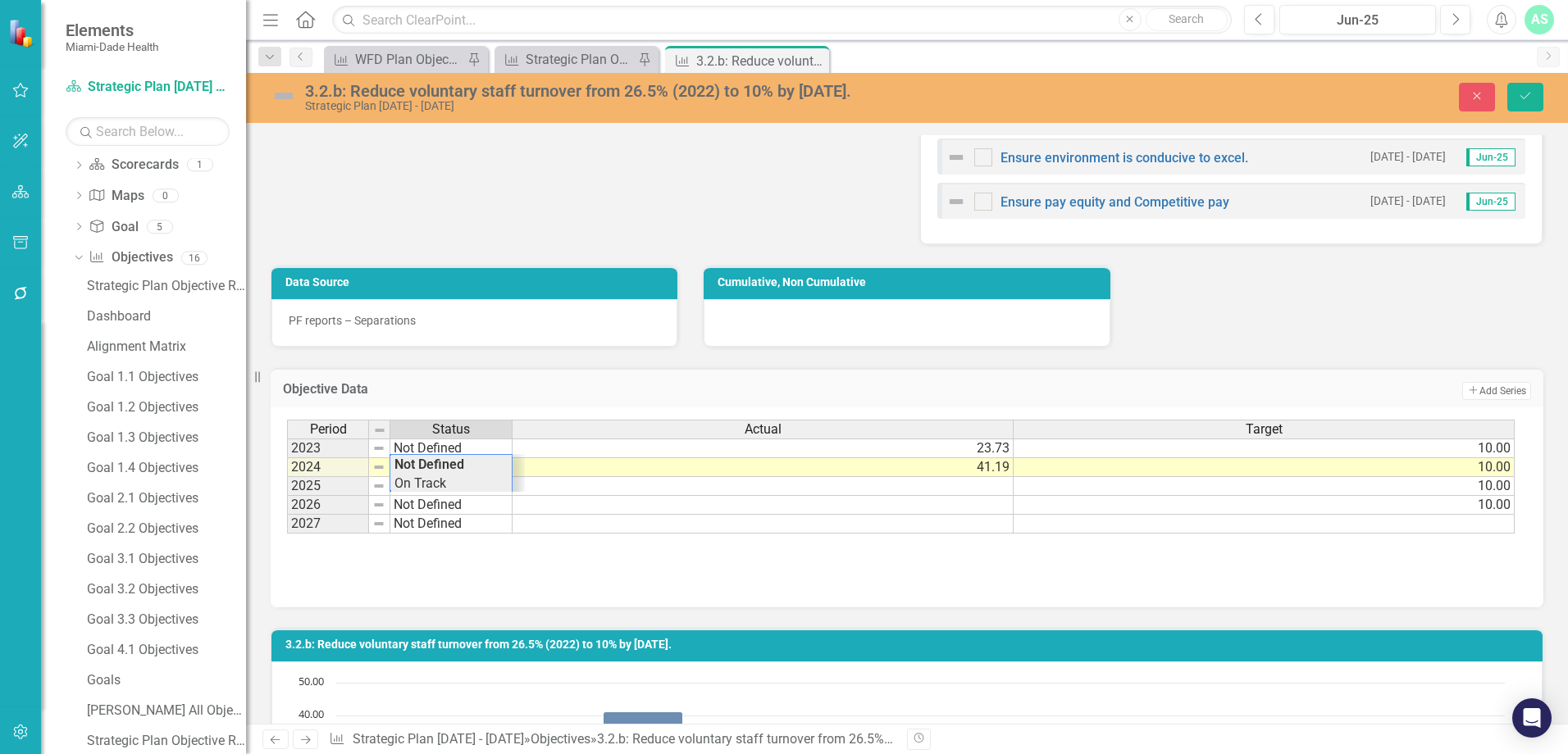 scroll, scrollTop: 78, scrollLeft: 0, axis: vertical 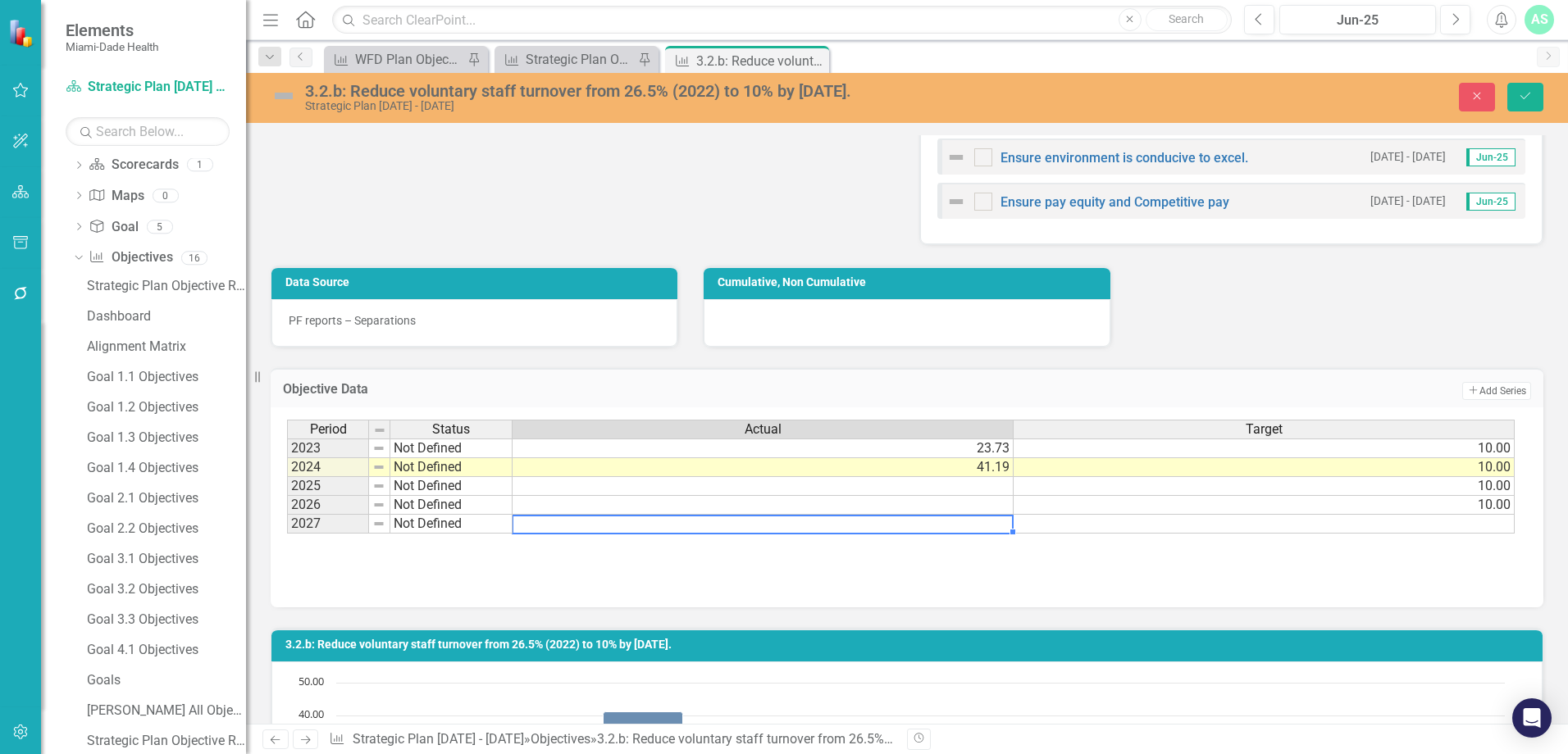 click at bounding box center (763, 524) 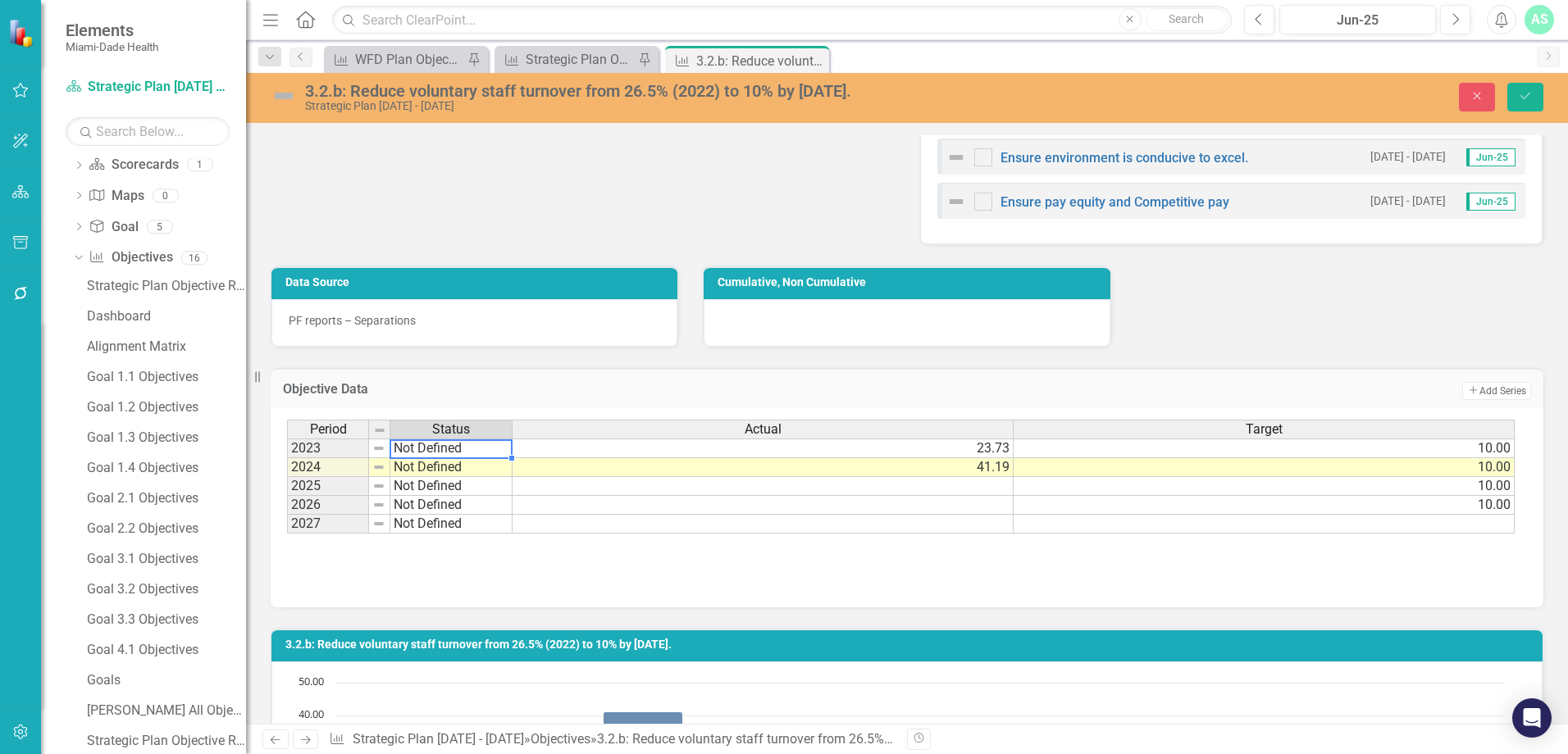 click on "Not Defined" at bounding box center (451, 448) 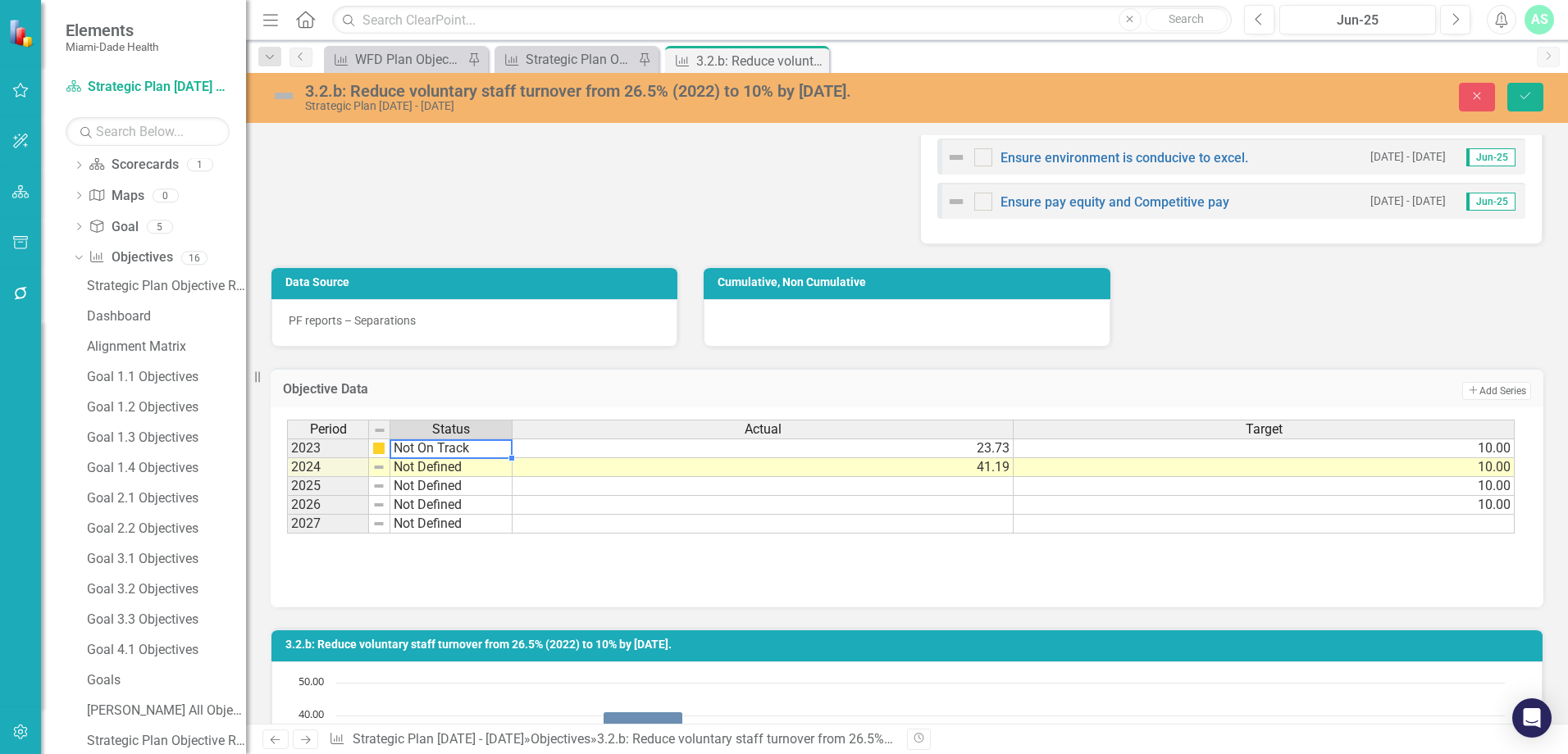 click on "Period Status Actual Target 2023 Not On Track 23.73 10.00 2024 Not Defined 41.19 10.00 2025 Not Defined 10.00 2026 Not Defined 10.00 2027 Not Defined Period Status Actual Target Period Status 2023 Not On Track 2024 Not Defined 2025 Not Defined 2026 Not Defined 2027 Not Defined Period Status Not On Track Not Defined On Track Not On Track No Progress/Overdue Complete Baseline Only" at bounding box center (900, 477) 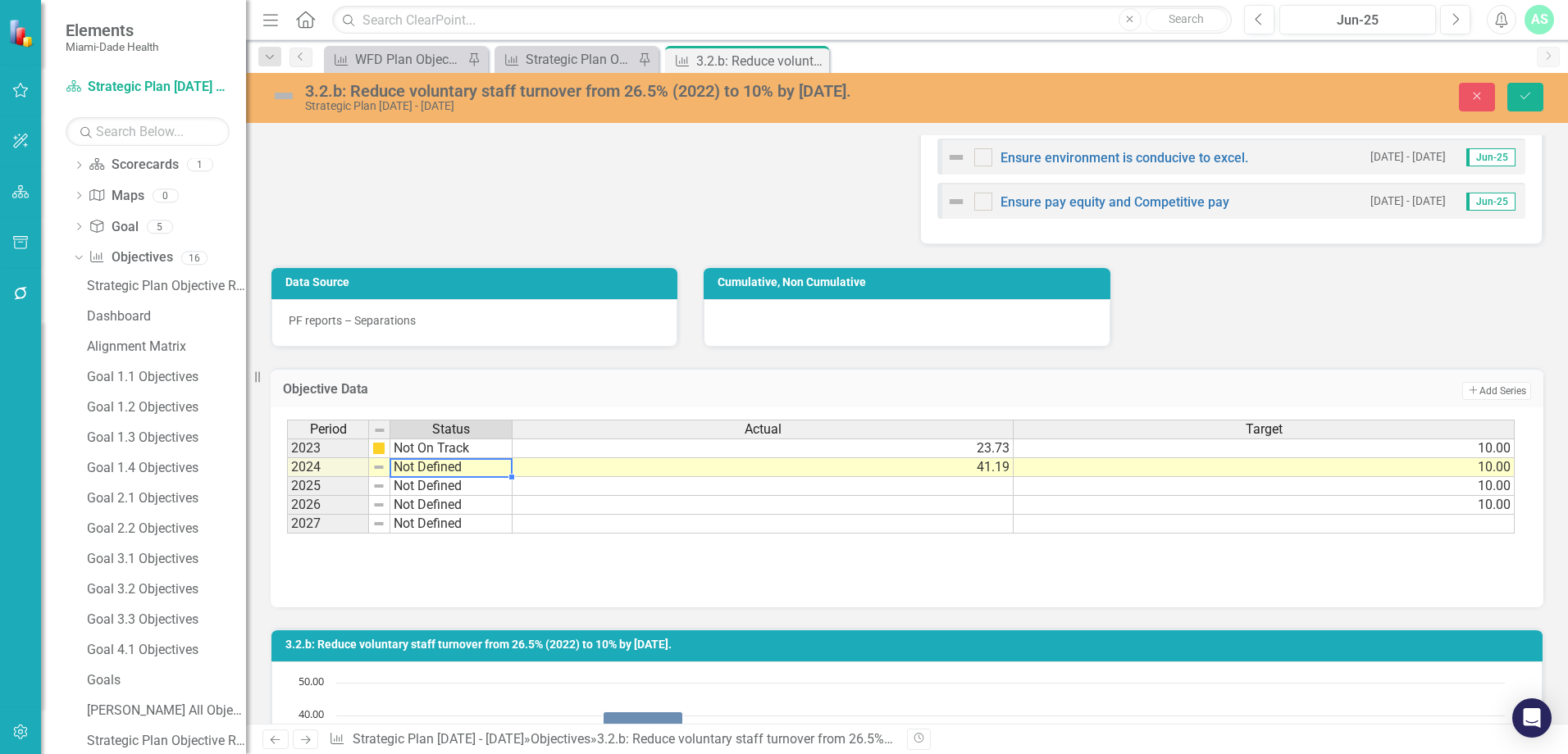 click on "Not Defined" at bounding box center [451, 467] 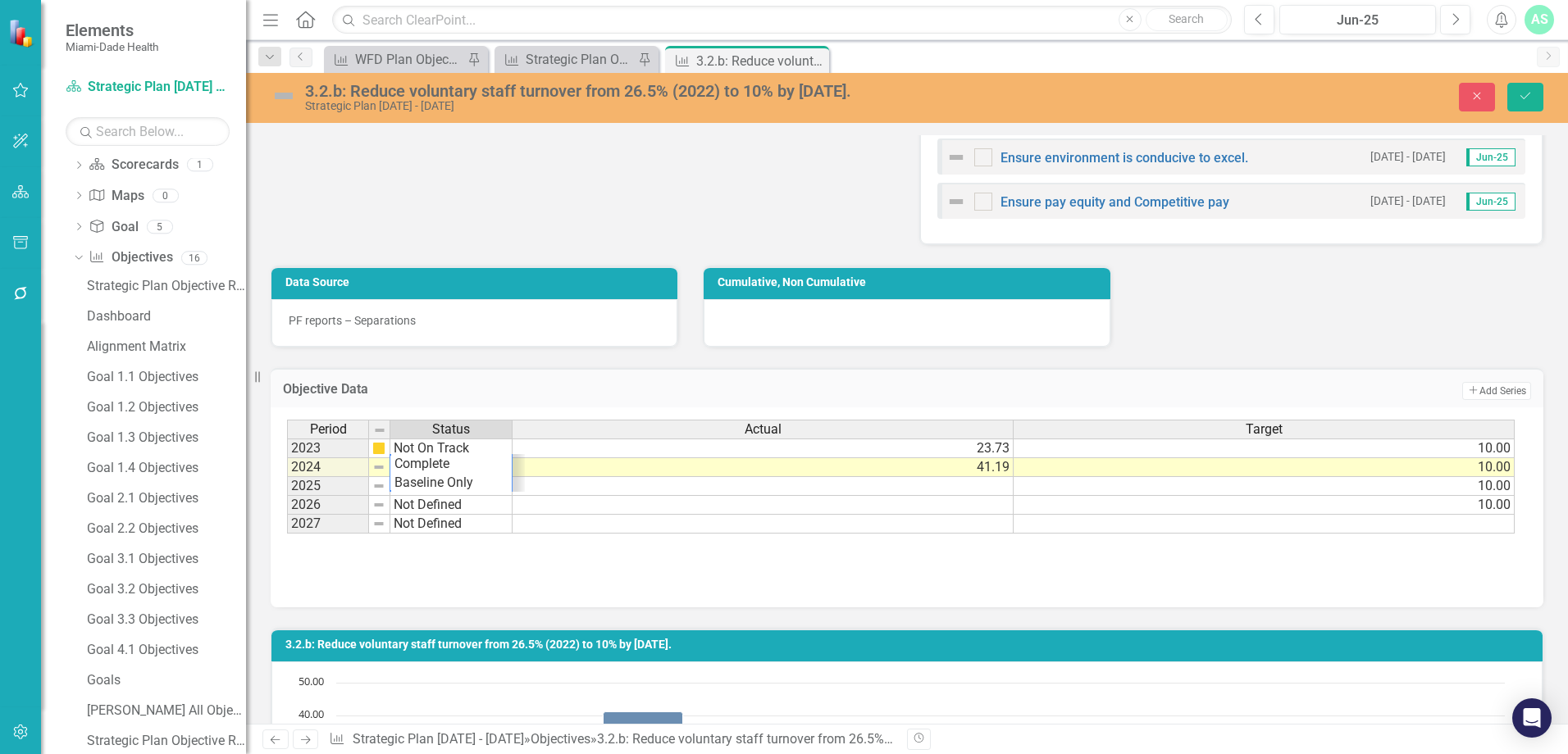 scroll, scrollTop: 0, scrollLeft: 0, axis: both 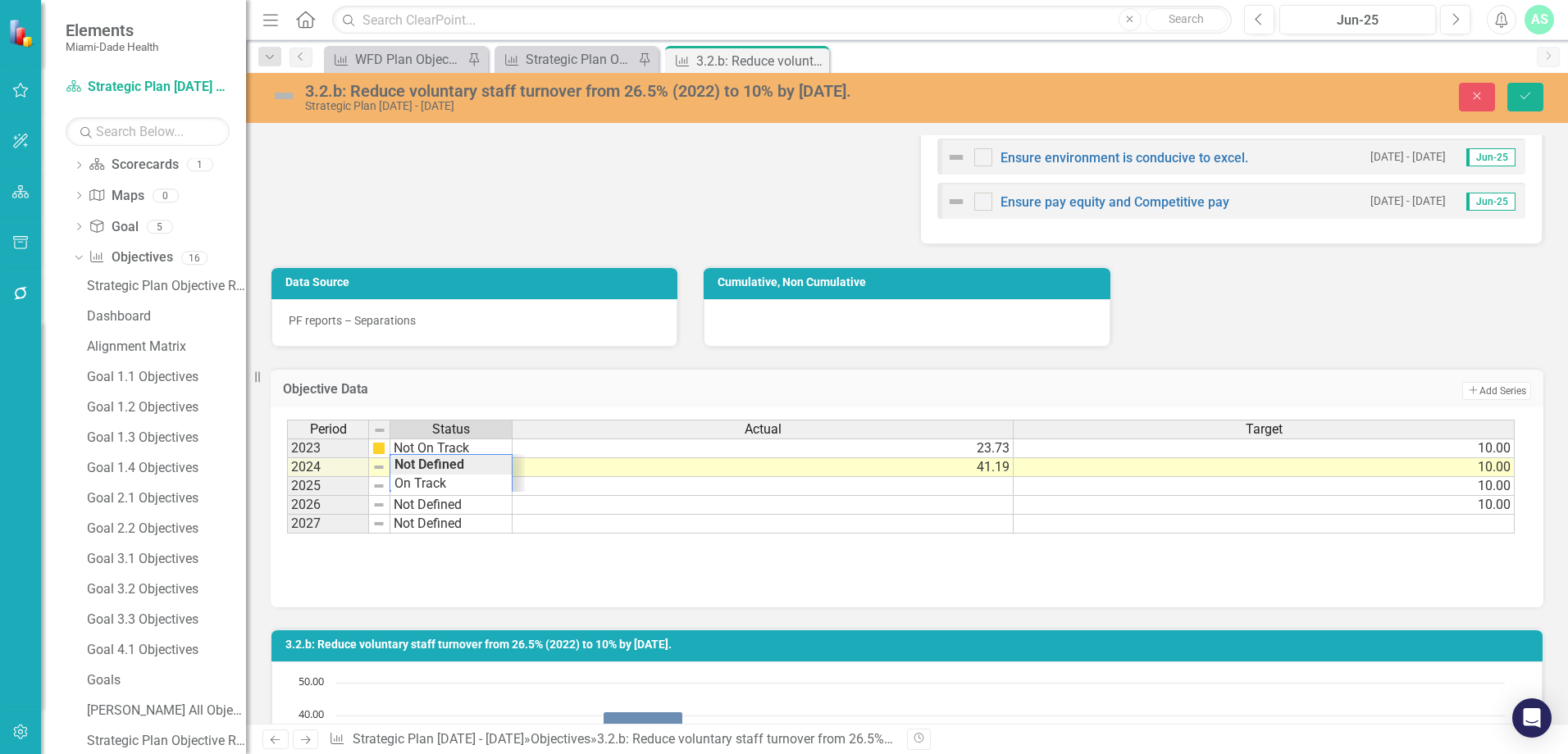 click on "Period Status Actual Target 2023 Not On Track 23.73 10.00 2024 Not Defined 41.19 10.00 2025 Not Defined 10.00 2026 Not Defined 10.00 2027 Not Defined Period Status Actual Target Period Status 2023 Not On Track 2024 Not Defined 2025 Not Defined 2026 Not Defined 2027 Not Defined Period Status Not Defined Not Defined On Track Not On Track No Progress/Overdue Complete Baseline Only" at bounding box center [900, 477] 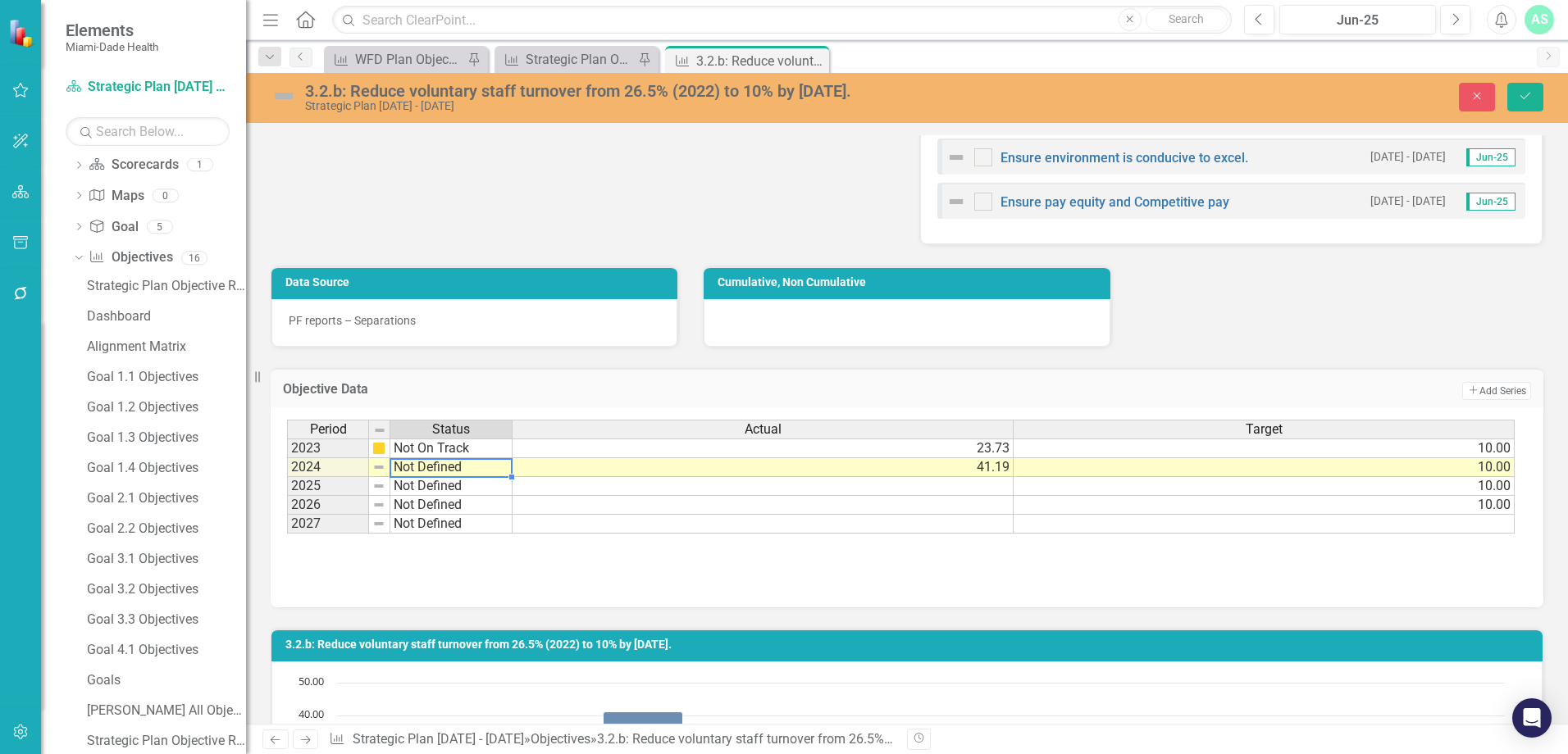 click on "Not Defined" at bounding box center [451, 467] 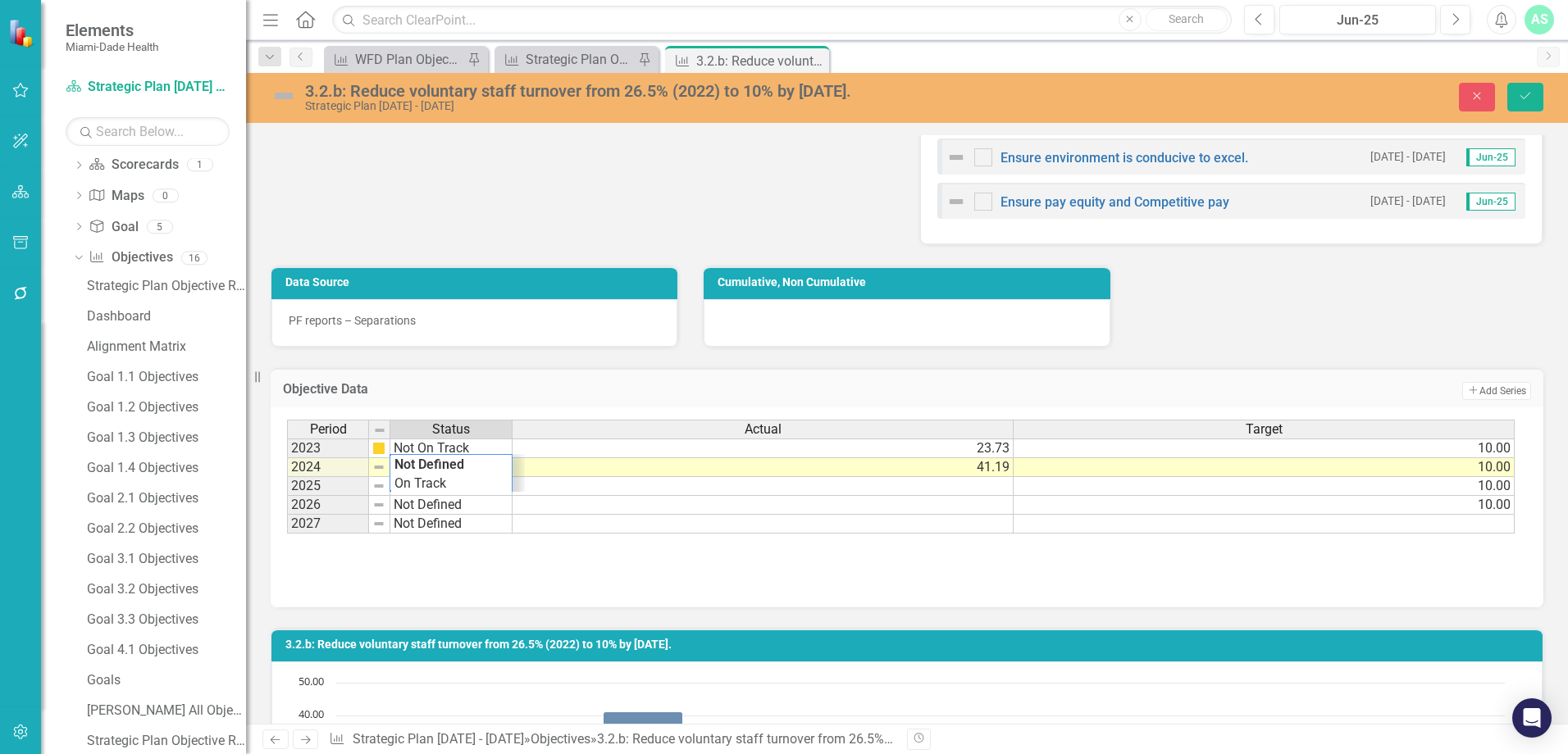 scroll, scrollTop: 20, scrollLeft: 0, axis: vertical 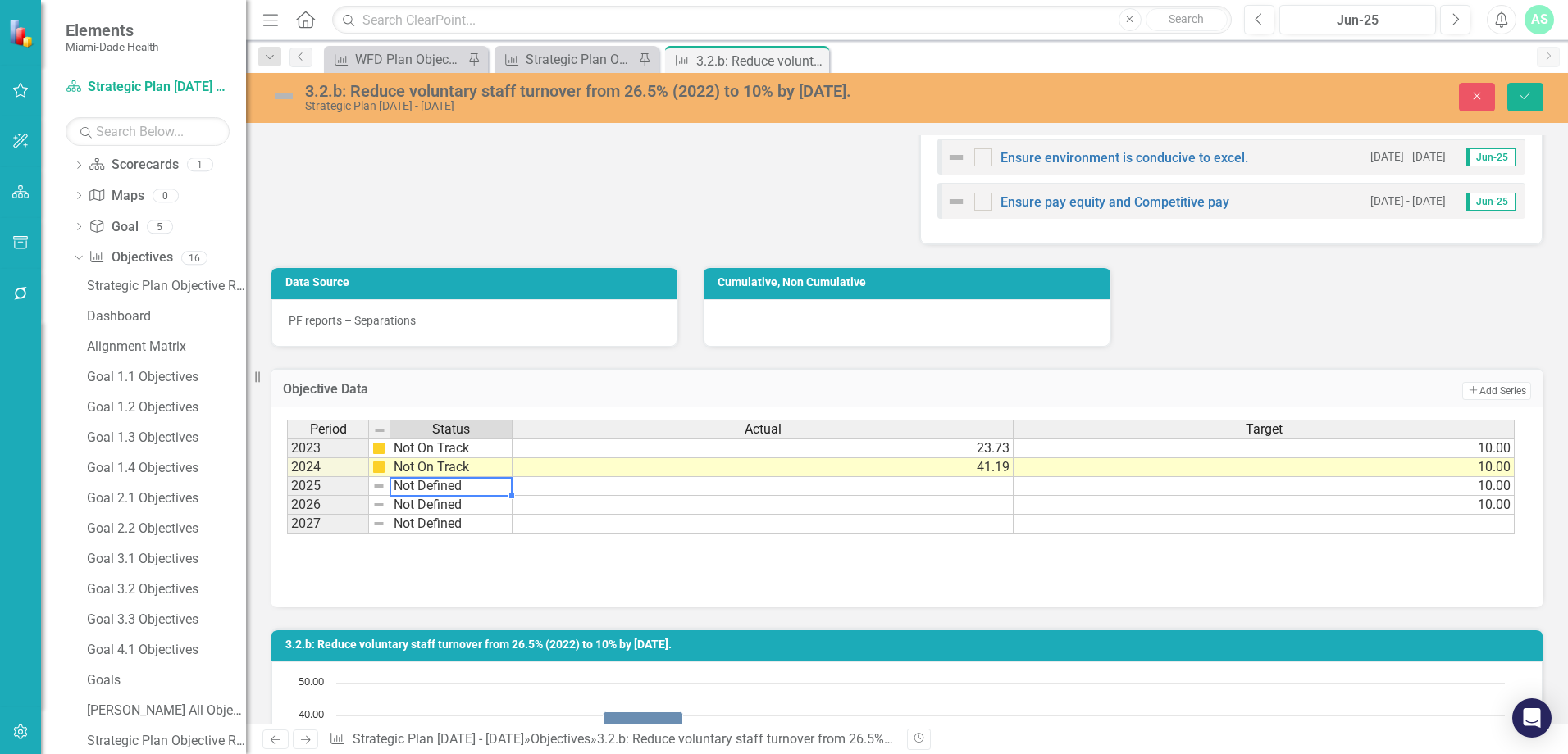 type on "Not On Track" 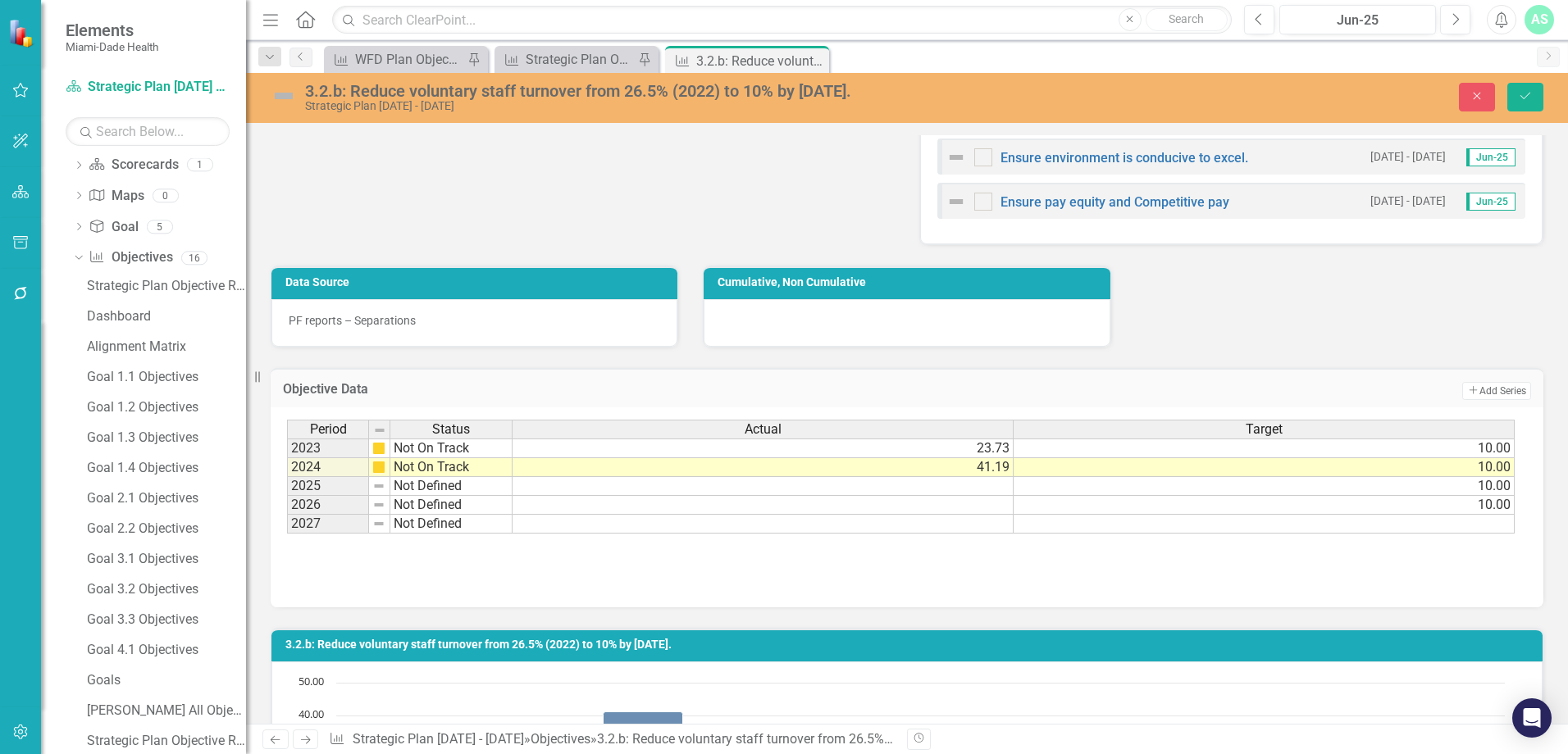 click at bounding box center (284, 96) 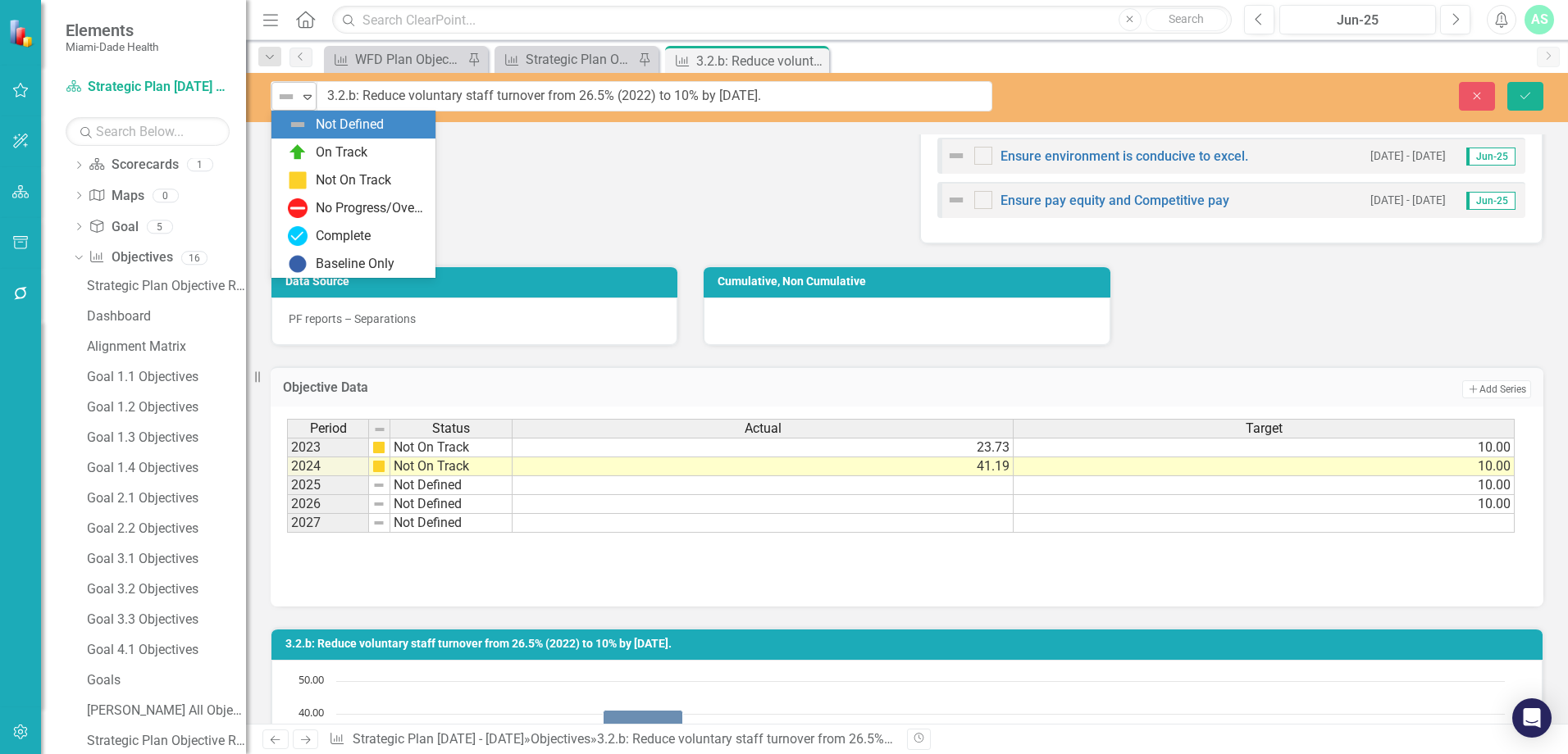 click at bounding box center [286, 97] 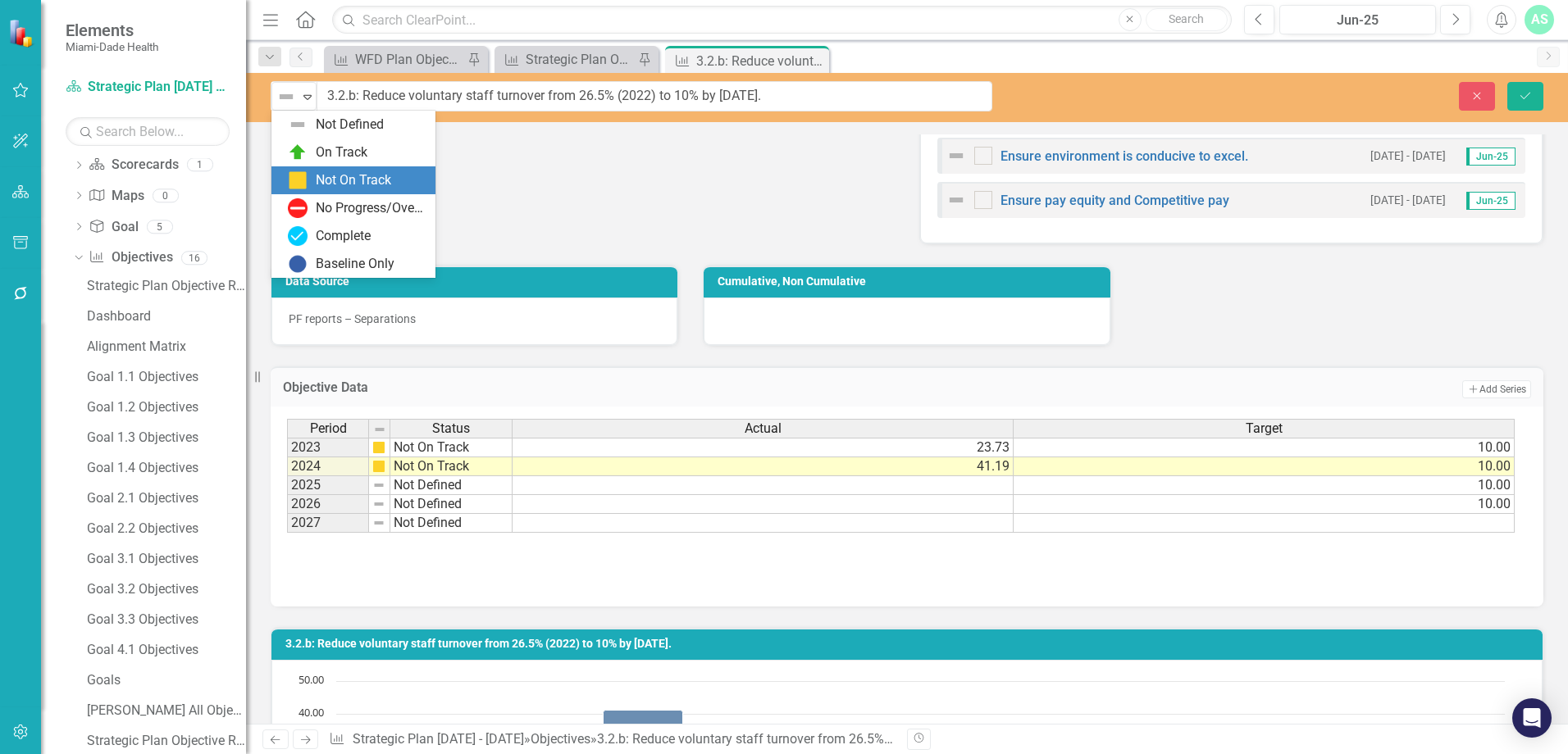 click on "Not On Track" at bounding box center [353, 180] 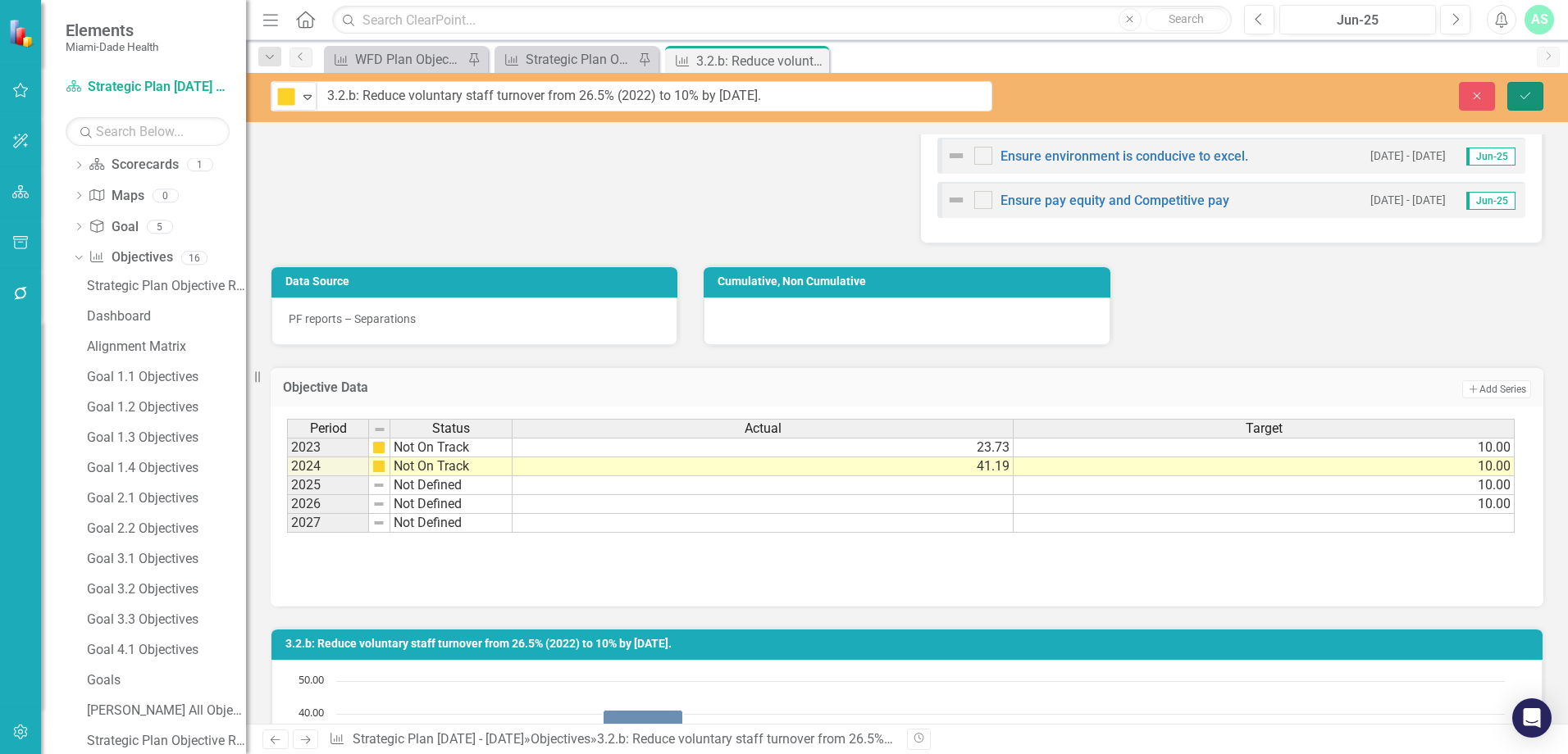 click on "Save" 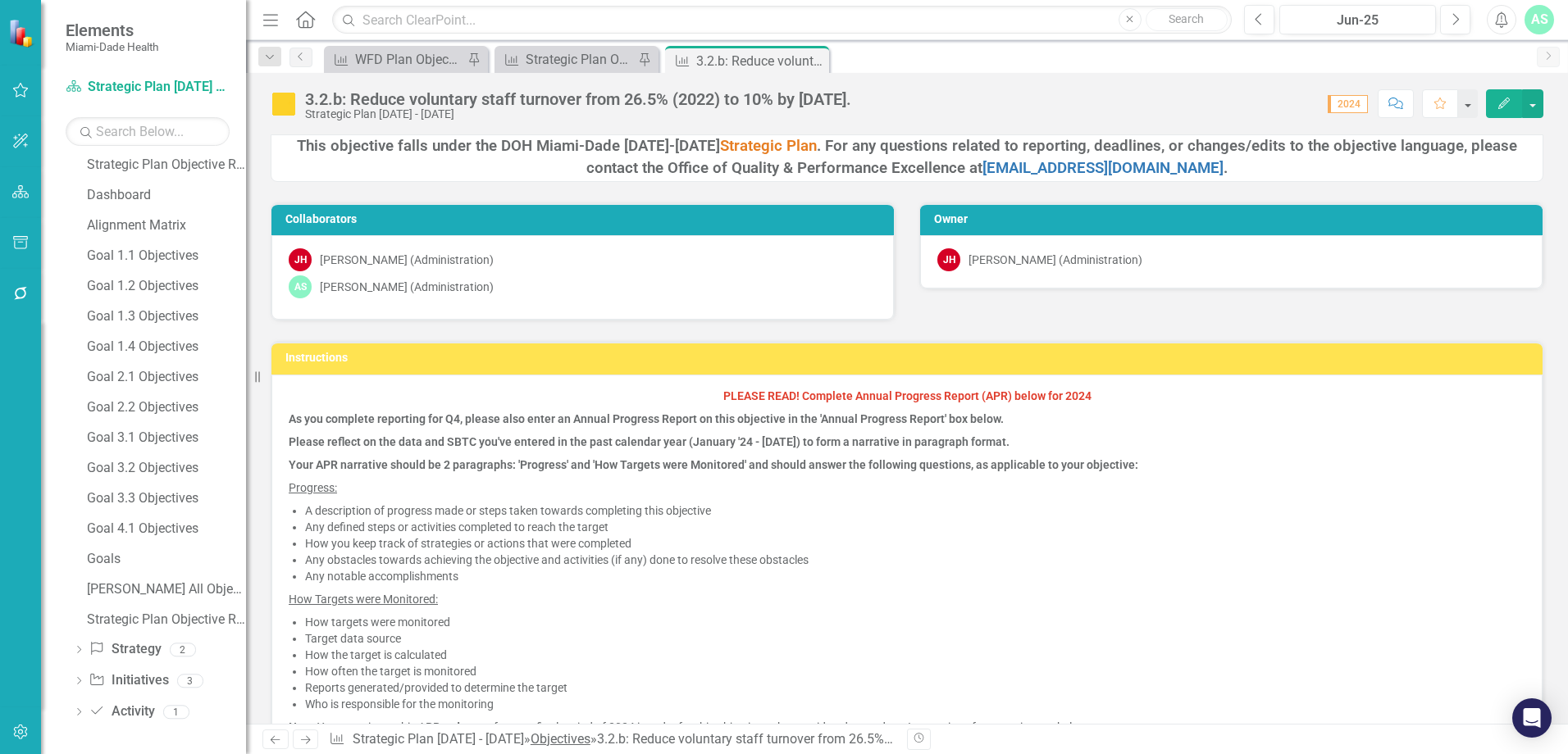 scroll, scrollTop: 190, scrollLeft: 0, axis: vertical 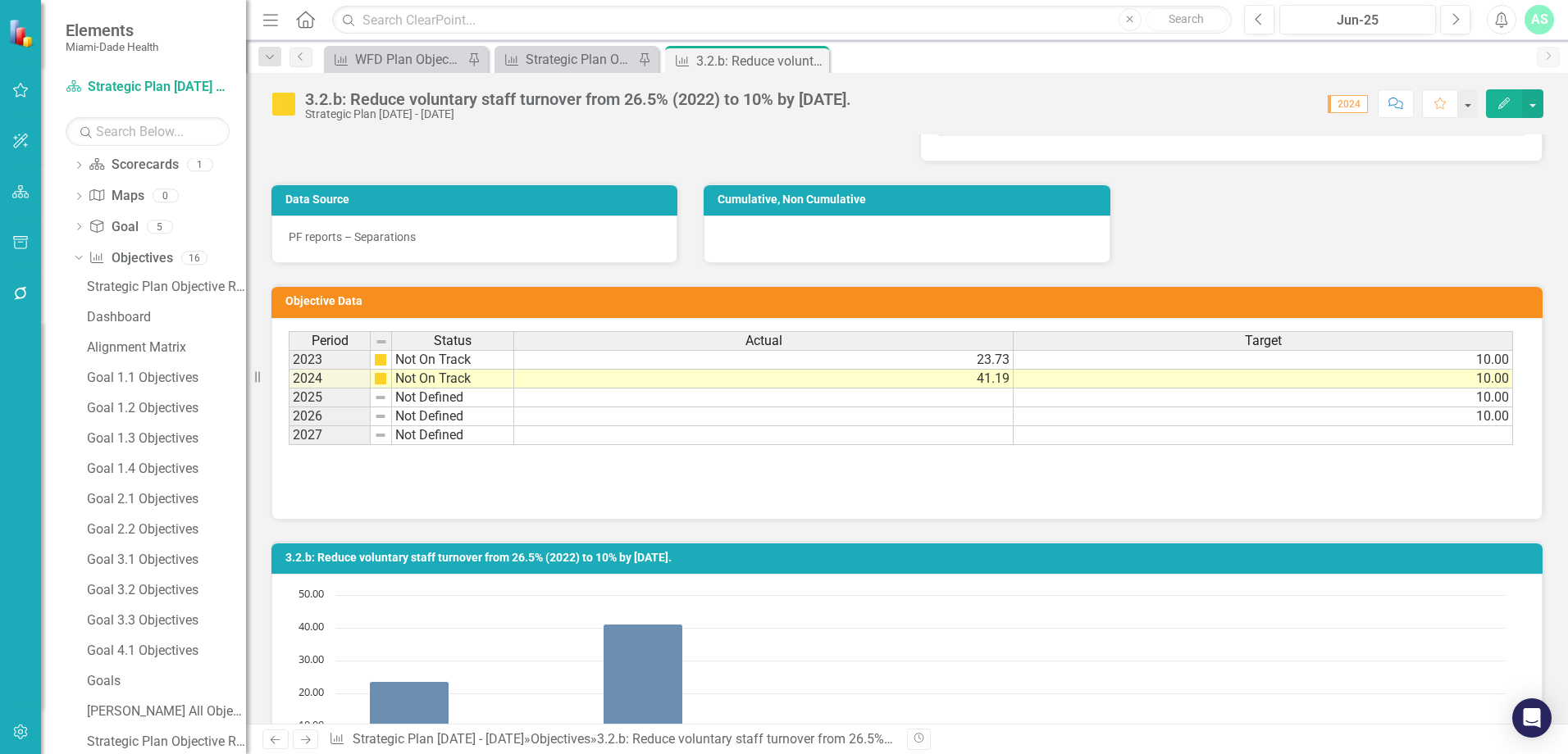 click on "Data Source PF reports – Separations  Cumulative, Non Cumulative Objective Data Last Calculated  Period Status Actual Target 2023 Not On Track 23.73 10.00 2024 Not On Track 41.19 10.00 2025 Not Defined 10.00 2026 Not Defined 10.00 2027 Not Defined Period Status Actual Target Period Status 2023 Not On Track 2024 Not On Track 2025 Not Defined 2026 Not Defined 2027 Not Defined Period Status" at bounding box center [907, 341] 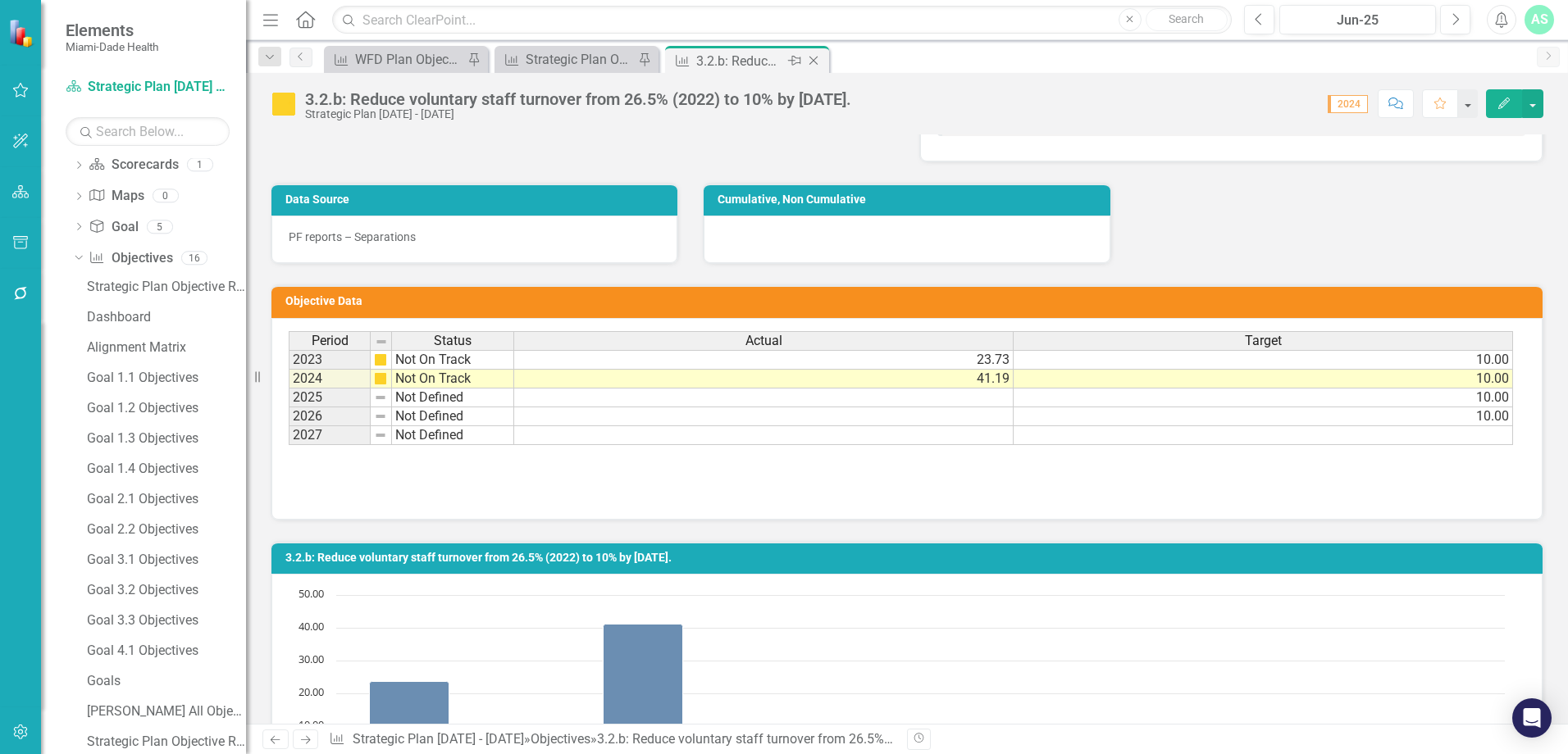 click 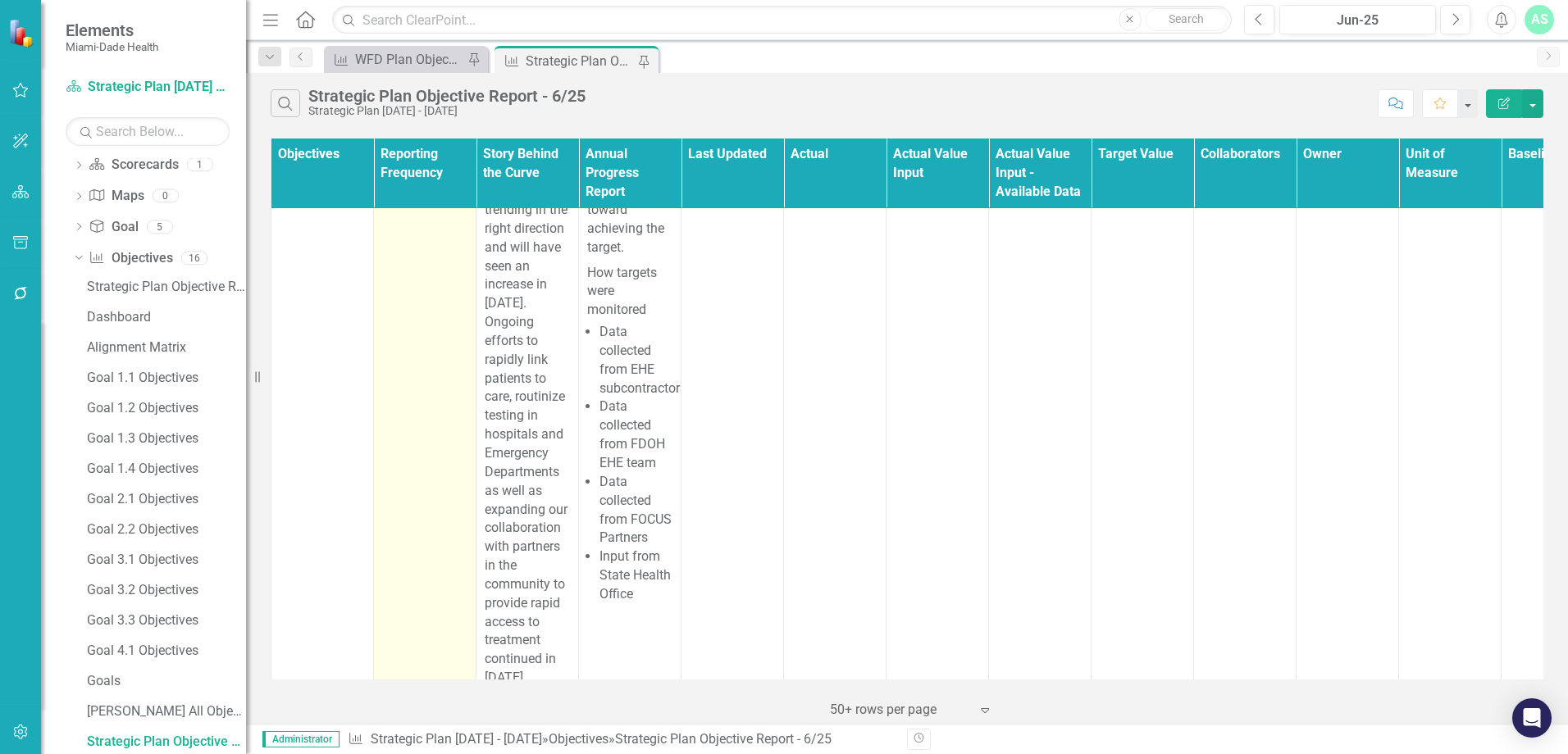 scroll, scrollTop: 738, scrollLeft: 0, axis: vertical 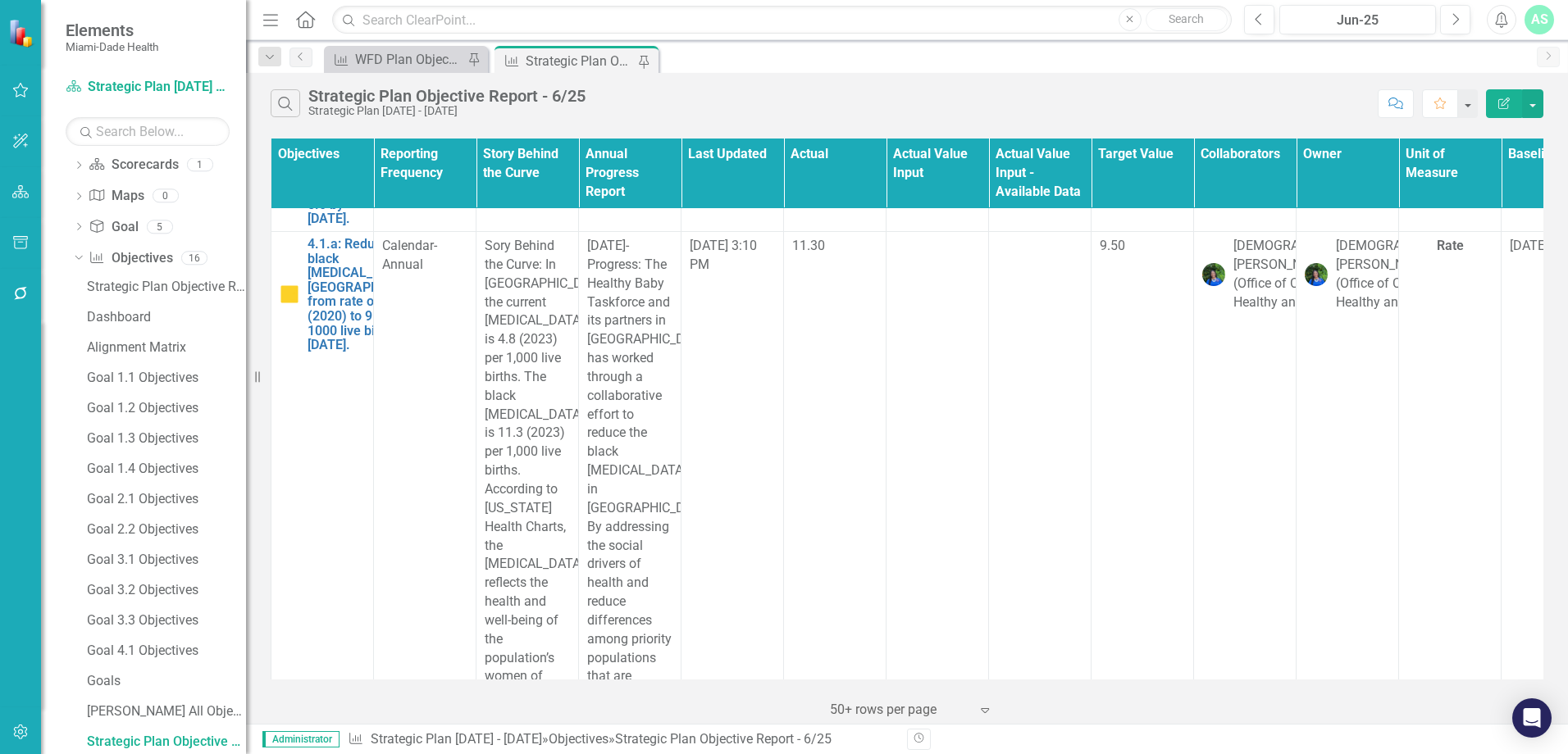 click on "3.2.d: Implement ideas/strategies annually to address staff burnout and [MEDICAL_DATA] from 0 in [DATE] to 10 by [DATE]." at bounding box center [358, -300] 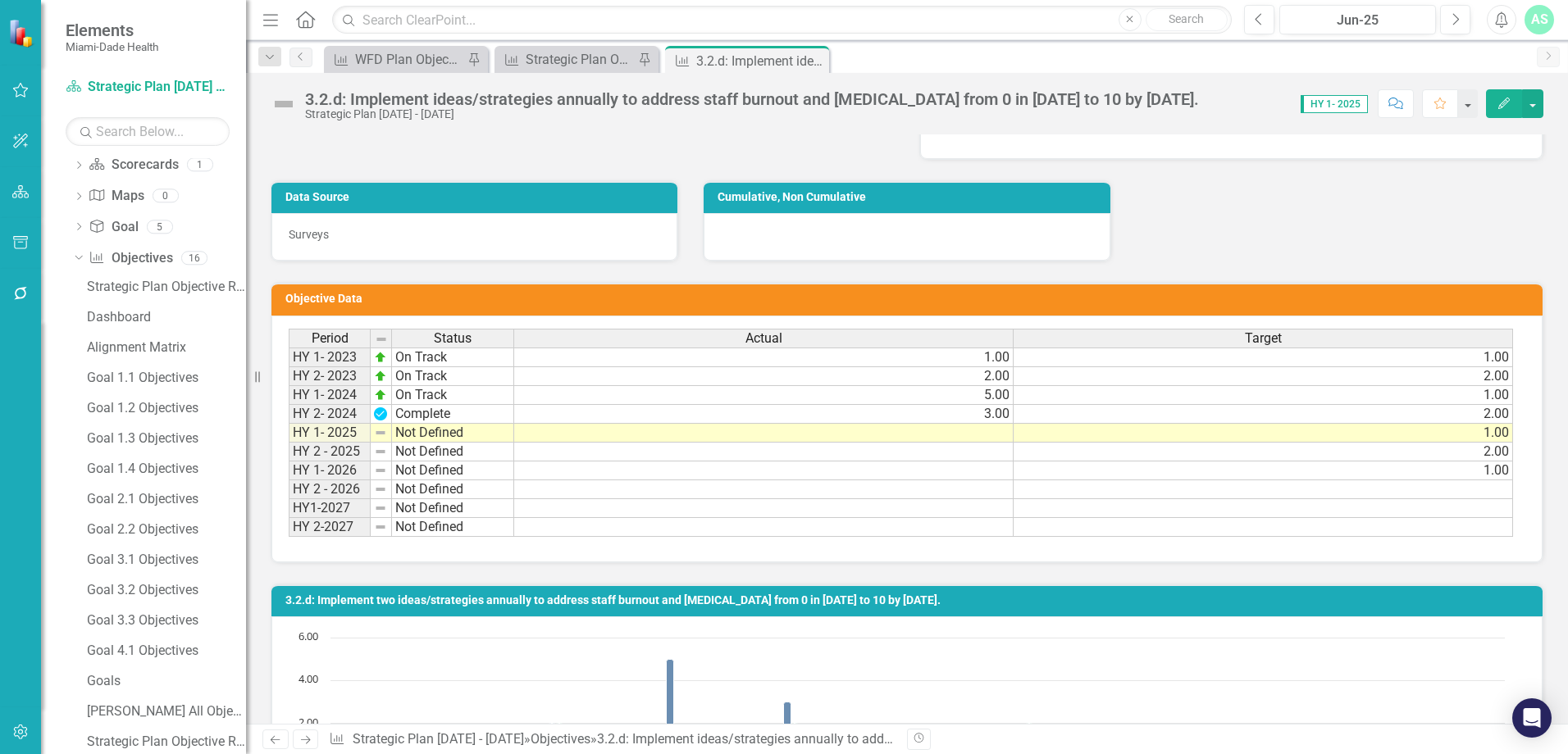 scroll, scrollTop: 1311, scrollLeft: 0, axis: vertical 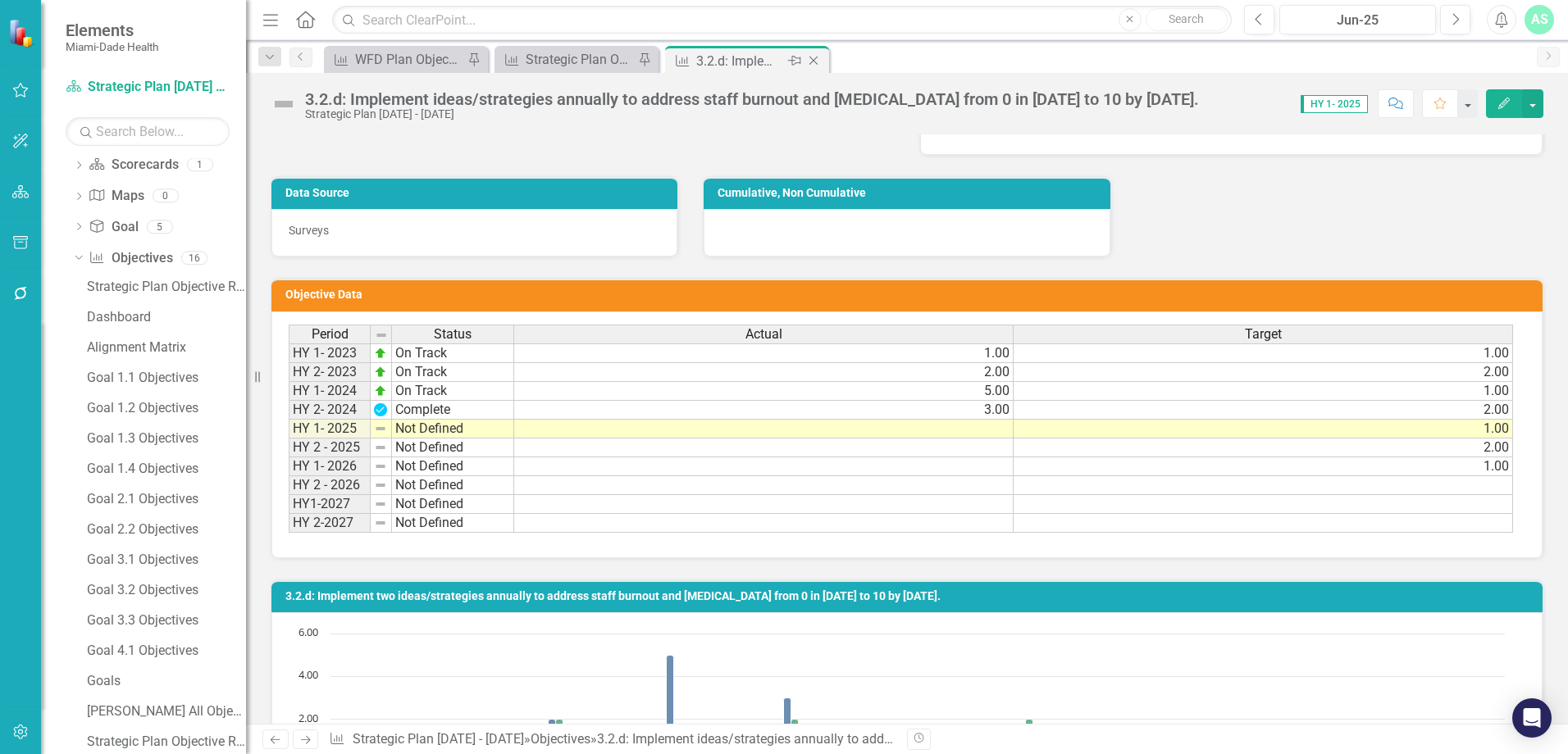 click on "Close" 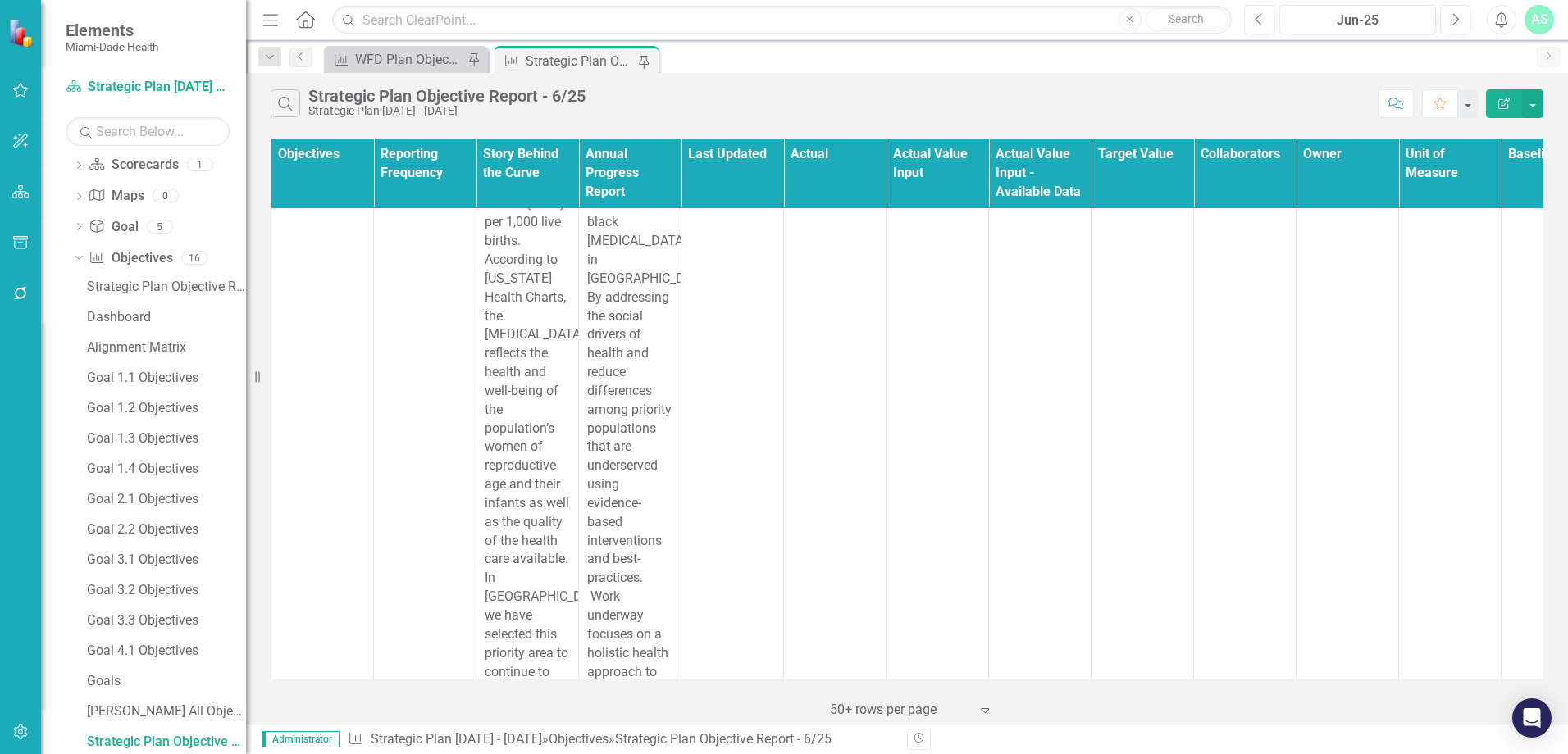 scroll, scrollTop: 29290, scrollLeft: 0, axis: vertical 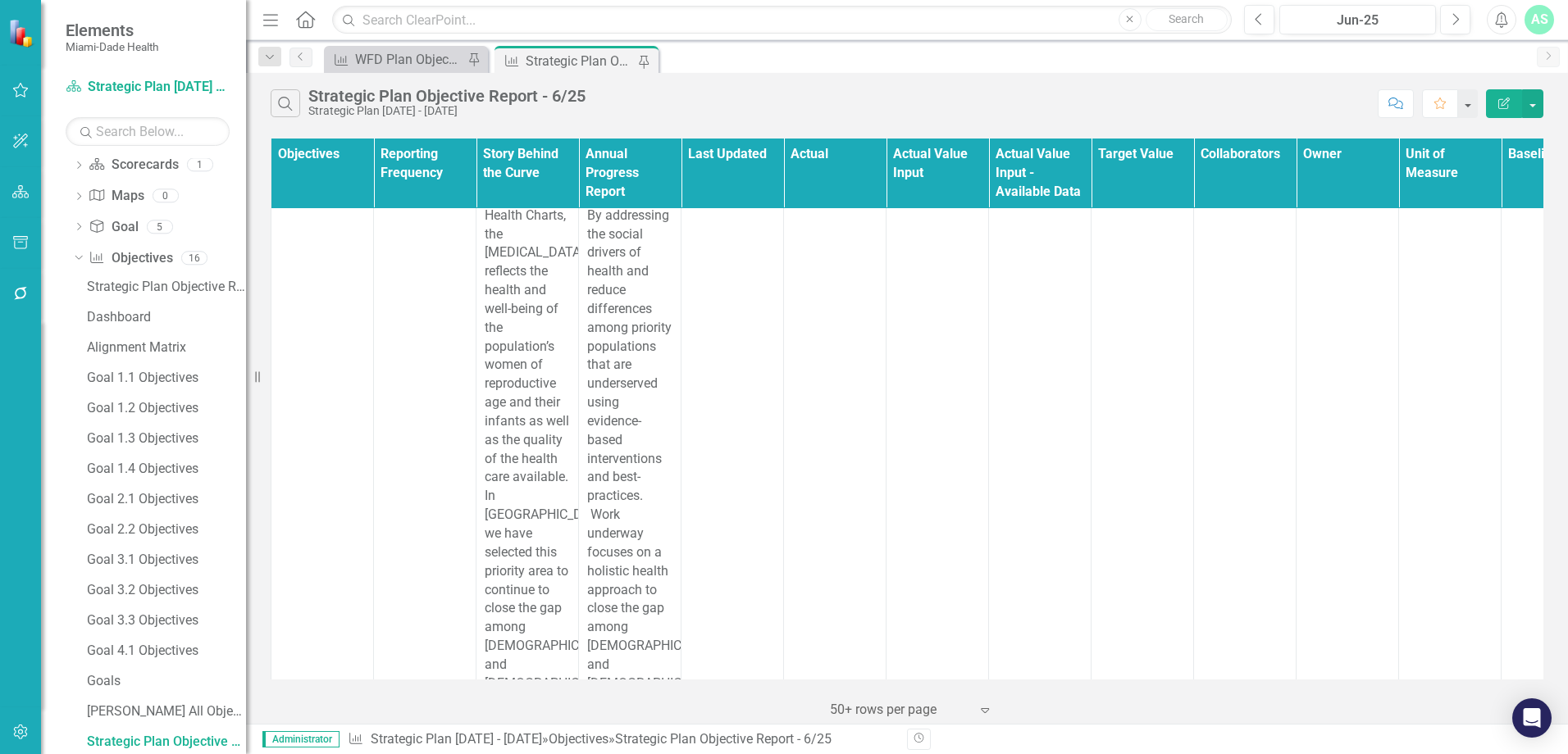 click on "3.2.e: Increase the percent of staff trained on mental health and related topics from 0% in [DATE] to 100% by [DATE]." at bounding box center [336, -420] 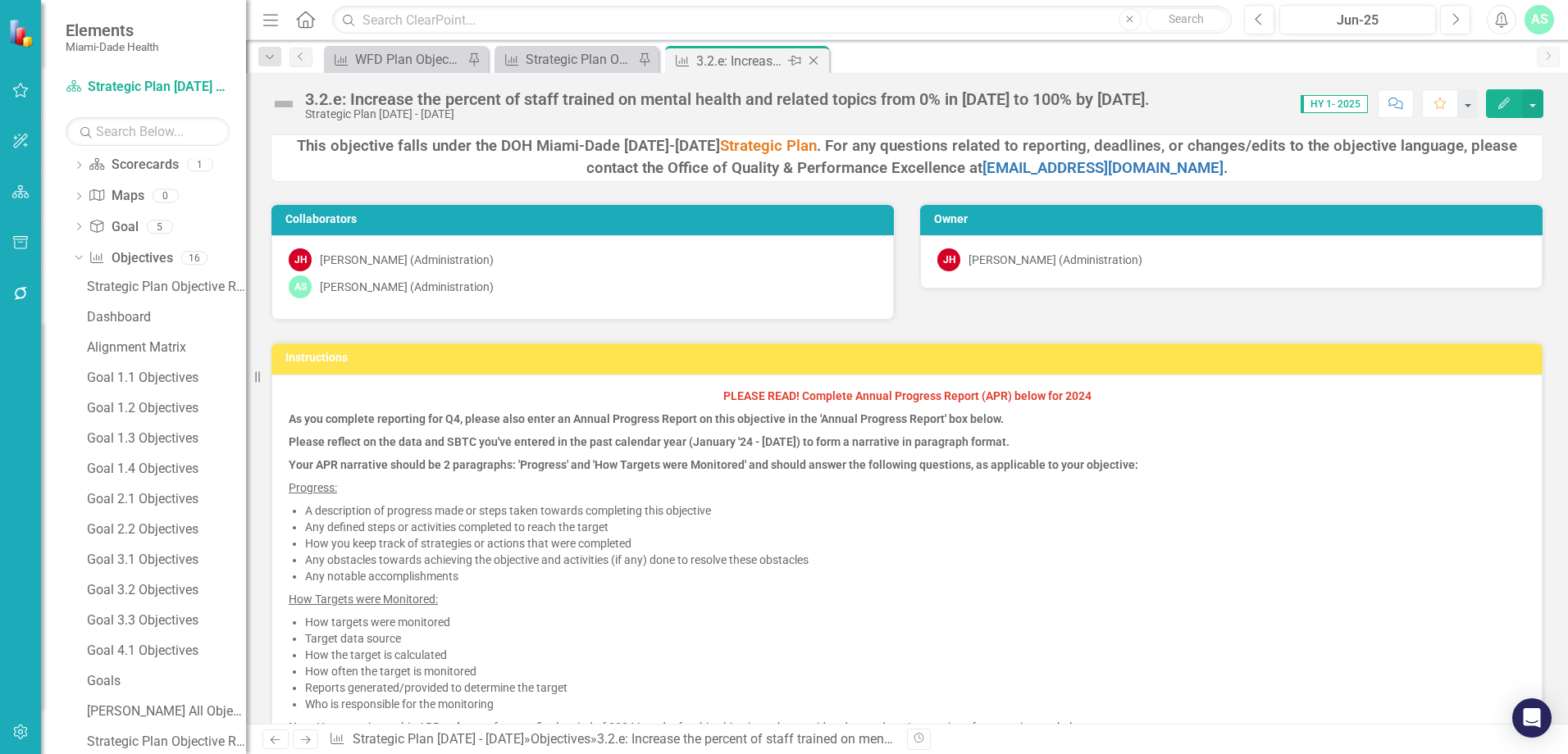 click on "Close" 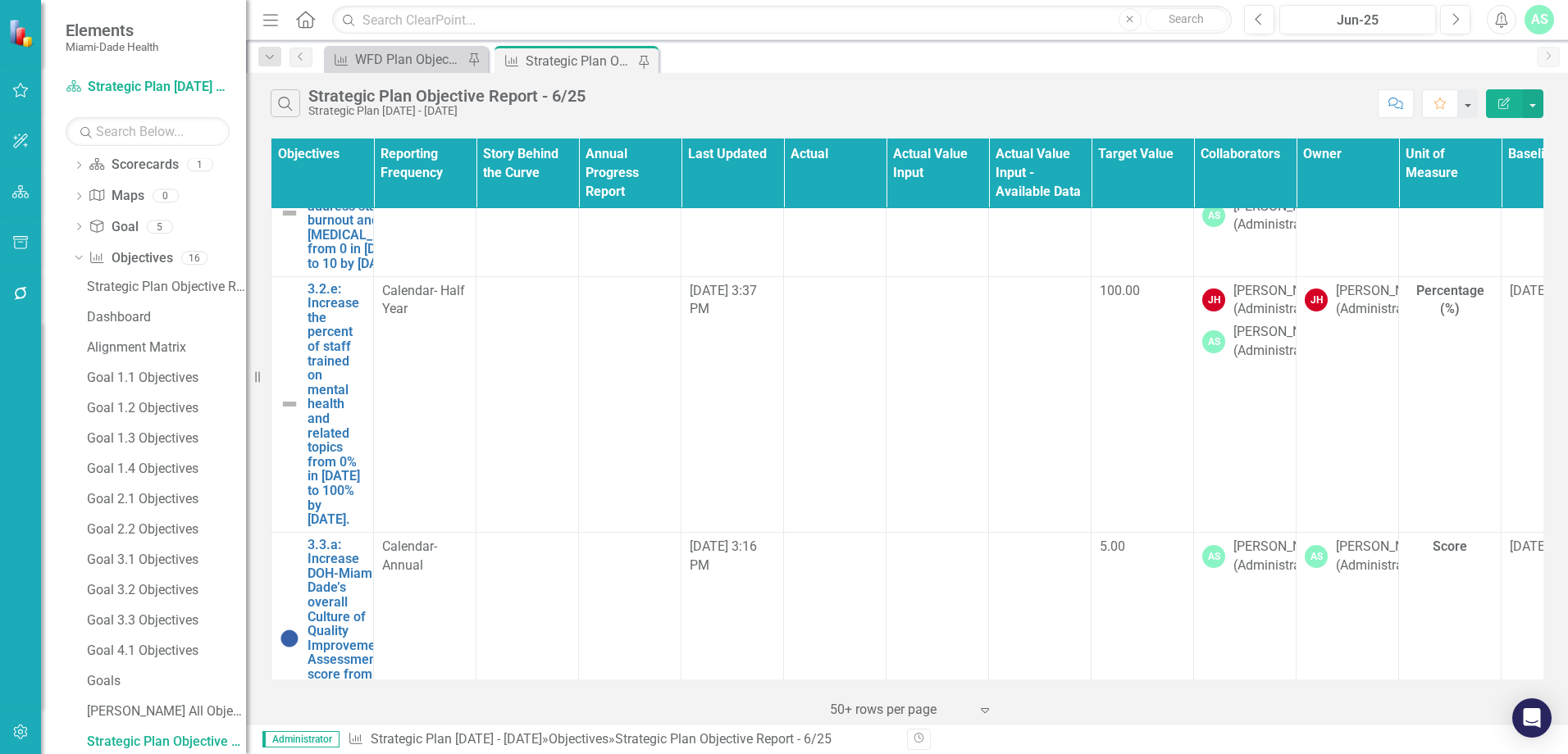 scroll, scrollTop: 28452, scrollLeft: 0, axis: vertical 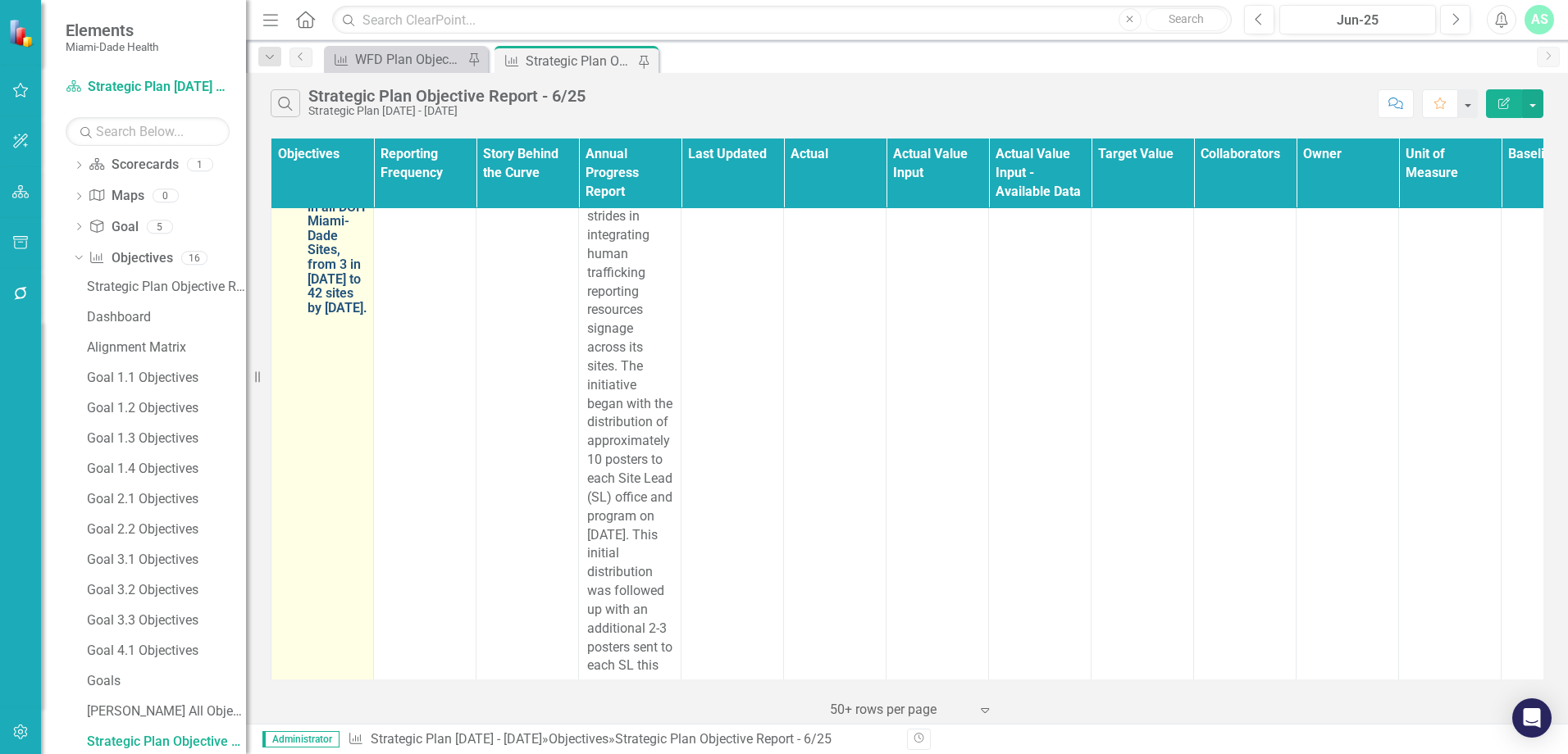 click on "1.4.c: Integrate signage displaying resources for reporting human trafficking in all DOH Miami-Dade Sites, from 3 in [DATE] to 42 sites by [DATE]." at bounding box center (337, 192) 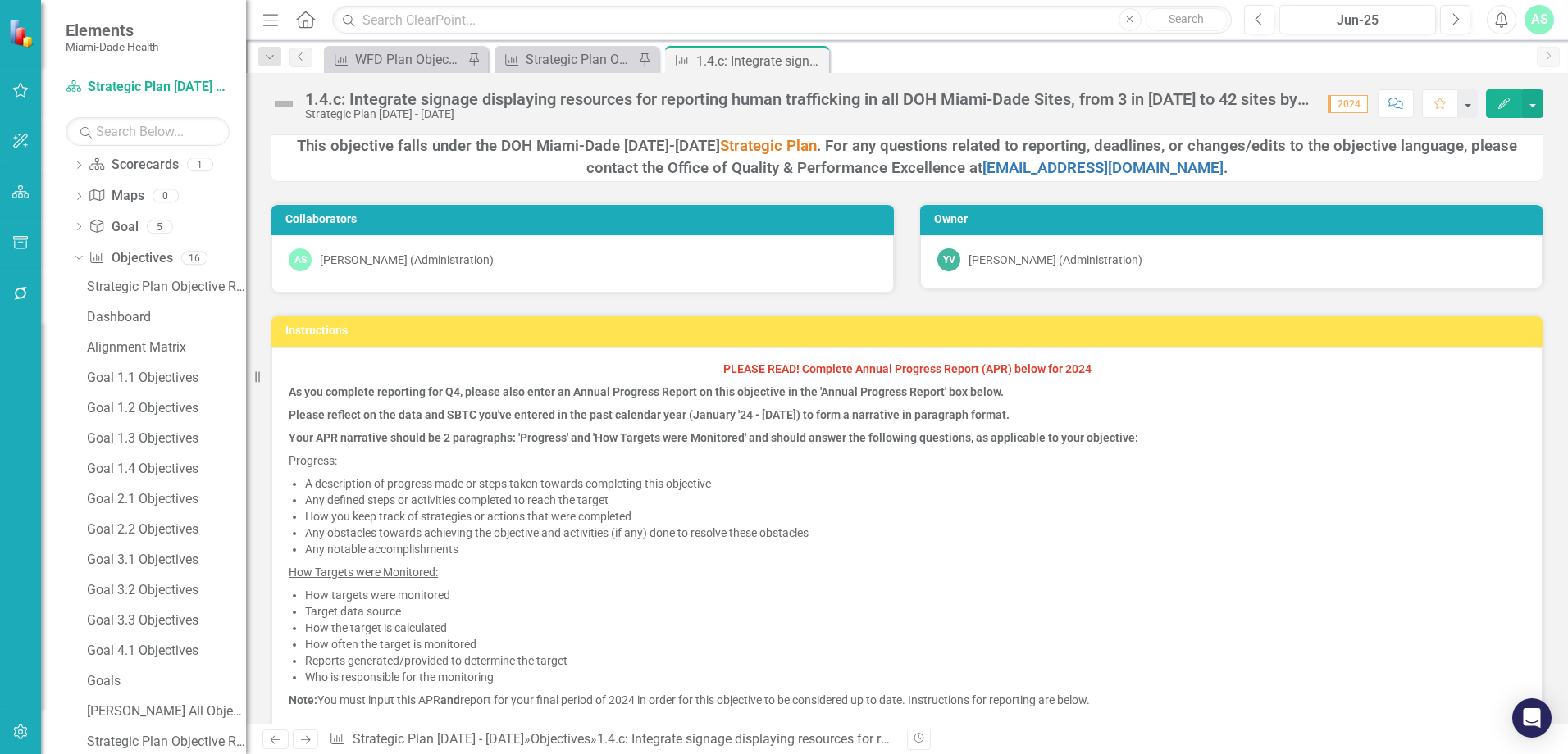 click at bounding box center (284, 104) 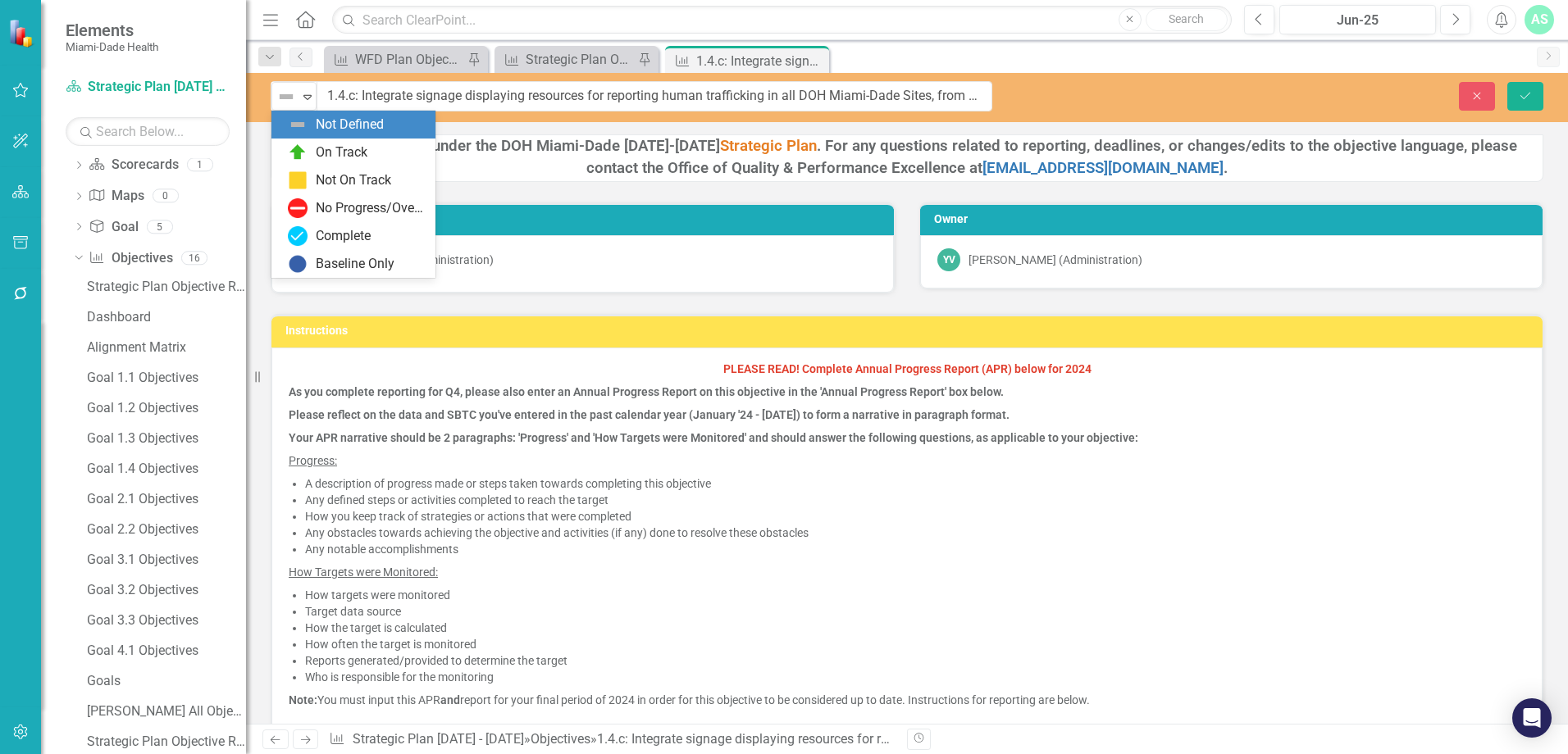 click at bounding box center [286, 97] 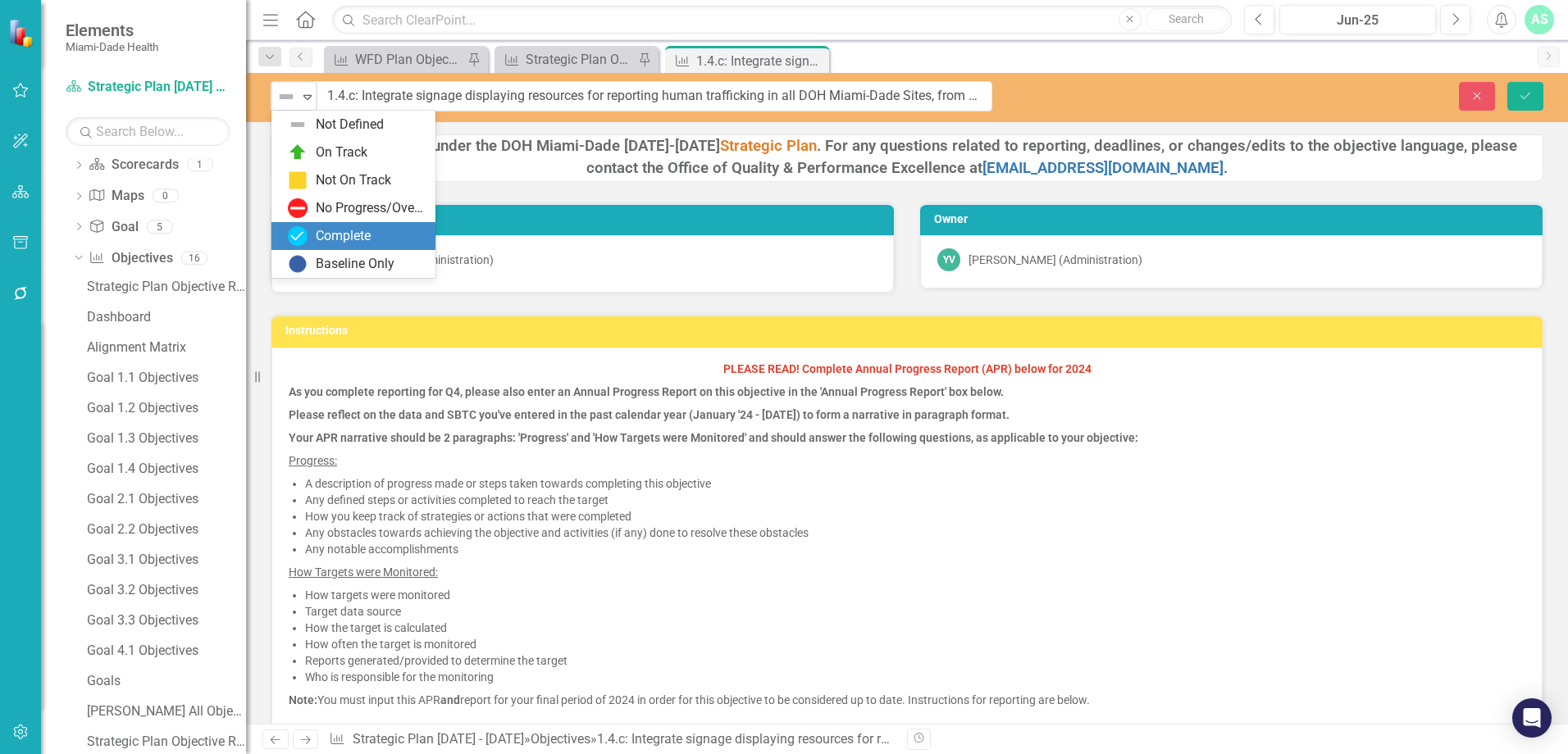 click on "Complete" at bounding box center [353, 236] 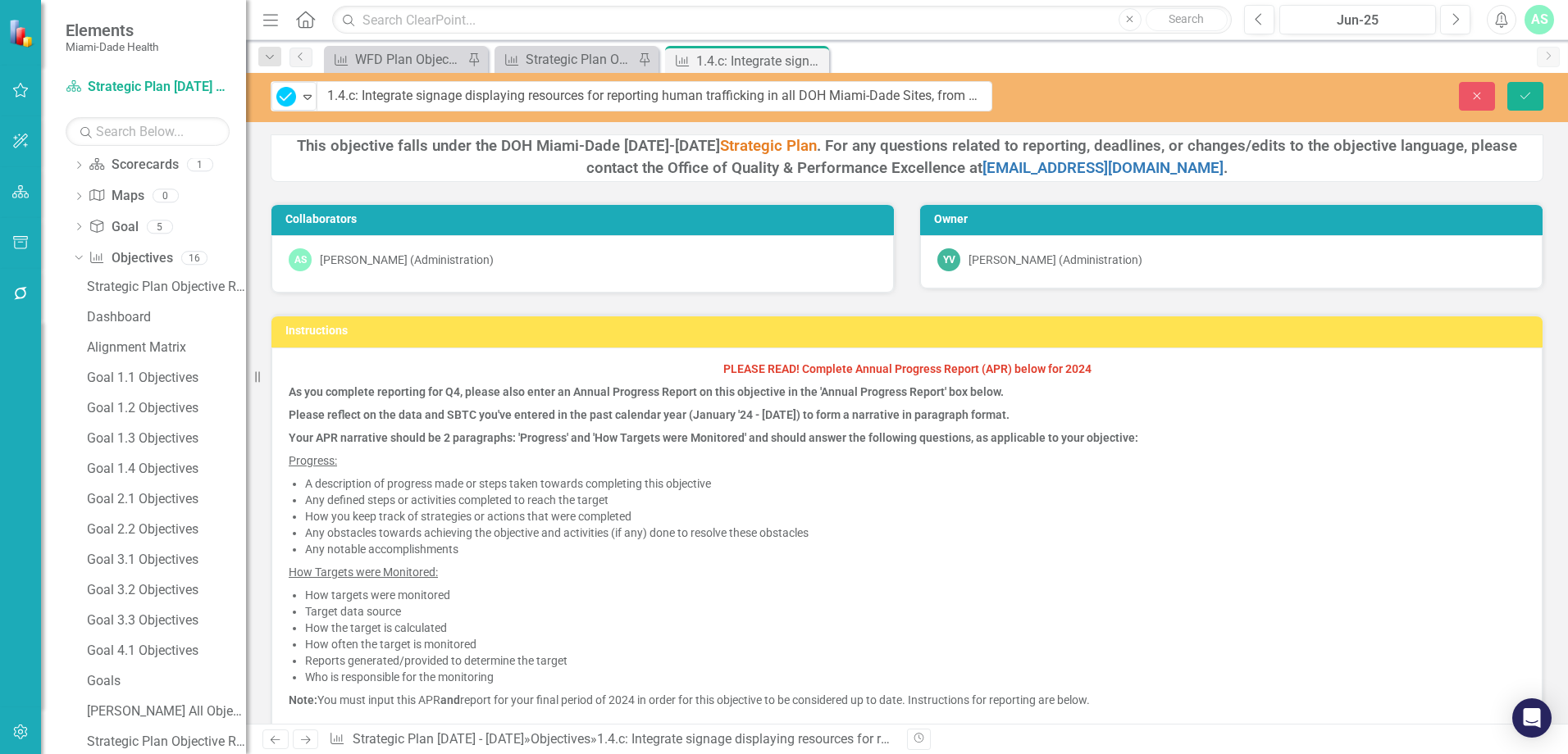 click on "Instructions PLEASE READ! Complete Annual Progress Report (APR) below for 2024
As you complete reporting for Q4, please also enter an Annual Progress Report on this objective in the 'Annual Progress Report' box below.
Please reflect on the data and SBTC you've entered in the past calendar year (January '24 - December '24) to form a narrative in paragraph format.
Your APR narrative should be 2 paragraphs: 'Progress' and 'How Targets were Monitored' and should answer the following questions, as applicable to your objective:
Progress:
A description of progress made or steps taken towards completing this objective
Any defined steps or activities completed to reach the target
How you keep track of strategies or actions that were completed
Any obstacles towards achieving the objective and activities (if any) done to resolve these obstacles
Any notable accomplishments
How Targets were Monitored:
How targets were monitored
Target data source
How the target is calculated" at bounding box center (907, 656) 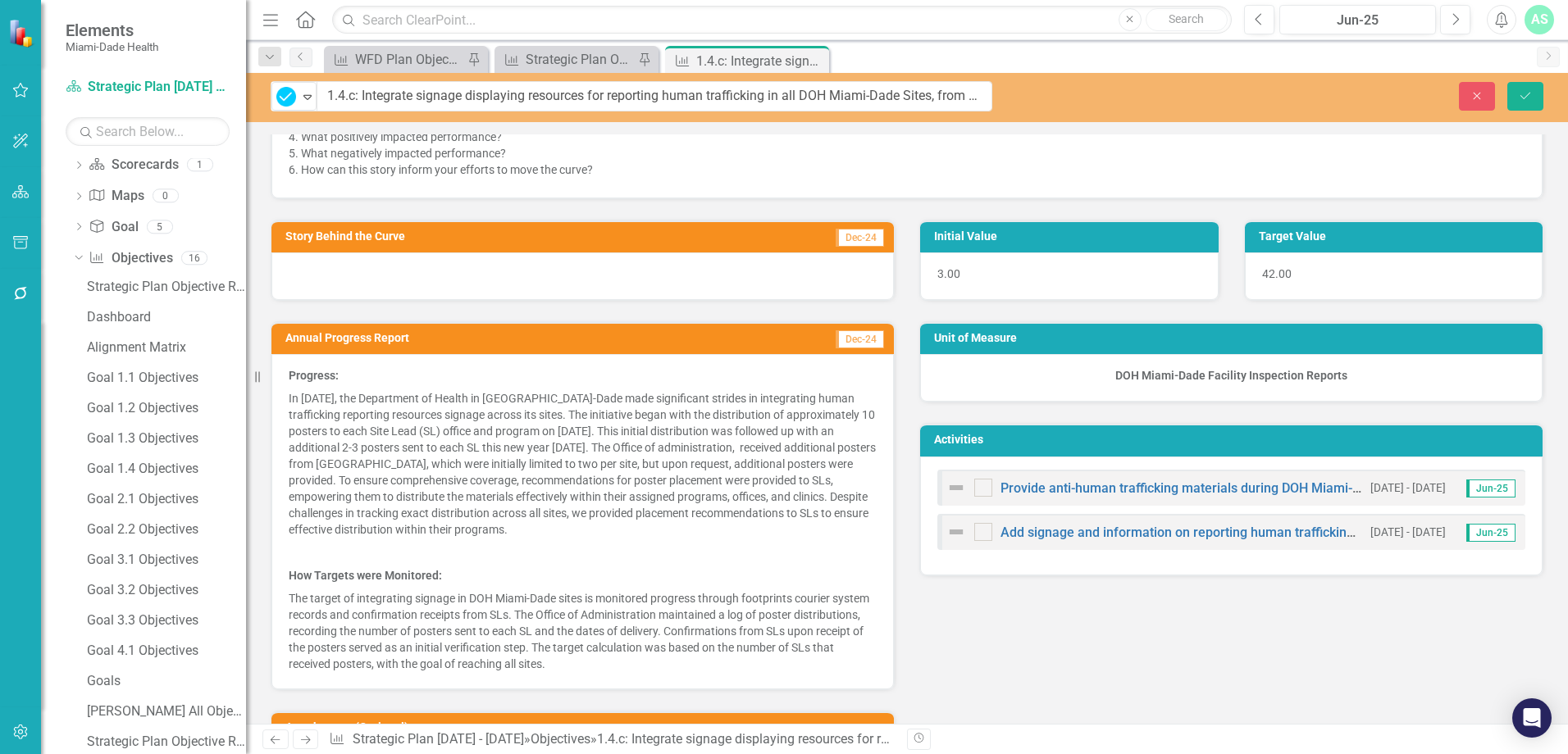 scroll, scrollTop: 1311, scrollLeft: 0, axis: vertical 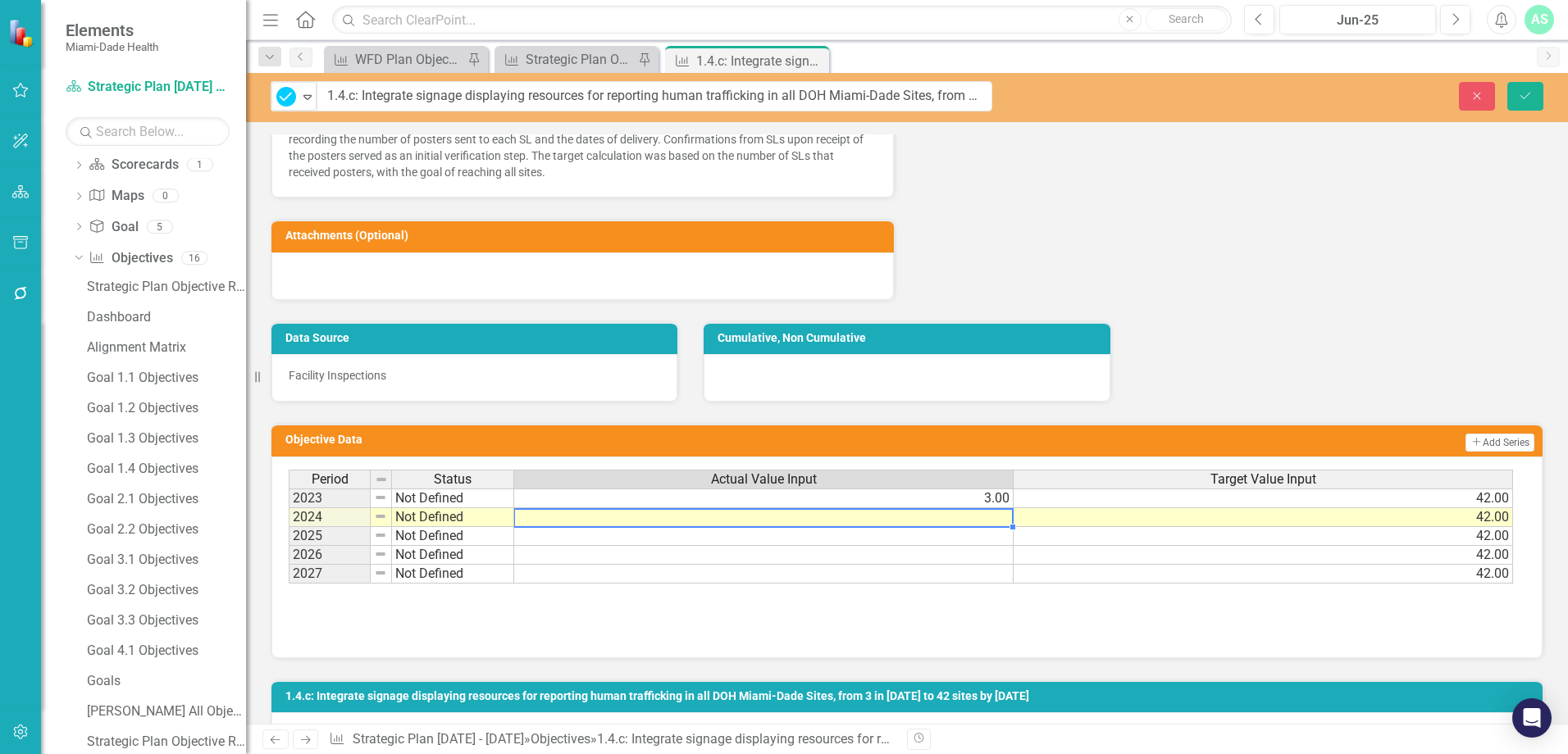 click at bounding box center [763, 517] 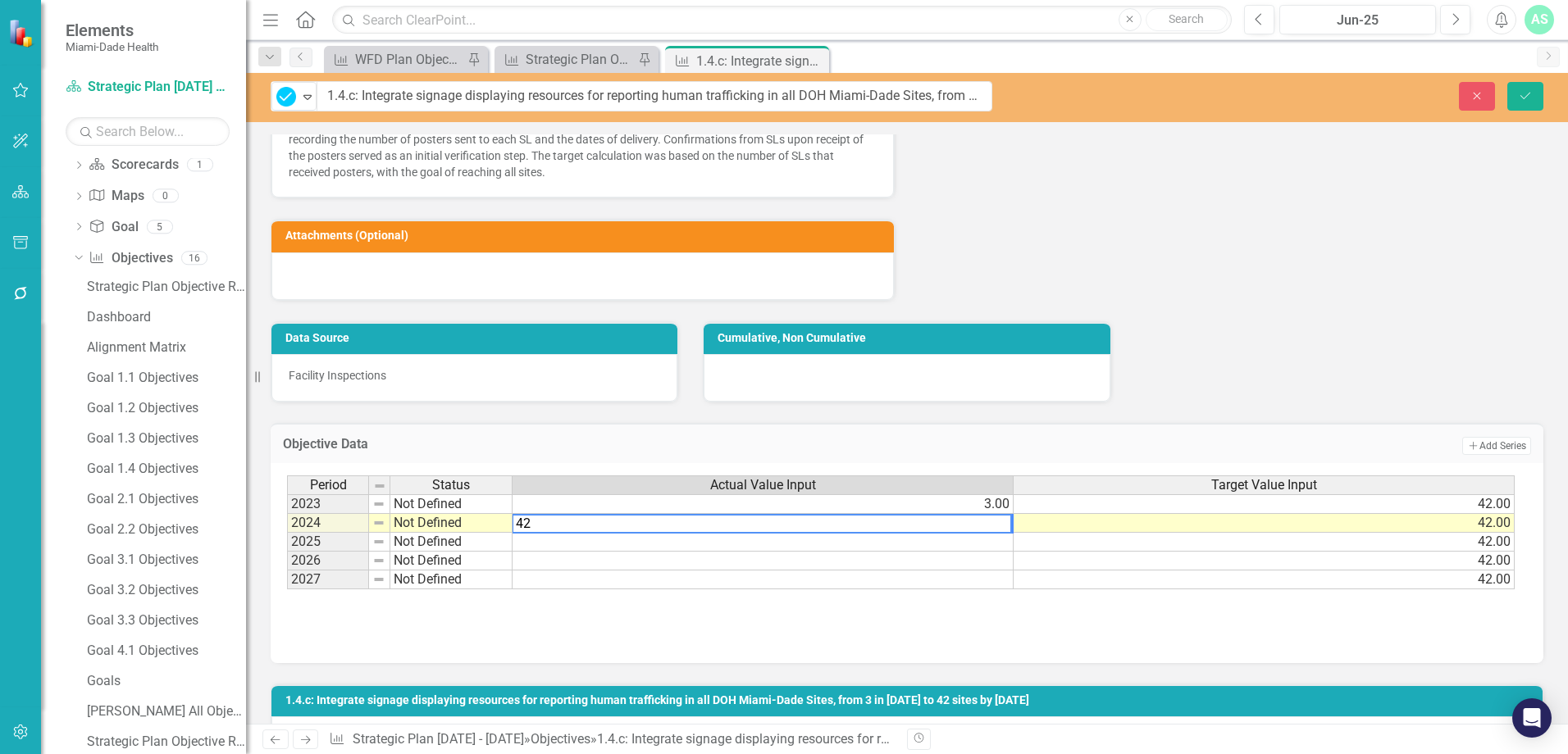type on "42" 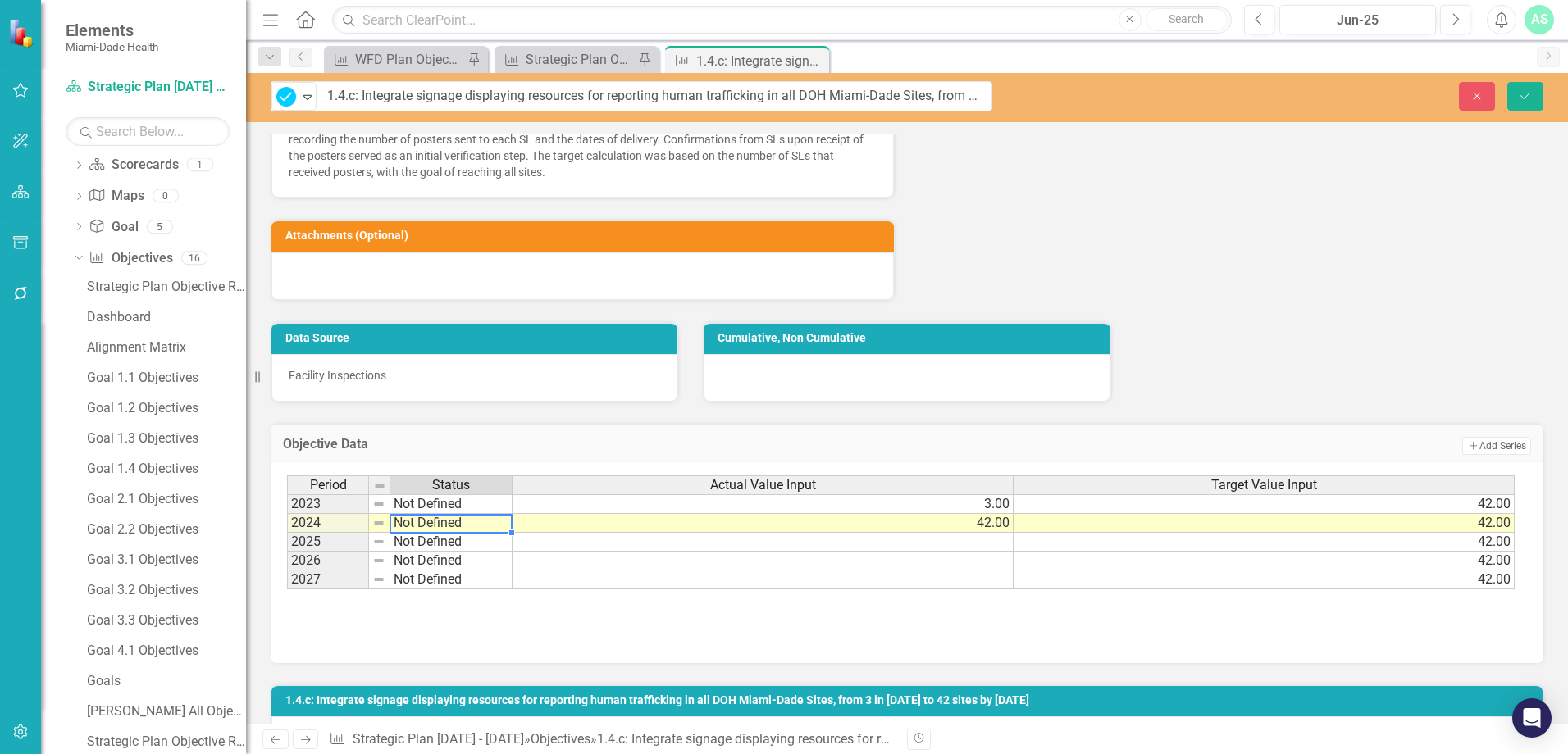 click on "Not Defined" at bounding box center (451, 523) 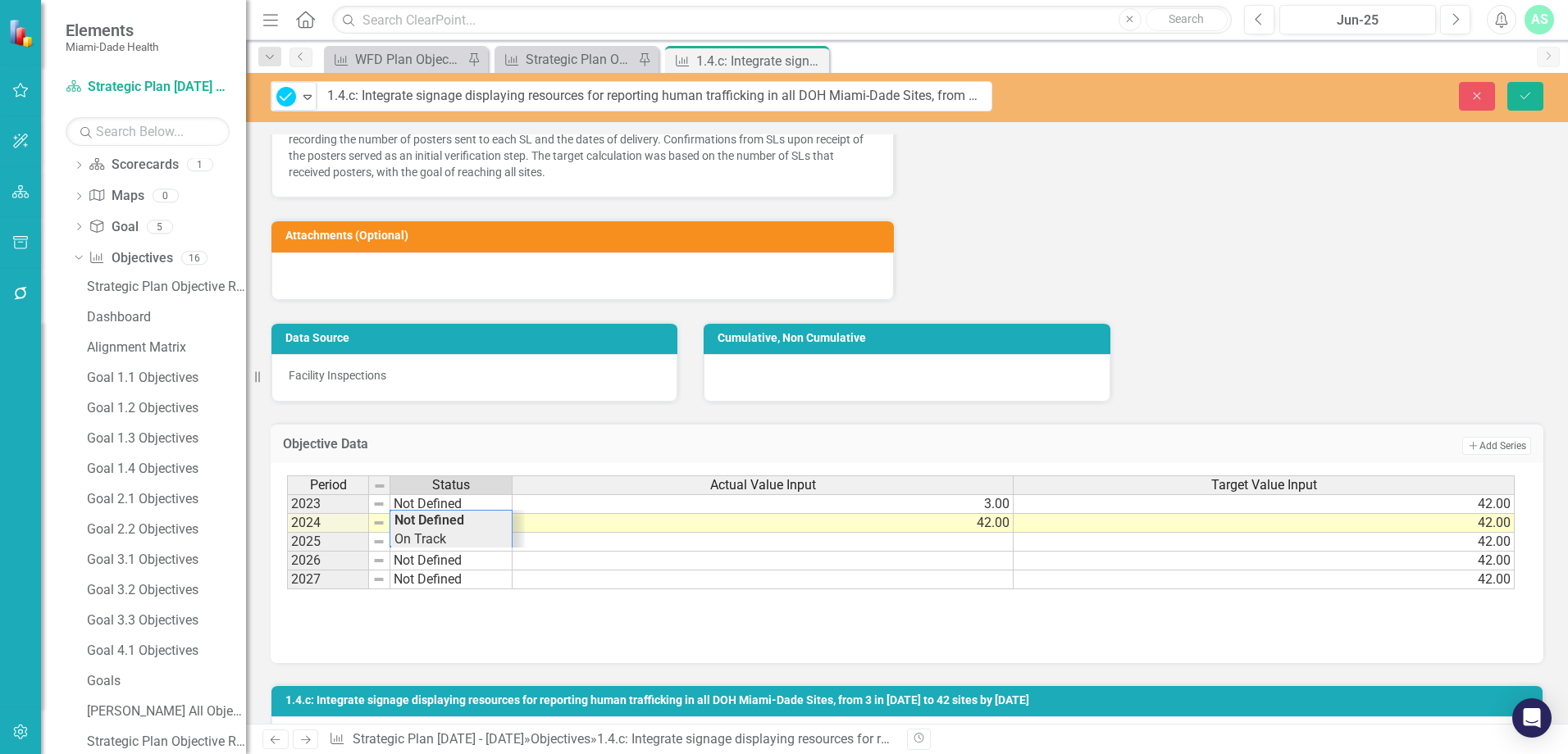 scroll, scrollTop: 76, scrollLeft: 0, axis: vertical 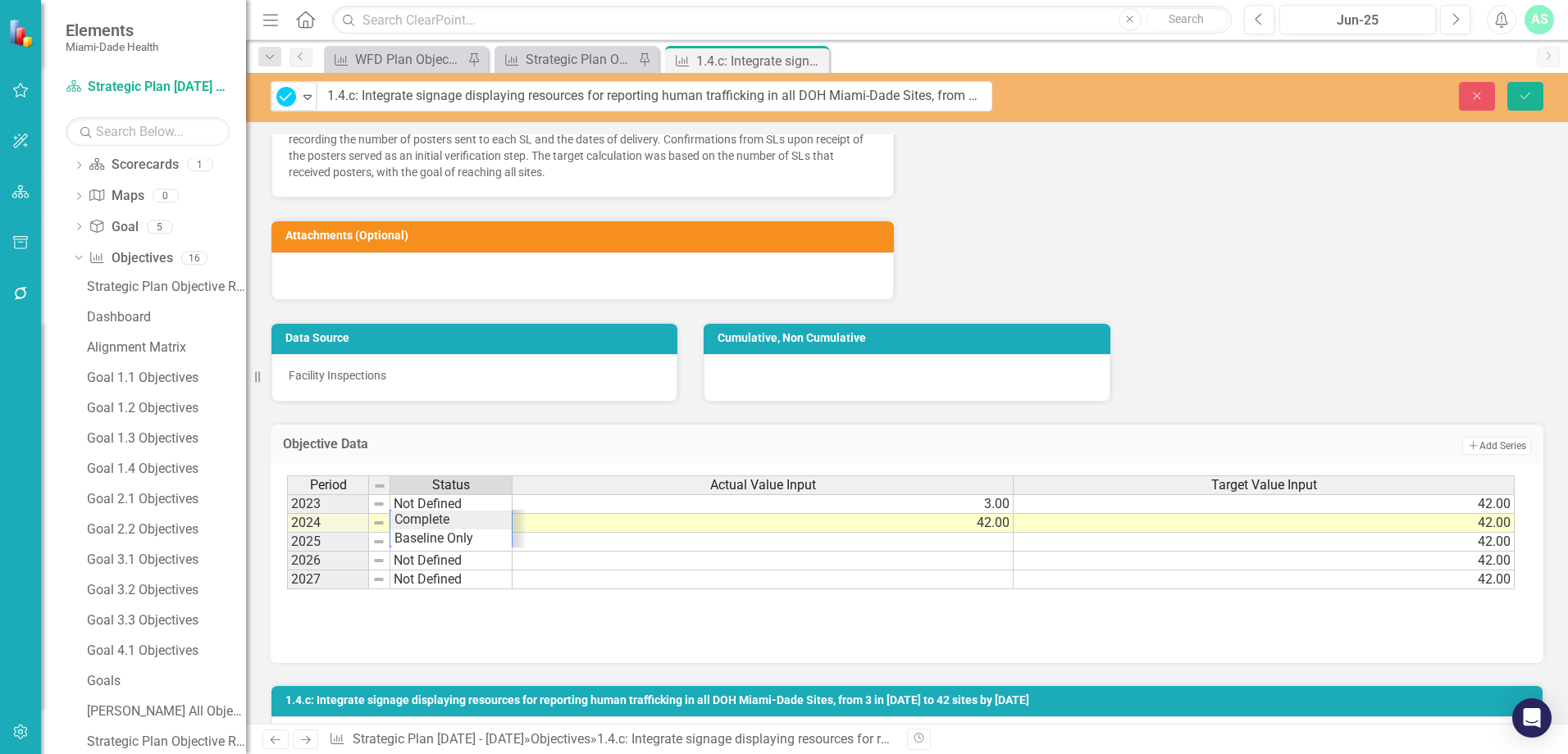 type on "Complete" 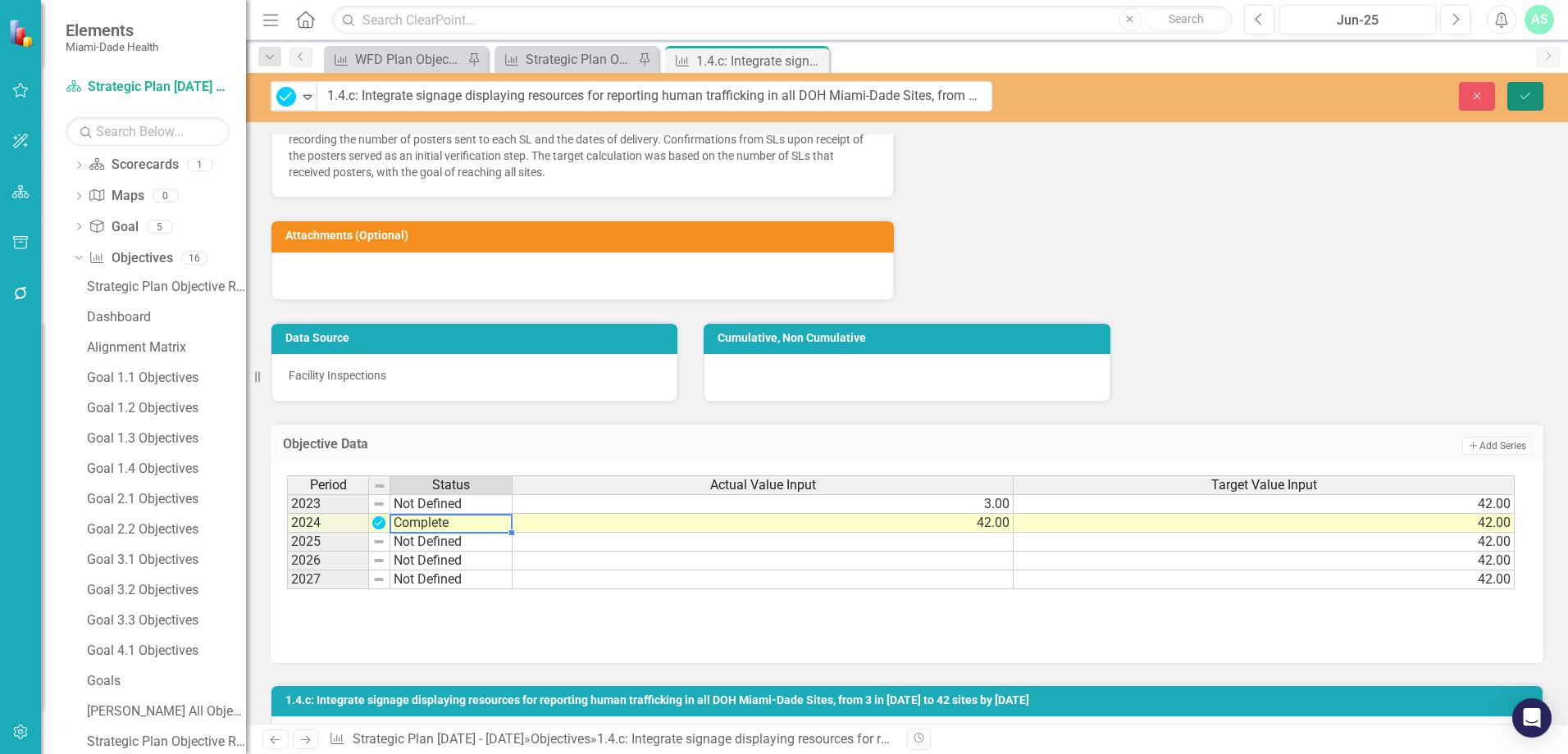 click on "Save" 